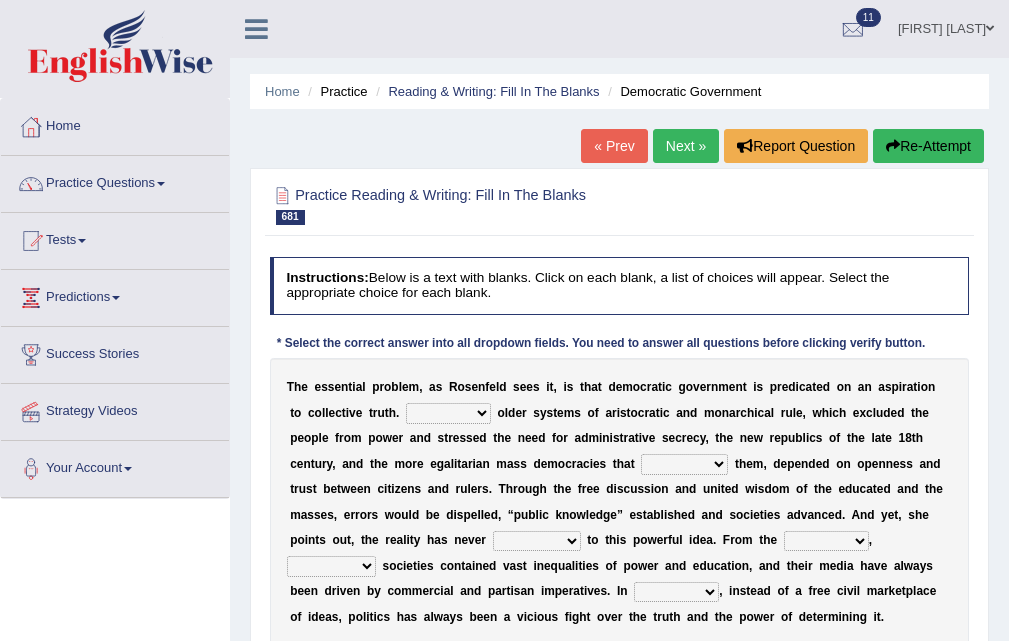scroll, scrollTop: 0, scrollLeft: 0, axis: both 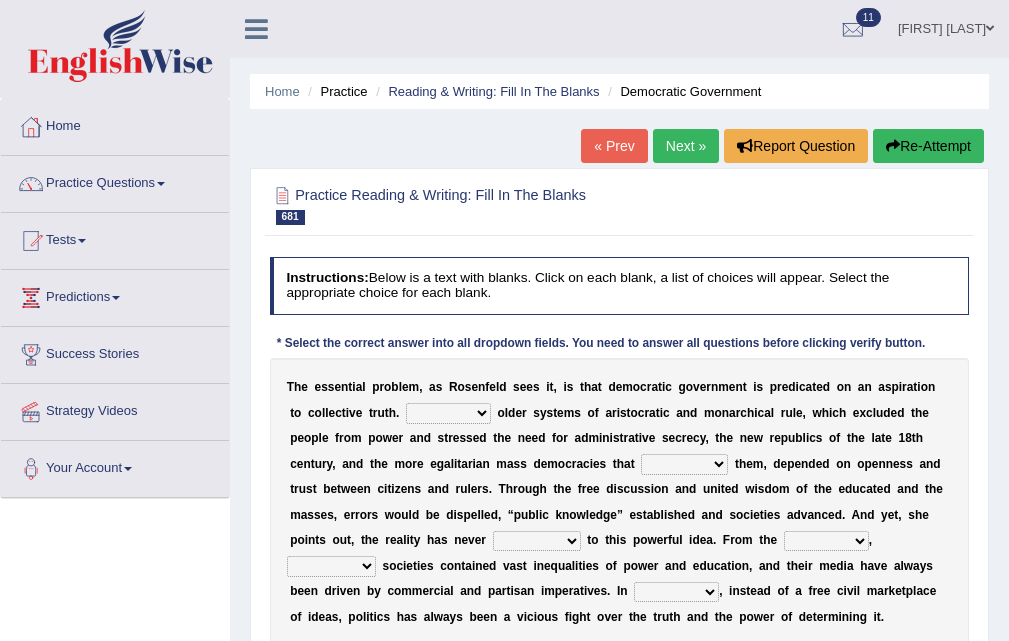 select on "Likely" 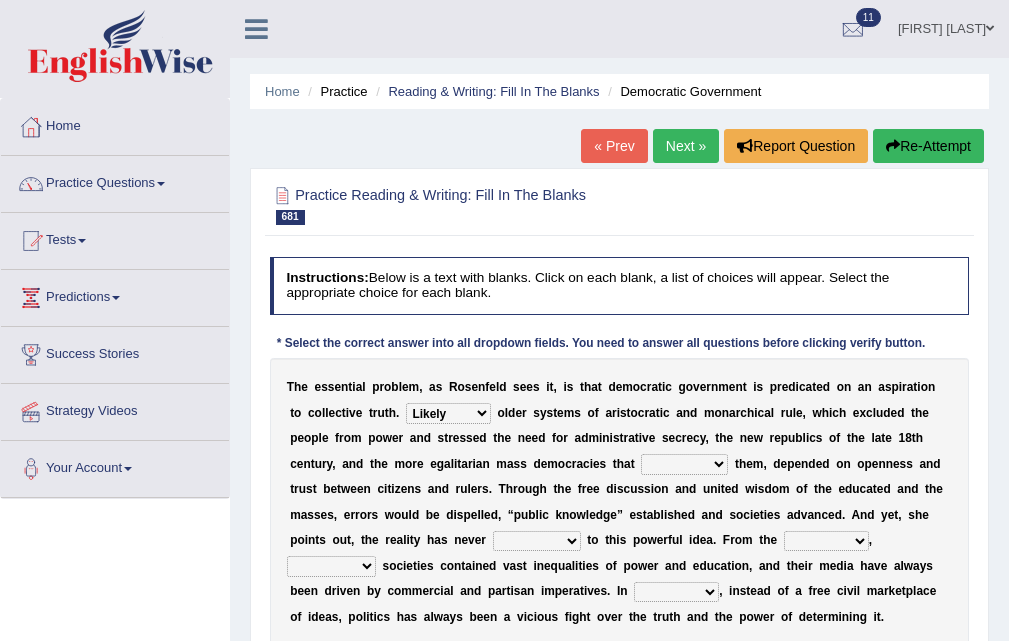 click on "Like Unlike Likely Safely" at bounding box center (448, 413) 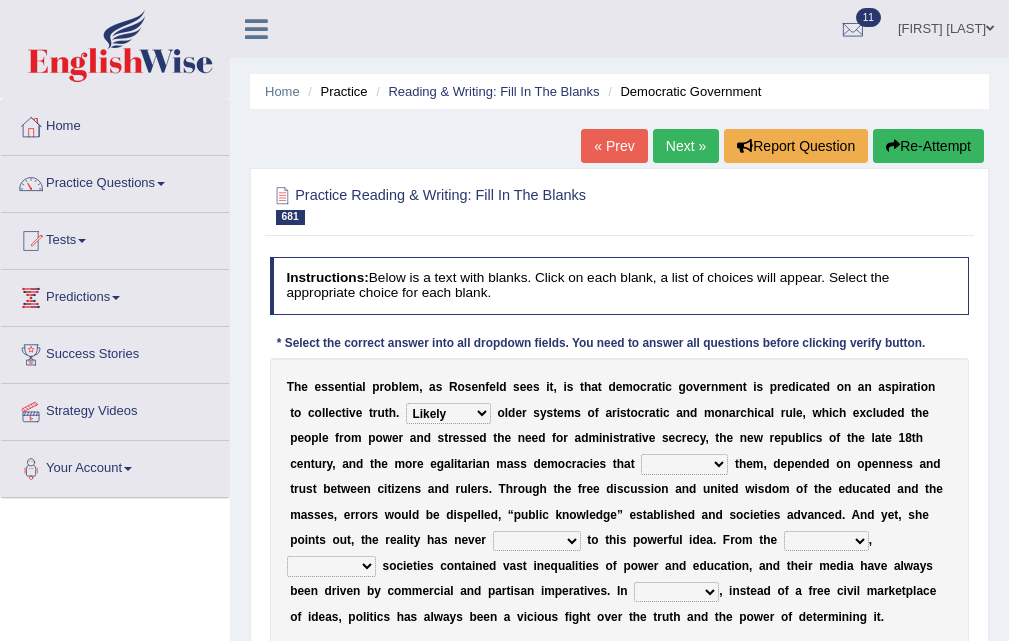 click on "readed grated succeeded printed" at bounding box center (684, 464) 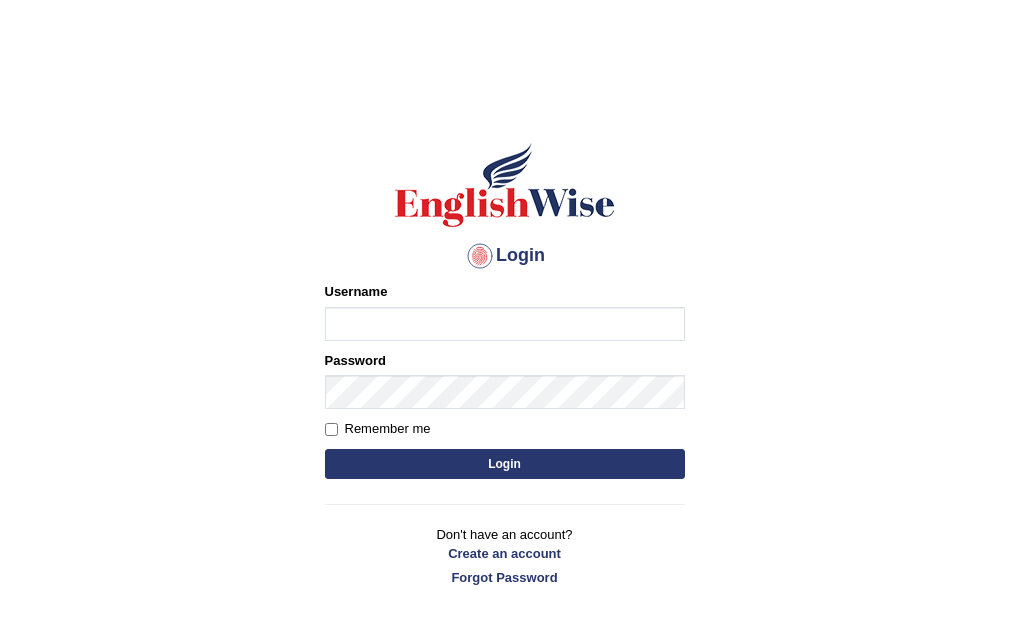 scroll, scrollTop: 0, scrollLeft: 0, axis: both 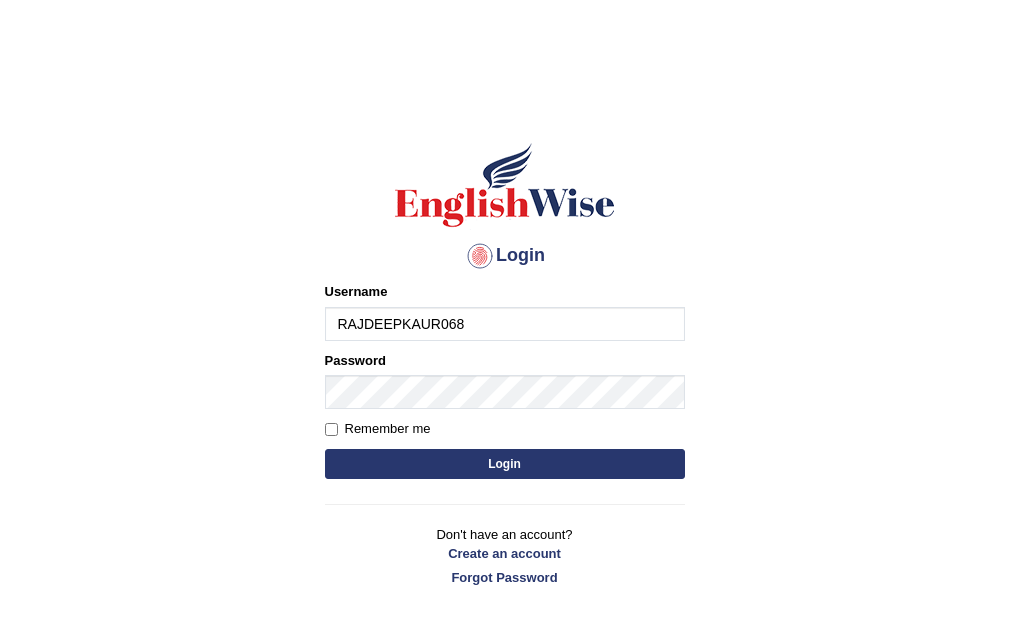 click on "Login" at bounding box center (505, 464) 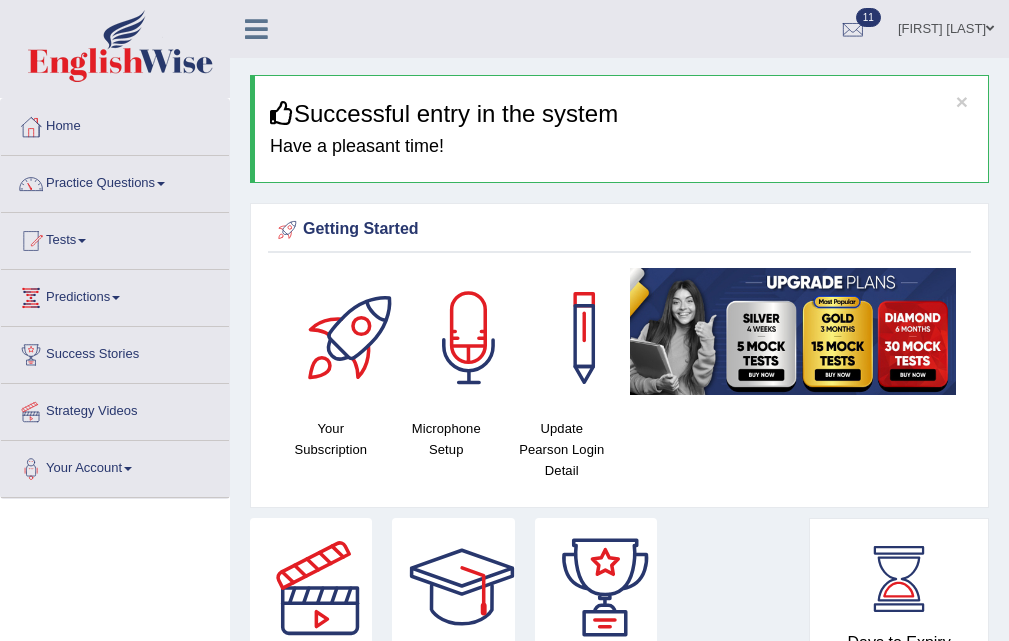 scroll, scrollTop: 0, scrollLeft: 0, axis: both 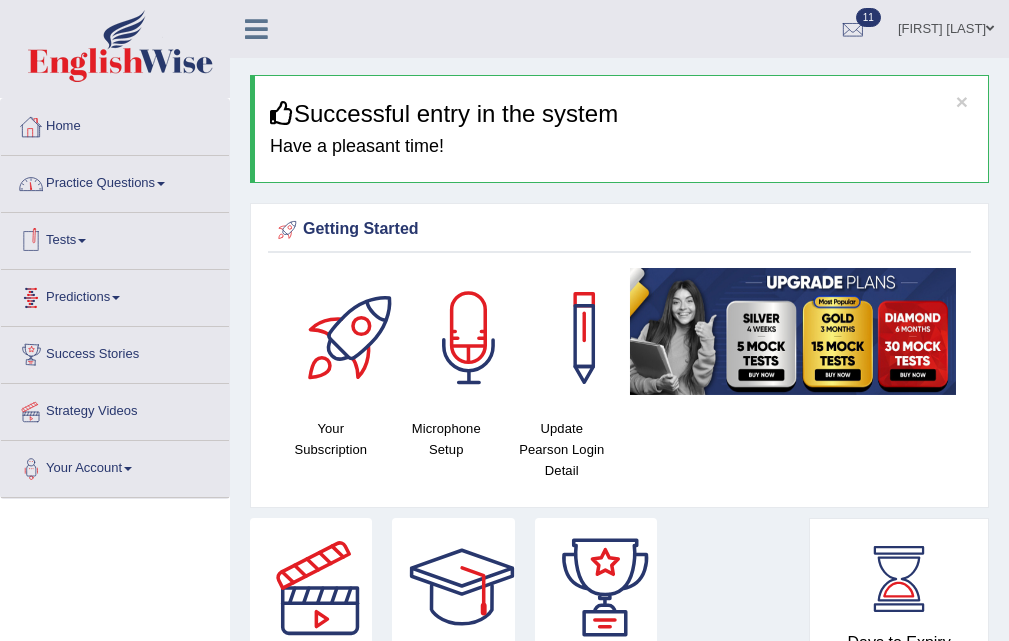 click on "Practice Questions" at bounding box center [115, 181] 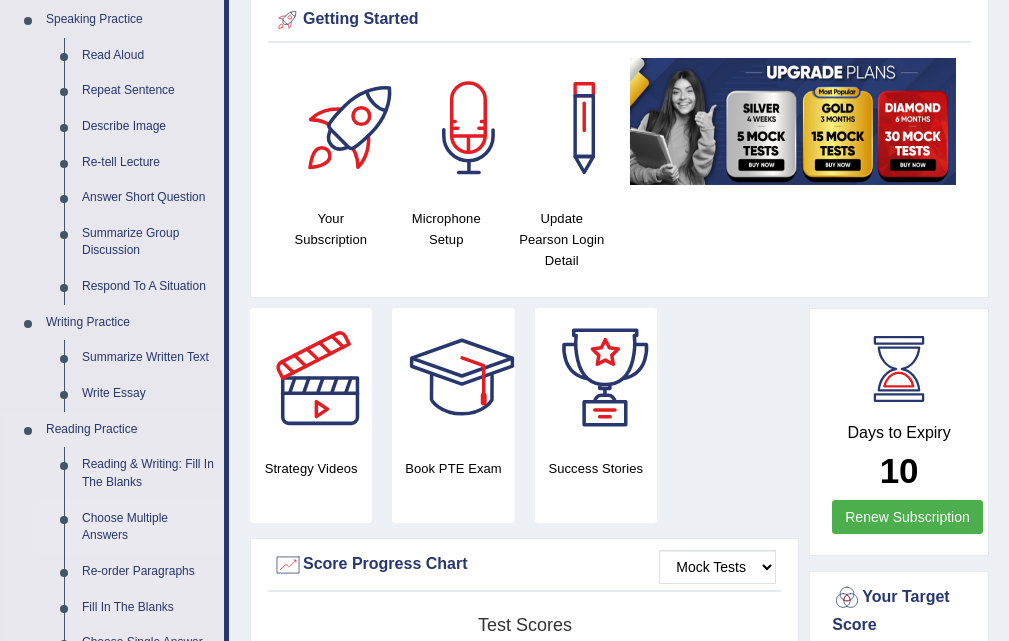 scroll, scrollTop: 200, scrollLeft: 0, axis: vertical 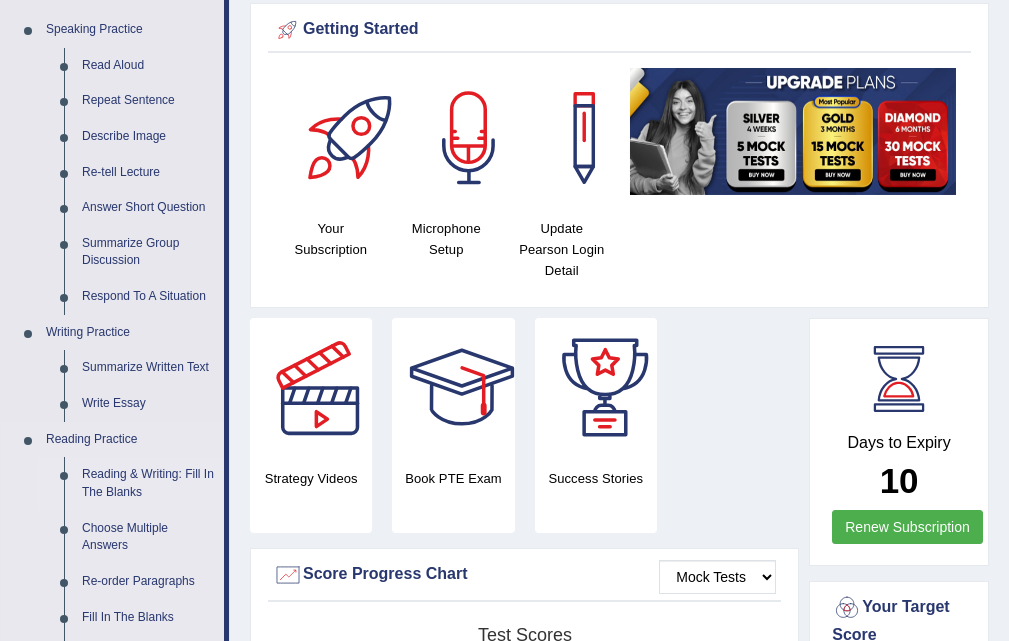 click on "Reading & Writing: Fill In The Blanks" at bounding box center [148, 483] 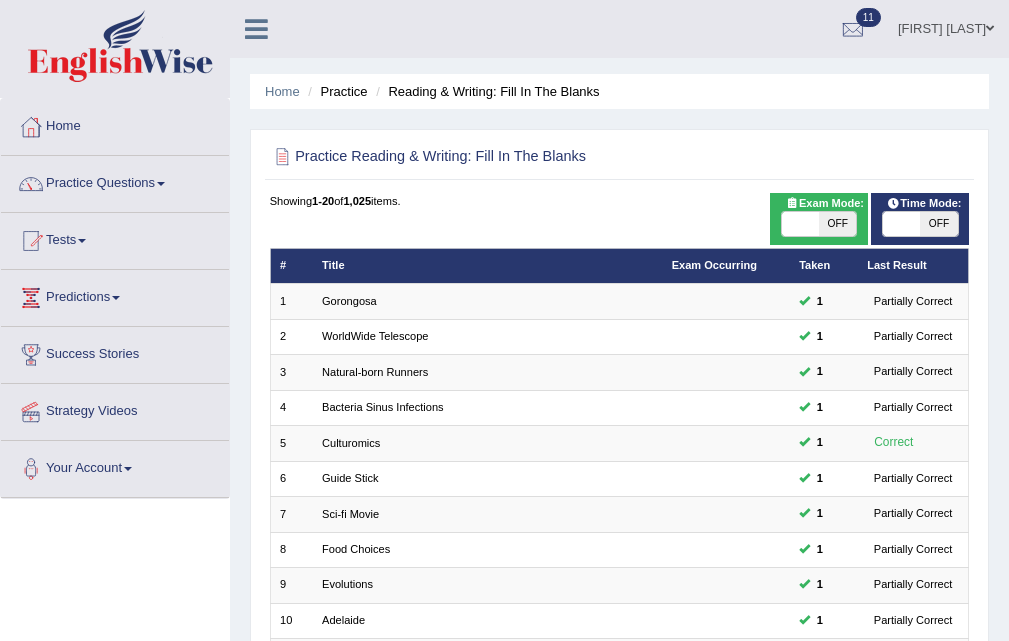 scroll, scrollTop: 514, scrollLeft: 0, axis: vertical 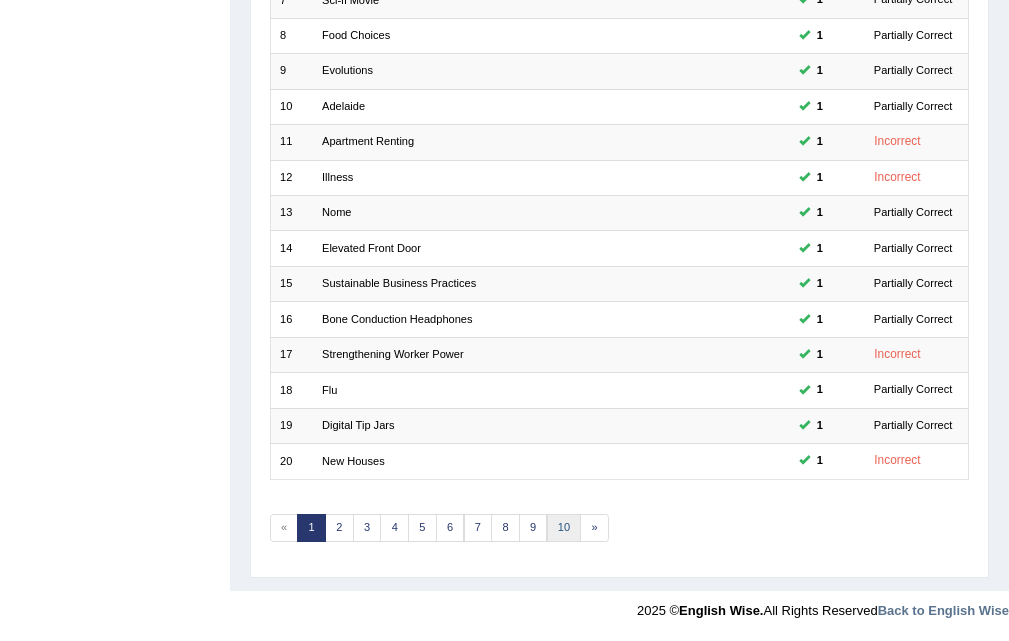 click on "10" at bounding box center [564, 528] 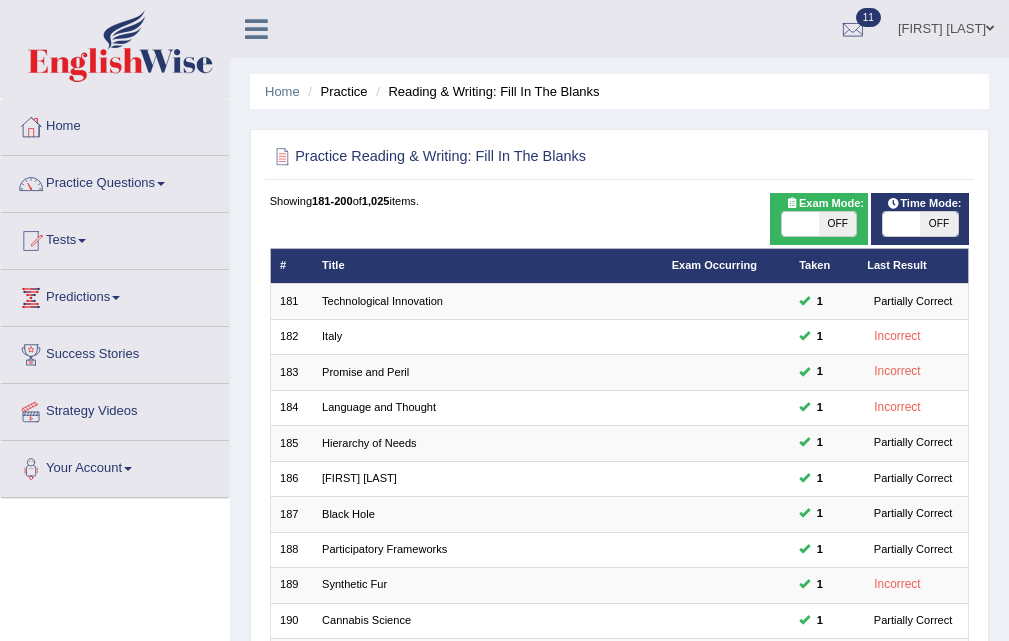 scroll, scrollTop: 414, scrollLeft: 0, axis: vertical 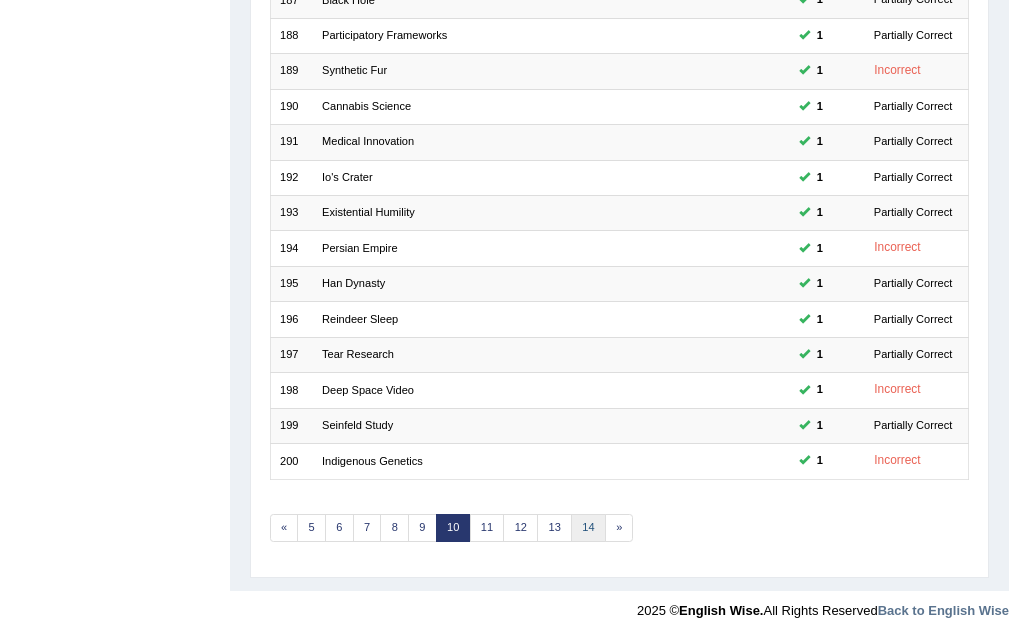 click on "14" at bounding box center (588, 528) 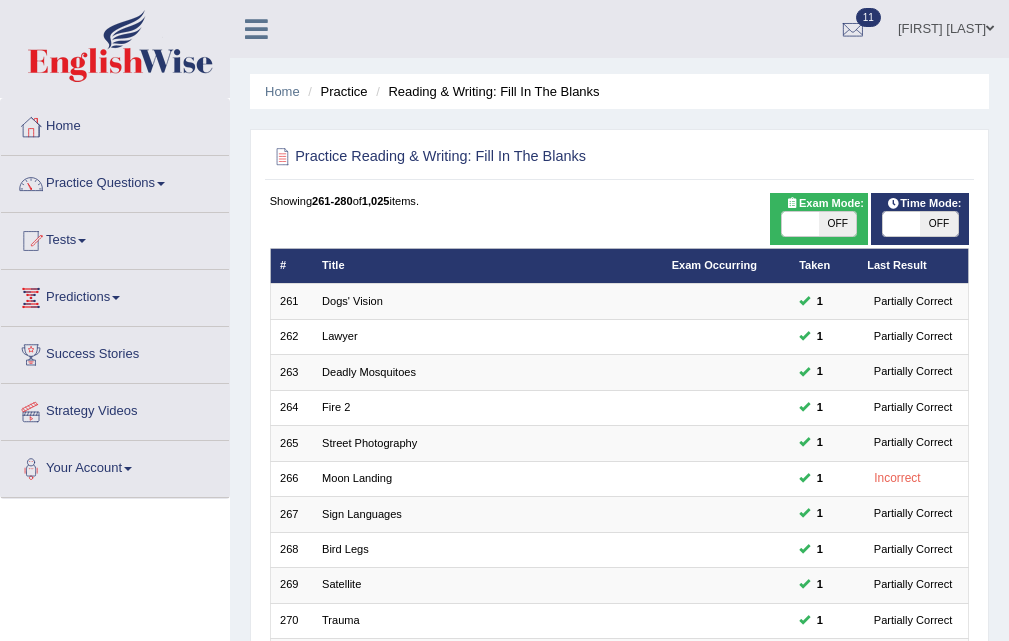 scroll, scrollTop: 512, scrollLeft: 0, axis: vertical 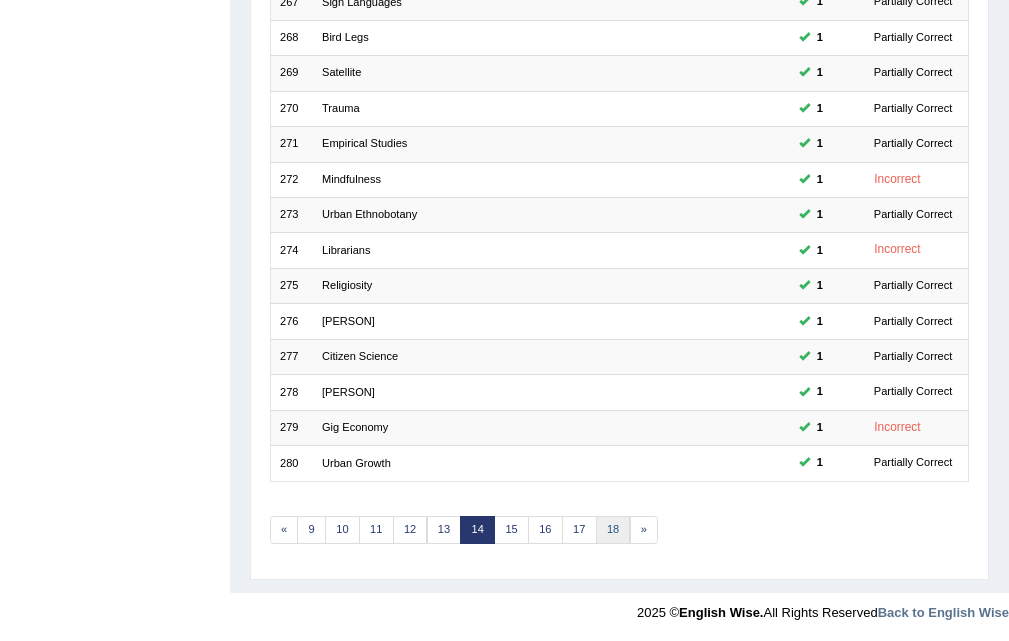 click on "18" at bounding box center [613, 530] 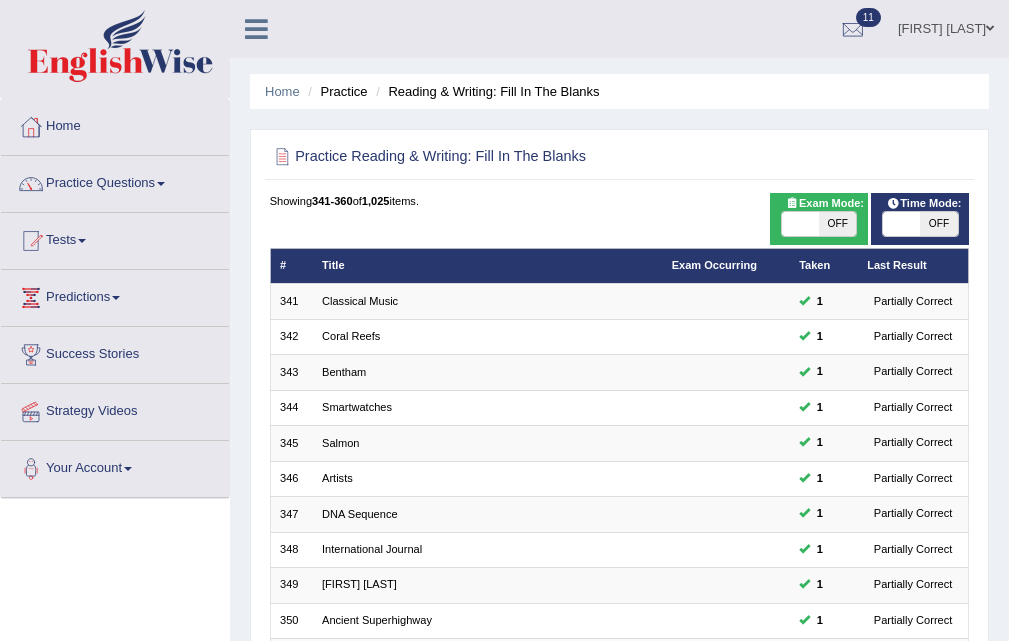 scroll, scrollTop: 514, scrollLeft: 0, axis: vertical 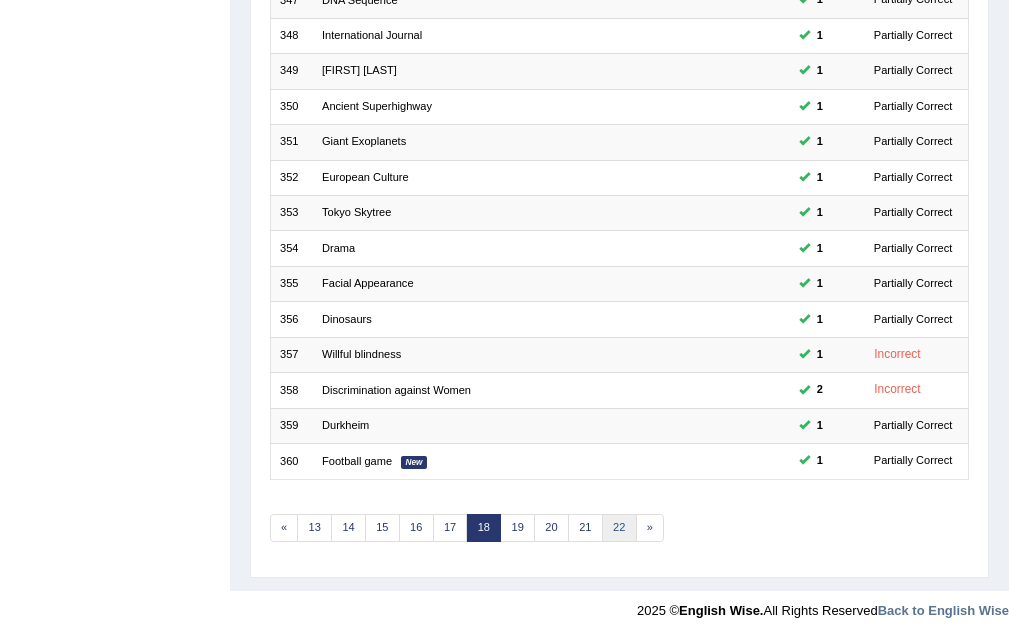 click on "22" at bounding box center (619, 528) 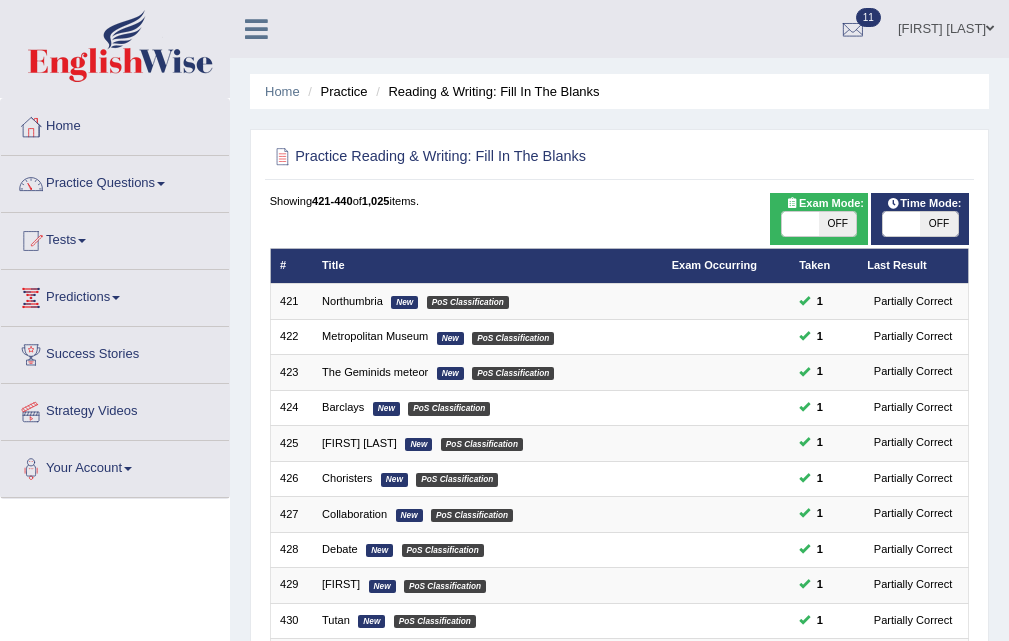 scroll, scrollTop: 514, scrollLeft: 0, axis: vertical 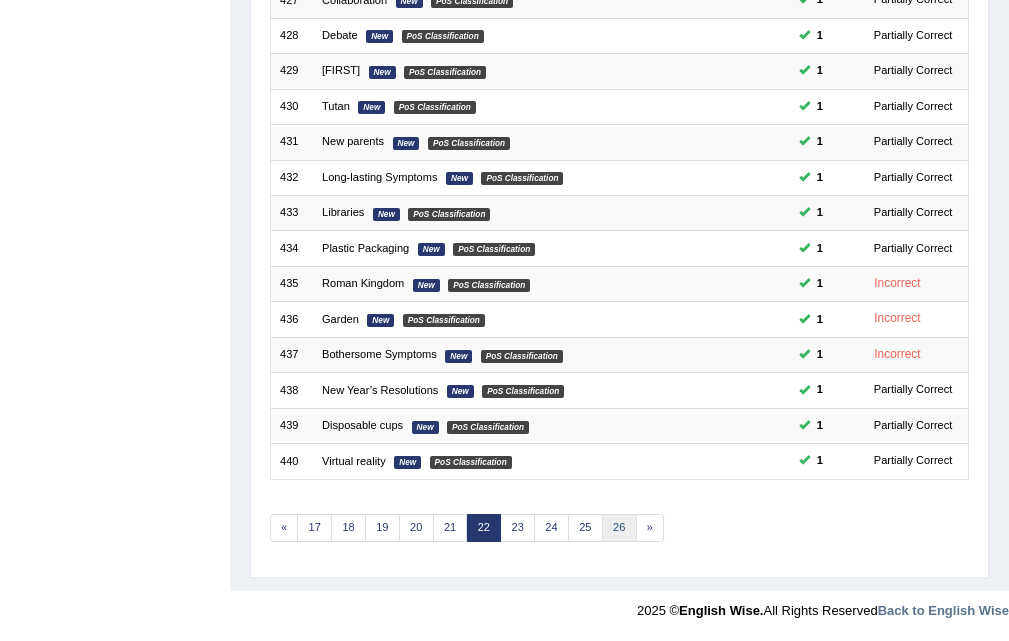 click on "26" at bounding box center (619, 528) 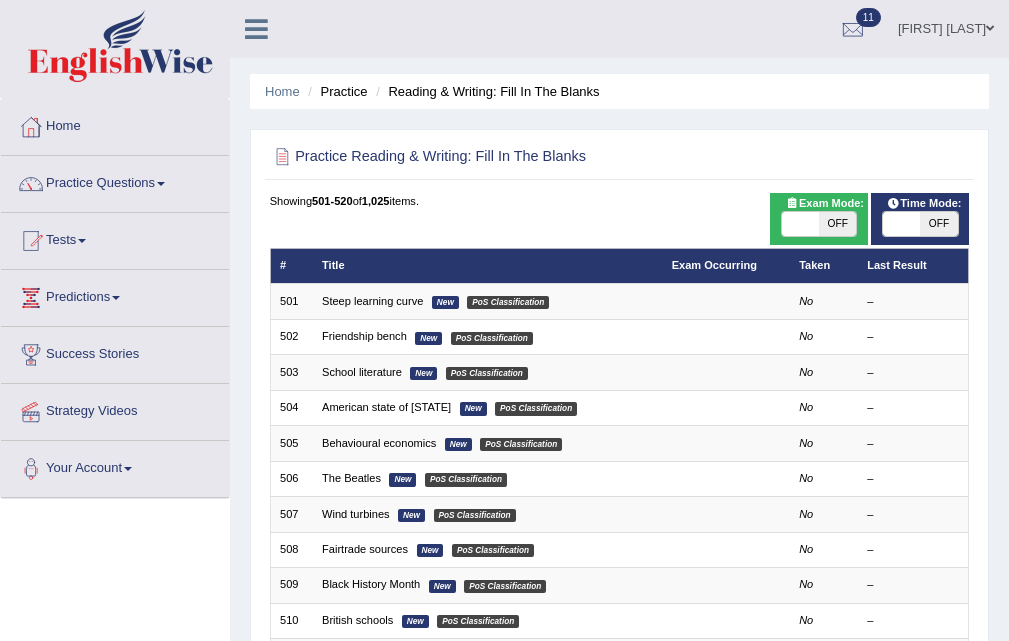 scroll, scrollTop: 457, scrollLeft: 0, axis: vertical 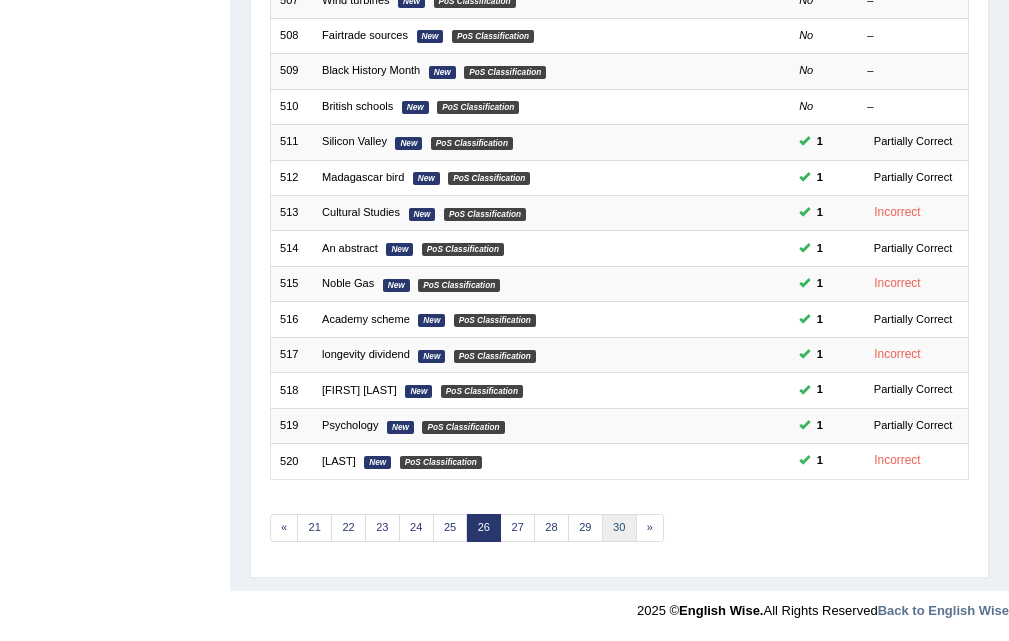 click on "30" at bounding box center [619, 528] 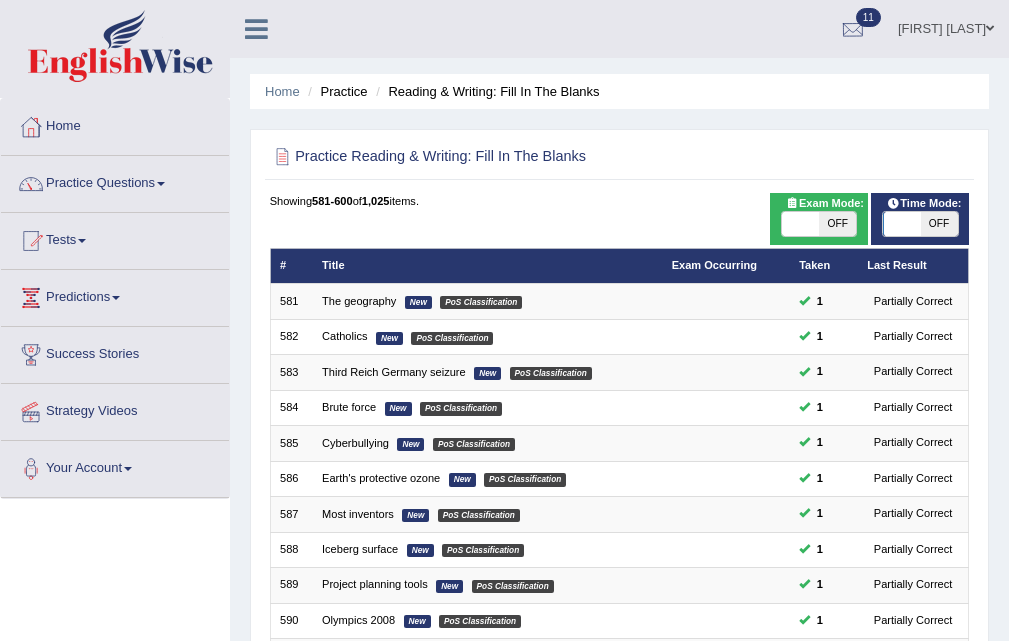 scroll, scrollTop: 0, scrollLeft: 0, axis: both 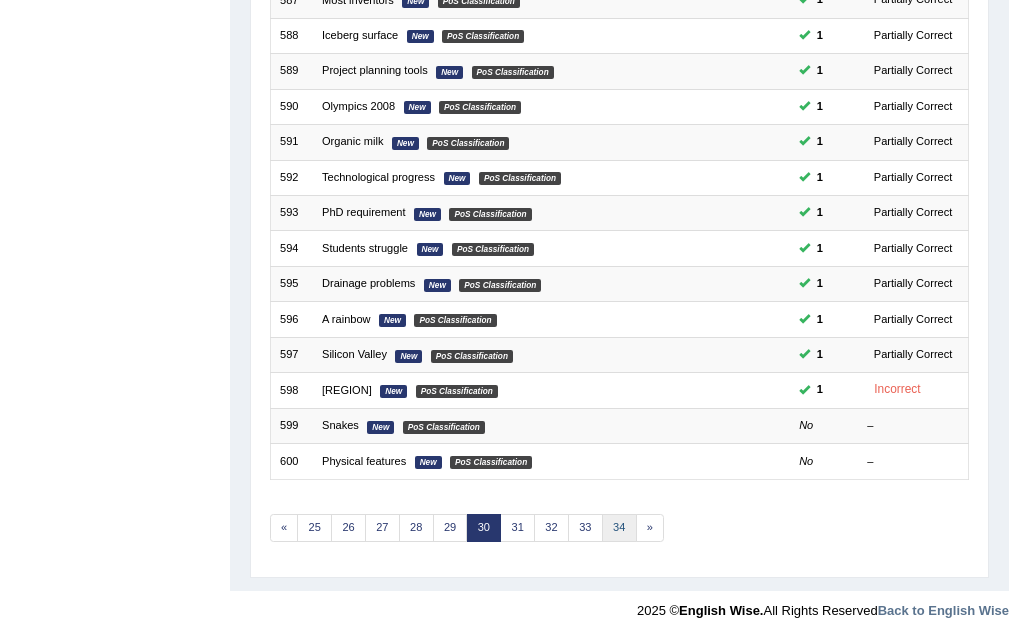 click on "34" at bounding box center [619, 528] 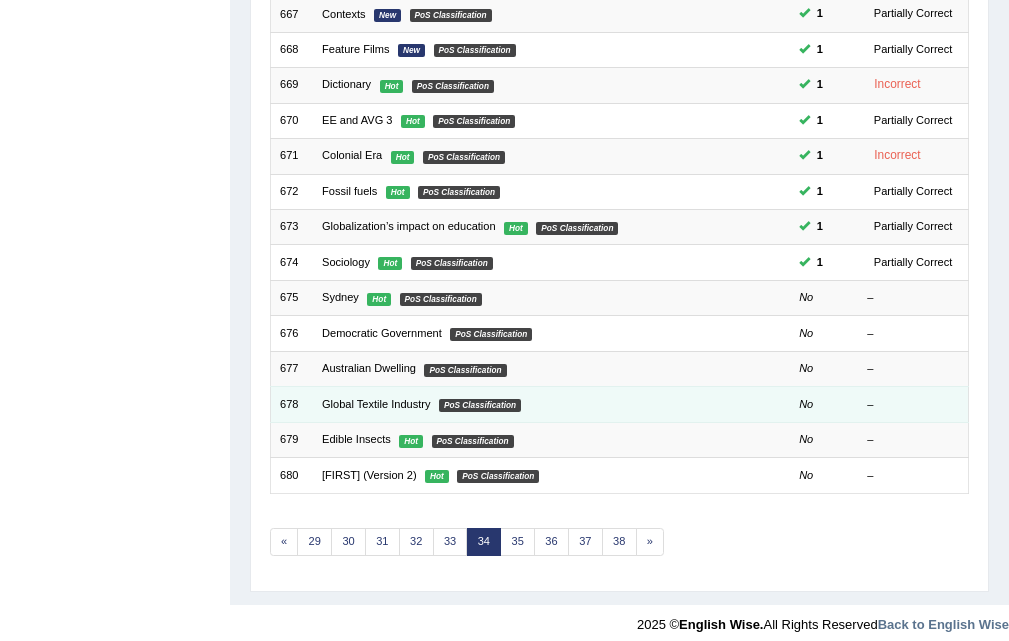 scroll, scrollTop: 0, scrollLeft: 0, axis: both 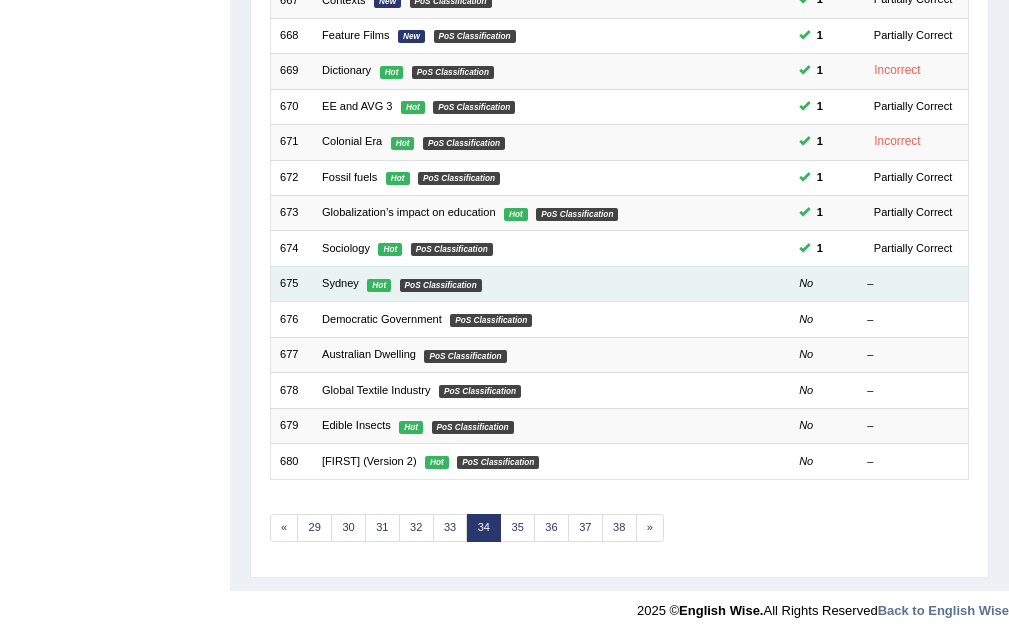 click on "Sydney Hot PoS Classification" at bounding box center [488, 283] 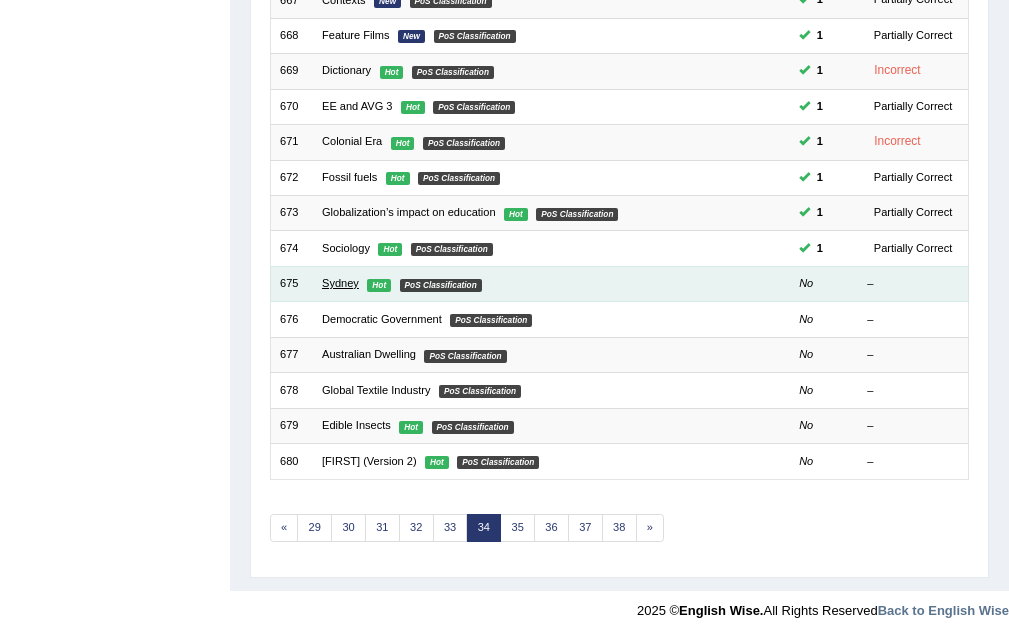 click on "Sydney Hot PoS Classification" at bounding box center [488, 283] 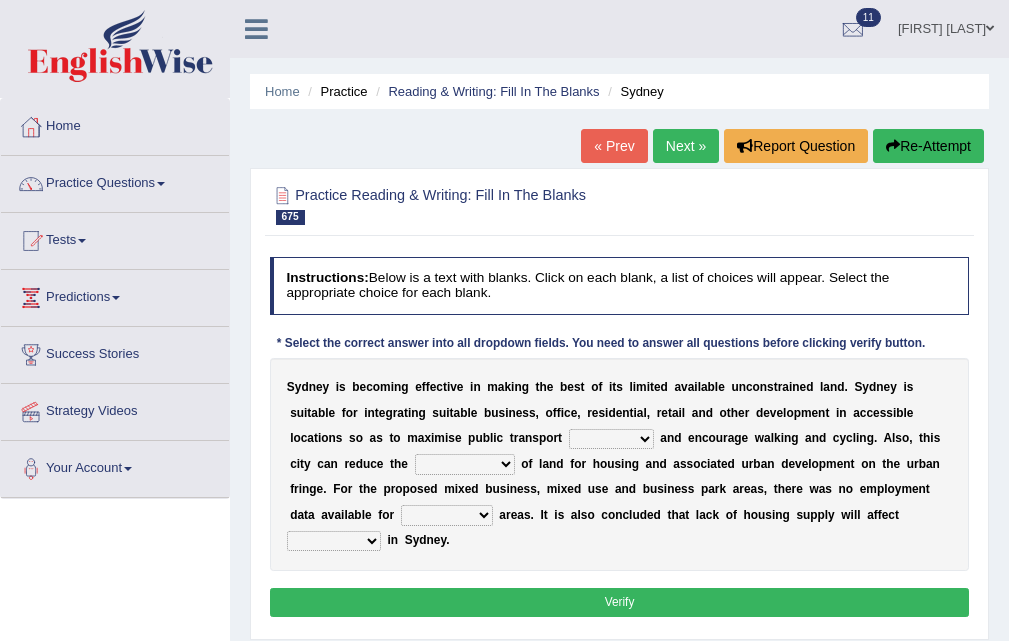 scroll, scrollTop: 0, scrollLeft: 0, axis: both 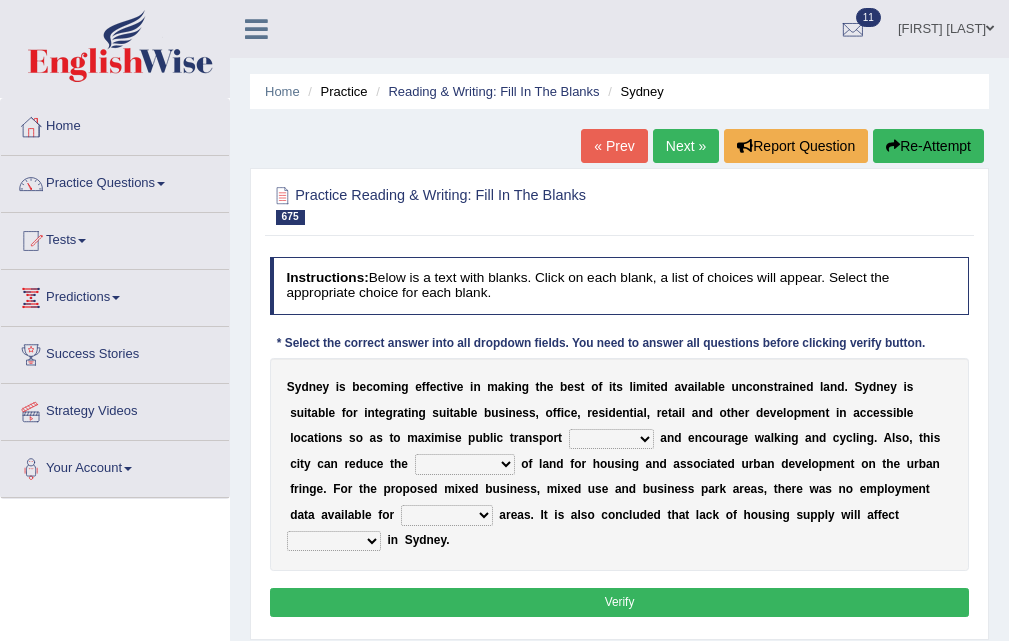 click on "patriot patronage patterned ensigns" at bounding box center [611, 439] 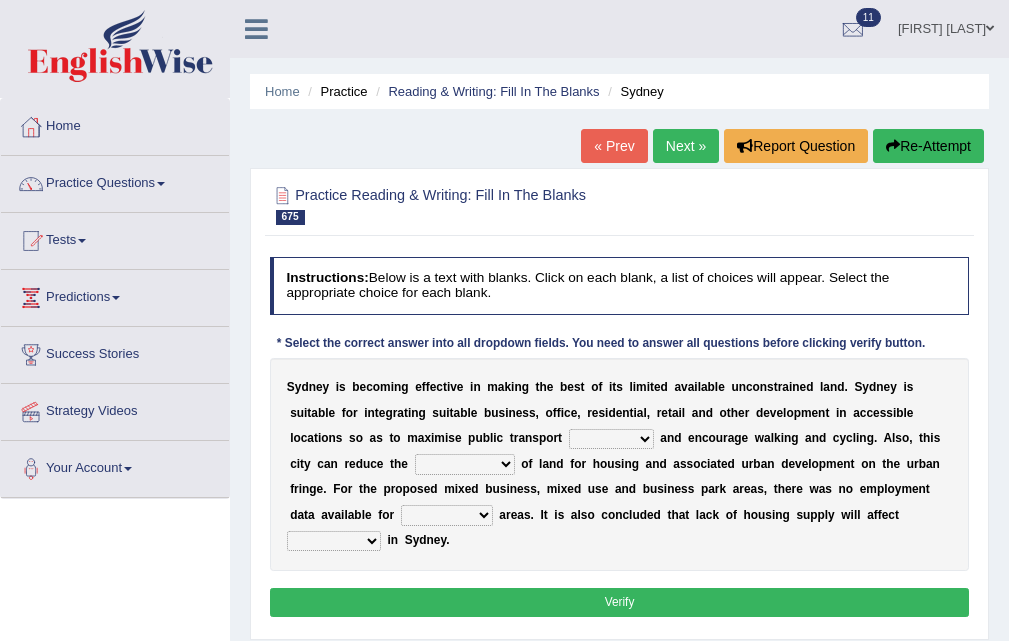 select on "ensigns" 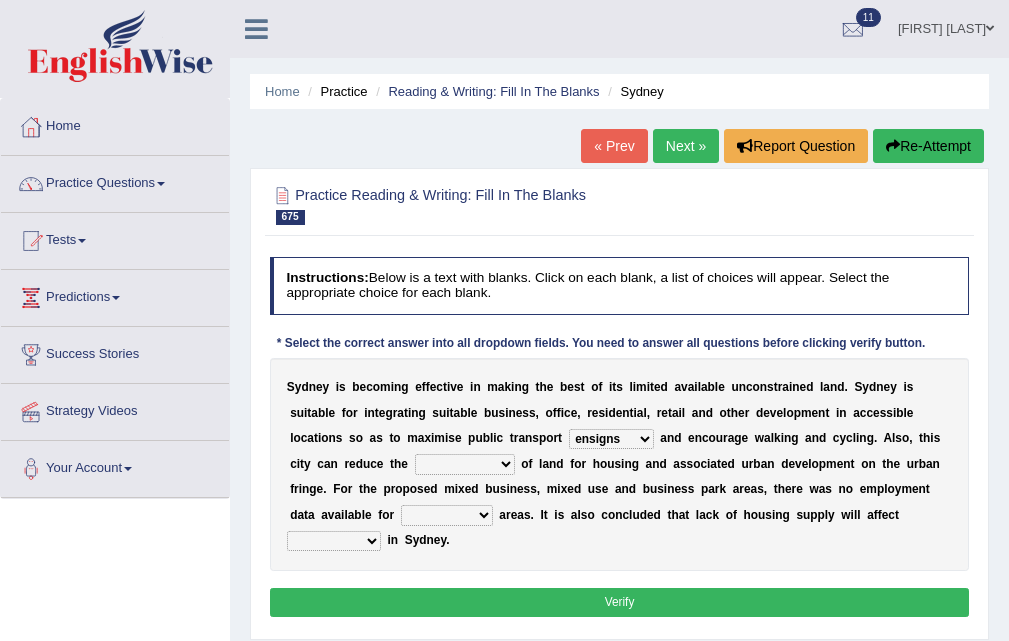 click on "patriot patronage patterned ensigns" at bounding box center [611, 439] 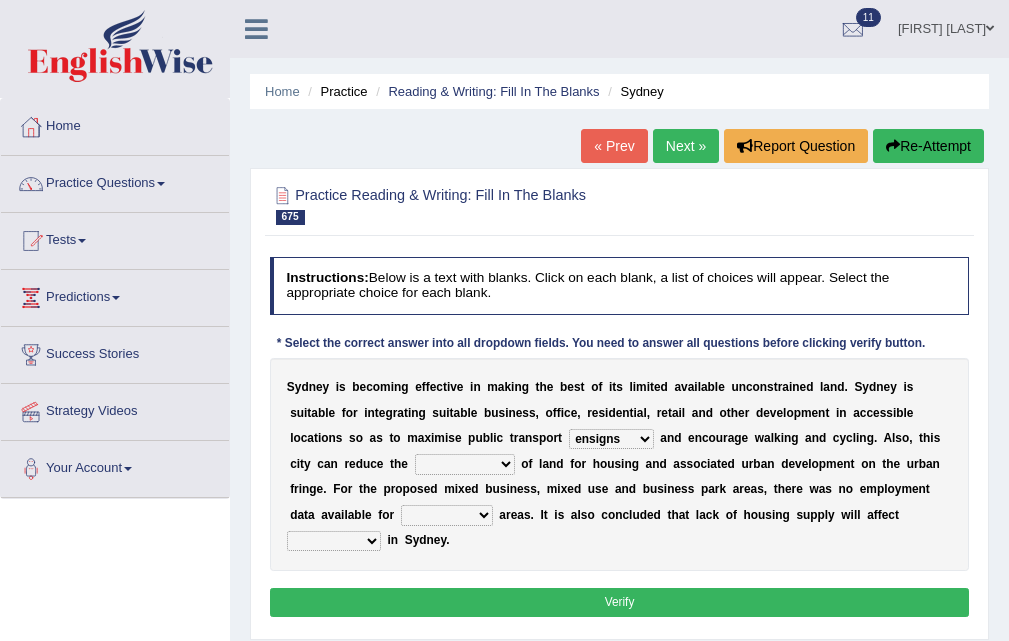 select on "consumption" 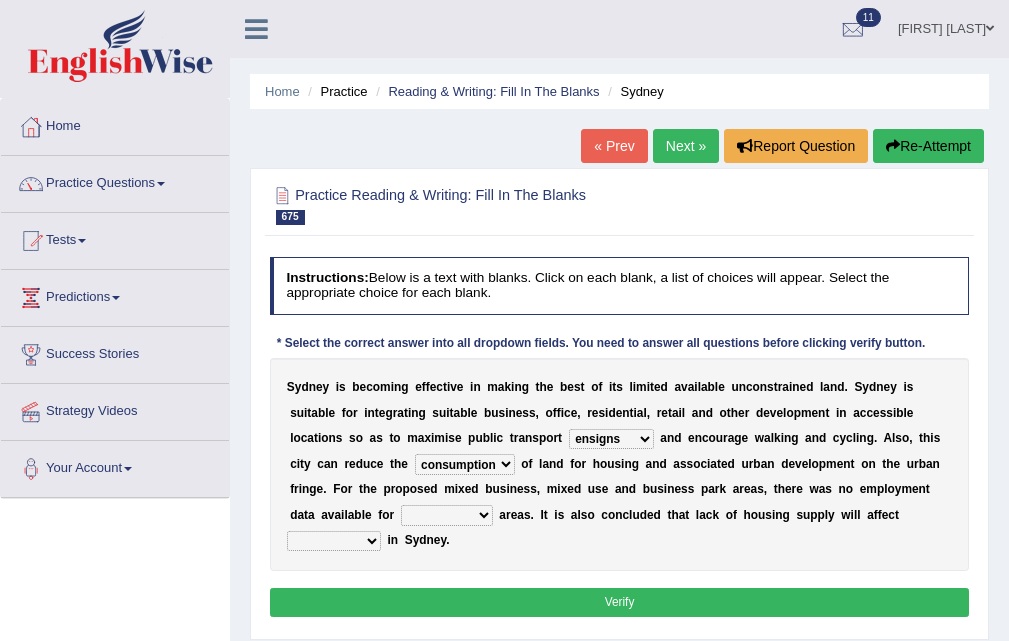 click on "consume consumate consumption constant" at bounding box center (465, 464) 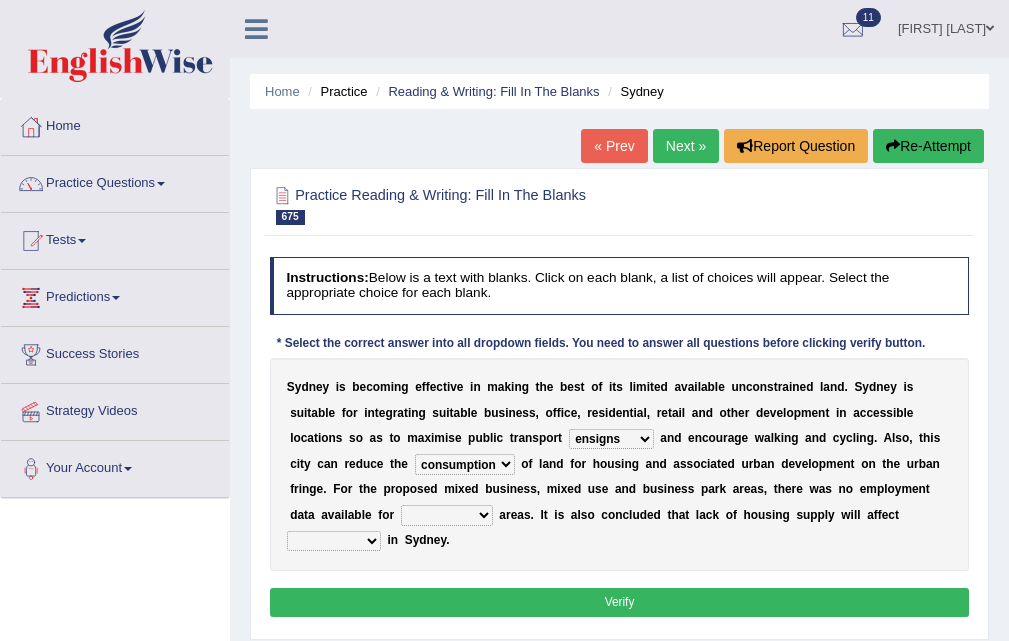 click on "affirm assure affordability weather" at bounding box center (334, 541) 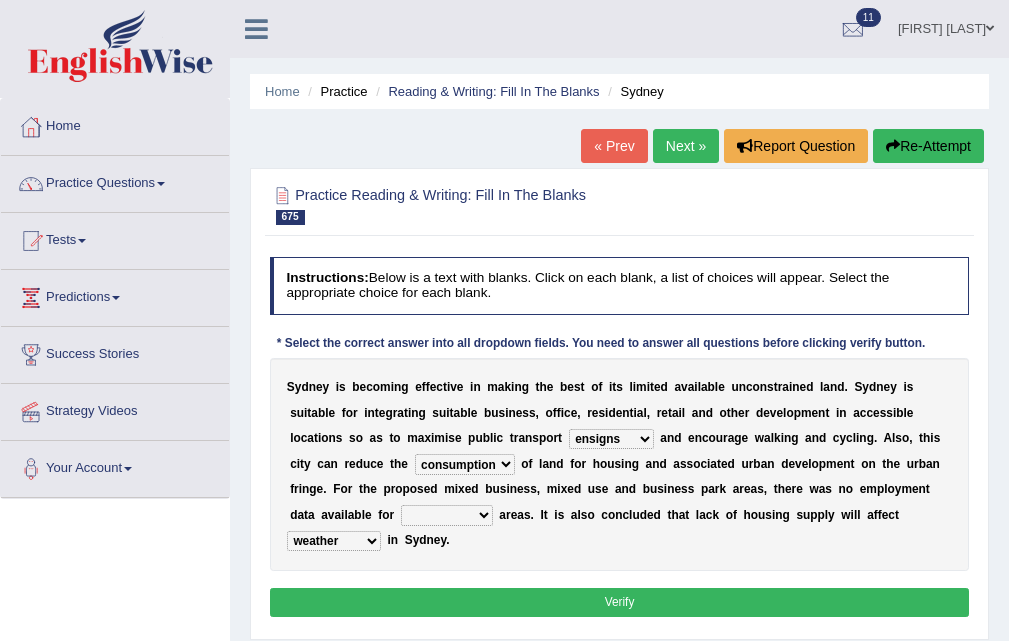 click on "conclude collide compress comparable" at bounding box center (447, 515) 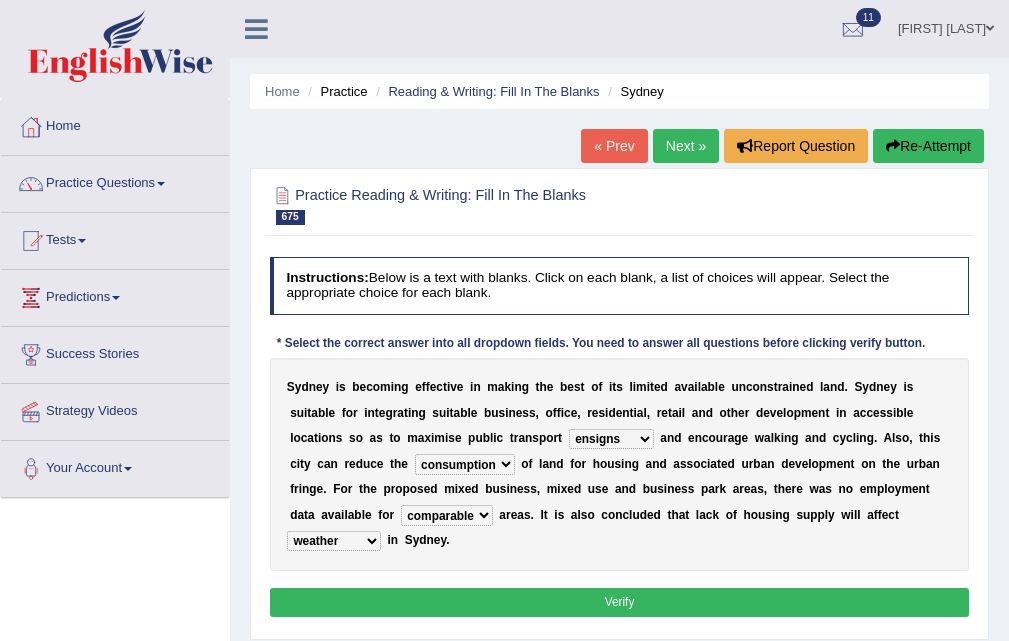 click on "Verify" at bounding box center [620, 602] 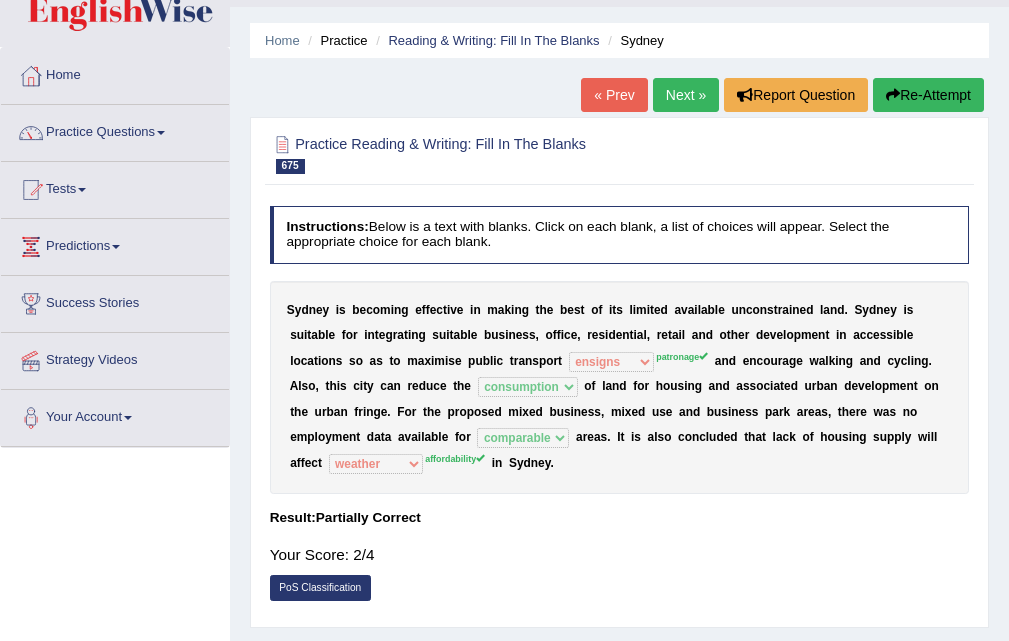 scroll, scrollTop: 0, scrollLeft: 0, axis: both 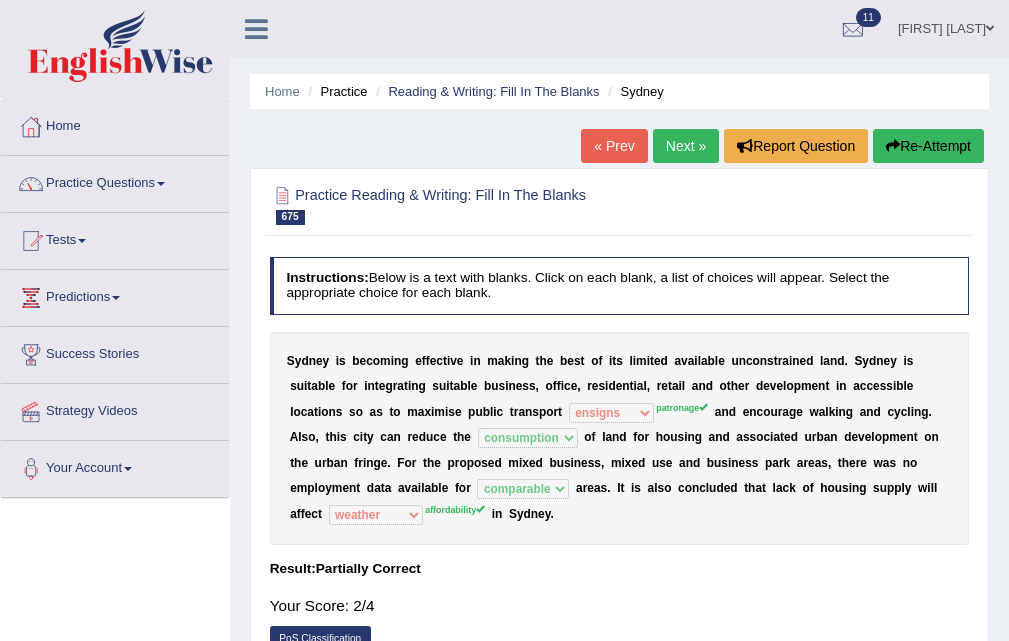 click on "Next »" at bounding box center (686, 146) 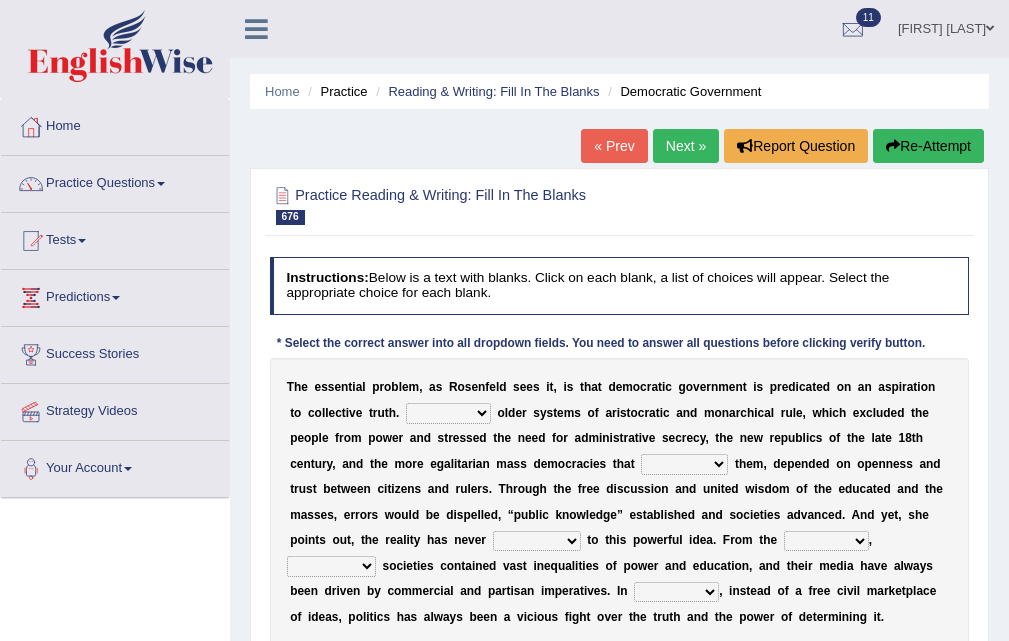 scroll, scrollTop: 0, scrollLeft: 0, axis: both 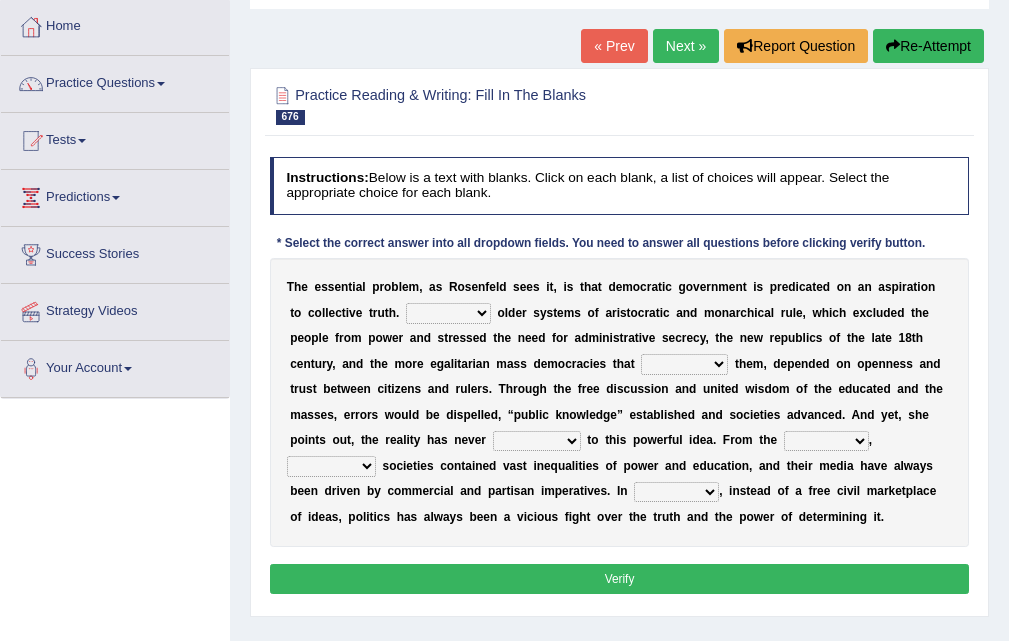 click on "Like Unlike Likely Safely" at bounding box center [448, 313] 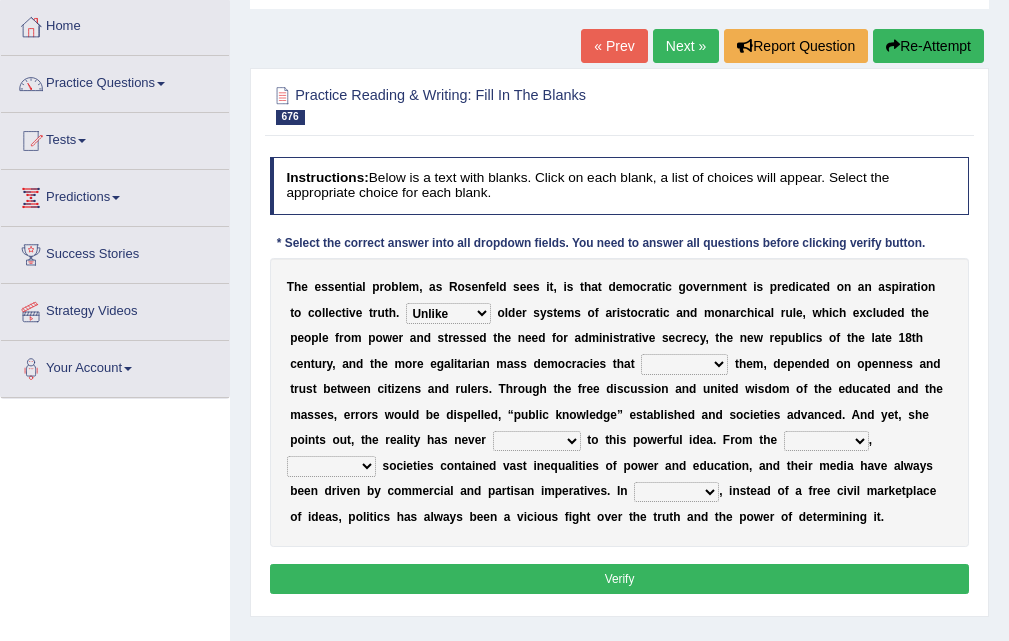 click on "Like Unlike Likely Safely" at bounding box center (448, 313) 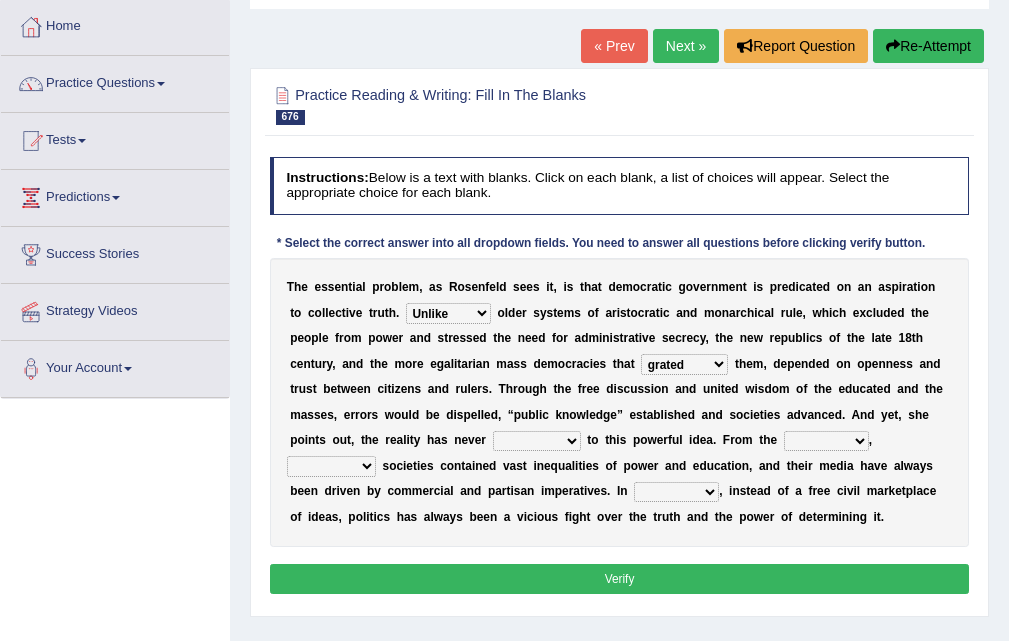 click on "readed grated succeeded printed" at bounding box center (684, 364) 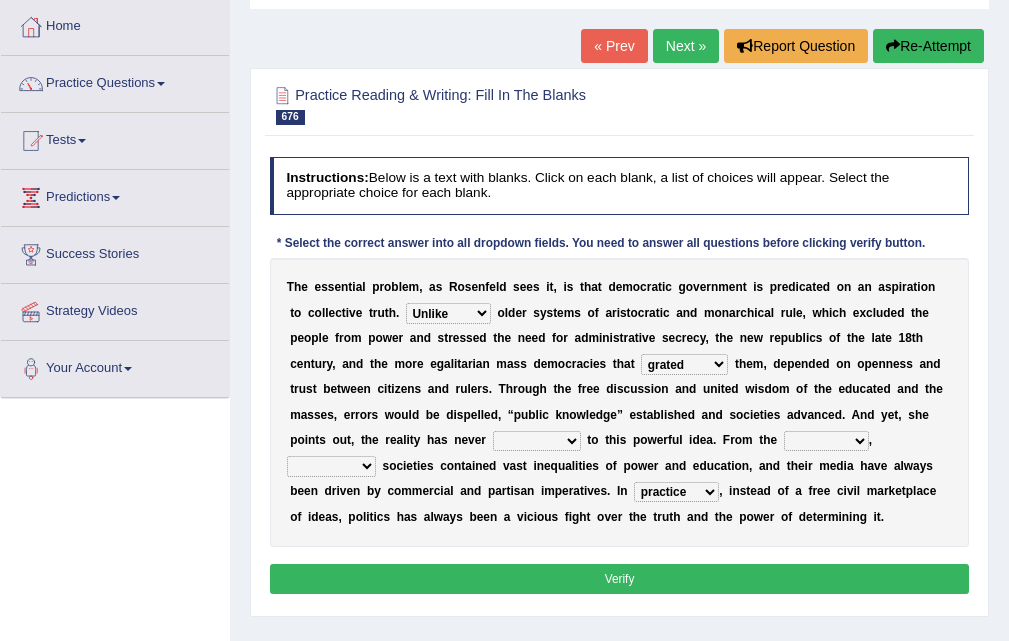 click on "outset ranged stood caught" at bounding box center (826, 441) 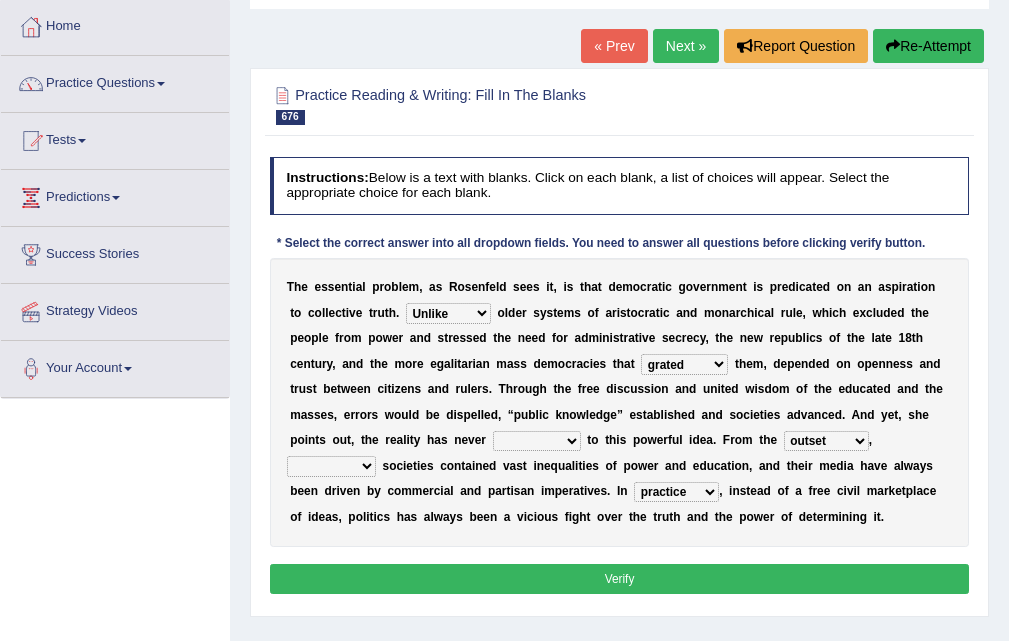 click on "outset ranged stood caught" at bounding box center [826, 441] 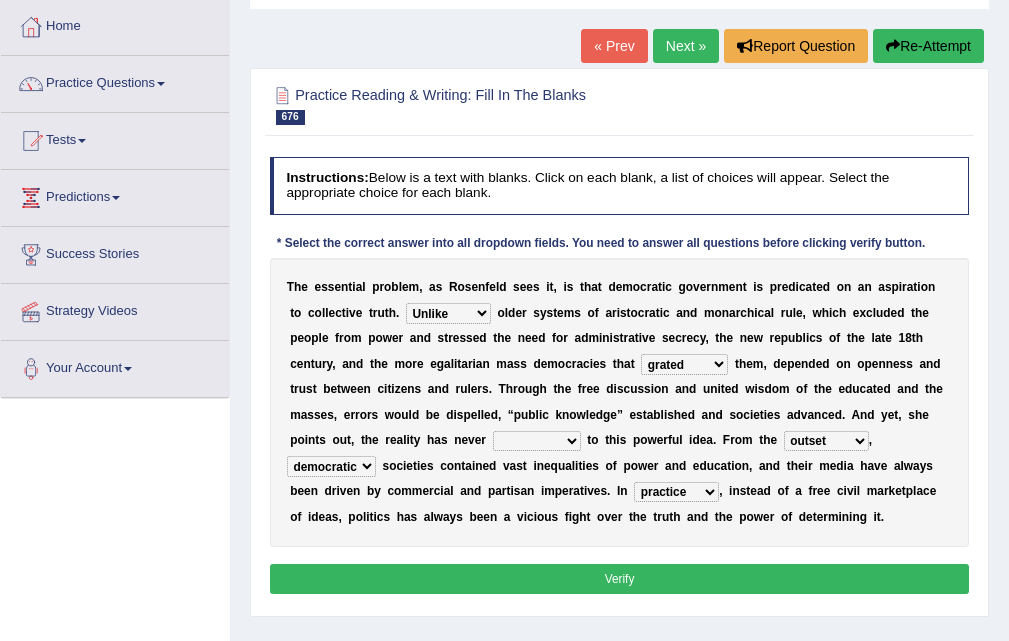 click on "Verify" at bounding box center [620, 578] 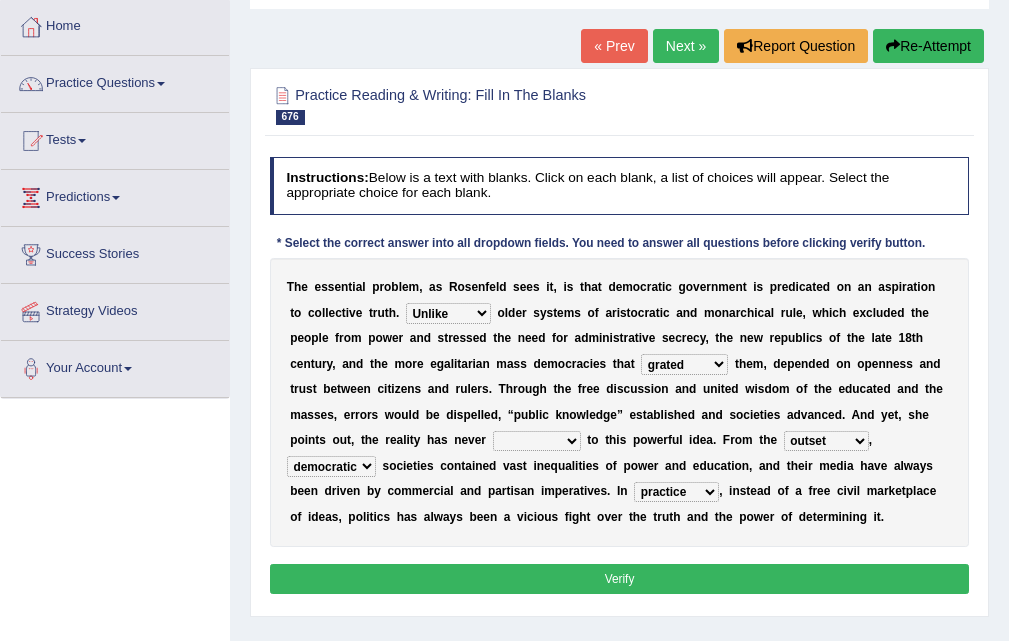 click on "saved up stood up brought up lived up" at bounding box center (537, 441) 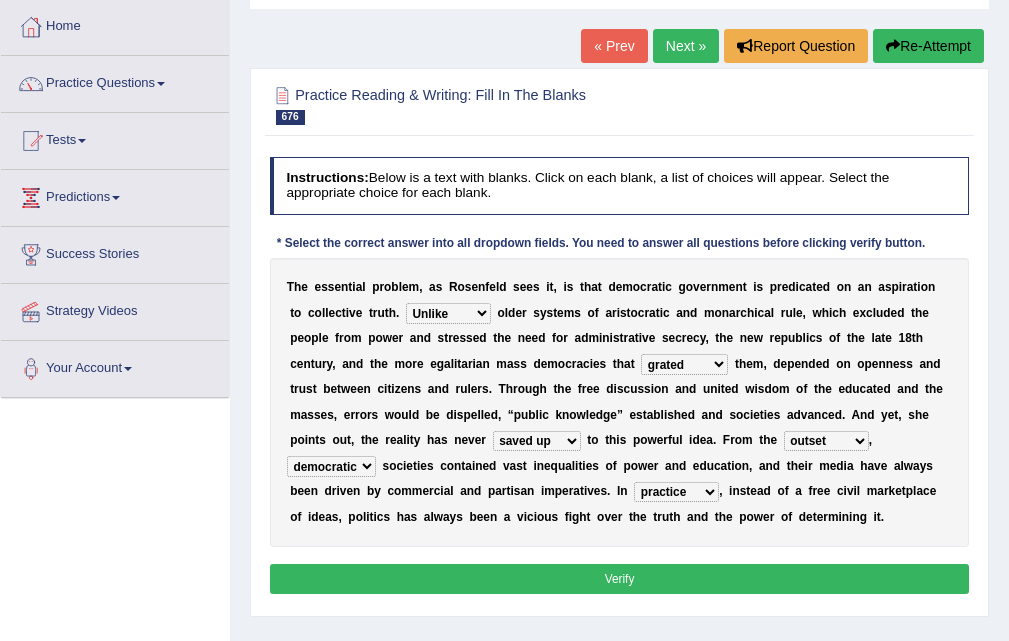 click on "Verify" at bounding box center [620, 578] 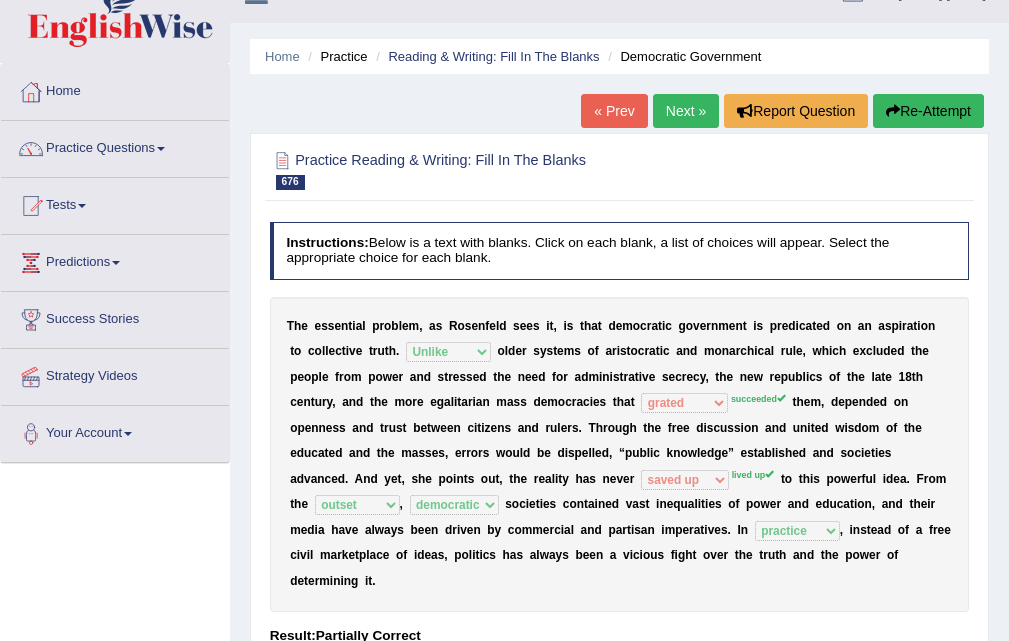 scroll, scrollTop: 0, scrollLeft: 0, axis: both 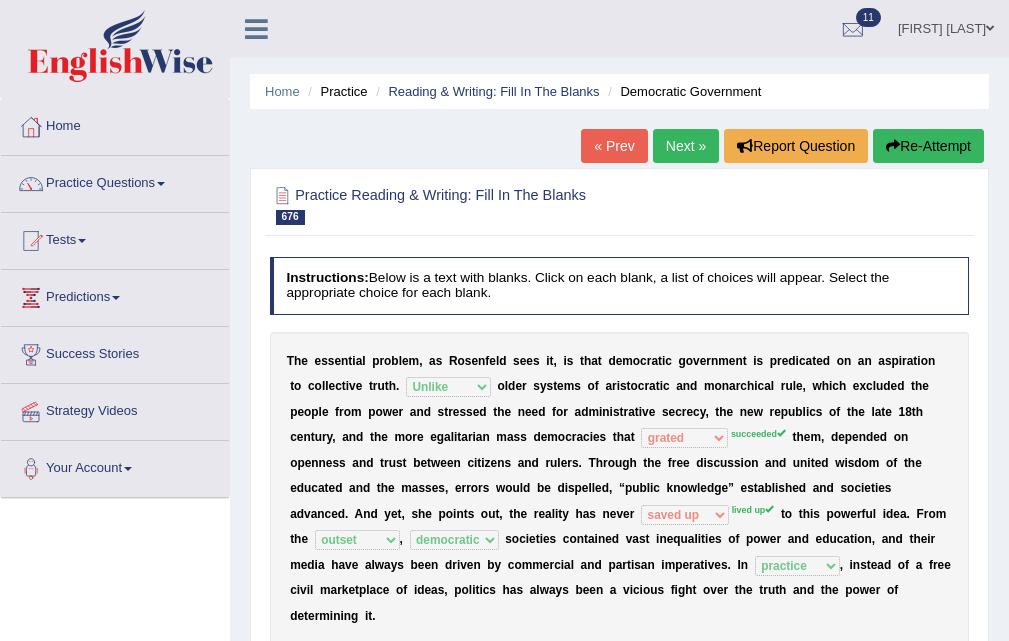 click on "Next »" at bounding box center (686, 146) 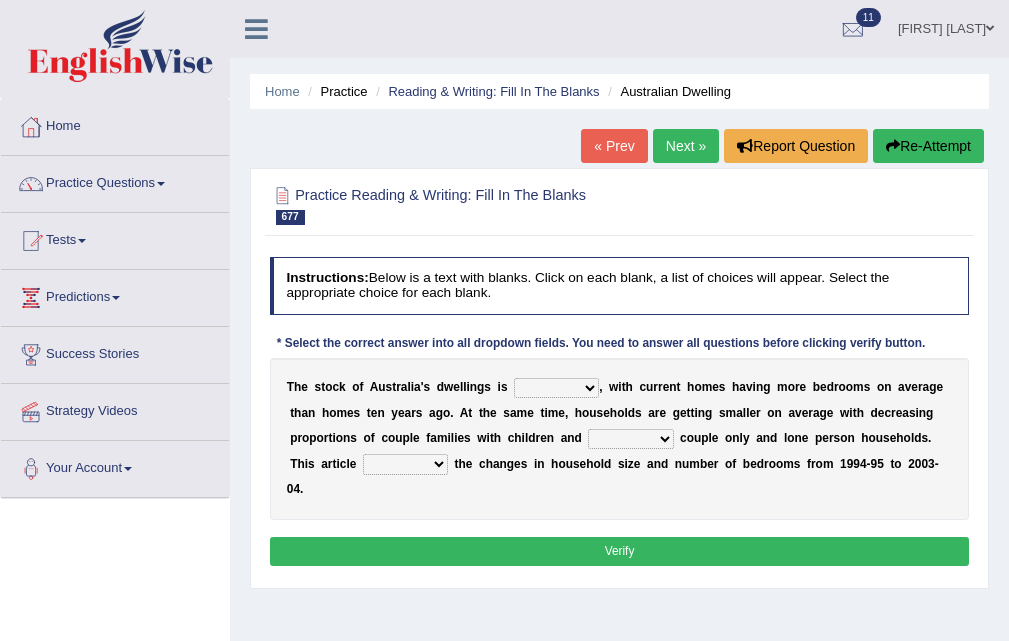 scroll, scrollTop: 0, scrollLeft: 0, axis: both 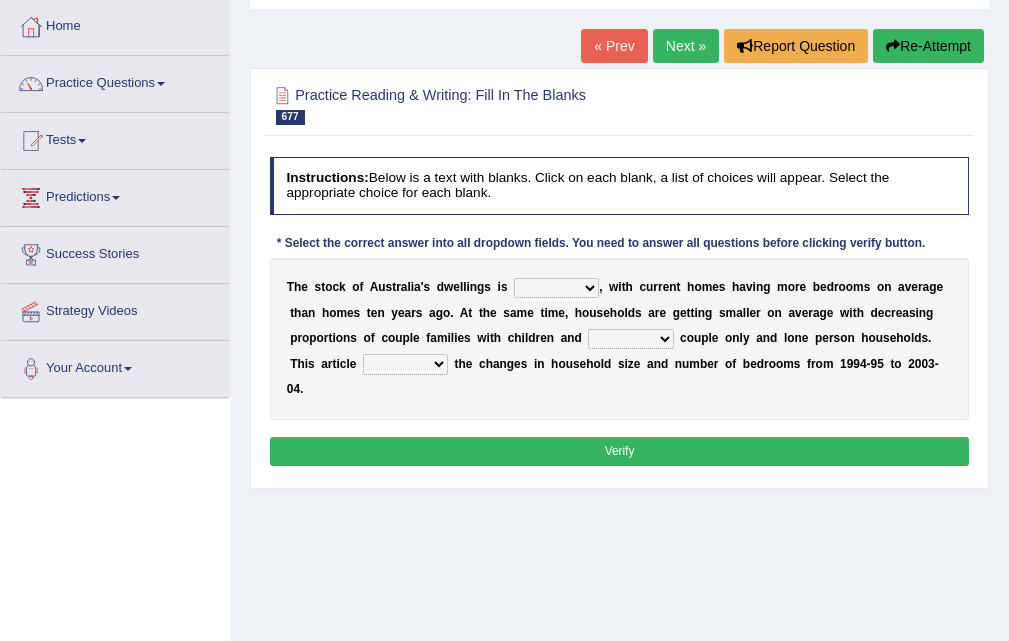 click on "revolving engaging evolving showing" at bounding box center (556, 288) 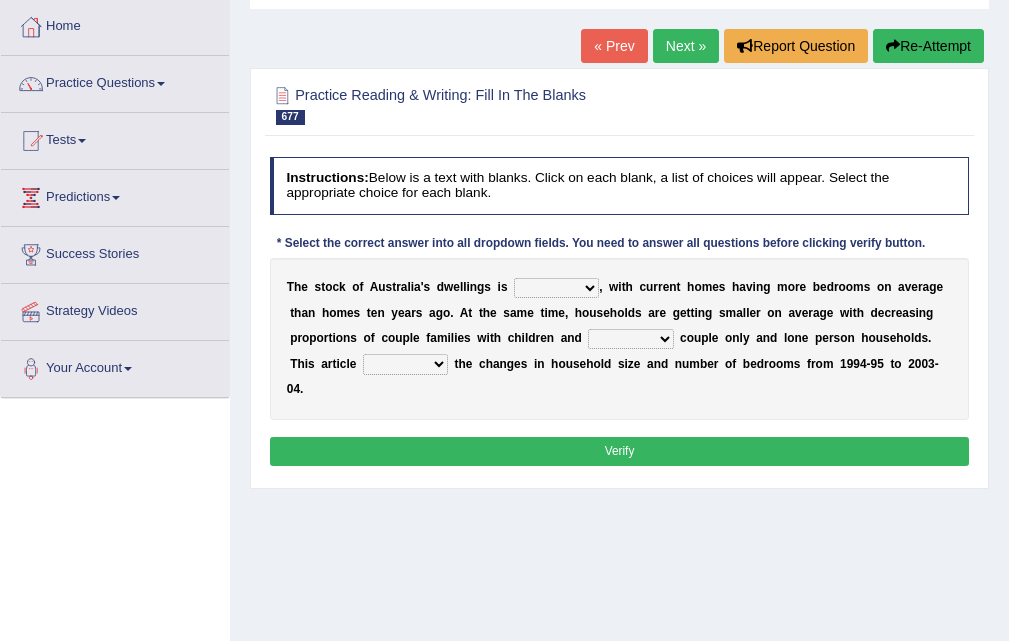 select on "evolving" 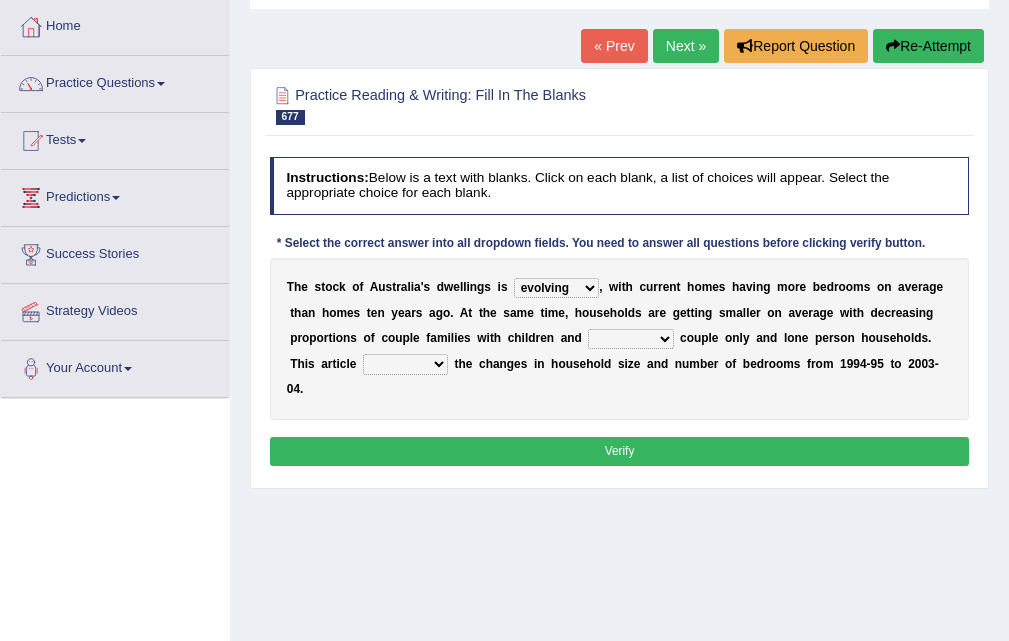 click on "slowing growing increasing bringing" at bounding box center (630, 339) 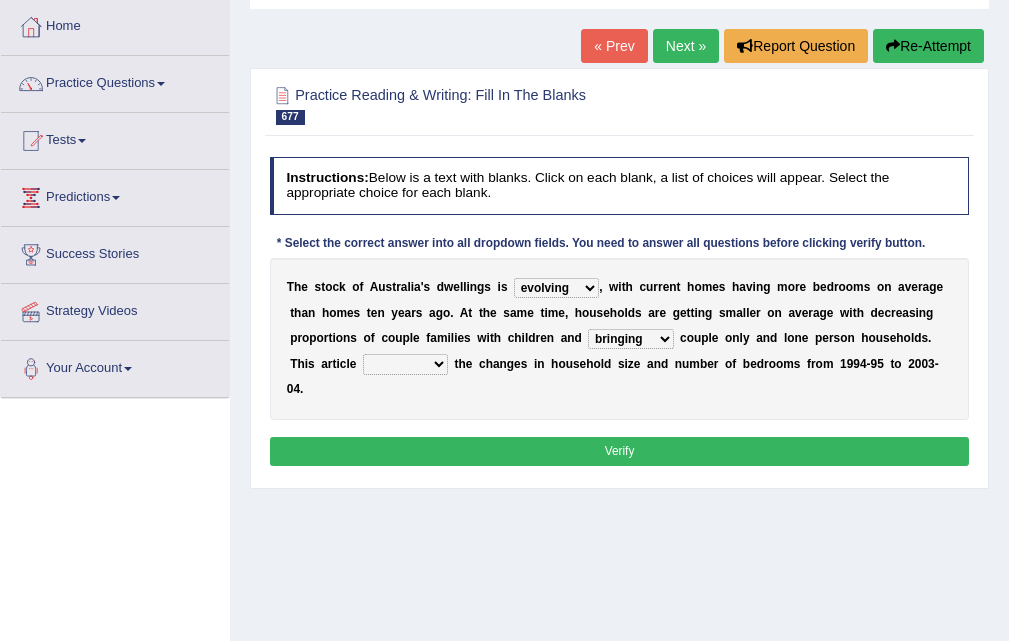 click on "slowing growing increasing bringing" at bounding box center (630, 339) 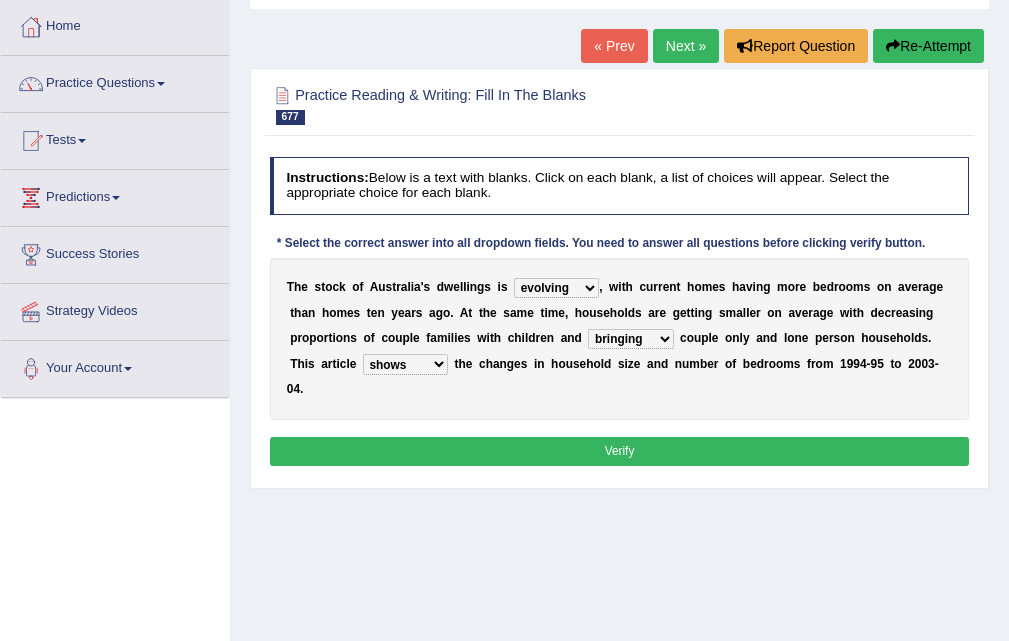click on "Verify" at bounding box center (620, 451) 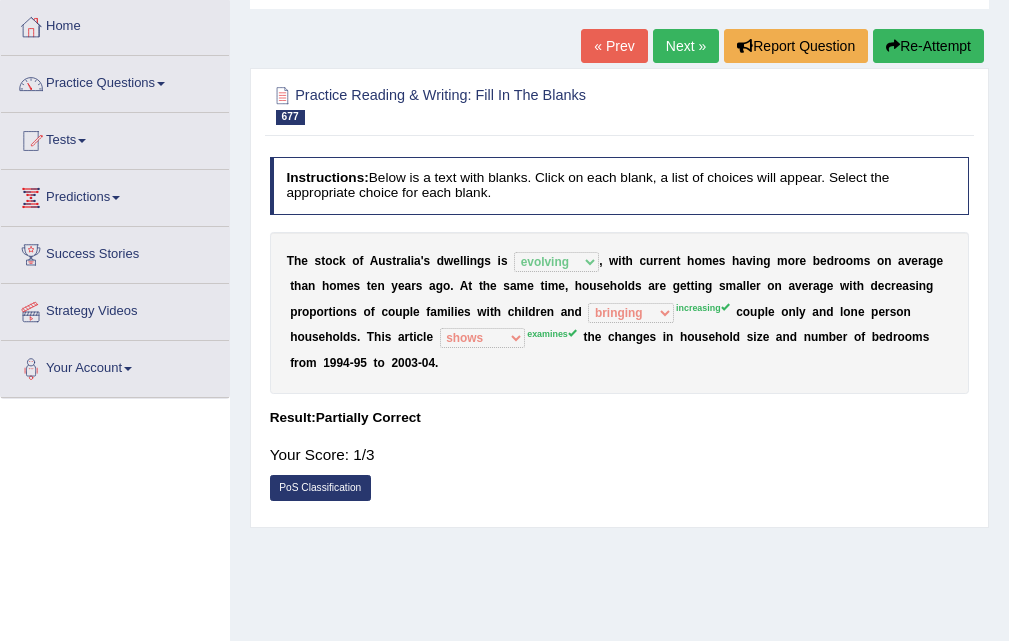 scroll, scrollTop: 0, scrollLeft: 0, axis: both 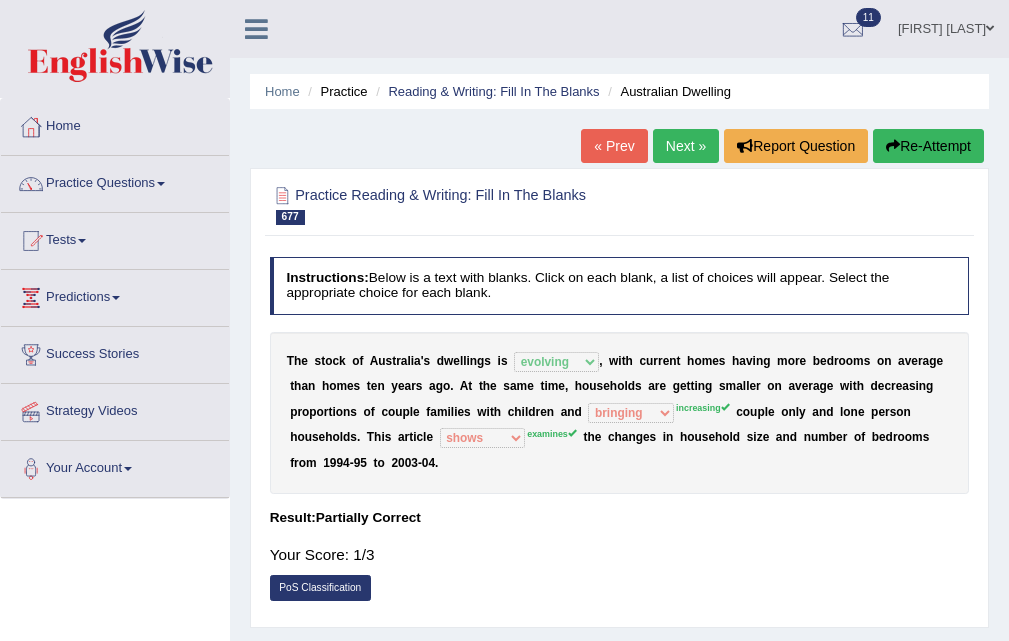 click on "Next »" at bounding box center [686, 146] 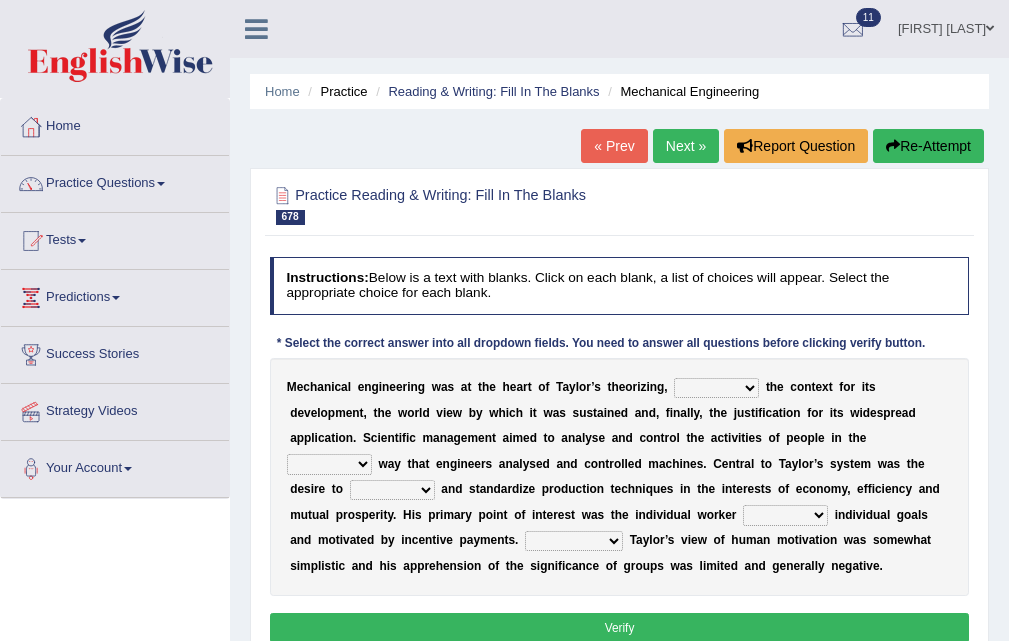 scroll, scrollTop: 0, scrollLeft: 0, axis: both 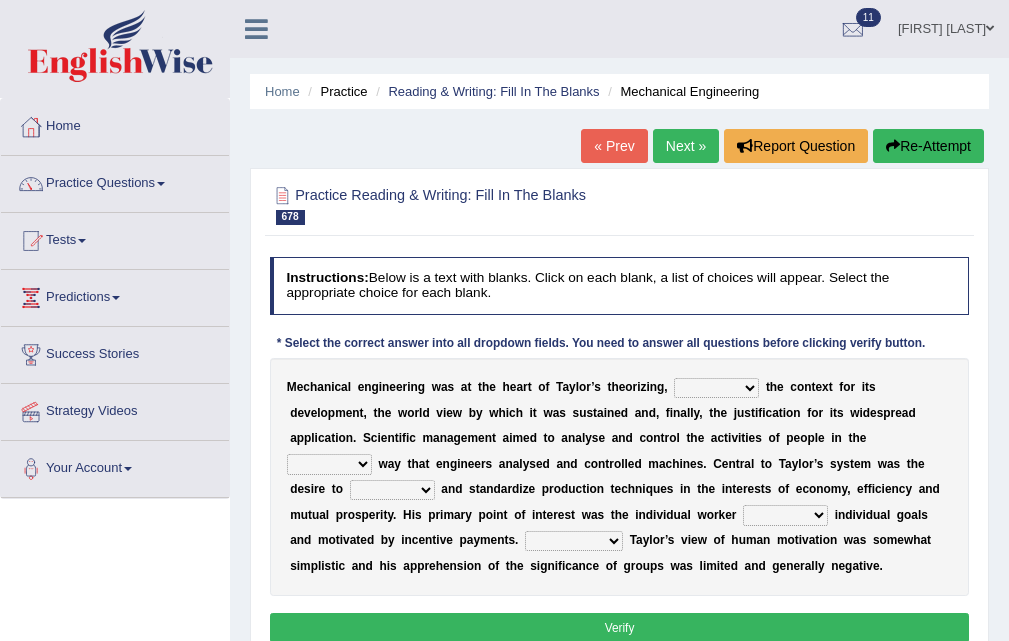 select on "analysed" 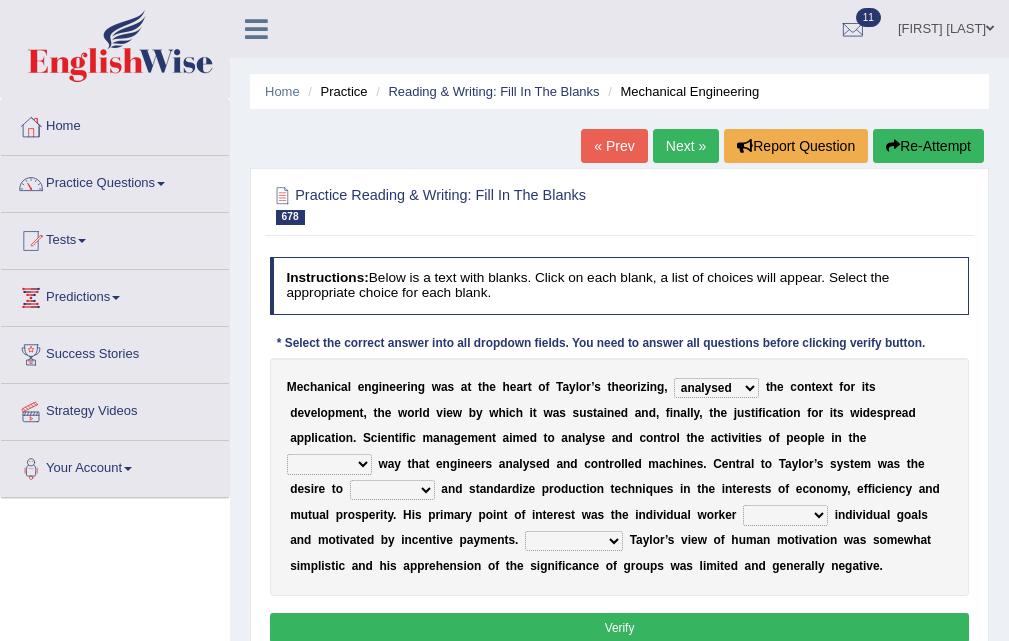 click on "blame same straight than" at bounding box center (329, 464) 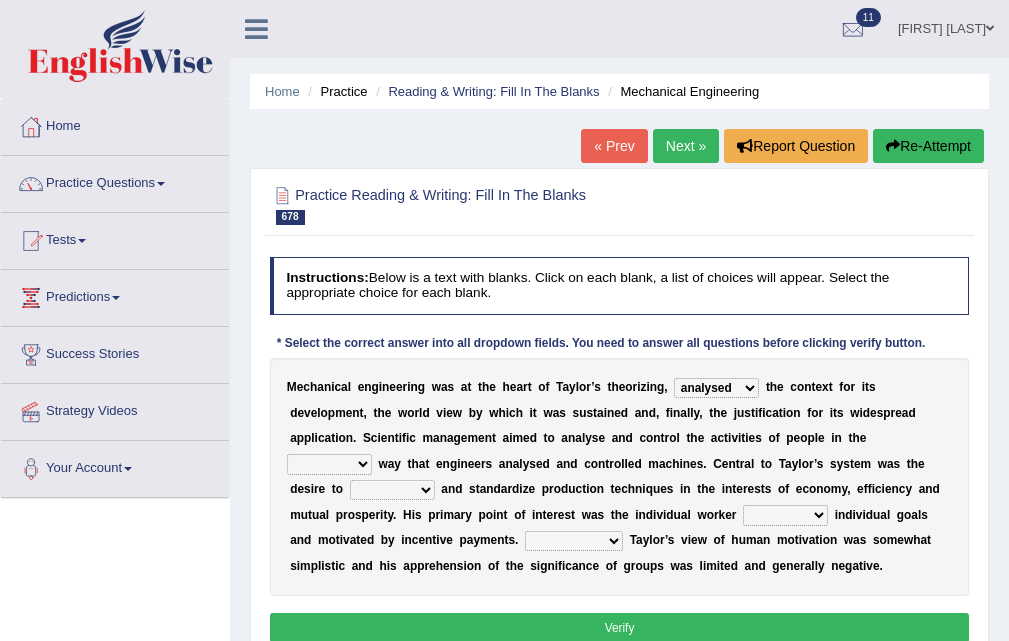 select on "same" 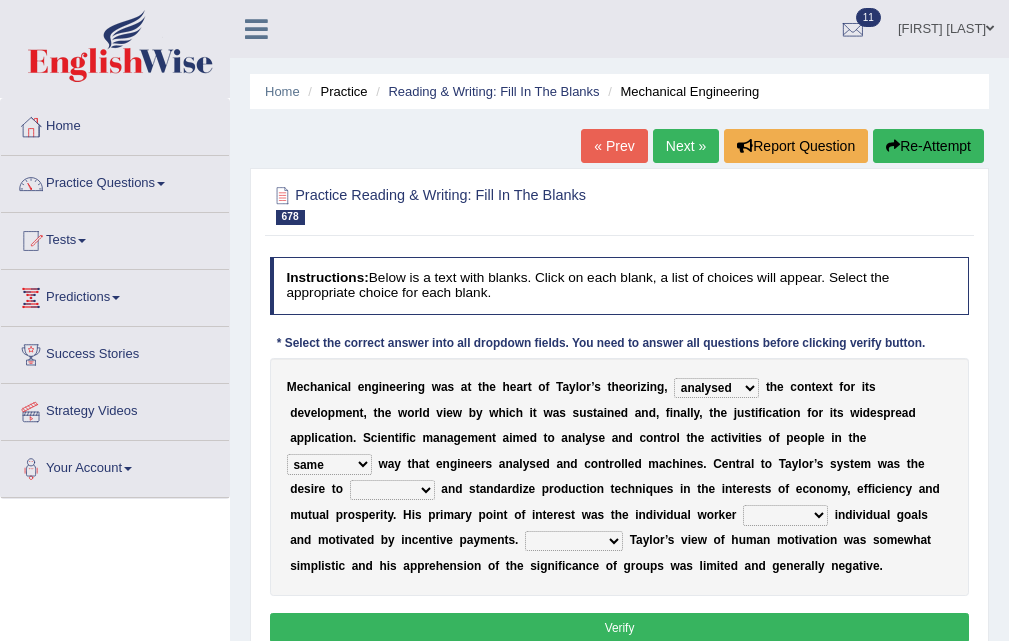 click on "M e c h a n i c a l    e n g i n e e r i n g    w a s    a t    t h e    h e a r t    o f    T a y l o r ’ s    t h e o r i z i n g ,    pressed providing analysed controlled    t h e    c o n t e x t    f o r    i t s    d e v e l o p m e n t ,    t h e    w o r l d    v i e w    b y    w h i c h    i t    w a s    s u s t a i n e d    a n d ,    f i n a l l y ,    t h e    j u s t i f i c a t i o n    f o r    i t s    w i d e s p r e a d    a p p l i c a t i o n .    S c i e n t i f i c    m a n a g e m e n t    a i m e d    t o    a n a l y s e    a n d    c o n t r o l    t h e    a c t i v i t i e s    o f    p e o p l e    i n    t h e    blame same straight than    w a y    t h a t    e n g i n e e r s    a n a l y s e d    a n d    c o n t r o l l e d    m a c h i n e s .    C e n t r a l    t o    T a y l o r ’ s    s y s t e m    w a s    t h e    d e s i r e    t o    exercise rationalize stated subjected    a n d    s t a n d a r d" at bounding box center [620, 477] 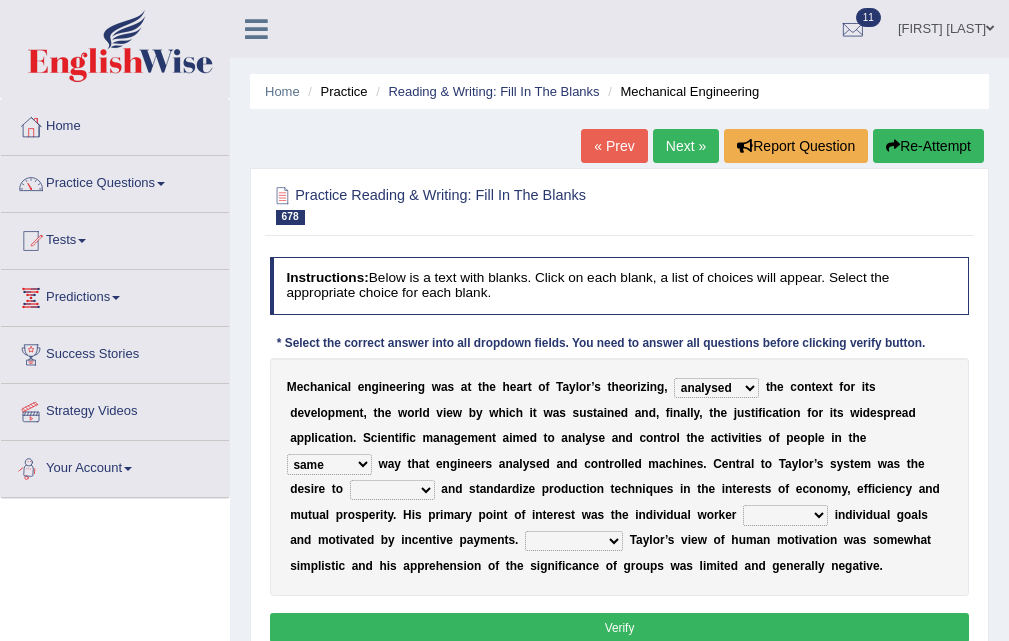 click on "exercise rationalize stated subjected" at bounding box center (392, 490) 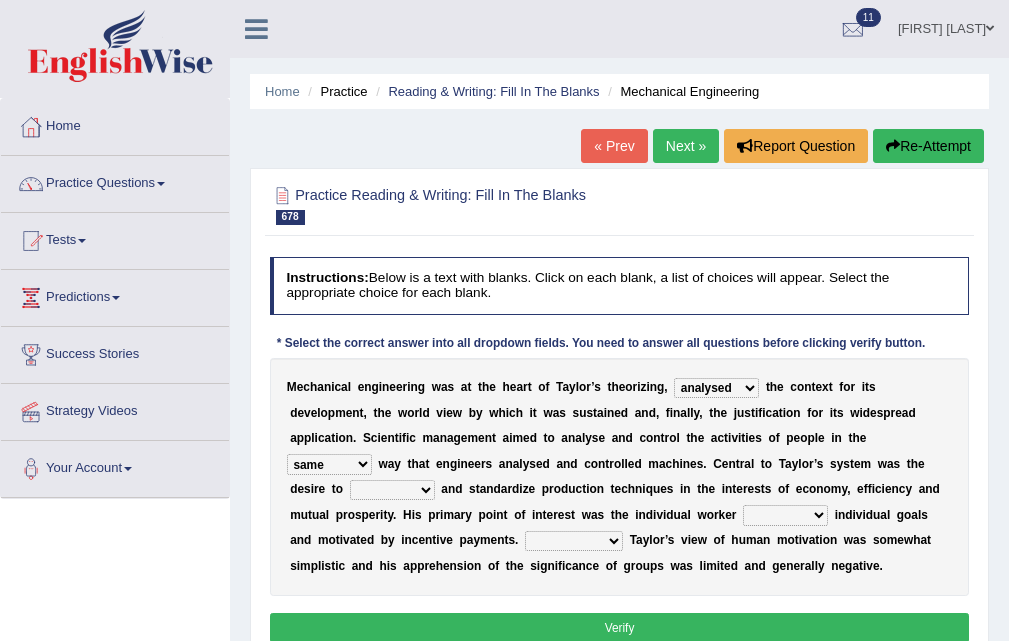 select on "rationalize" 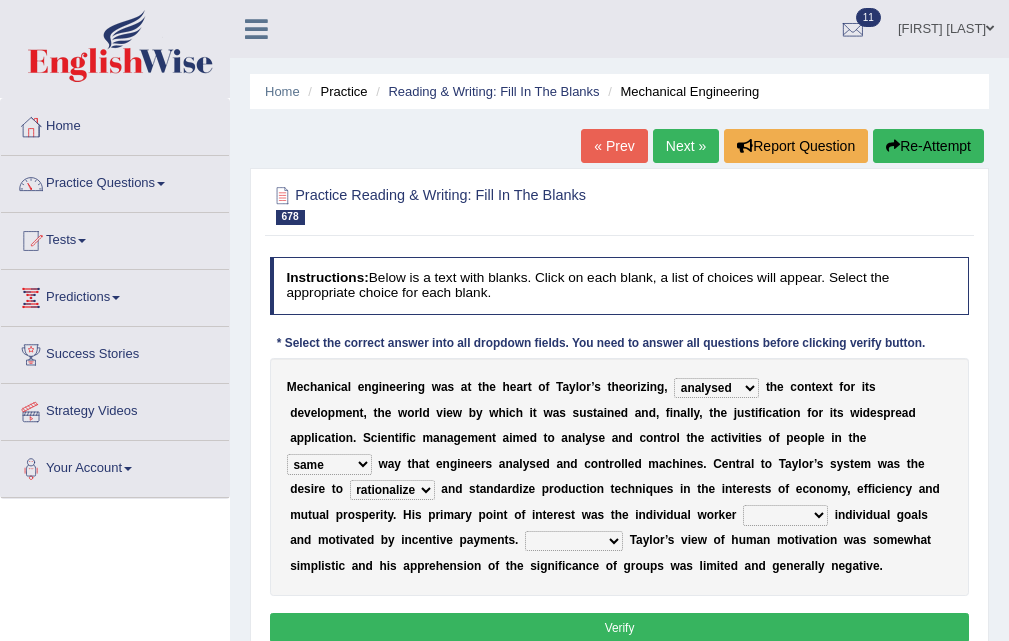 click on "Greatly Shortly Undoubtedly Slowly" at bounding box center [574, 541] 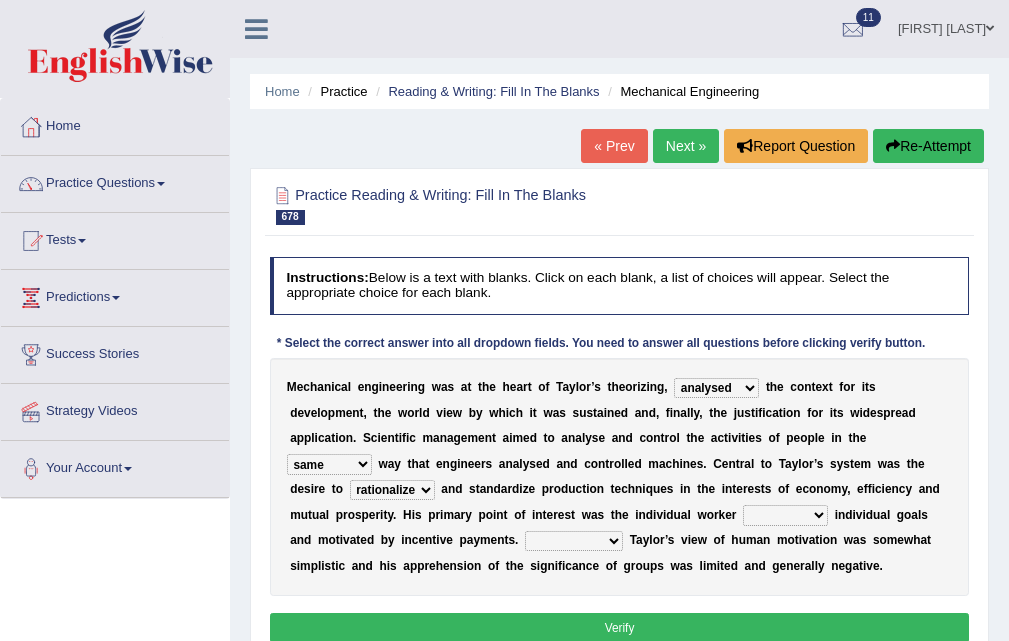 select on "Greatly" 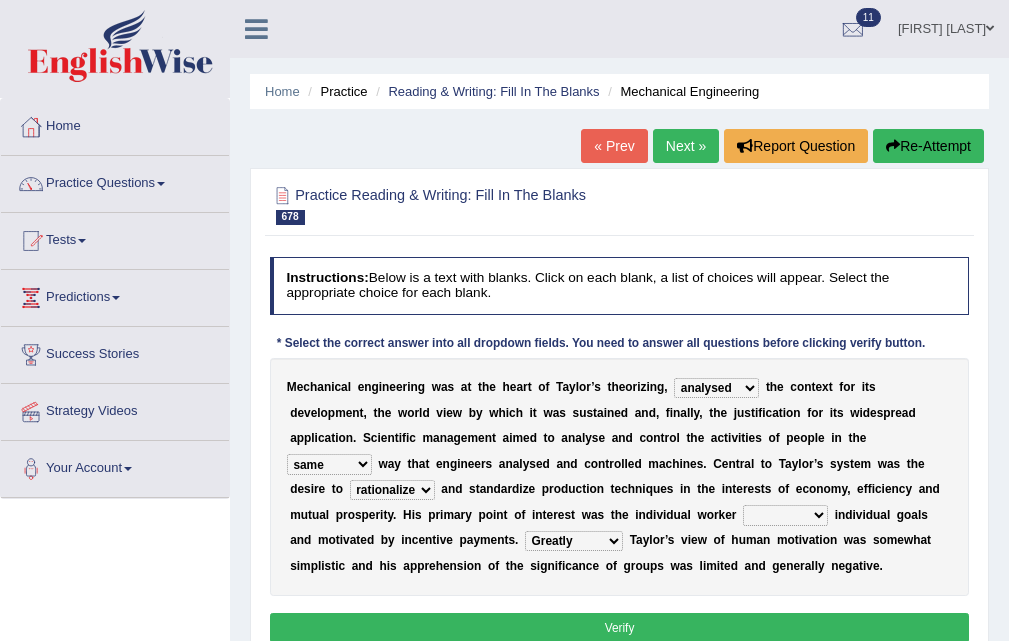 click on "playing pursuing stopping staying" at bounding box center (785, 515) 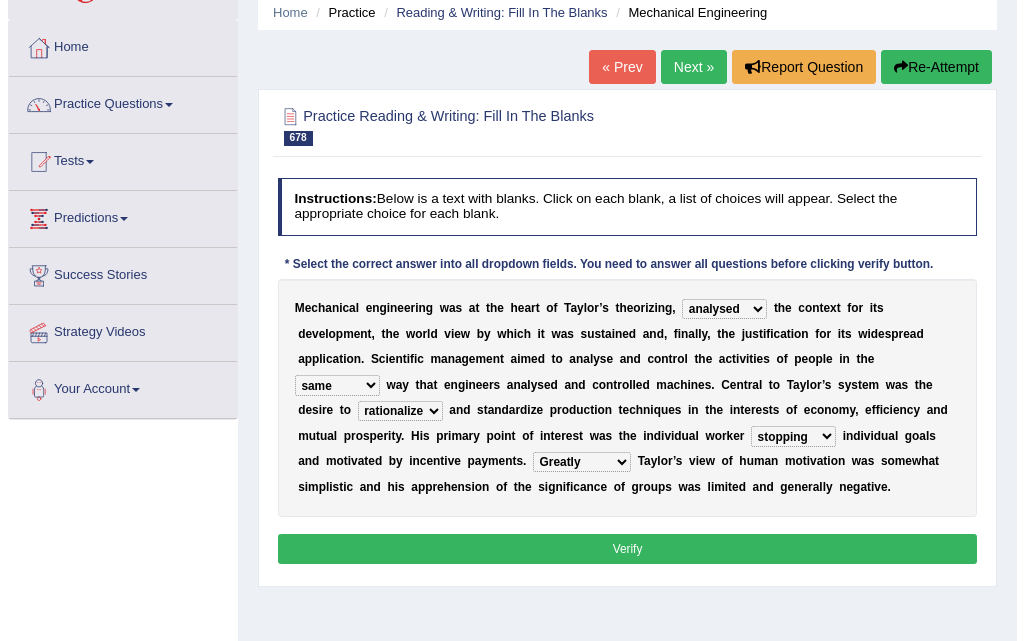 scroll, scrollTop: 200, scrollLeft: 0, axis: vertical 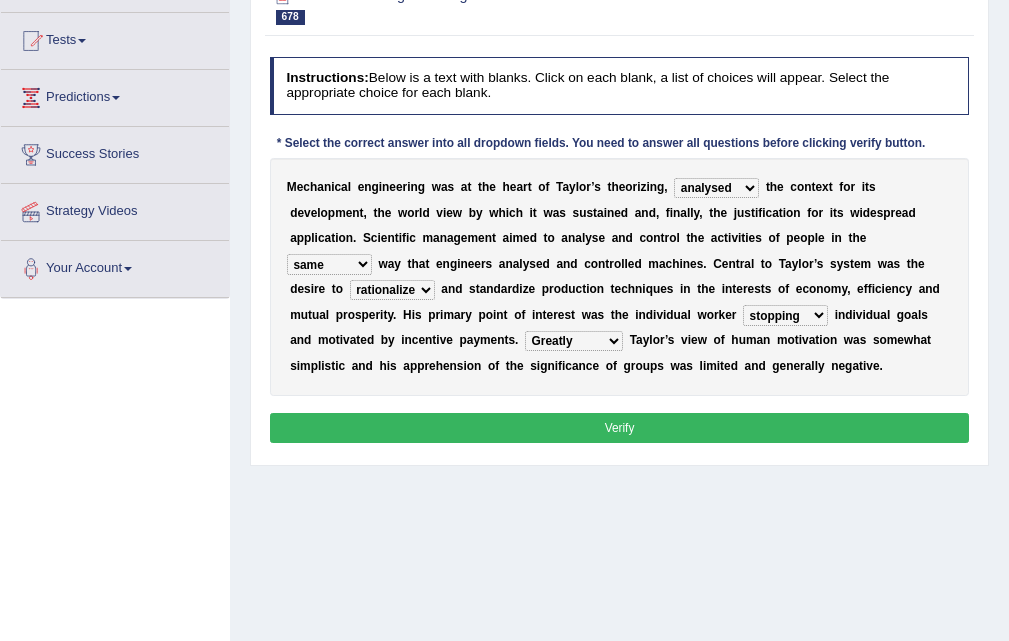 click on "Verify" at bounding box center (620, 427) 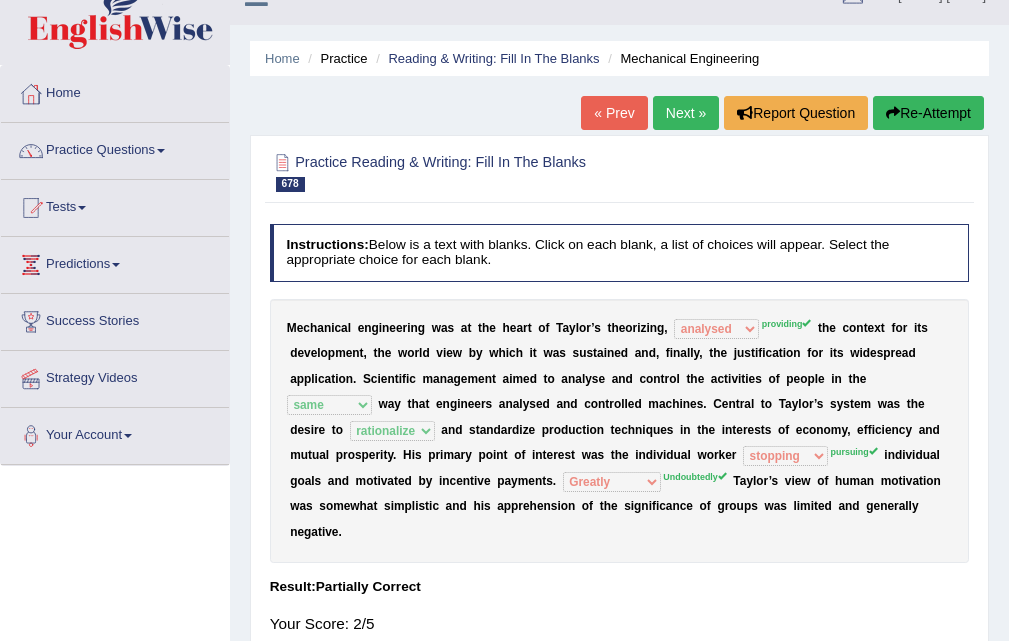 scroll, scrollTop: 0, scrollLeft: 0, axis: both 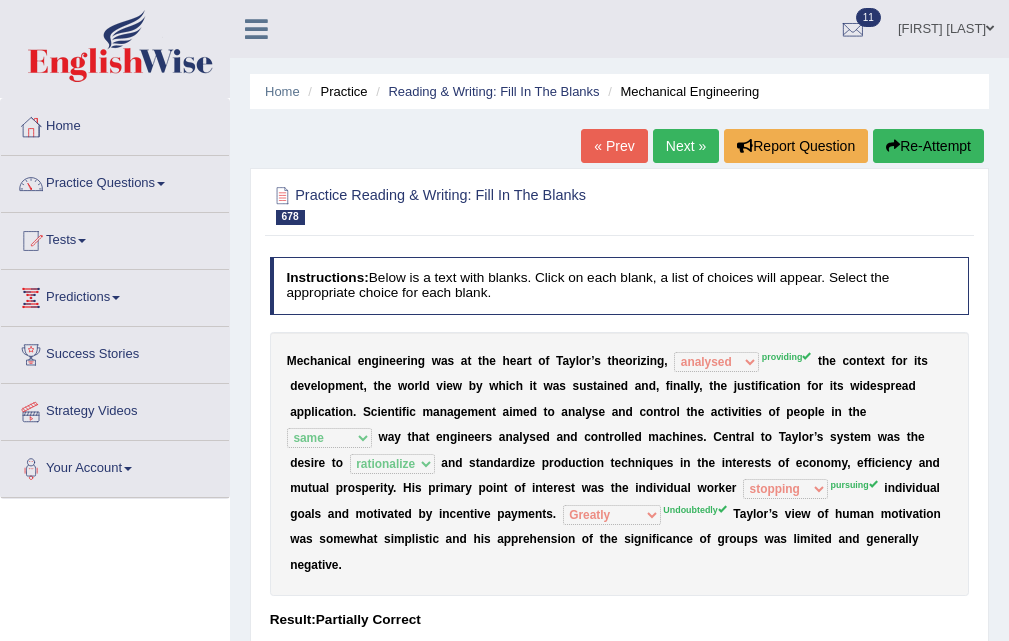 drag, startPoint x: 672, startPoint y: 174, endPoint x: 678, endPoint y: 158, distance: 17.088007 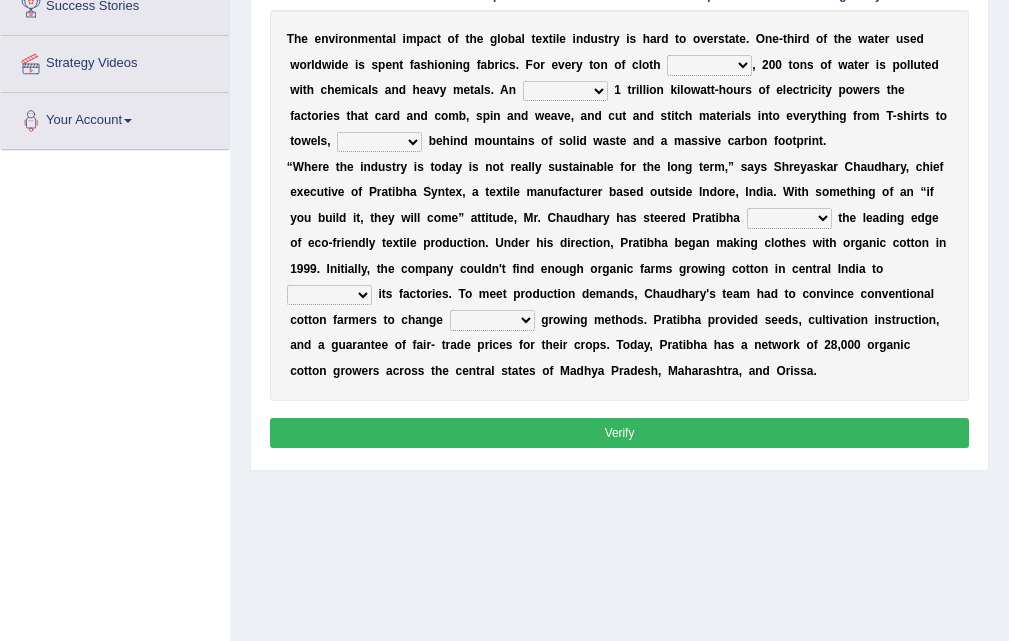 scroll, scrollTop: 348, scrollLeft: 0, axis: vertical 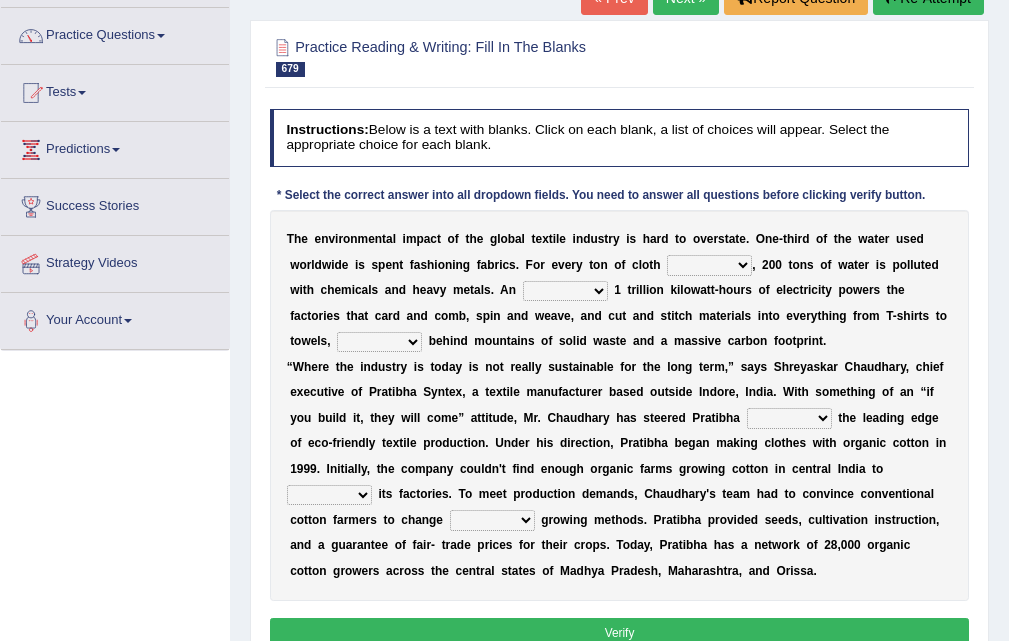click on "made produced taken stolen" at bounding box center [709, 265] 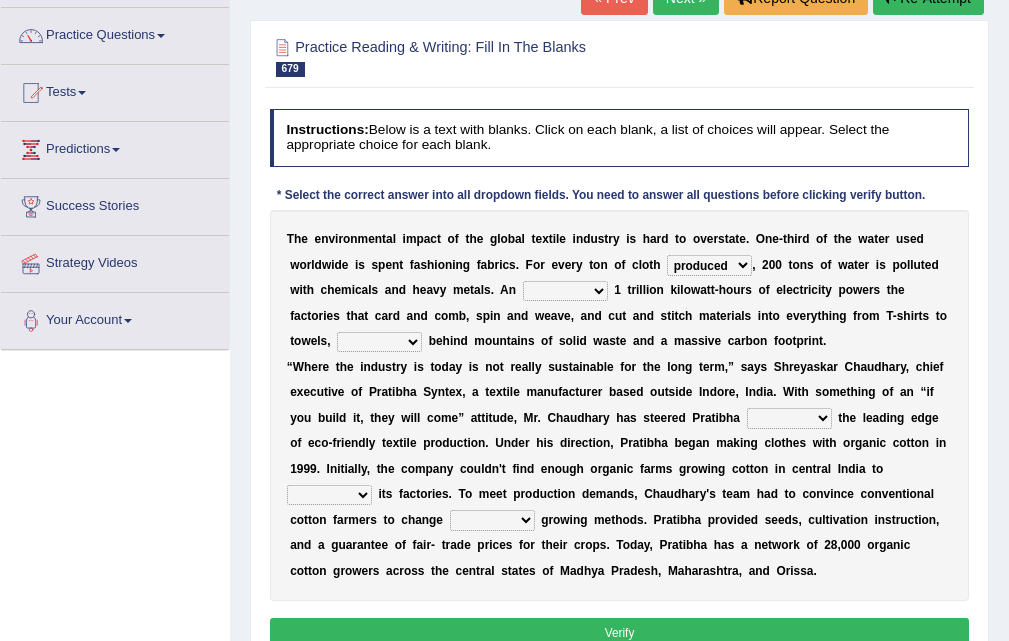 click on "pressed estimated stumped drummed" at bounding box center (565, 291) 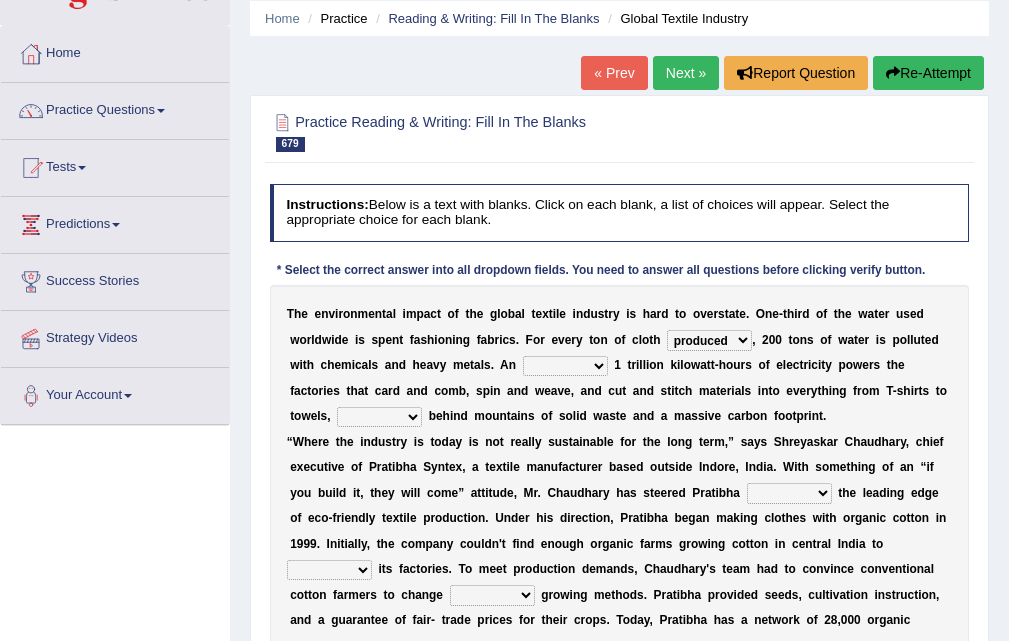 scroll, scrollTop: 0, scrollLeft: 0, axis: both 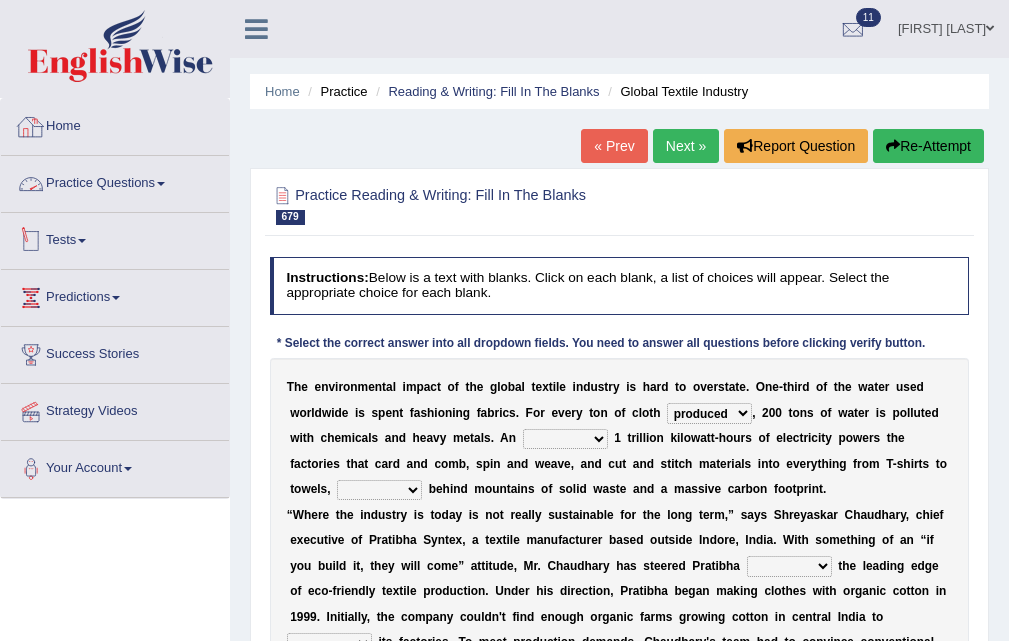 click on "Tests" at bounding box center (115, 238) 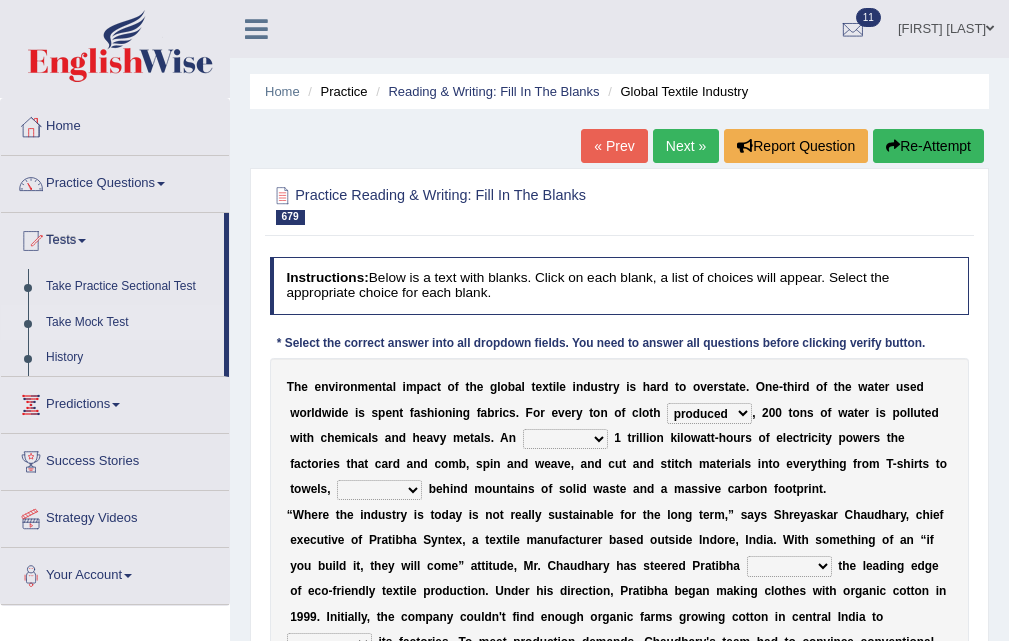 drag, startPoint x: 122, startPoint y: 268, endPoint x: 128, endPoint y: 332, distance: 64.28063 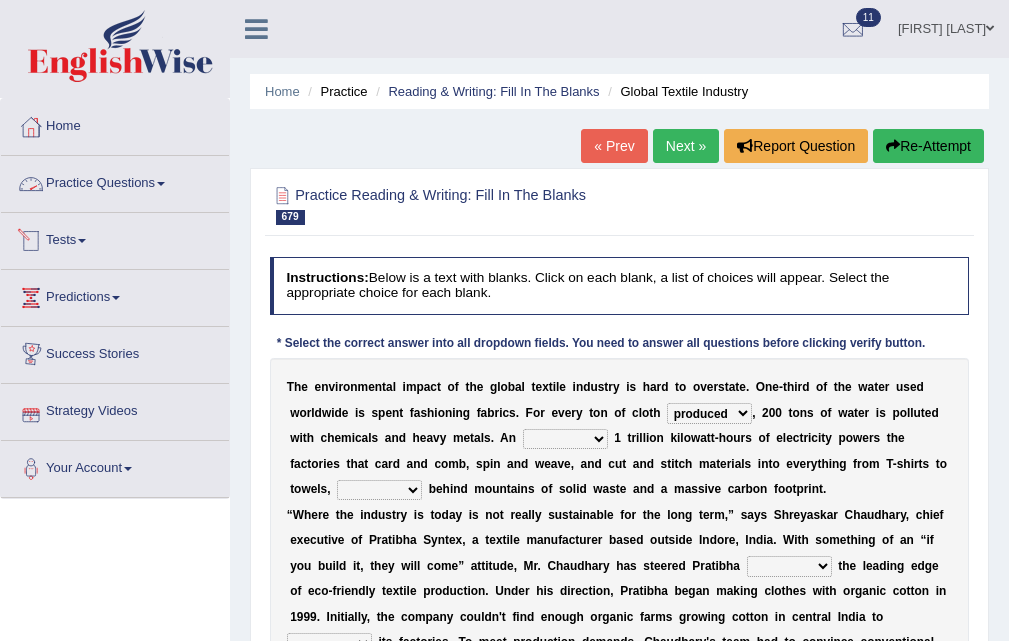 click on "Tests" at bounding box center [115, 238] 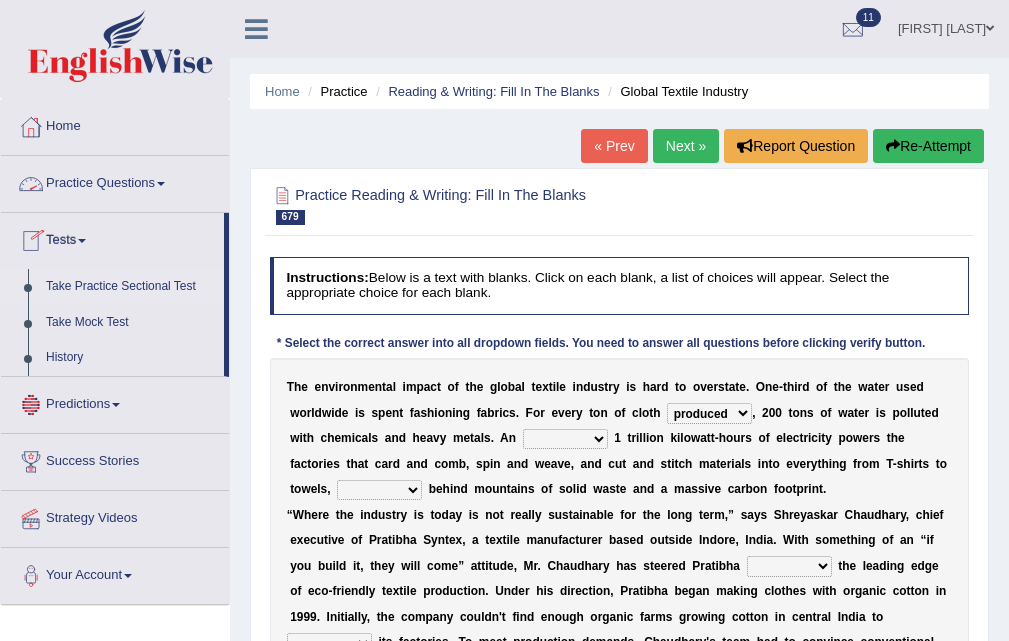 click on "Take Practice Sectional Test" at bounding box center [130, 287] 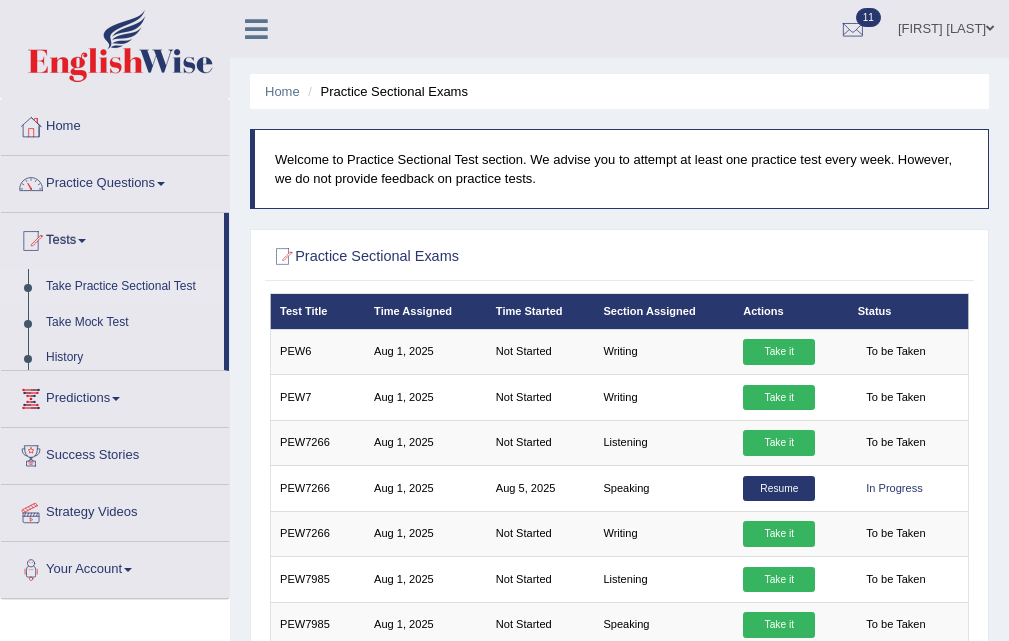 scroll, scrollTop: 97, scrollLeft: 0, axis: vertical 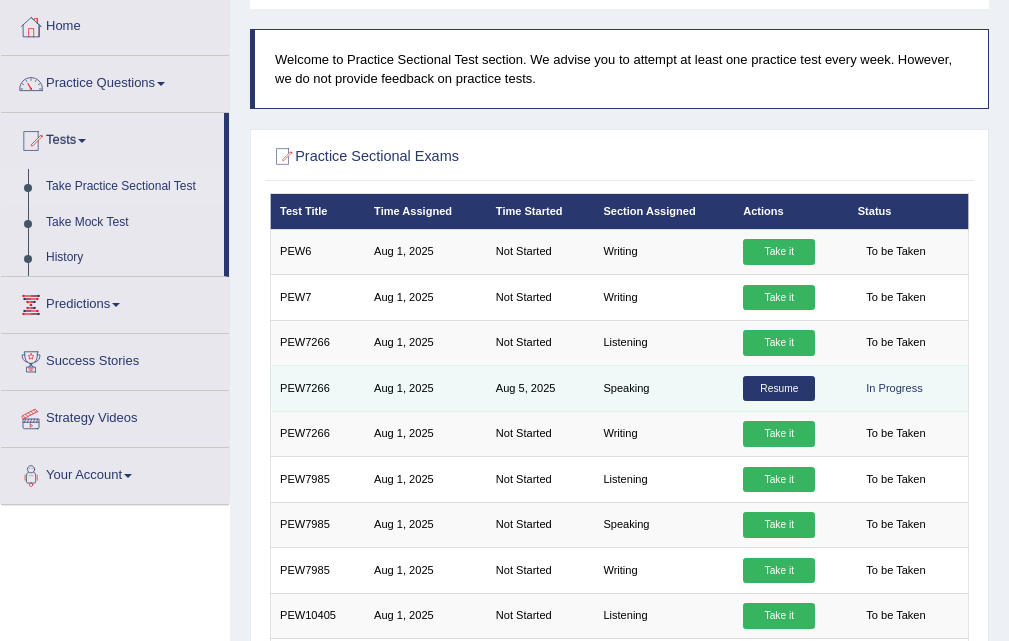 click on "Resume" at bounding box center [779, 389] 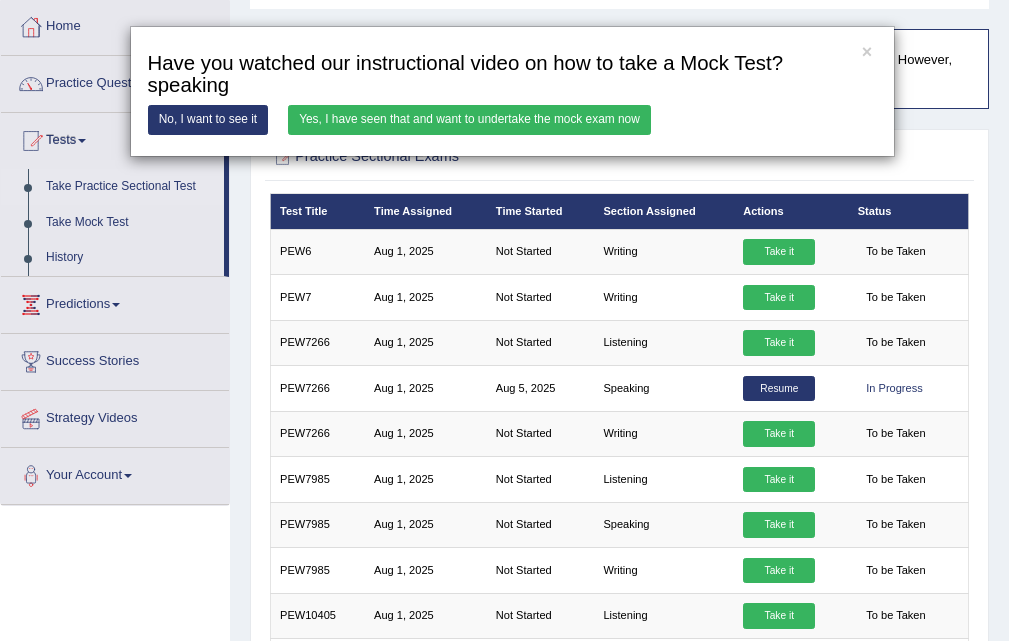 drag, startPoint x: 140, startPoint y: 597, endPoint x: 625, endPoint y: 293, distance: 572.39935 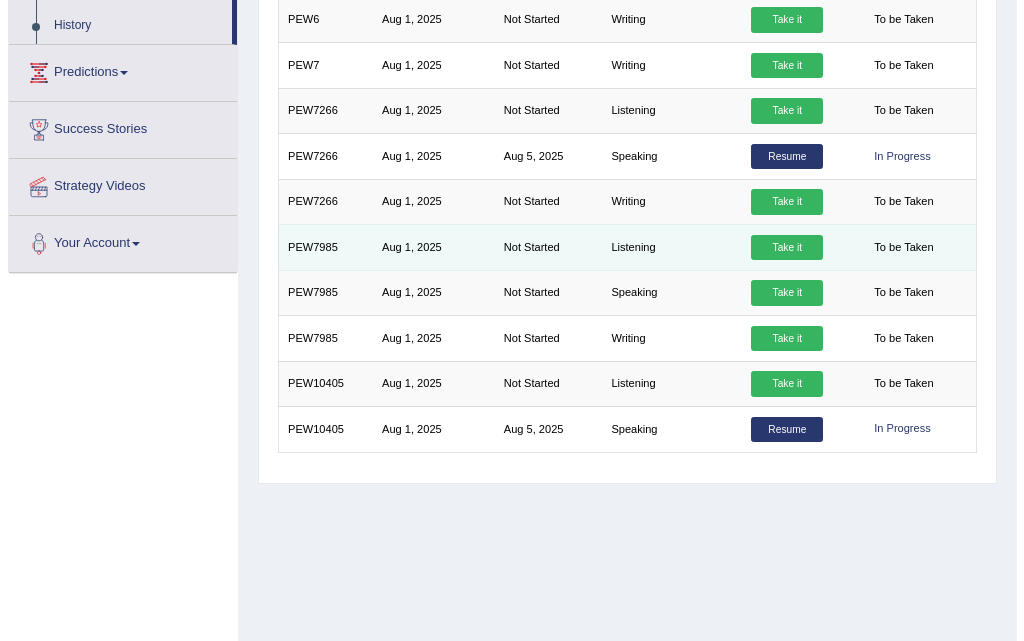 scroll, scrollTop: 200, scrollLeft: 0, axis: vertical 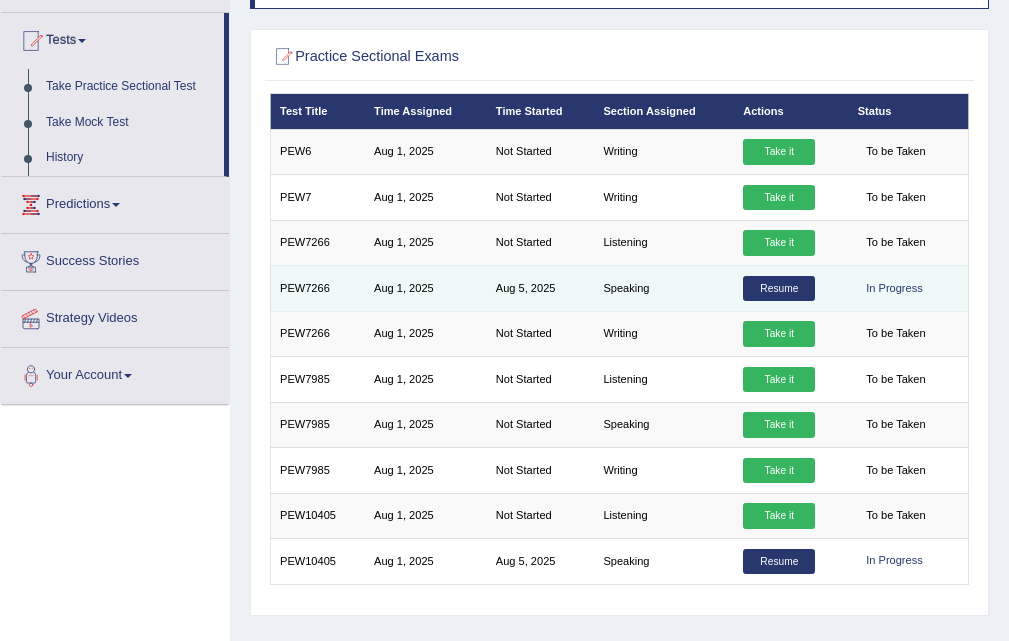 click on "Resume" at bounding box center [779, 289] 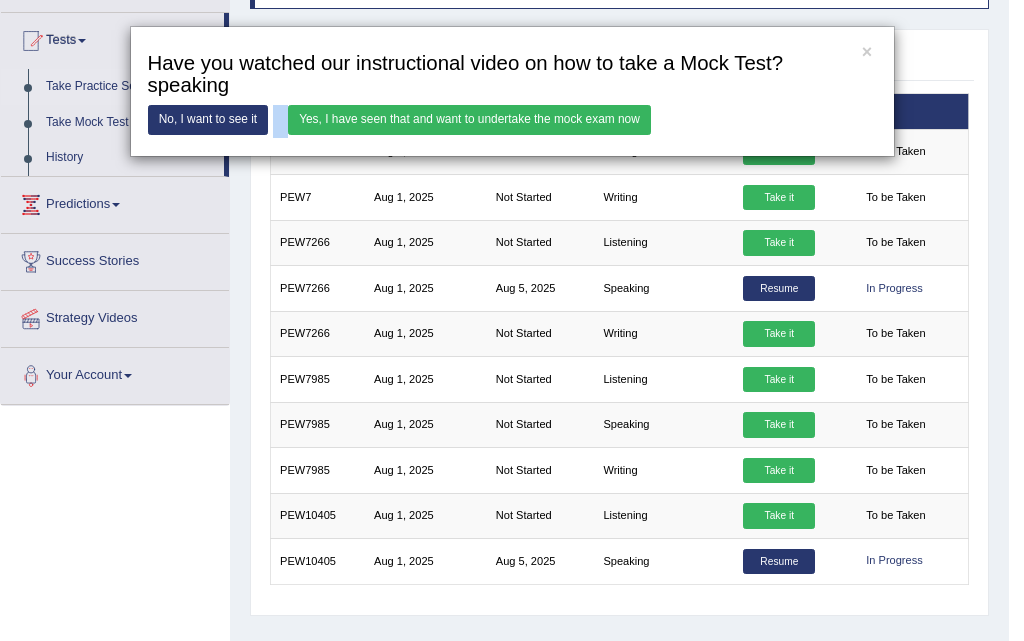 click on "Yes, I have seen that and want to undertake the mock exam now" at bounding box center (469, 119) 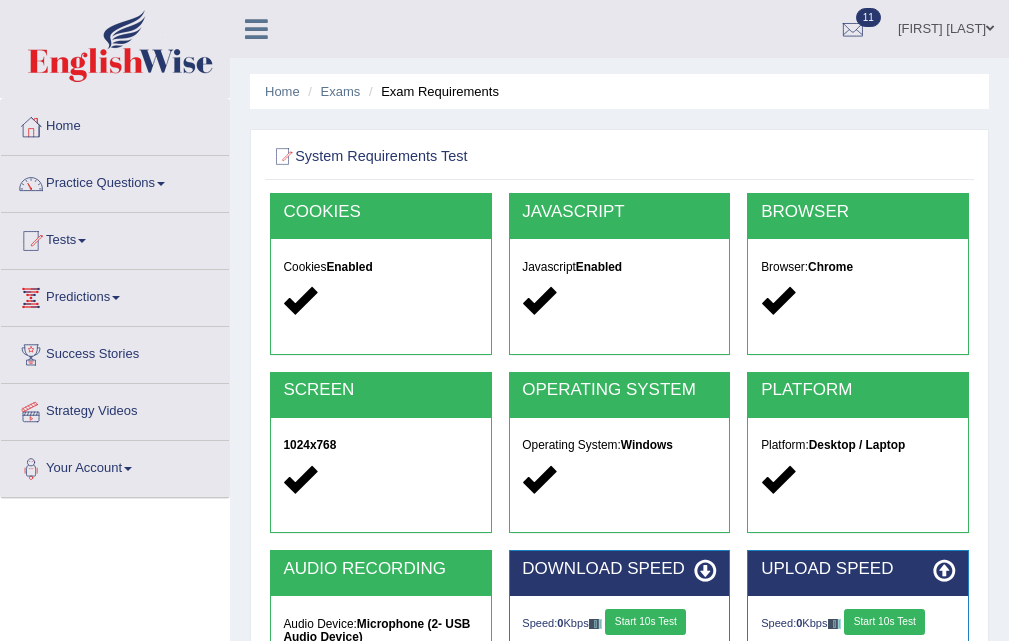 scroll, scrollTop: 300, scrollLeft: 0, axis: vertical 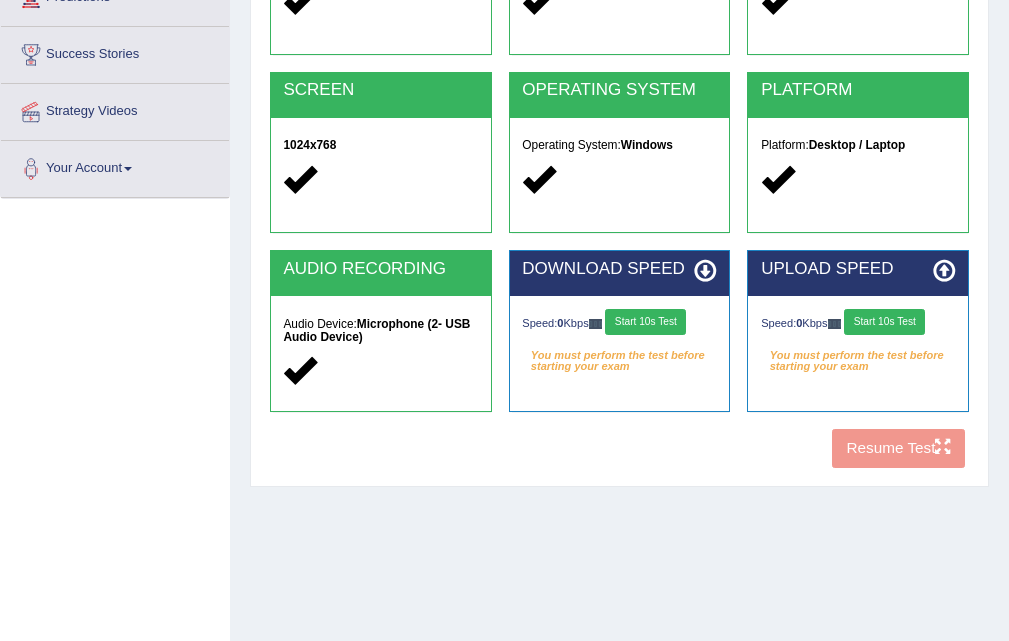 click on "Start 10s Test" at bounding box center [884, 322] 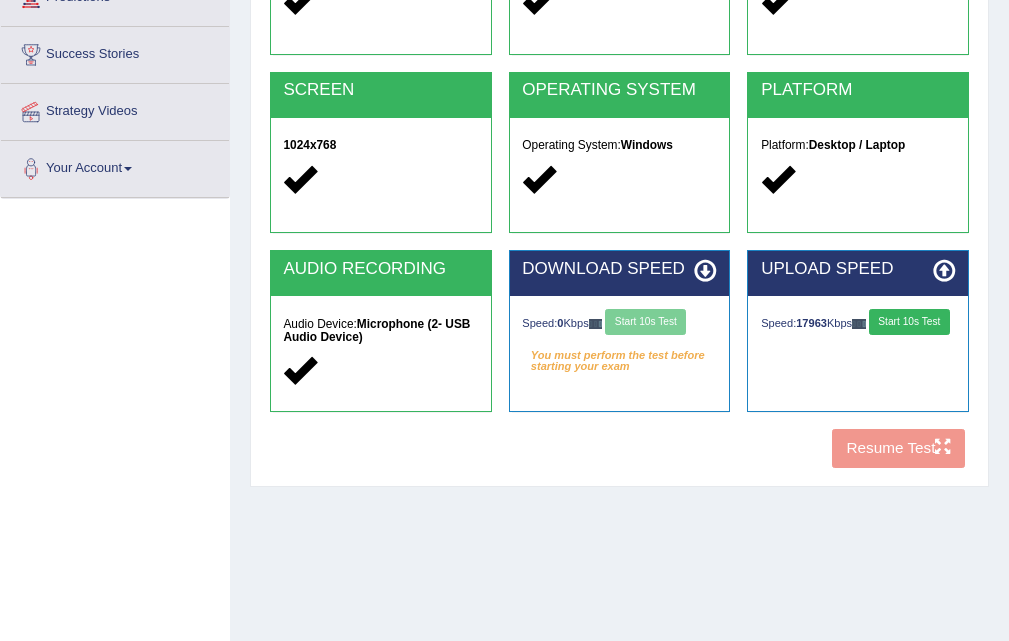 click on "Speed:  0  Kbps    Start 10s Test" at bounding box center (619, 324) 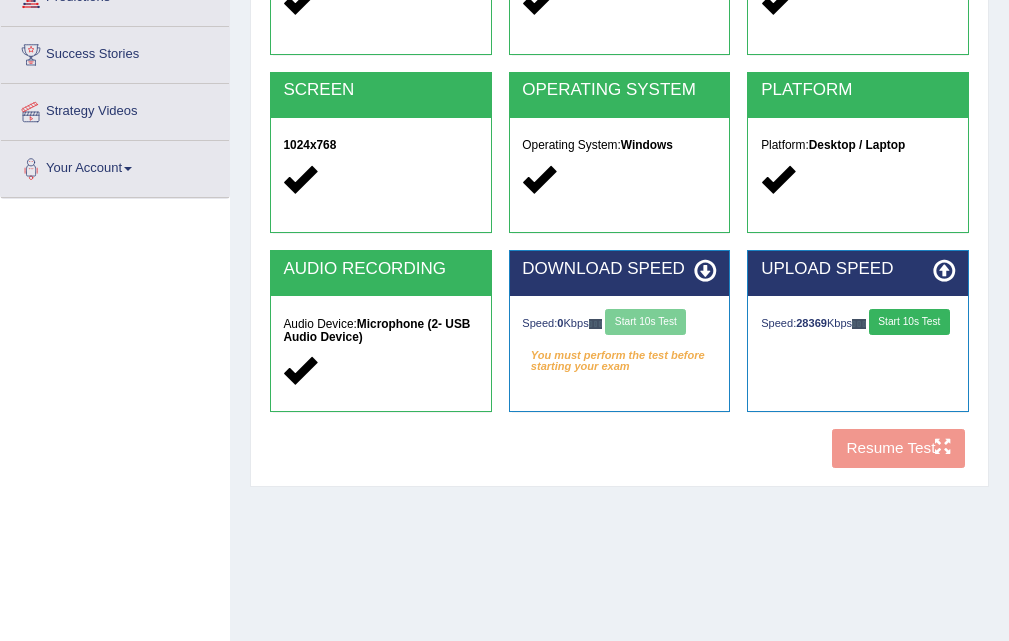 click on "Start 10s Test" at bounding box center [909, 322] 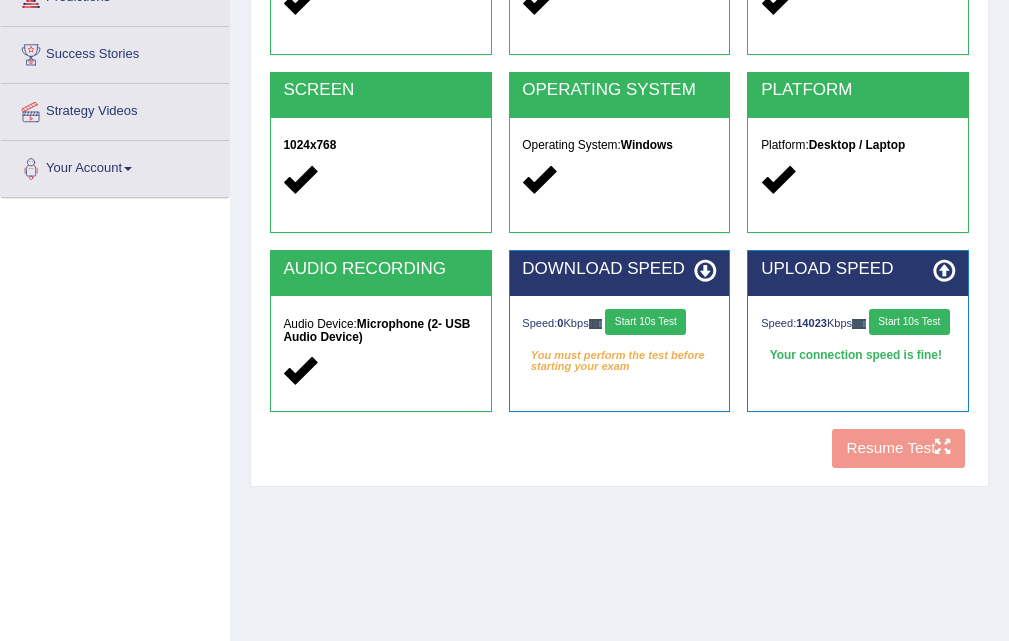 click on "Start 10s Test" at bounding box center [909, 322] 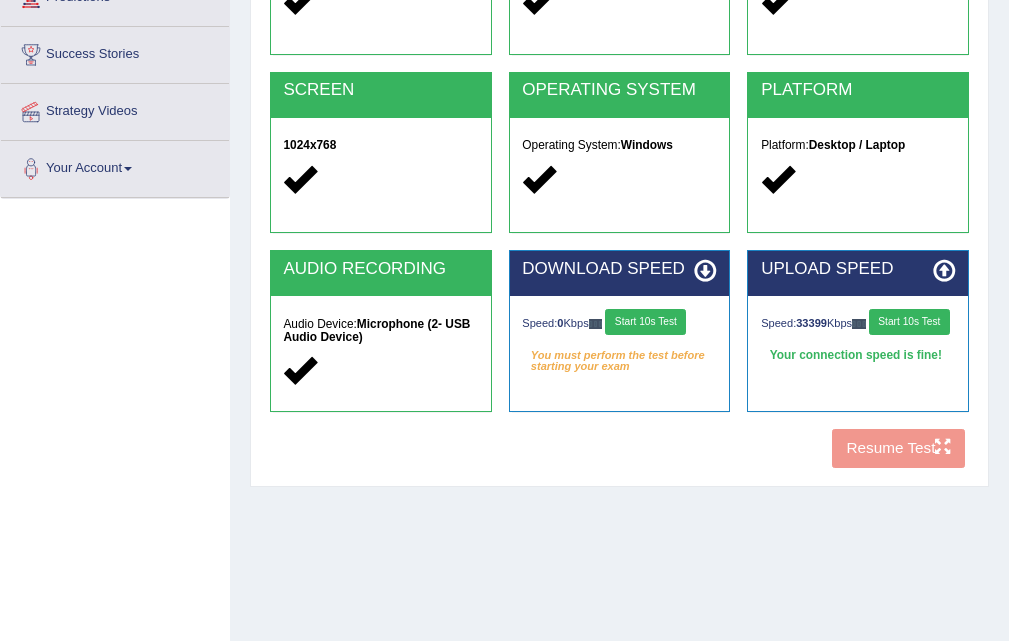 click on "Start 10s Test" at bounding box center [909, 322] 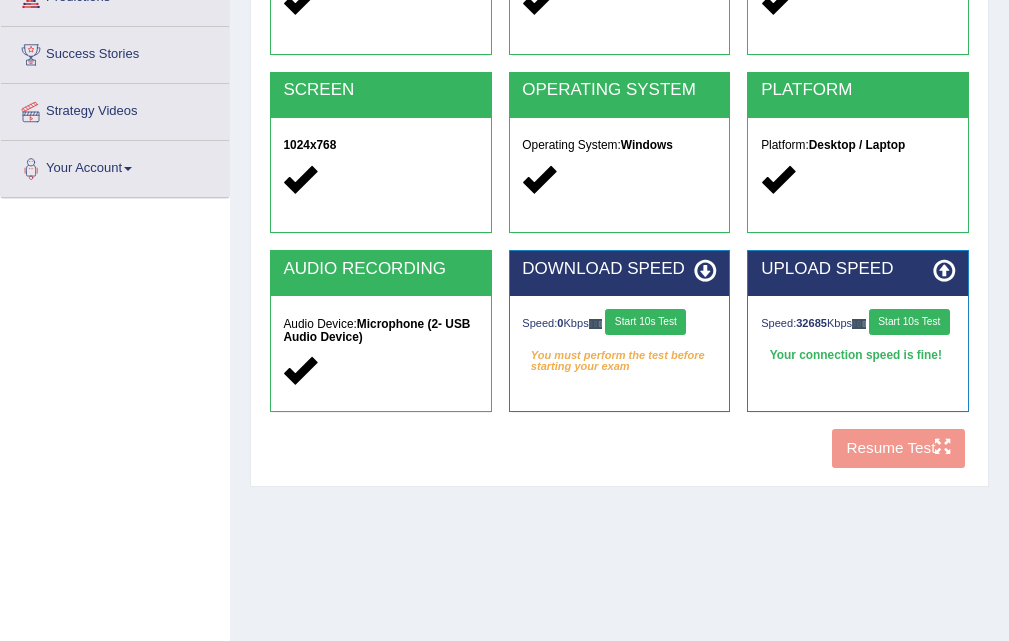 click on "Start 10s Test" at bounding box center [909, 322] 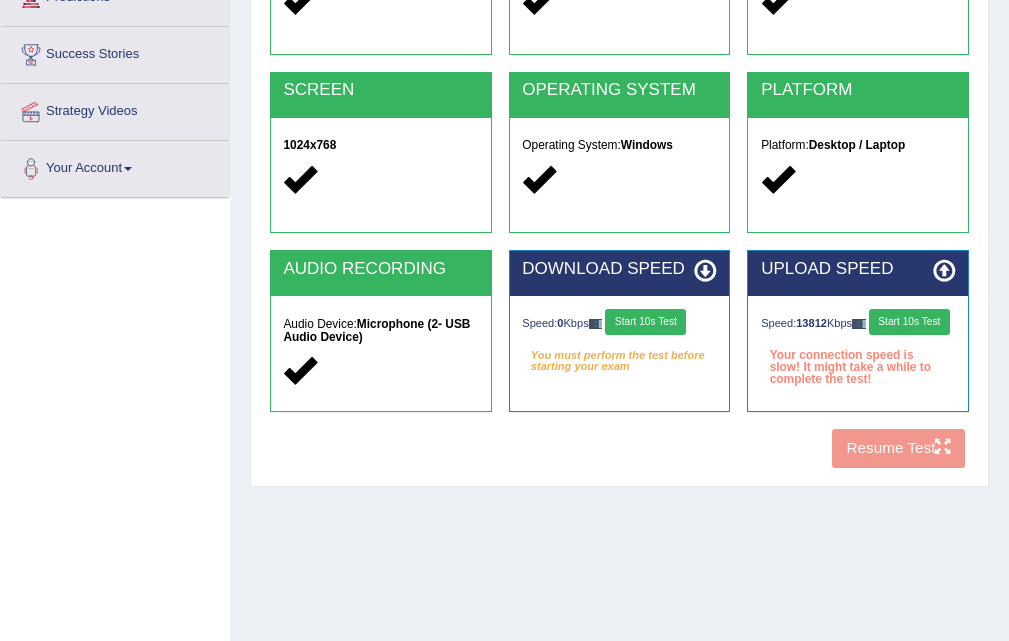 click on "Start 10s Test" at bounding box center (909, 322) 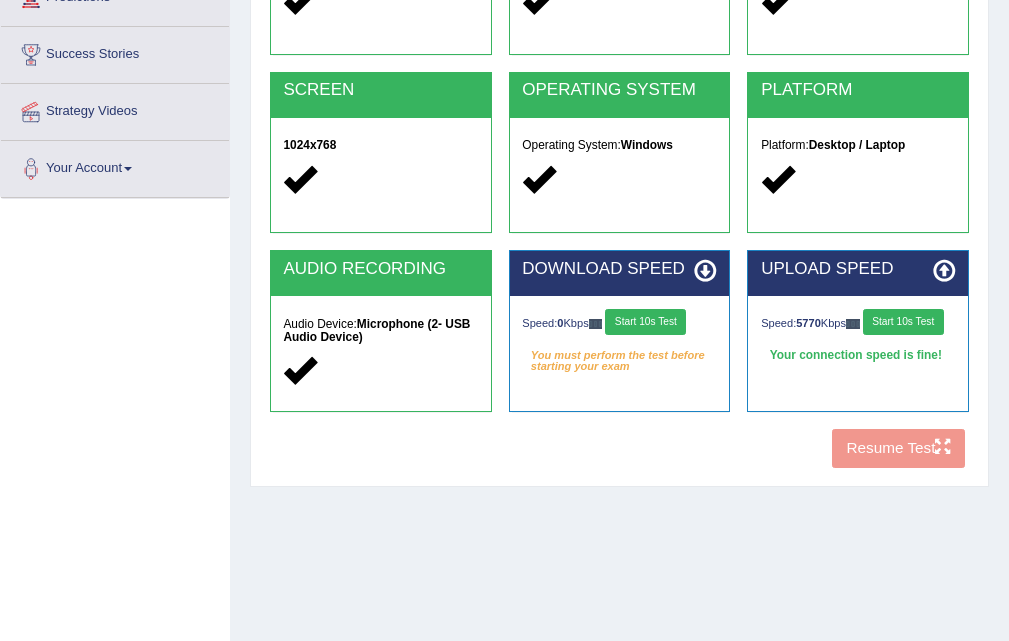 click on "Start 10s Test" at bounding box center (903, 322) 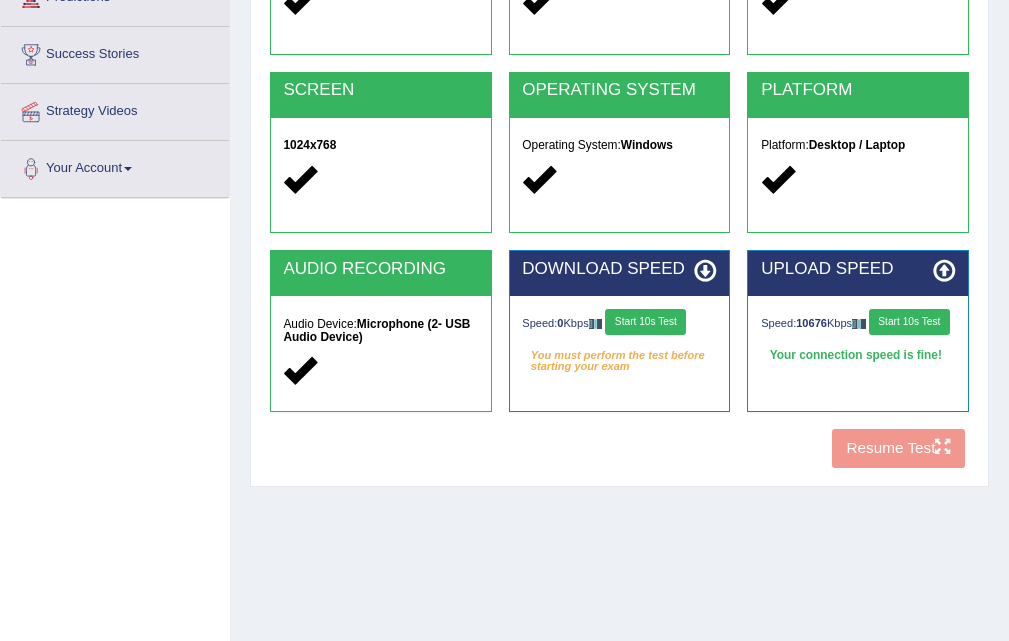 click on "Start 10s Test" at bounding box center [909, 322] 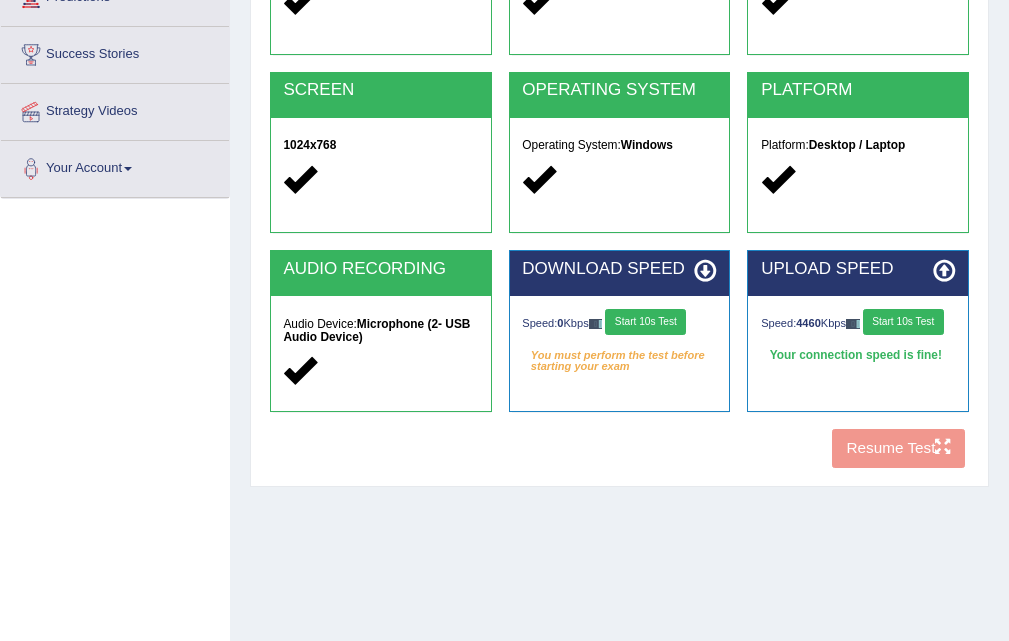 click on "Start 10s Test" at bounding box center (645, 322) 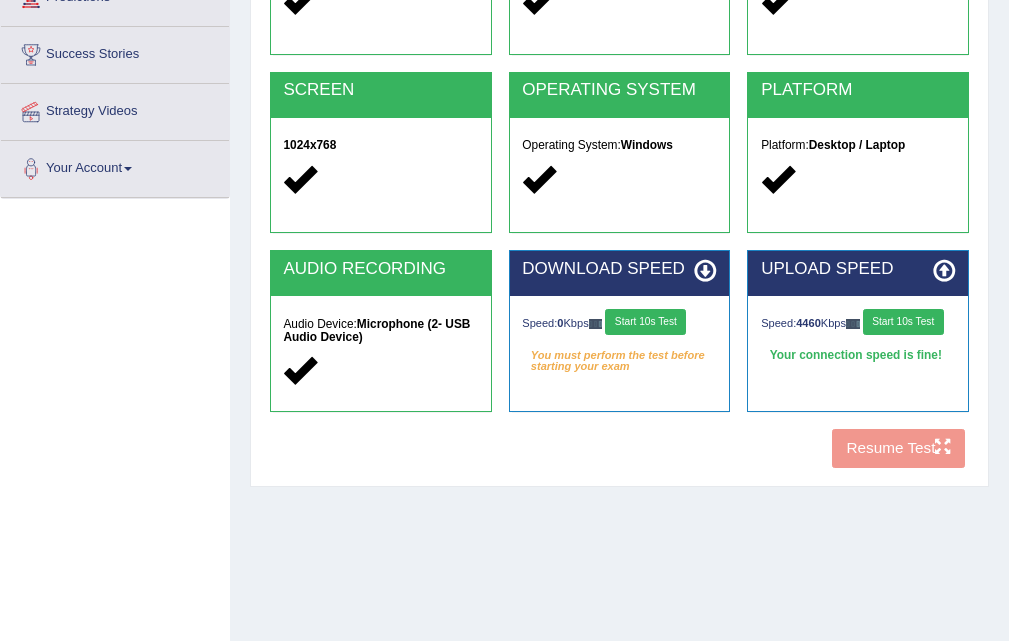 click on "Start 10s Test" at bounding box center [645, 322] 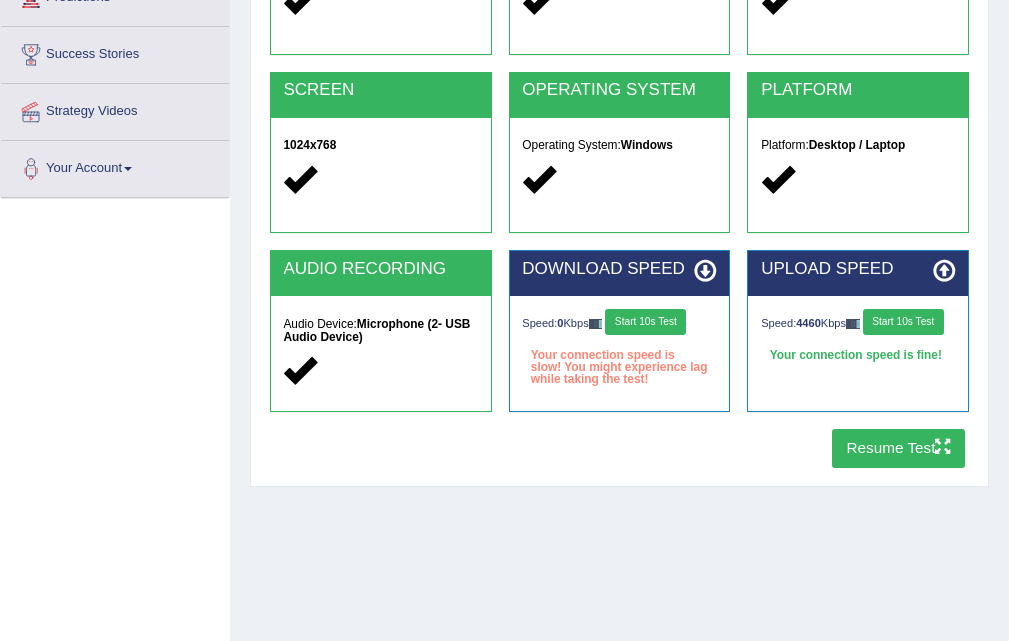 click on "Speed:  0  Kbps    Start 10s Test" at bounding box center (619, 324) 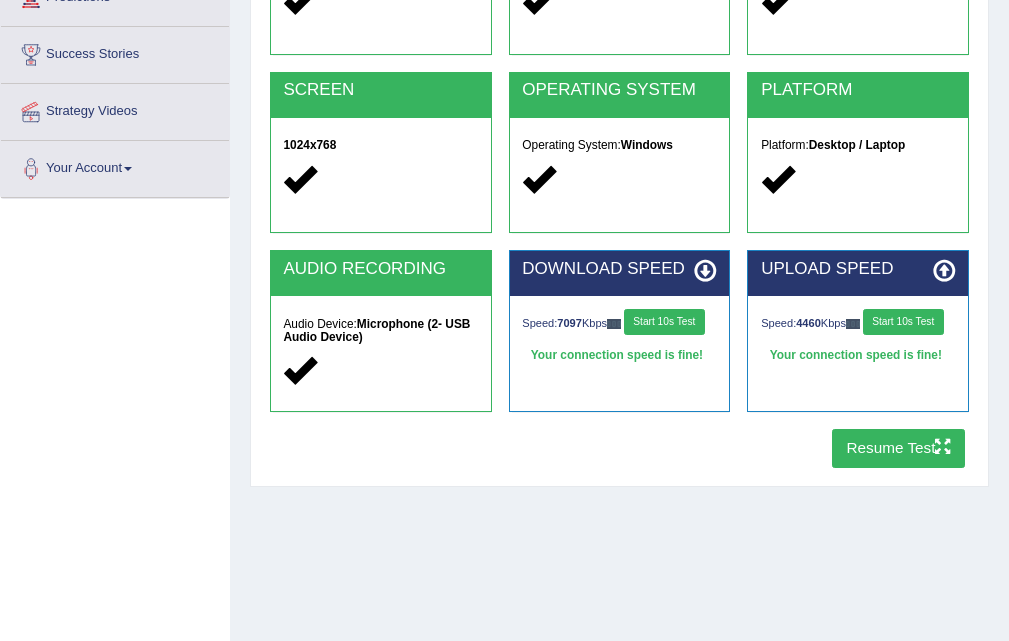 click on "Resume Test" at bounding box center [898, 448] 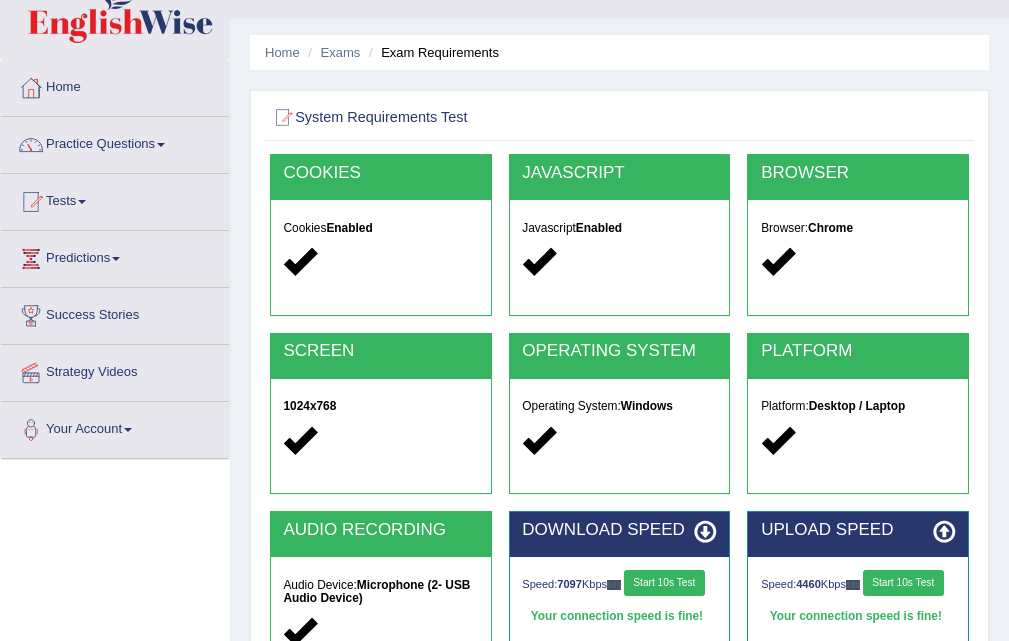 scroll, scrollTop: 0, scrollLeft: 0, axis: both 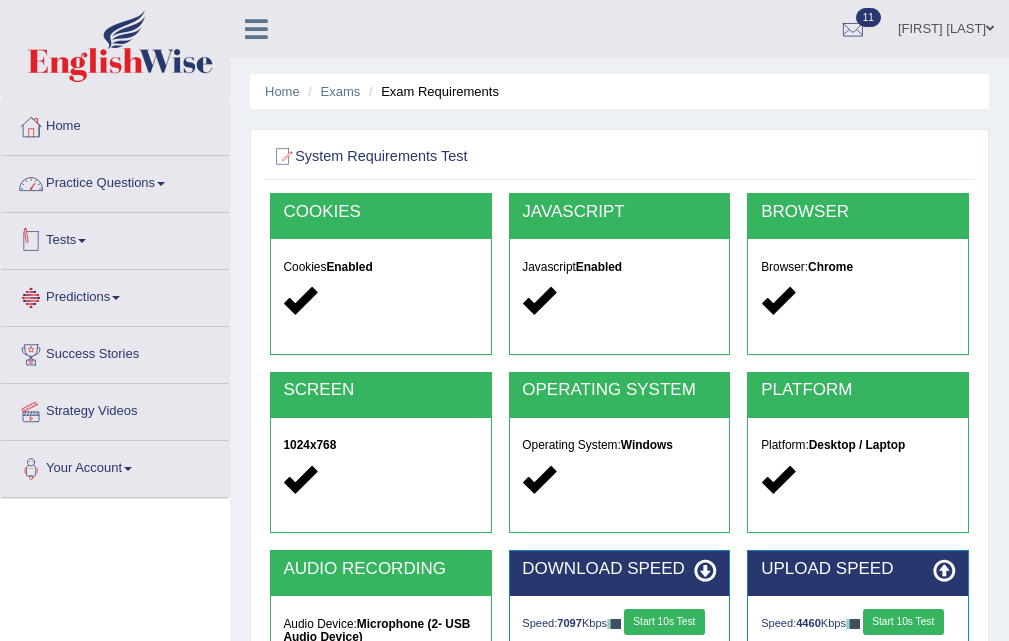 click on "Practice Questions" at bounding box center [115, 181] 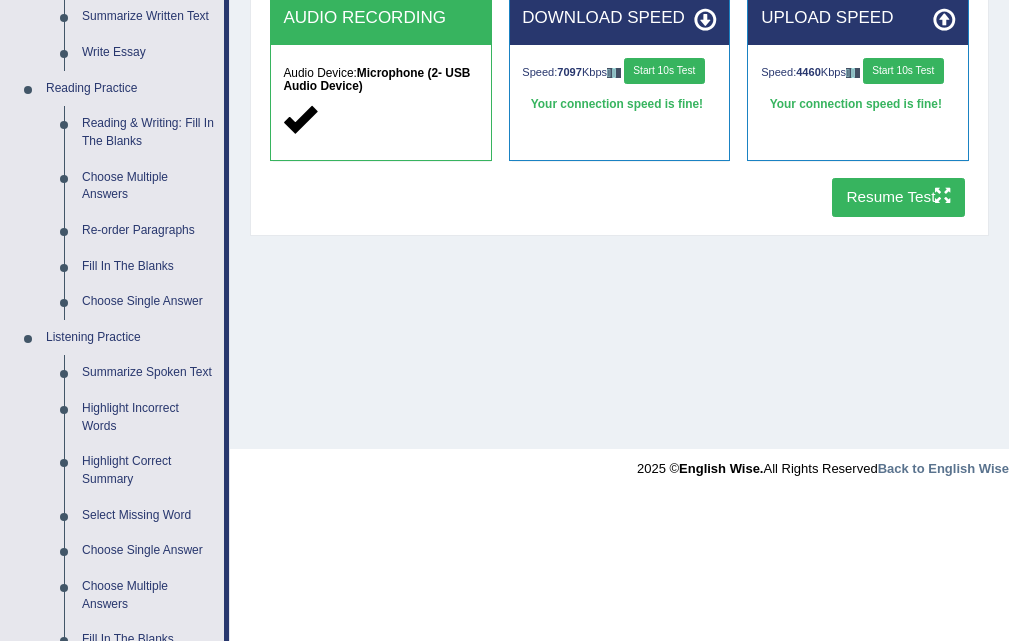 scroll, scrollTop: 300, scrollLeft: 0, axis: vertical 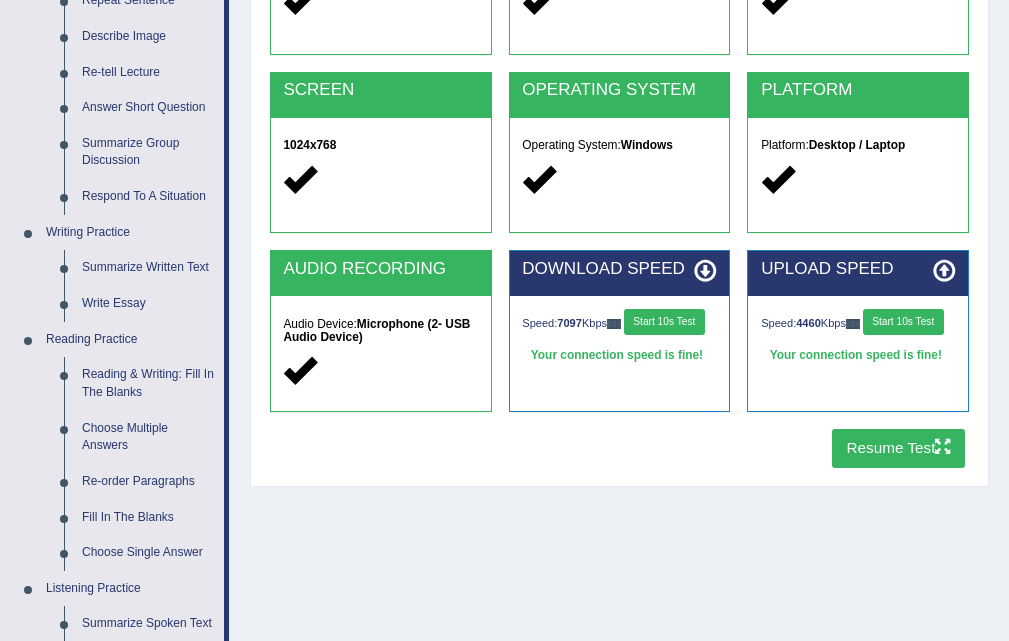 click on "Resume Test" at bounding box center [898, 448] 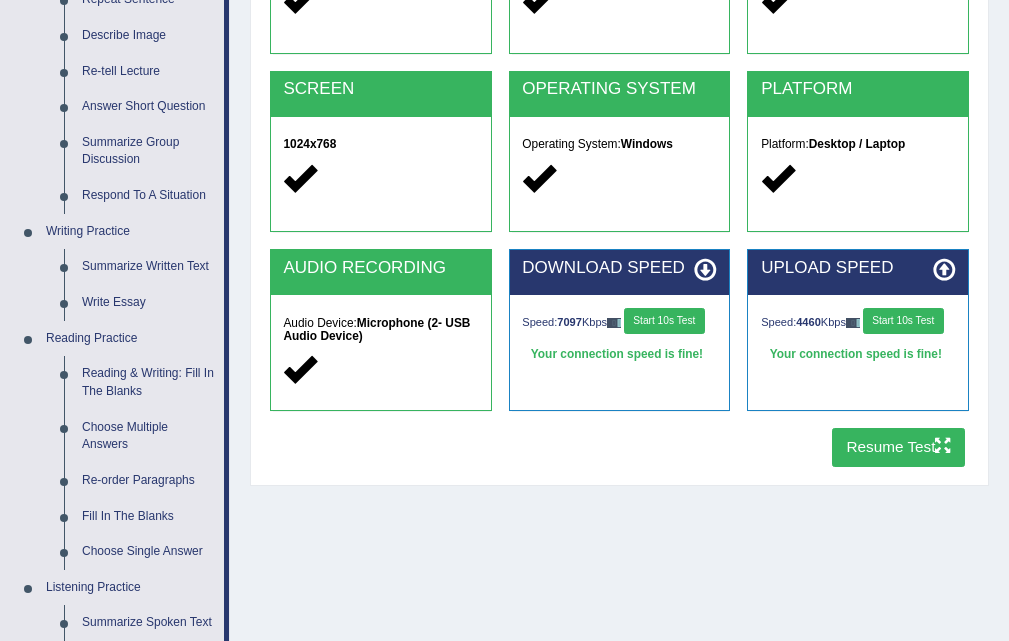 scroll, scrollTop: 300, scrollLeft: 0, axis: vertical 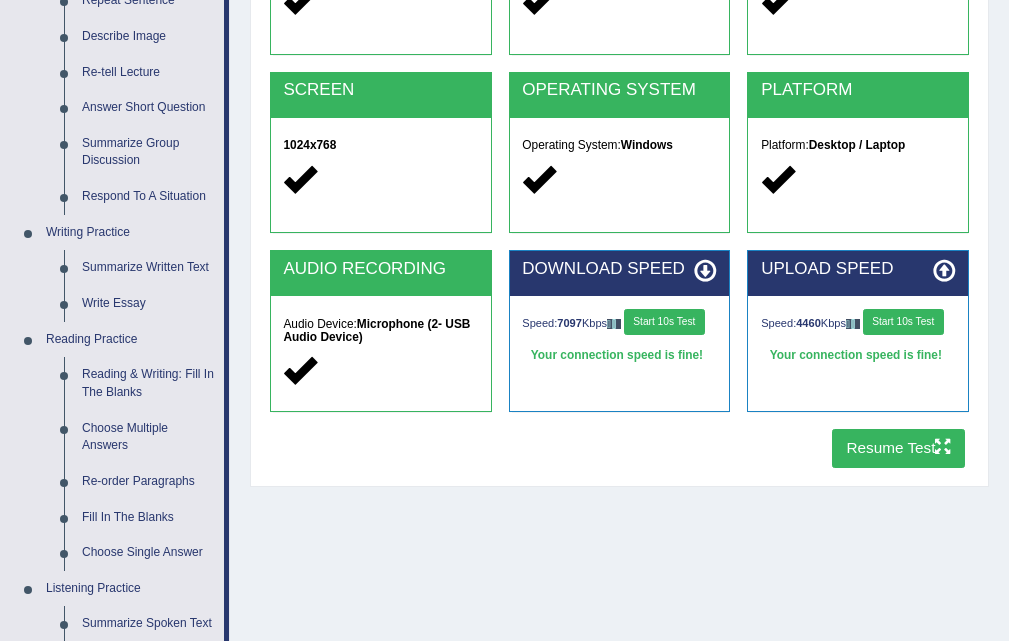 click on "Resume Test" at bounding box center [898, 448] 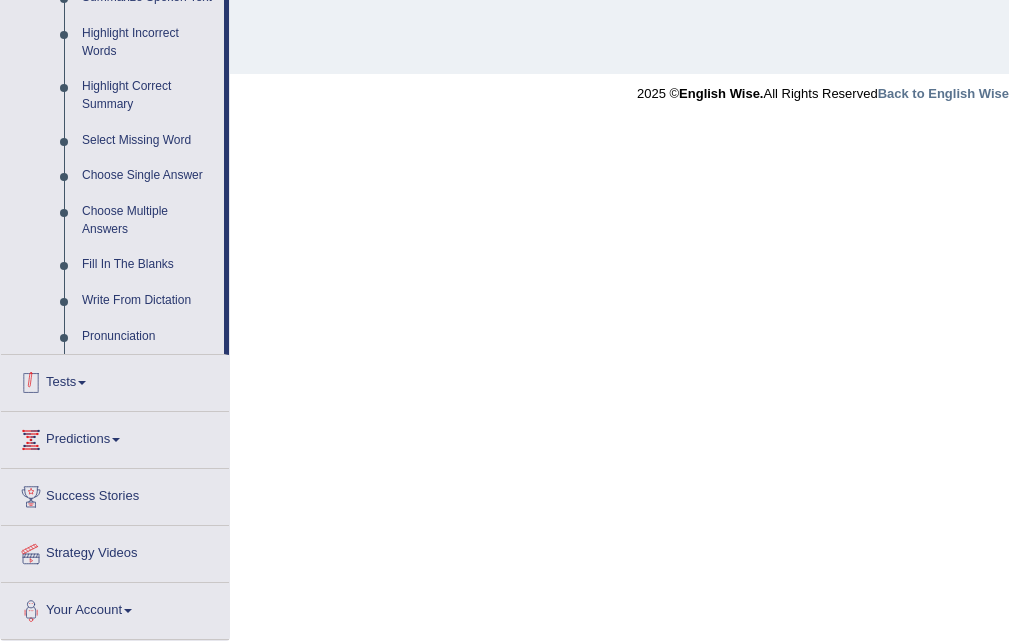 click on "Tests" at bounding box center (115, 380) 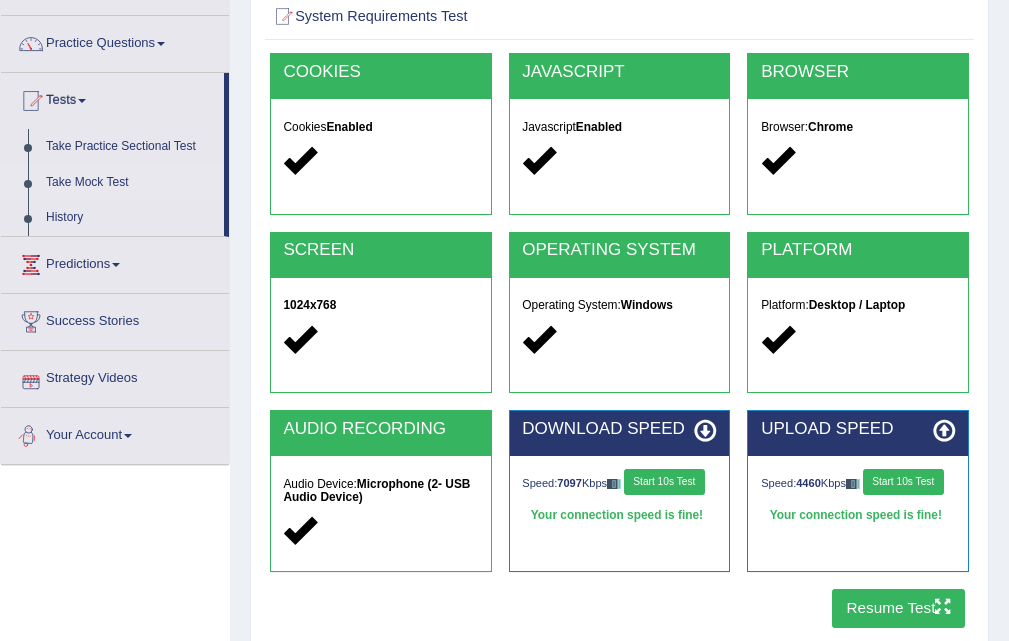 scroll, scrollTop: 34, scrollLeft: 0, axis: vertical 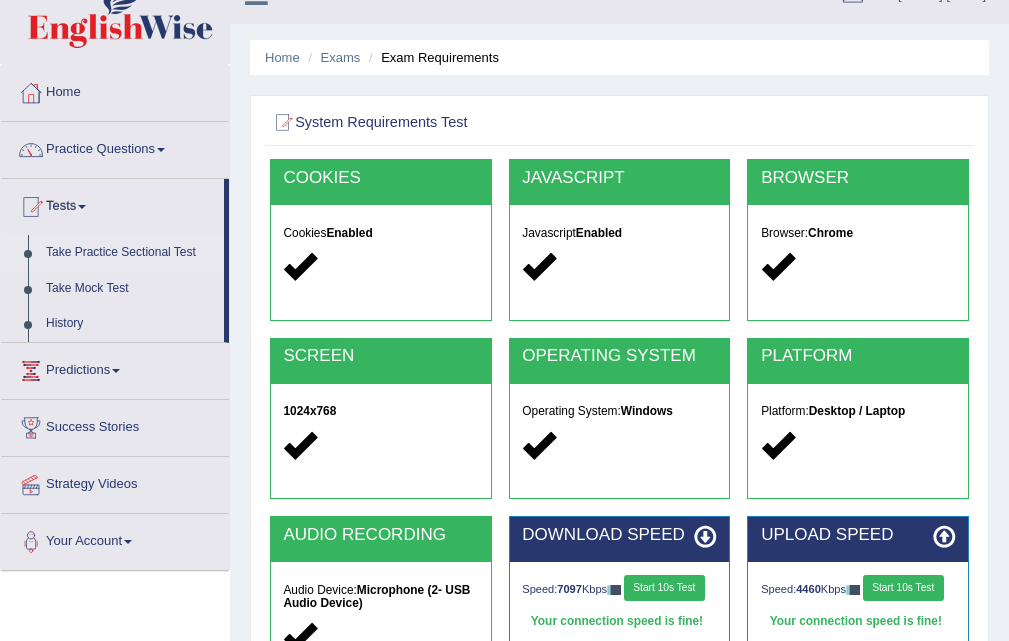 click on "Take Practice Sectional Test" at bounding box center (130, 253) 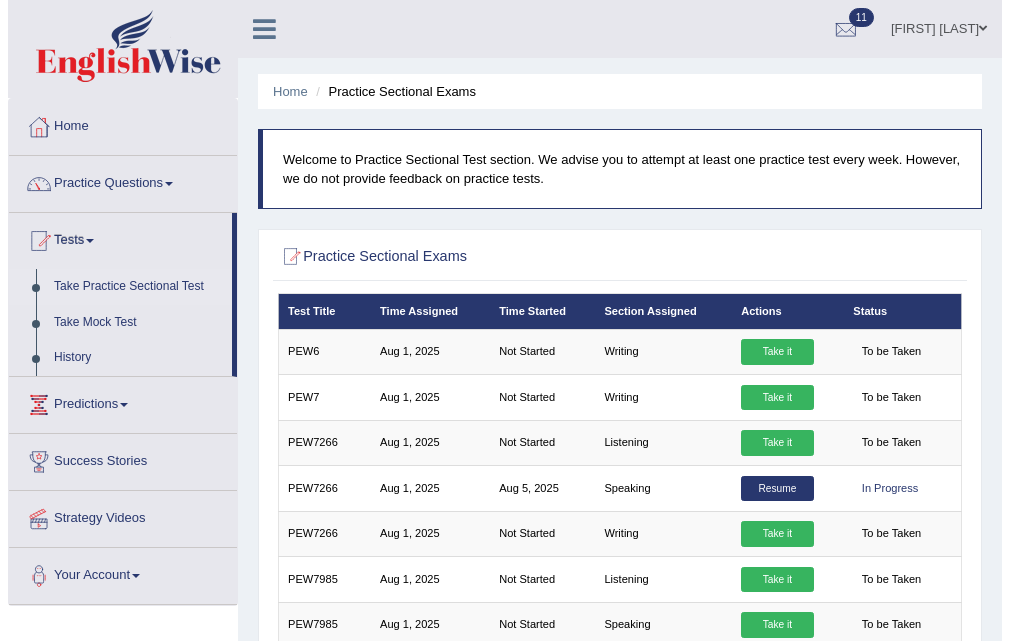 scroll, scrollTop: 409, scrollLeft: 0, axis: vertical 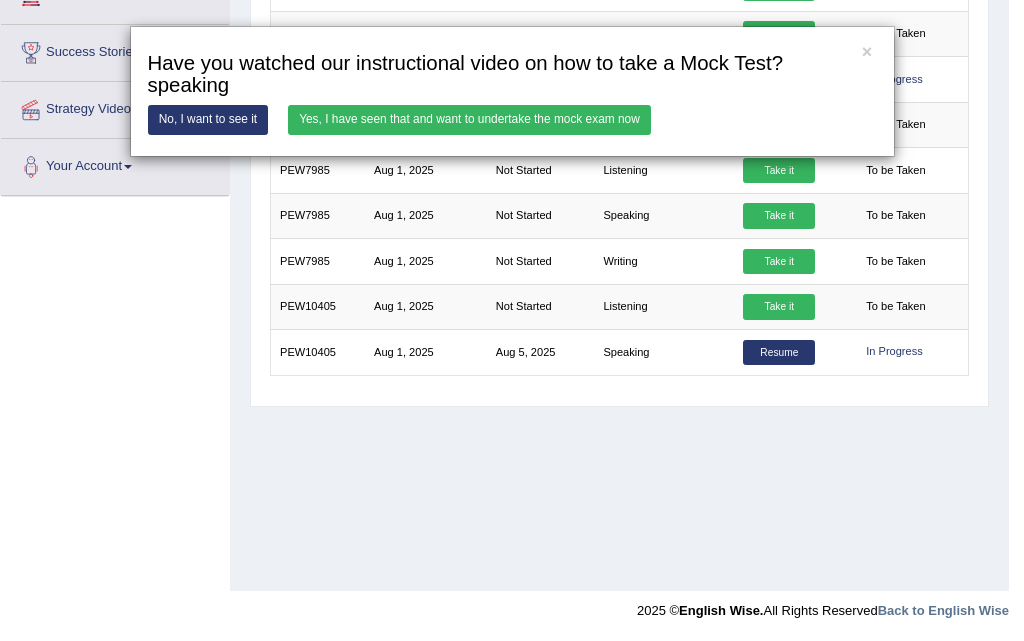 click on "Yes, I have seen that and want to undertake the mock exam now" at bounding box center [469, 119] 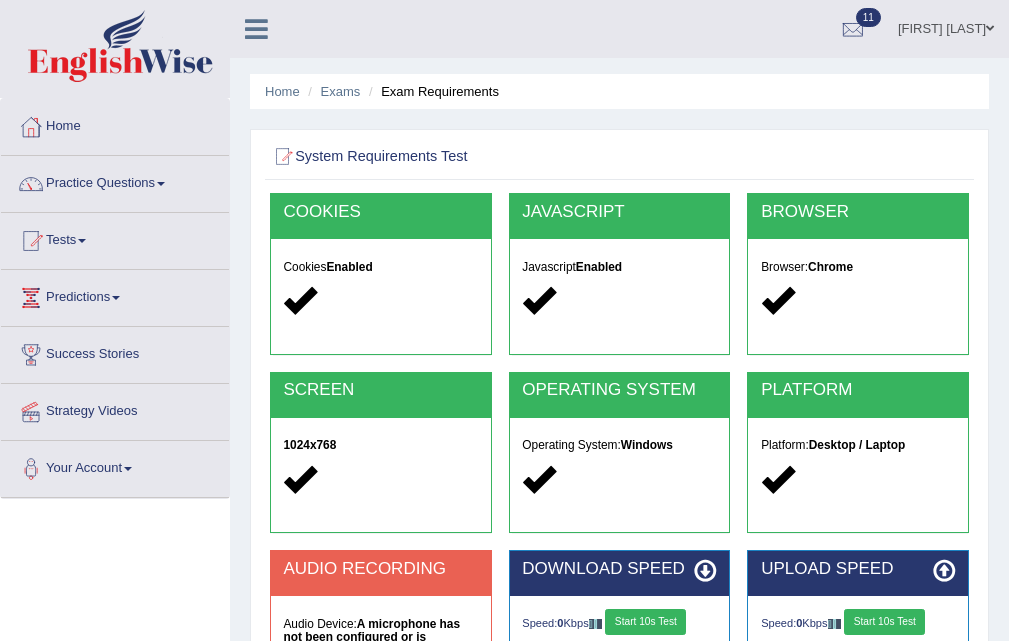 scroll, scrollTop: 0, scrollLeft: 0, axis: both 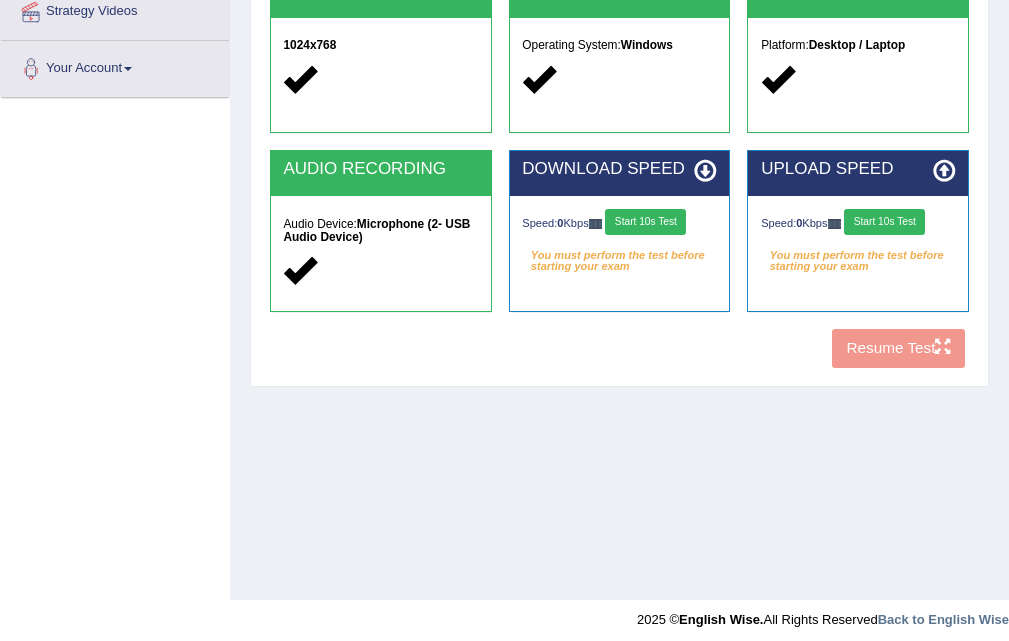 click on "Start 10s Test" at bounding box center (645, 222) 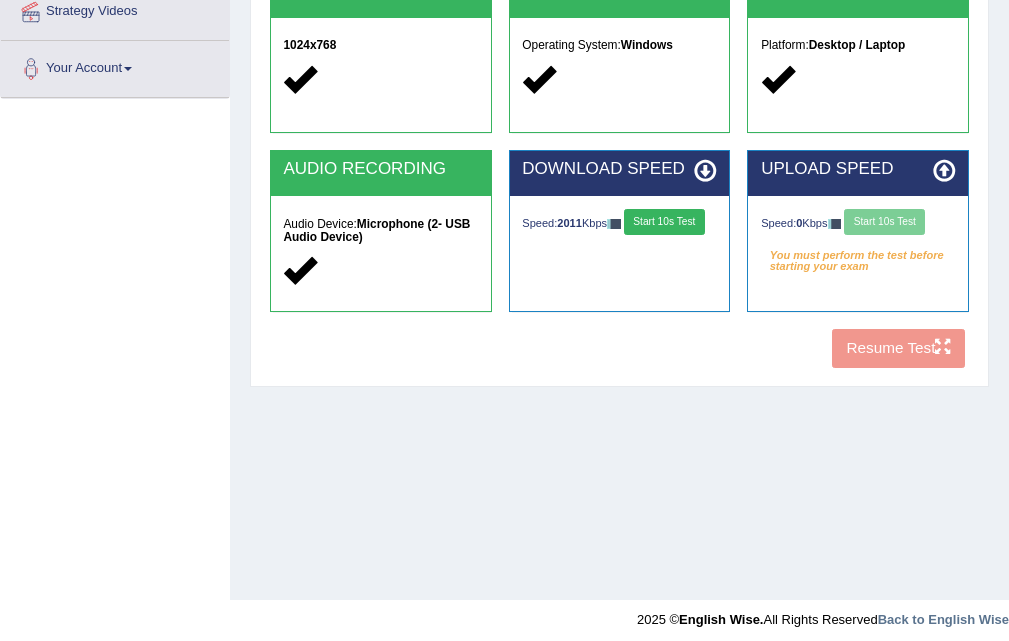 click on "Speed:  0  Kbps    Start 10s Test" at bounding box center [858, 224] 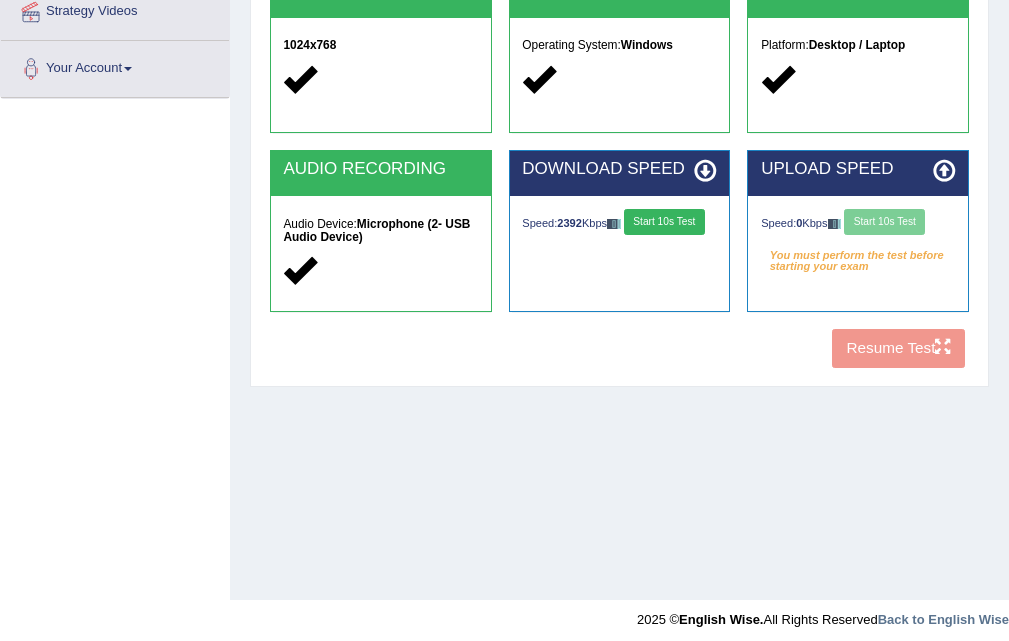 click on "Start 10s Test" at bounding box center (664, 222) 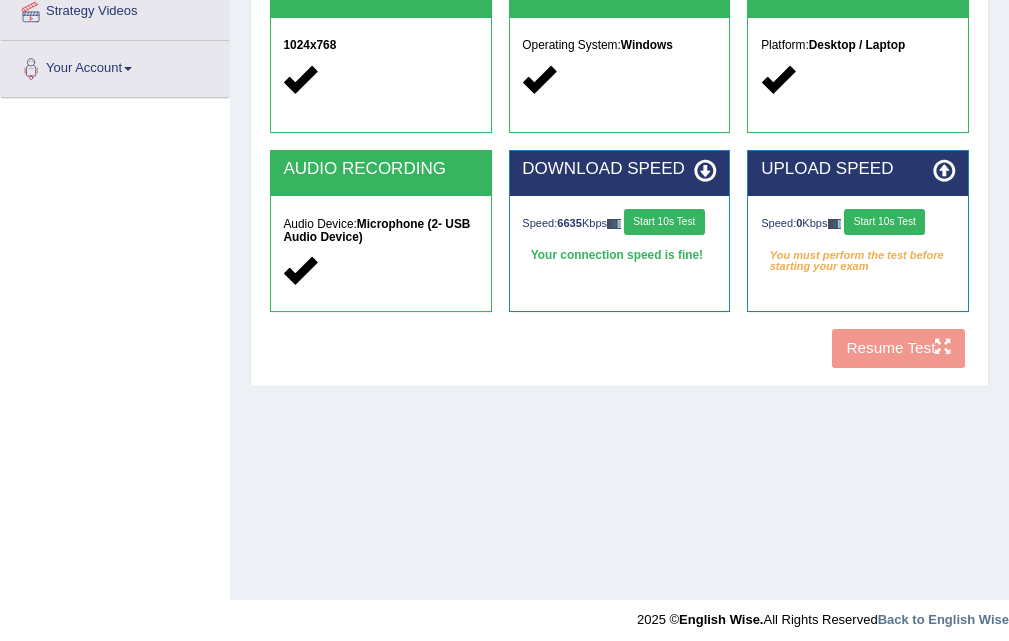 click on "Start 10s Test" at bounding box center (884, 222) 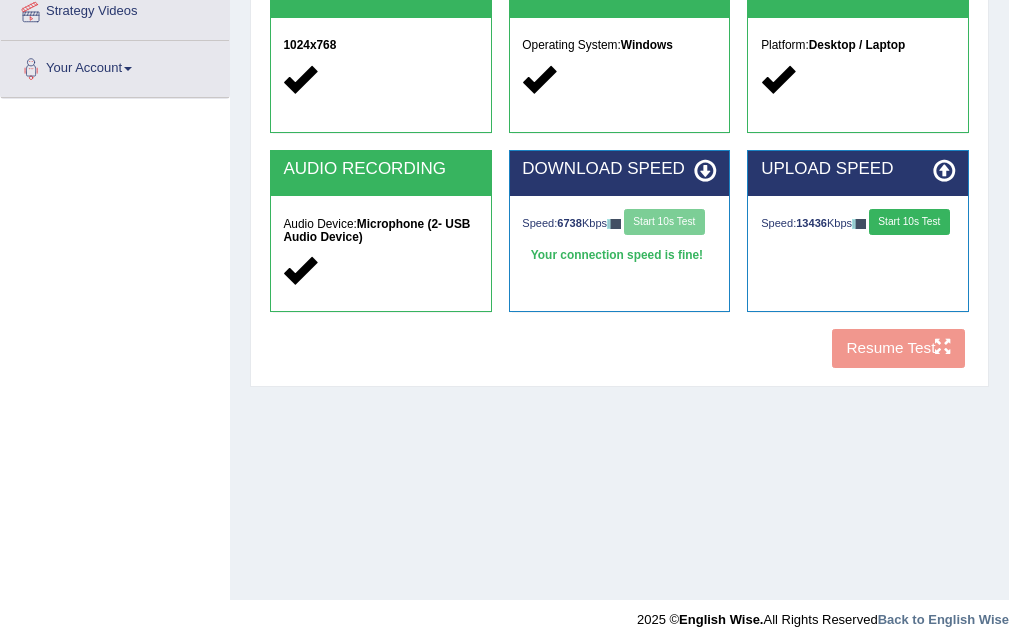 click on "Start 10s Test" at bounding box center (909, 222) 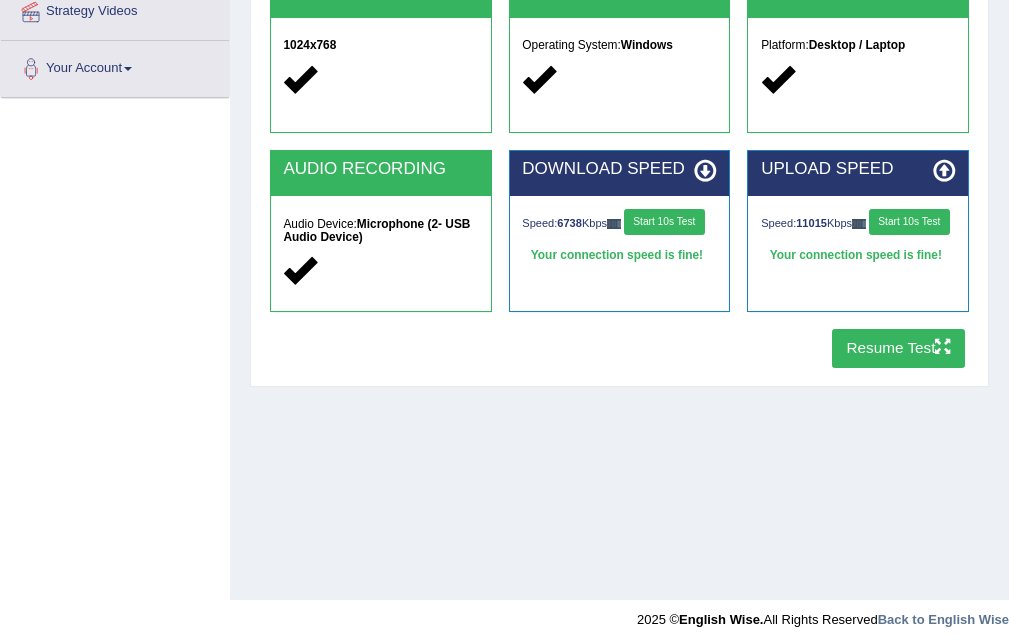 click on "Resume Test" at bounding box center (898, 348) 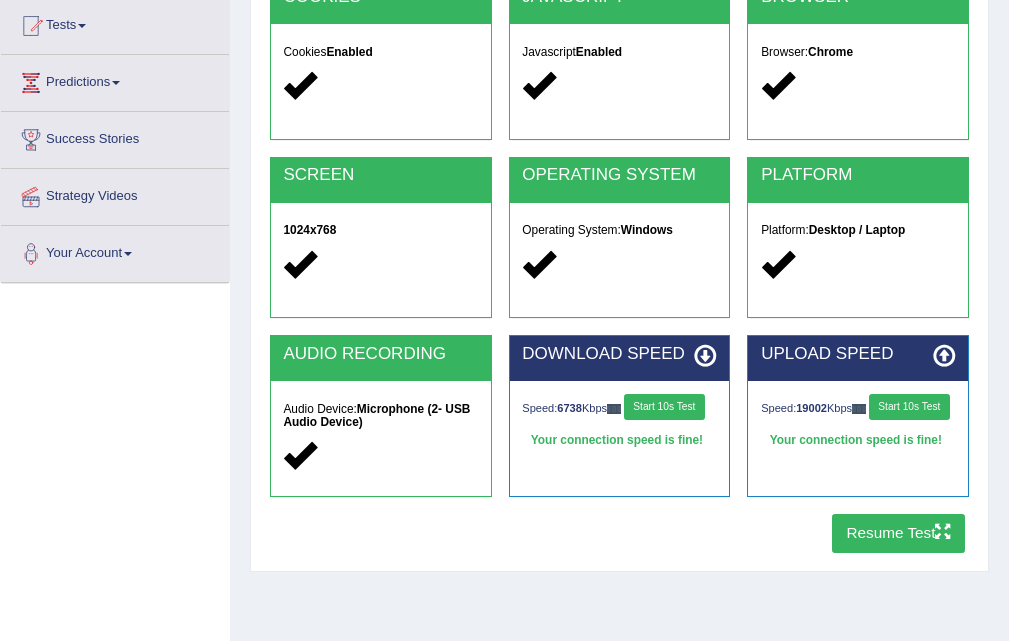 scroll, scrollTop: 0, scrollLeft: 0, axis: both 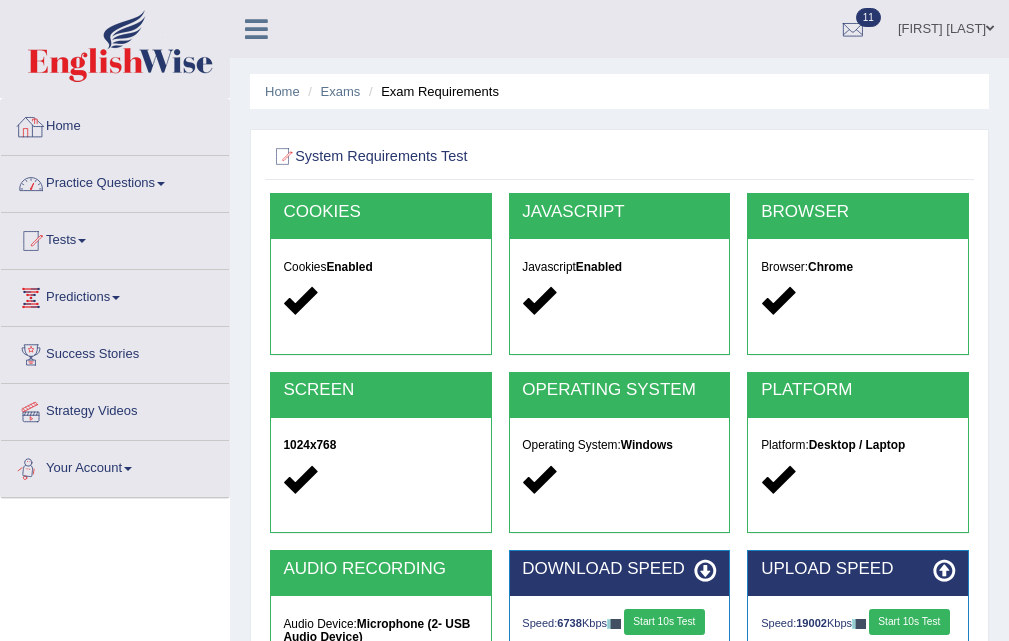 click on "Tests" at bounding box center [115, 238] 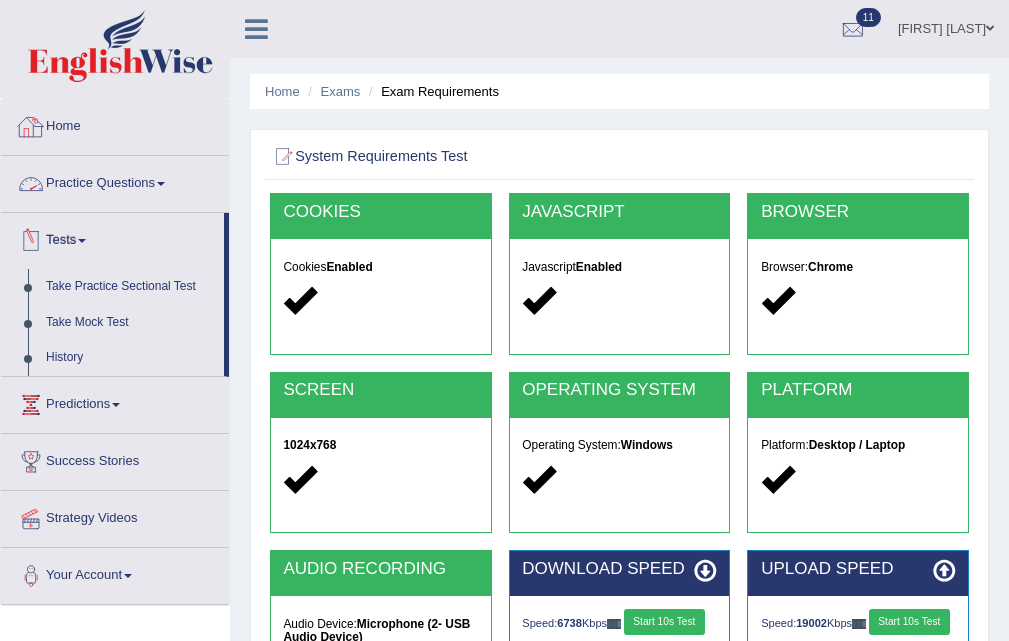 click on "Tests  Take Practice Sectional Test
Take Mock Test
History" at bounding box center [115, 295] 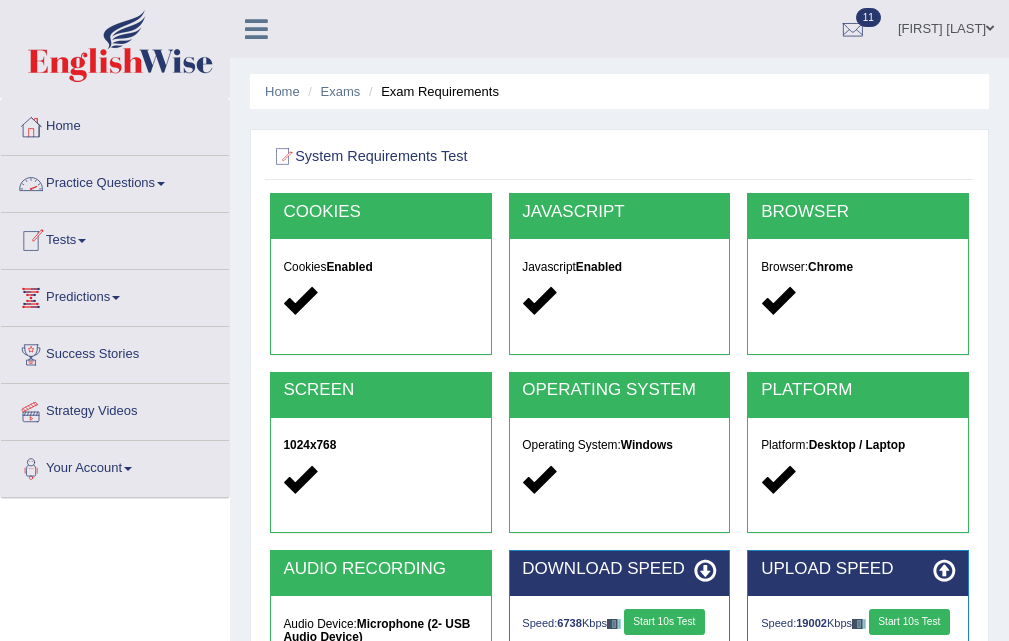 click on "Practice Questions" at bounding box center [115, 181] 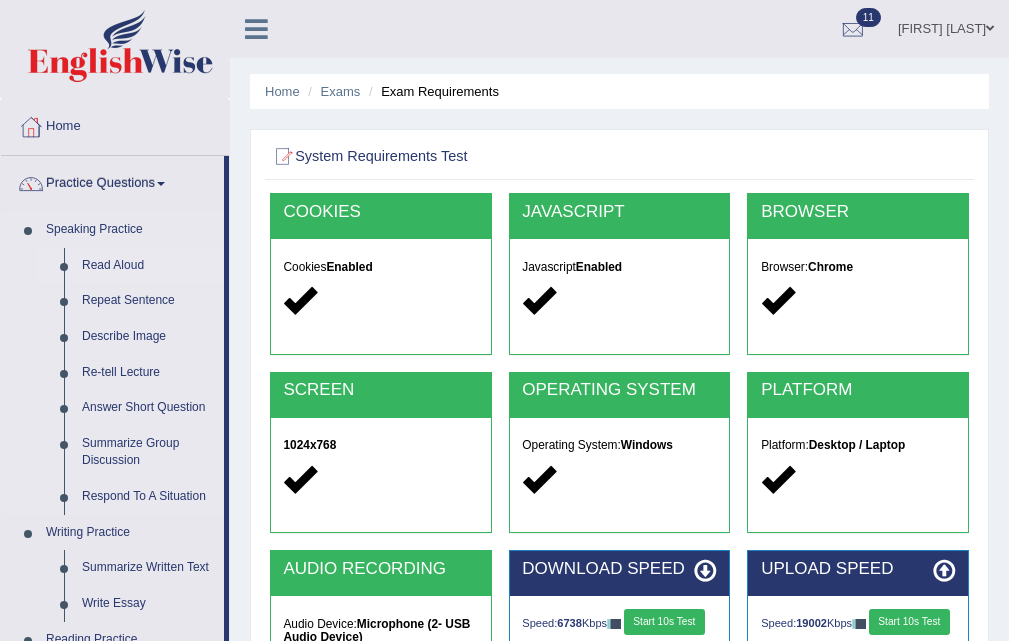 click on "Read Aloud" at bounding box center (148, 266) 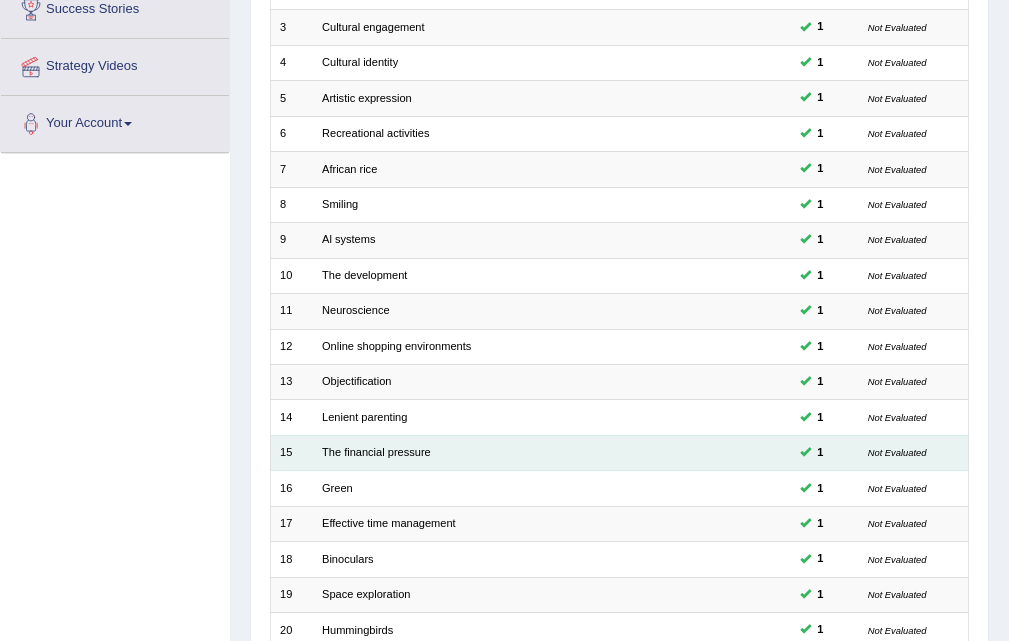 scroll, scrollTop: 120, scrollLeft: 0, axis: vertical 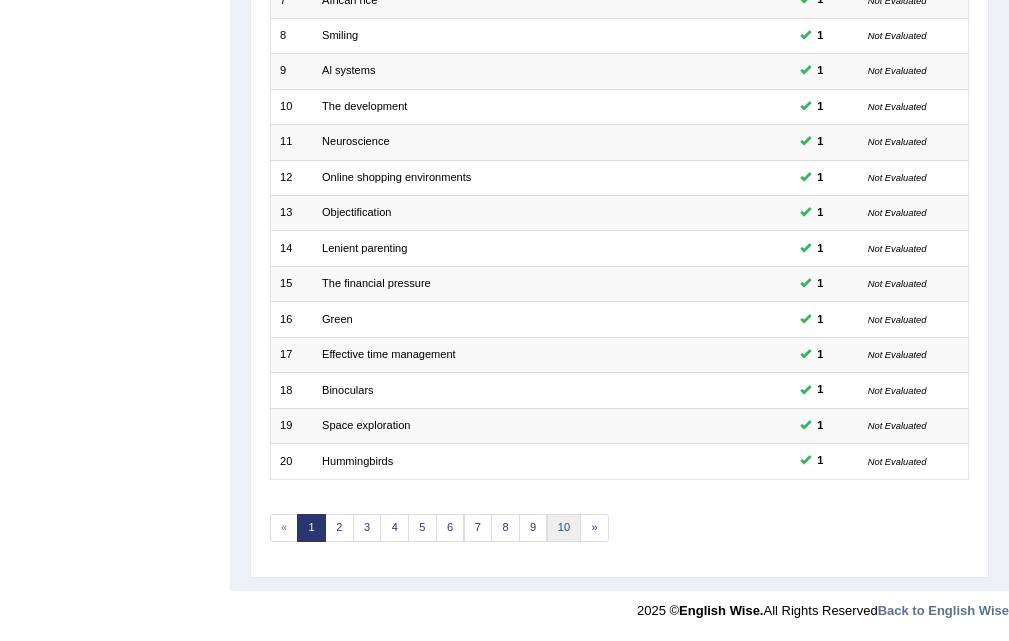 click on "10" at bounding box center (564, 528) 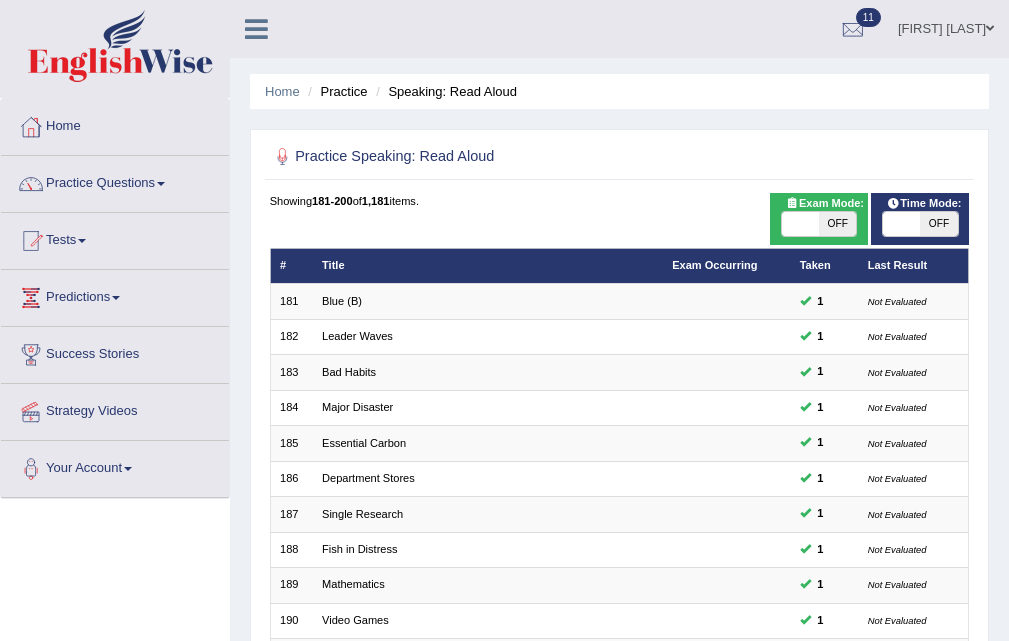 scroll, scrollTop: 0, scrollLeft: 0, axis: both 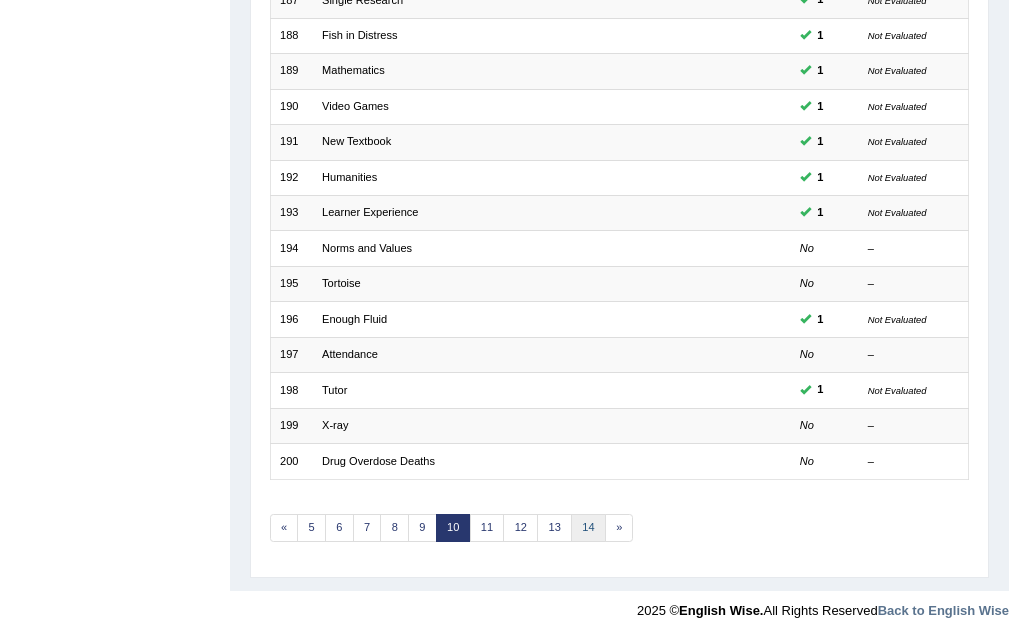click on "14" at bounding box center (588, 528) 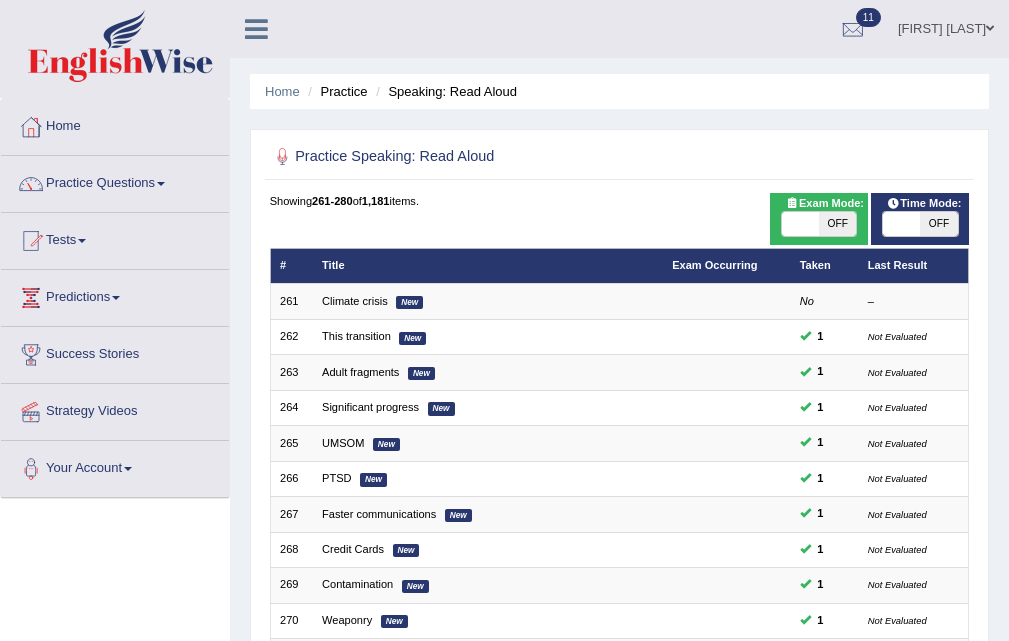 scroll, scrollTop: 514, scrollLeft: 0, axis: vertical 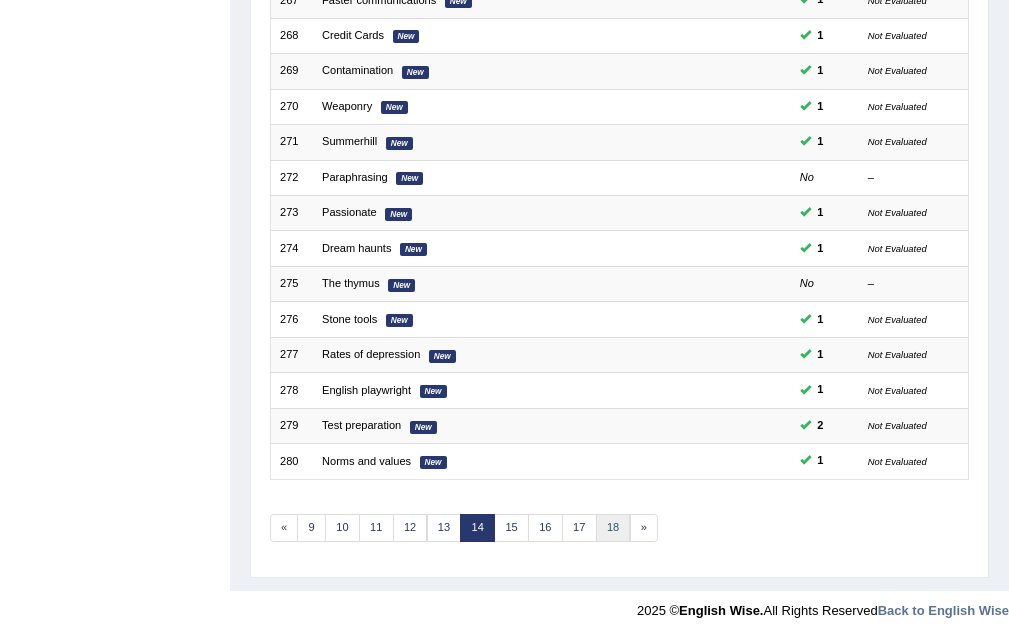 click on "18" at bounding box center [613, 528] 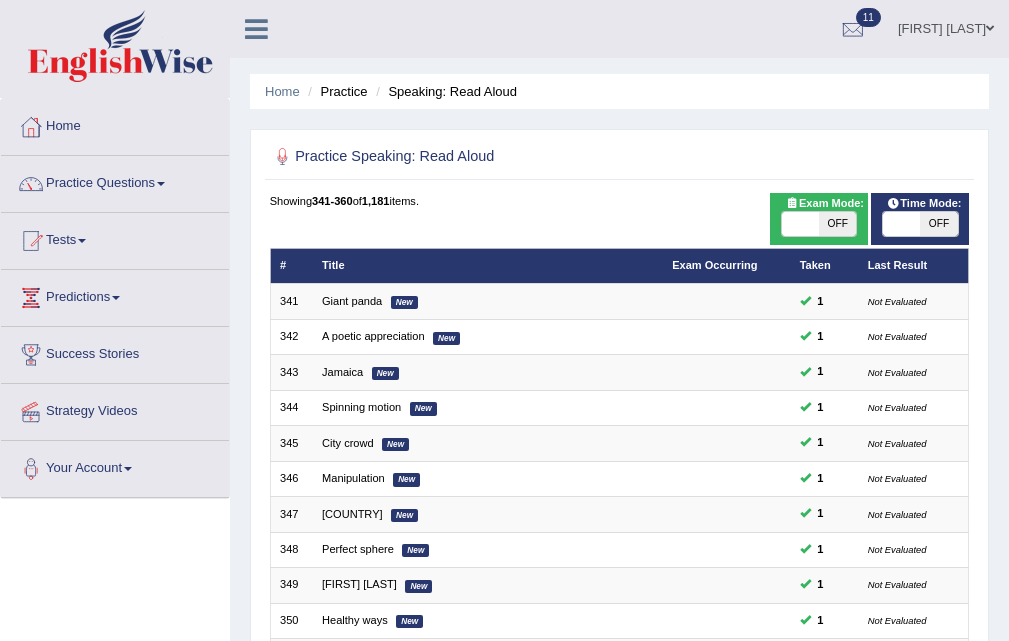 scroll, scrollTop: 514, scrollLeft: 0, axis: vertical 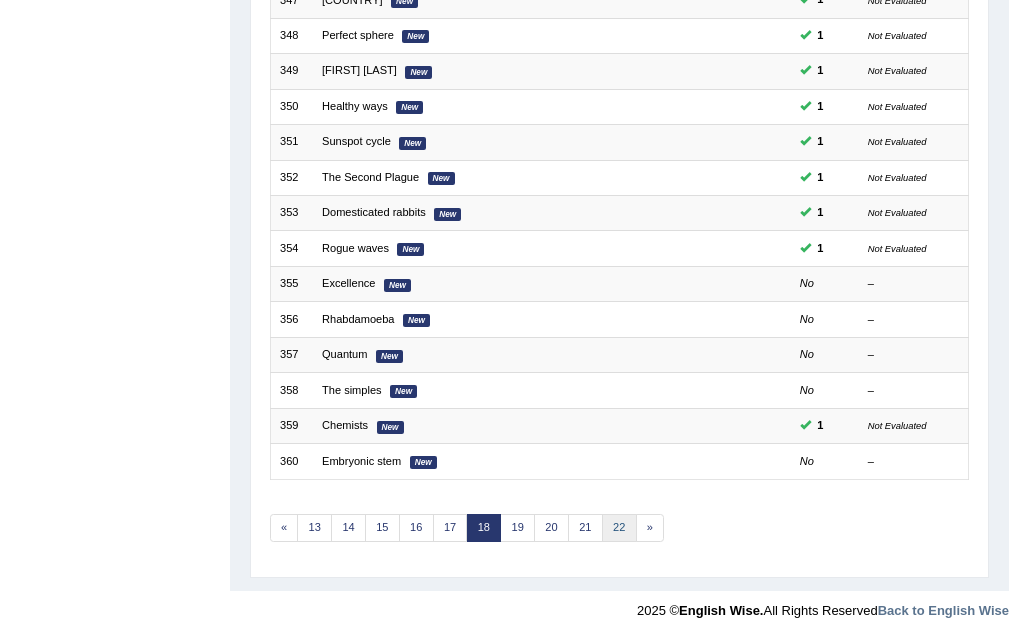click on "22" at bounding box center [619, 528] 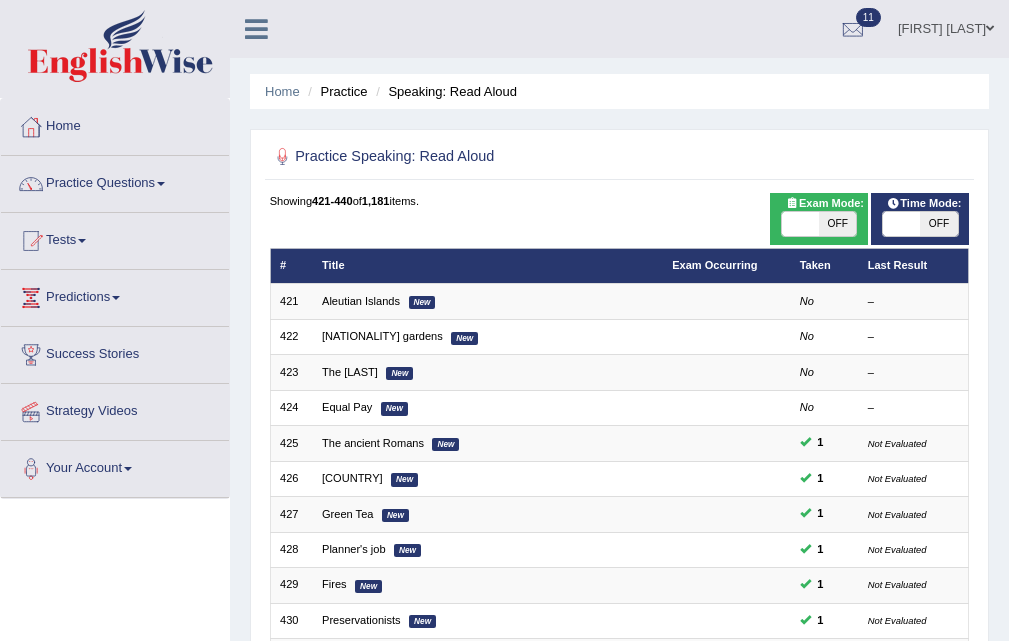 scroll, scrollTop: 514, scrollLeft: 0, axis: vertical 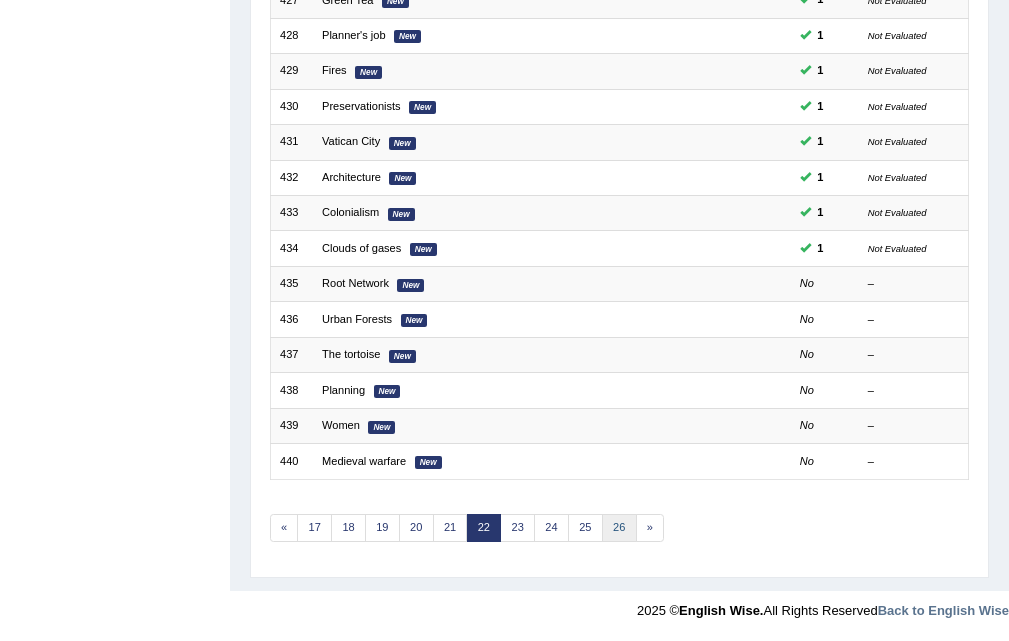 click on "26" at bounding box center (619, 528) 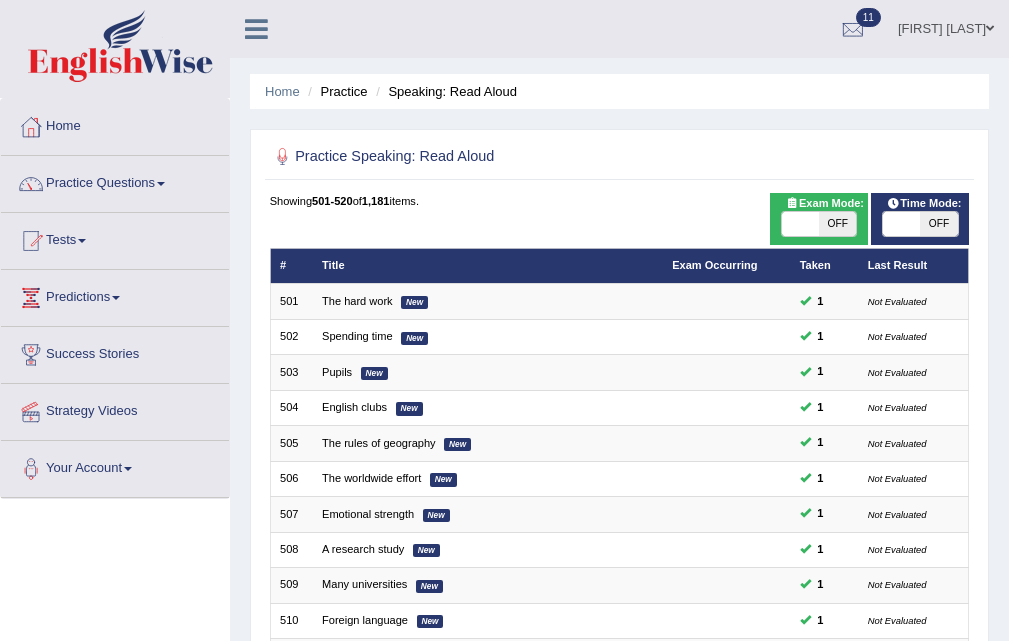 scroll, scrollTop: 414, scrollLeft: 0, axis: vertical 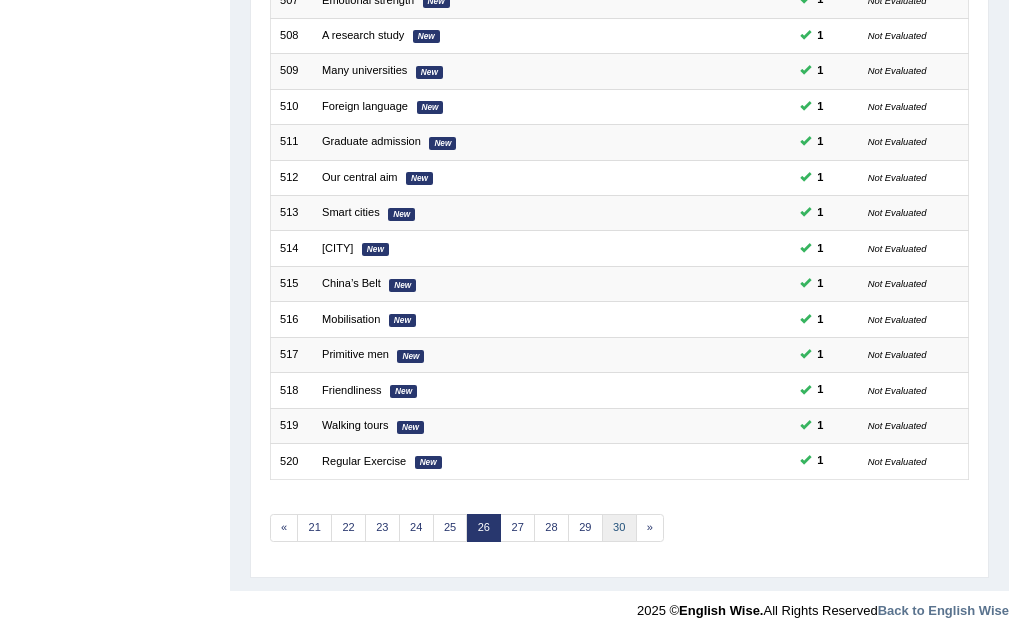 click on "30" at bounding box center [619, 528] 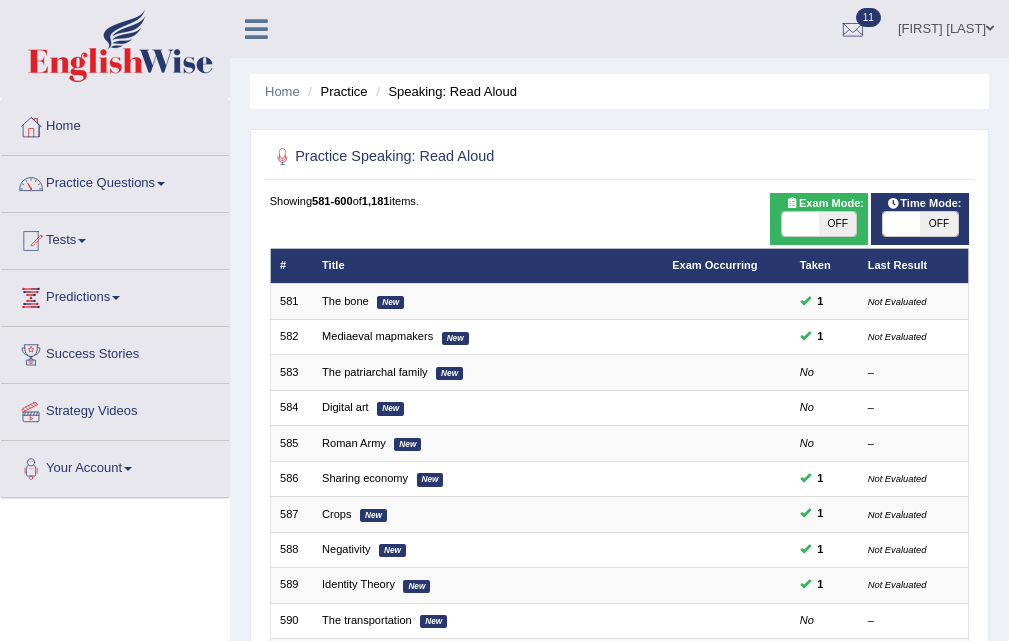 scroll, scrollTop: 500, scrollLeft: 0, axis: vertical 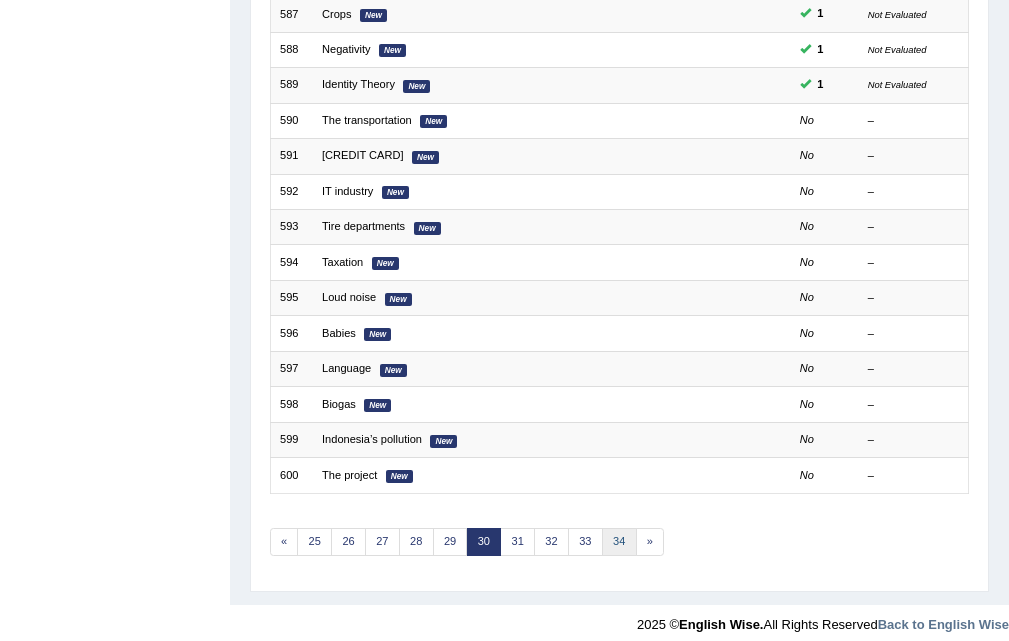 click on "34" at bounding box center [619, 542] 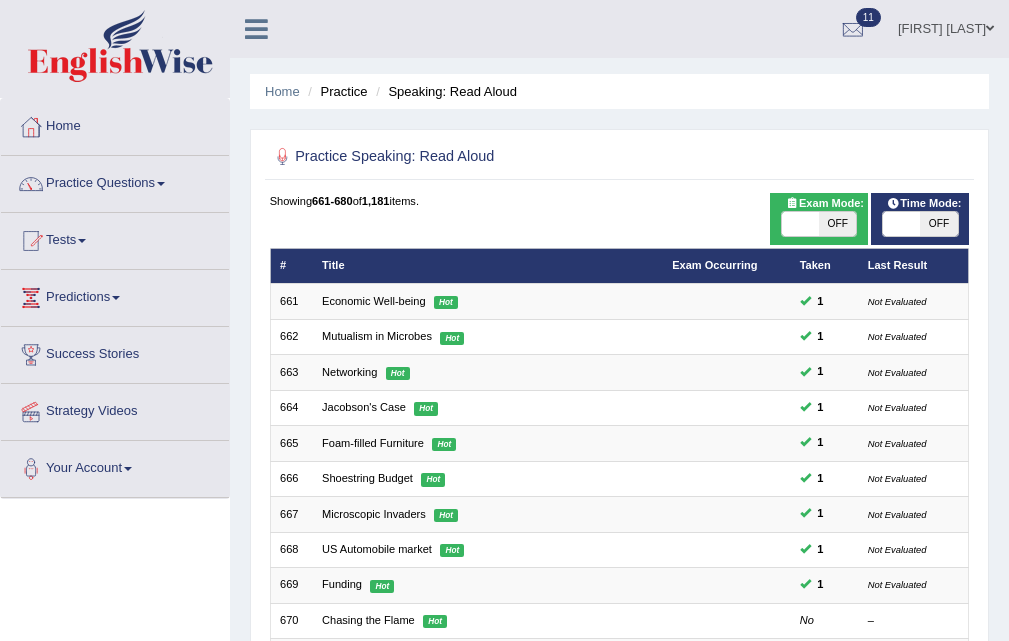 scroll, scrollTop: 500, scrollLeft: 0, axis: vertical 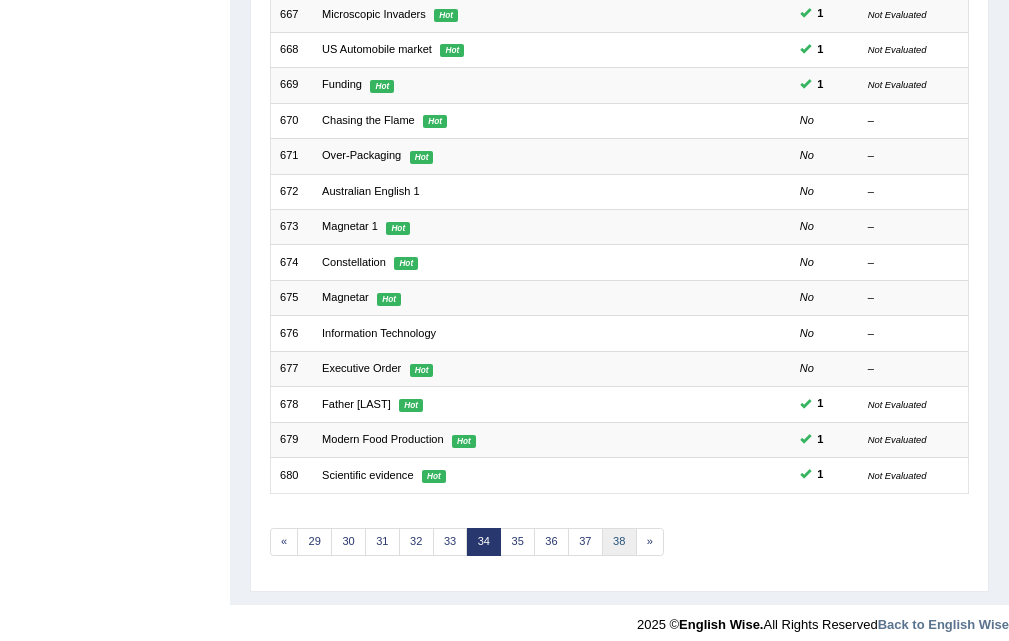 click on "38" at bounding box center [619, 542] 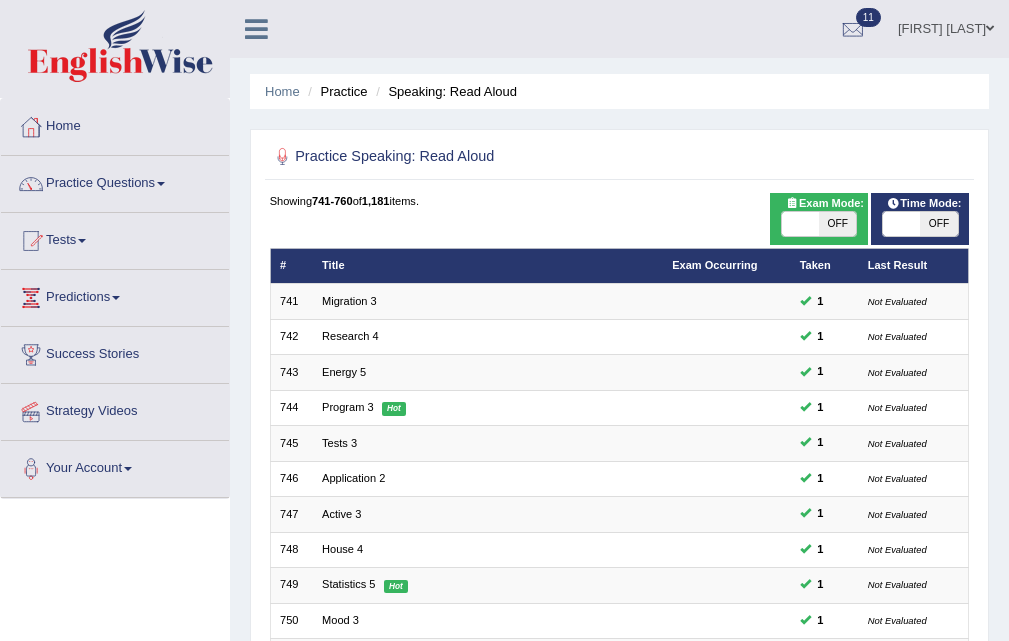 scroll, scrollTop: 514, scrollLeft: 0, axis: vertical 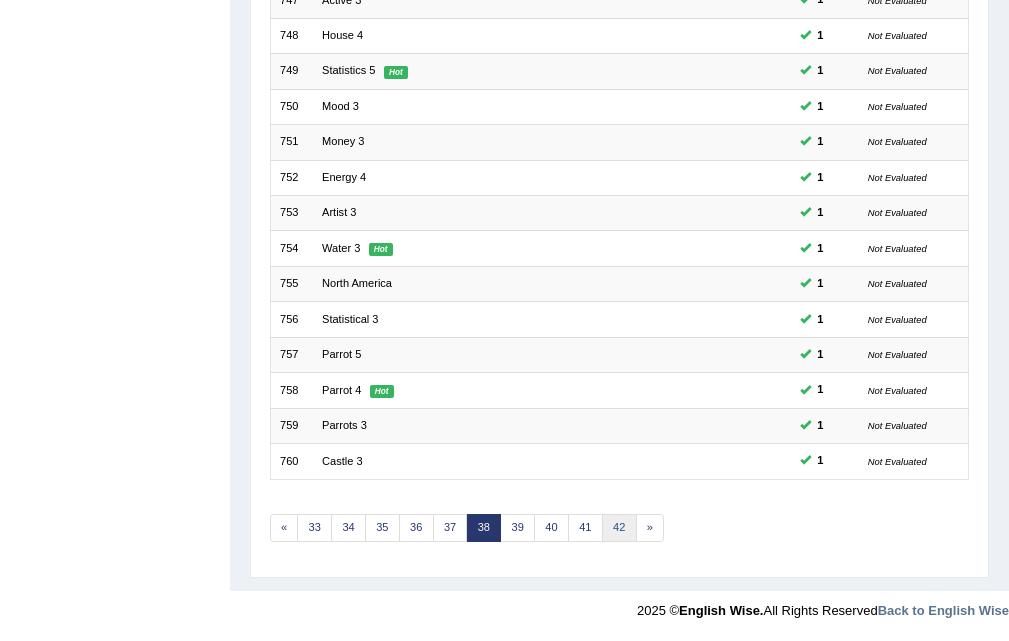 click on "42" at bounding box center (619, 528) 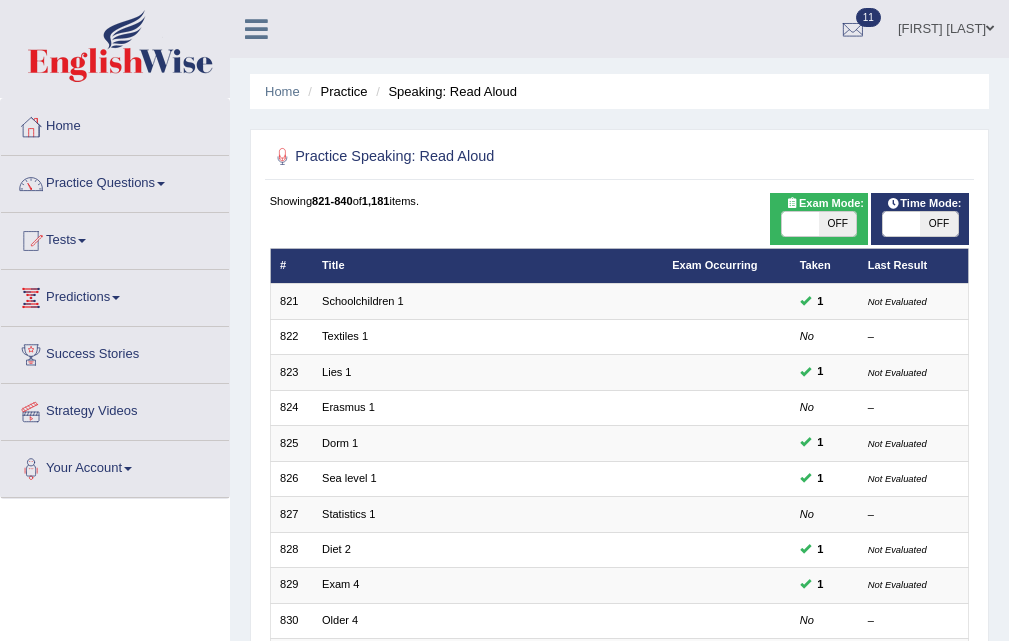 scroll, scrollTop: 500, scrollLeft: 0, axis: vertical 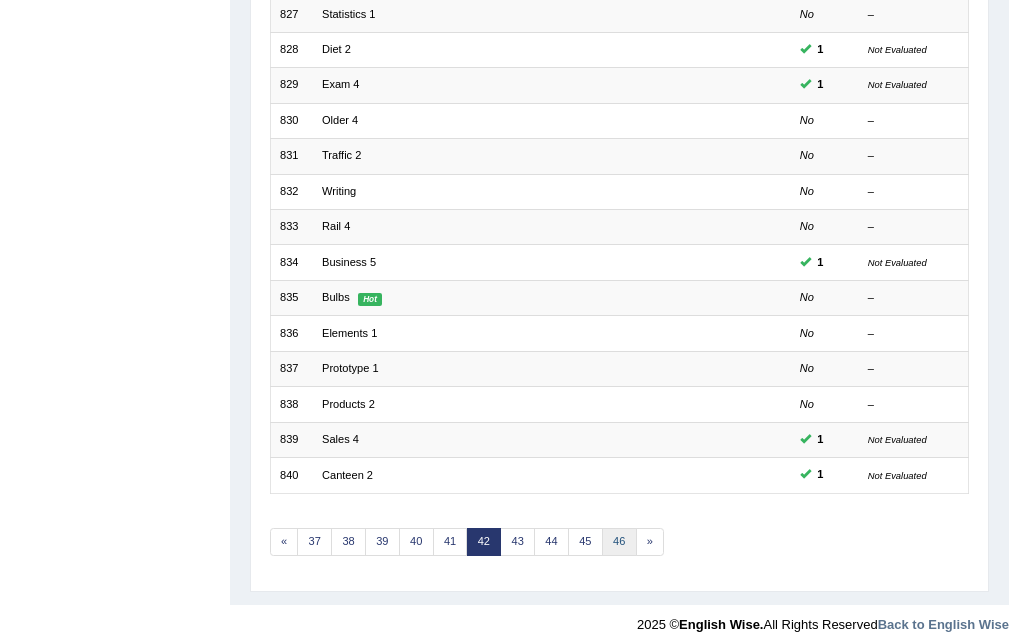 click on "46" at bounding box center [619, 542] 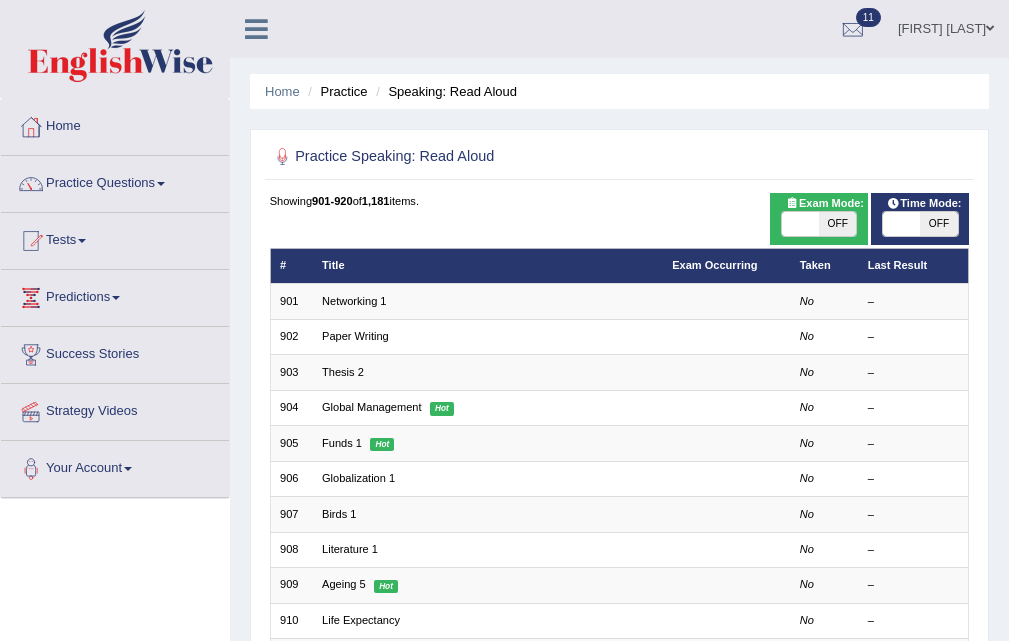 scroll, scrollTop: 500, scrollLeft: 0, axis: vertical 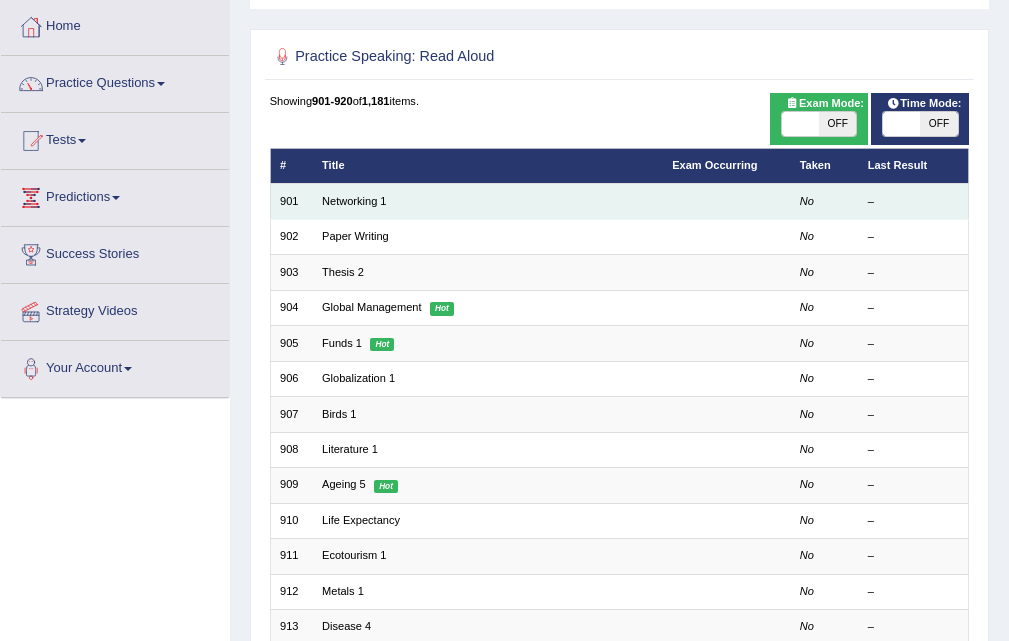 click on "Networking 1" at bounding box center (488, 201) 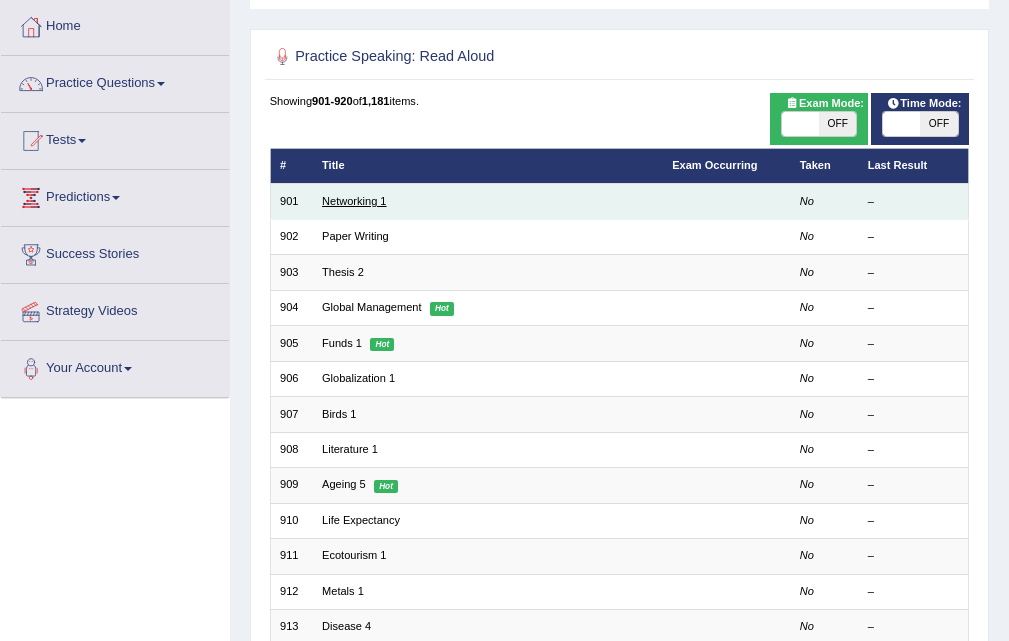 click on "Networking 1" at bounding box center [354, 201] 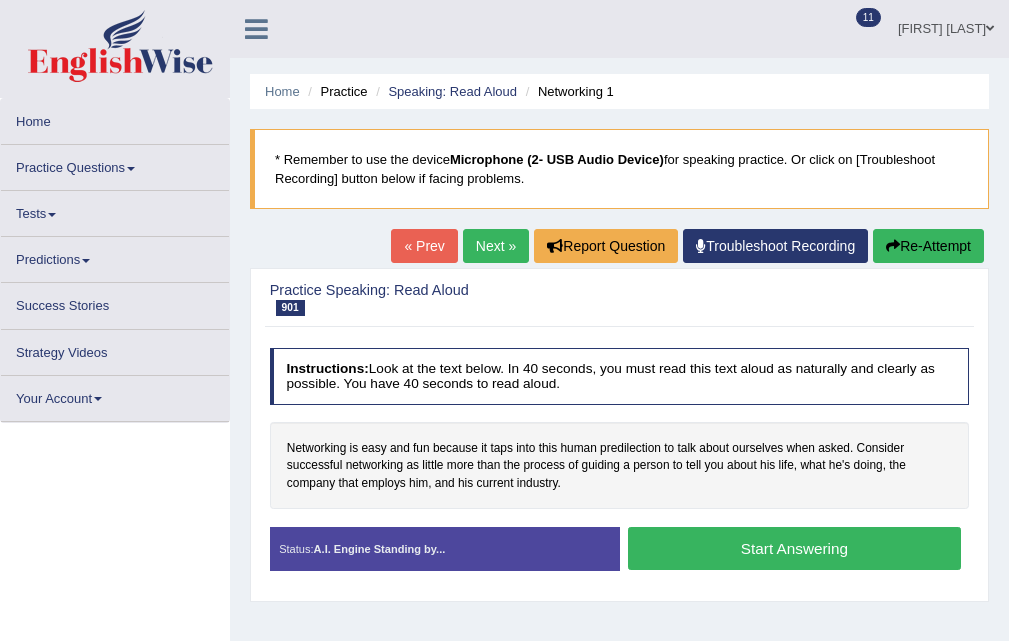 scroll, scrollTop: 0, scrollLeft: 0, axis: both 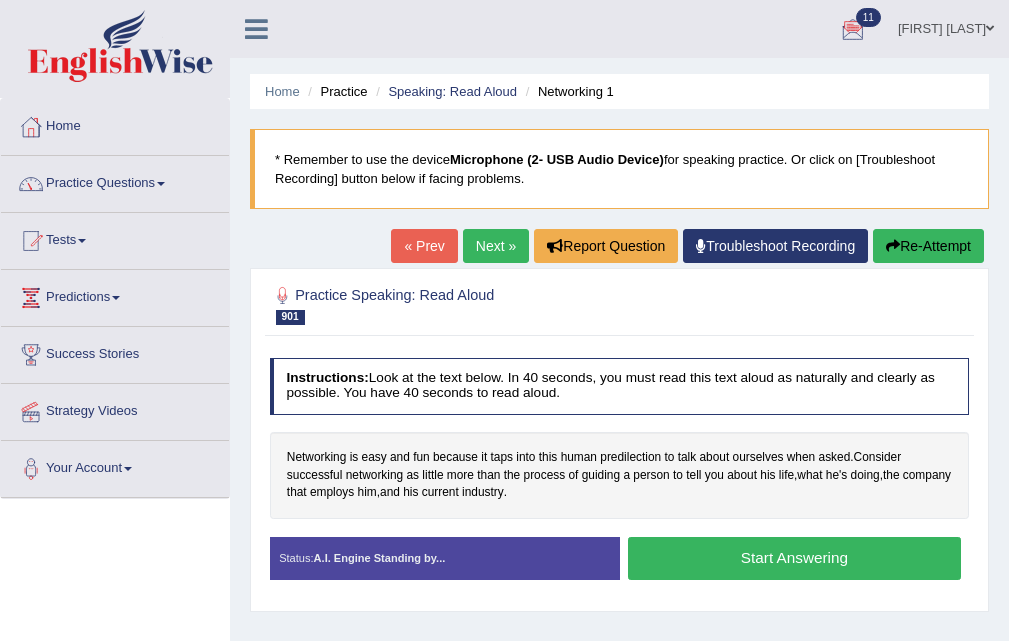 click on "Start Answering" at bounding box center (794, 558) 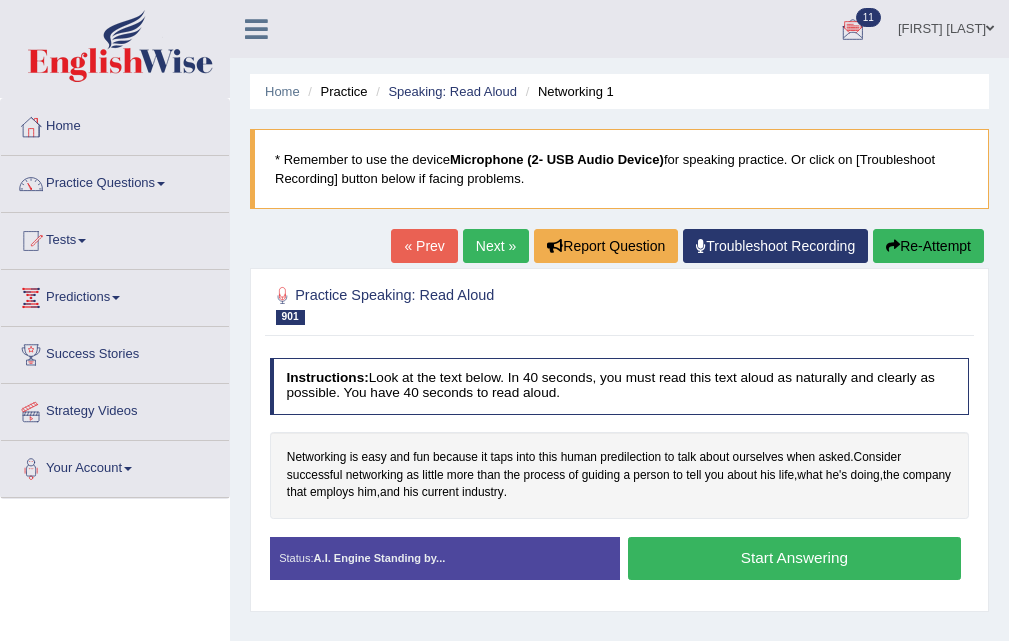click on "Start Answering" at bounding box center [794, 558] 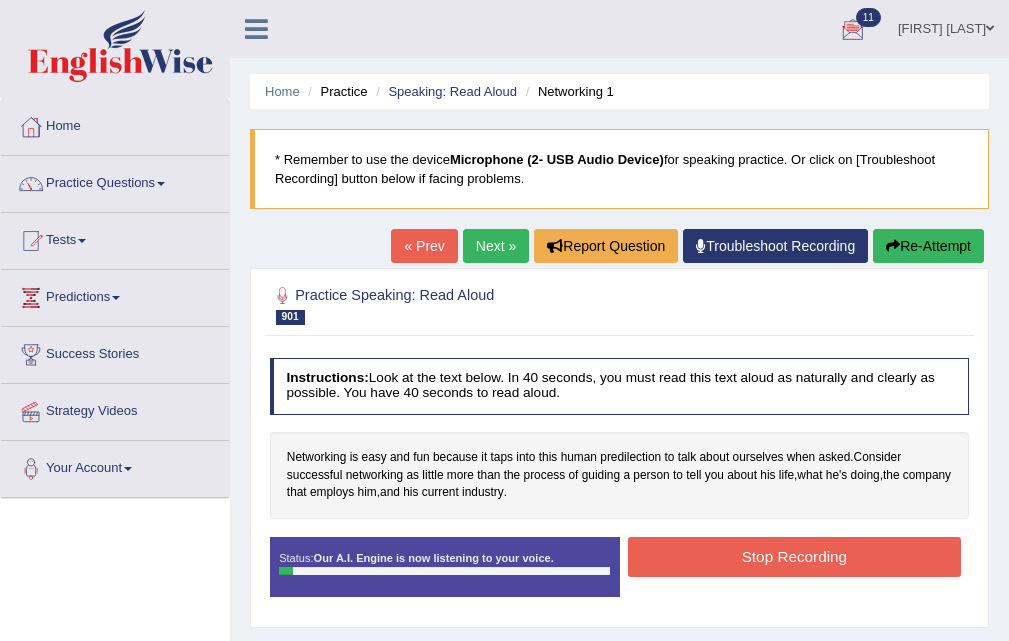 click on "« Prev" at bounding box center (424, 246) 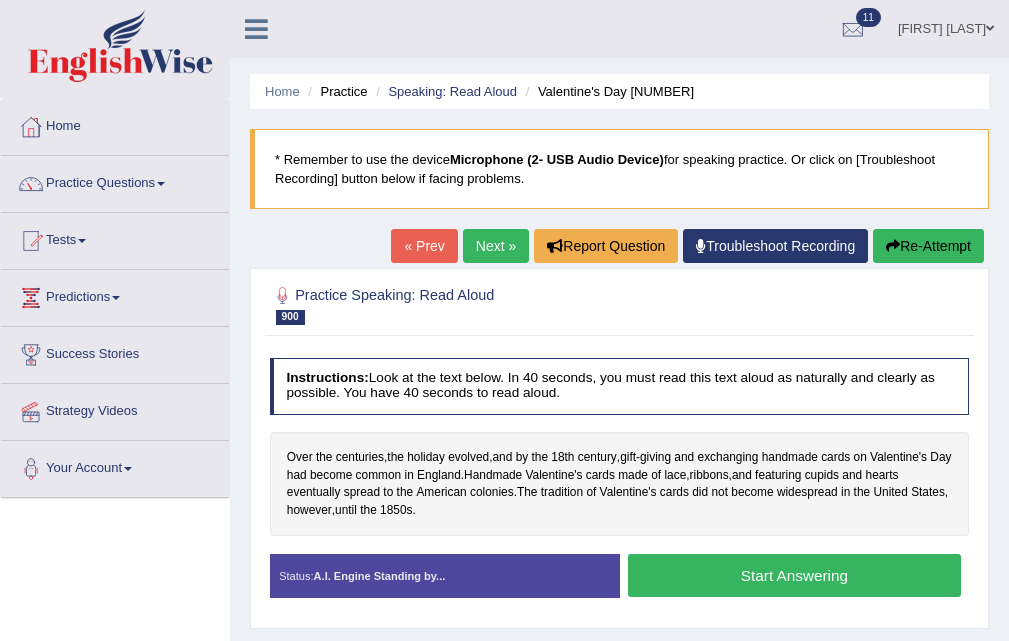 scroll, scrollTop: 0, scrollLeft: 0, axis: both 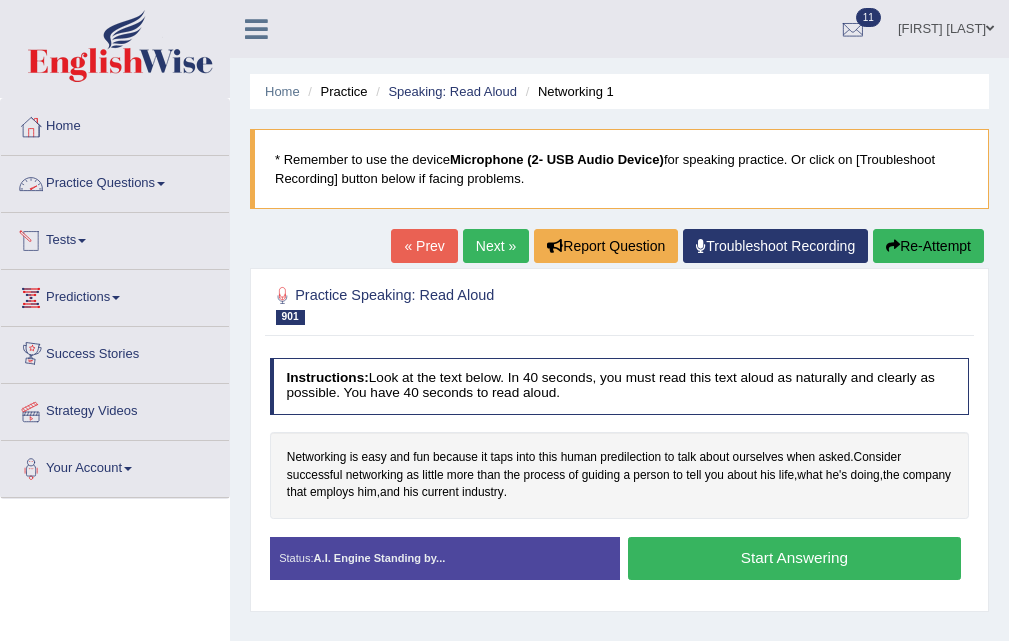 click on "Practice Questions" at bounding box center [115, 181] 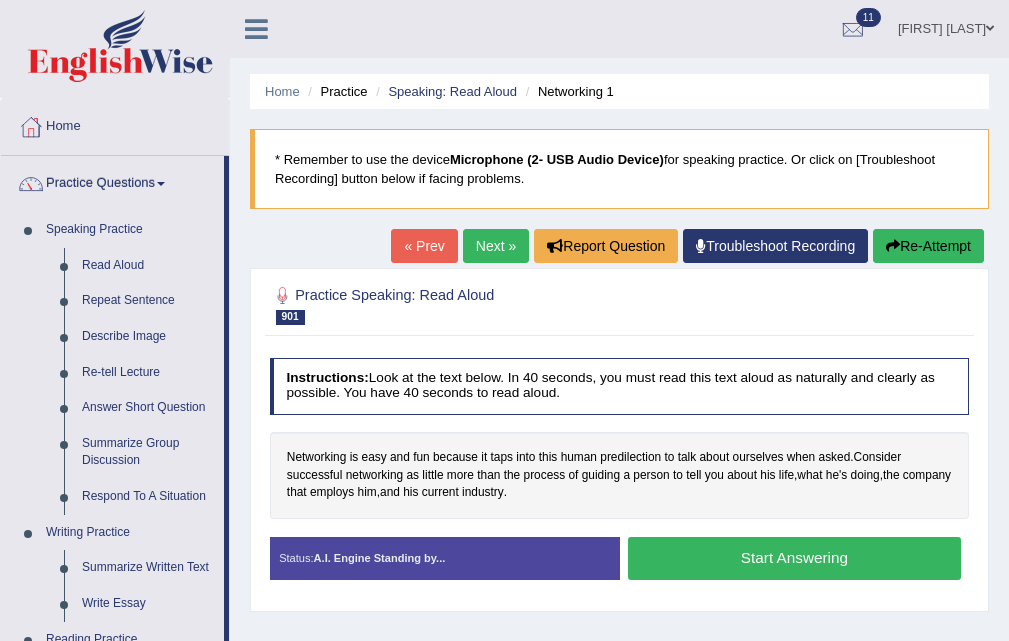 click on "Home
Practice Questions   Speaking Practice Read Aloud
Repeat Sentence
Describe Image
Re-tell Lecture
Answer Short Question
Summarize Group Discussion
Respond To A Situation
Writing Practice  Summarize Written Text
Write Essay
Reading Practice  Reading & Writing: Fill In The Blanks
Choose Multiple Answers
Re-order Paragraphs
Fill In The Blanks
Choose Single Answer
Listening Practice  Summarize Spoken Text
Highlight Incorrect Words
Highlight Correct Summary
Select Missing Word
Choose Single Answer
Choose Multiple Answers
Fill In The Blanks
Write From Dictation
Pronunciation
Tests  Take Practice Sectional Test
Take Mock Test
History
Predictions  Latest Predictions
Success Stories
Strategy Videos
Your Account  Notifications
Microphone Setup
Change Password
Manage Subscription
Pearson Login Details
Update Profile" at bounding box center (115, 832) 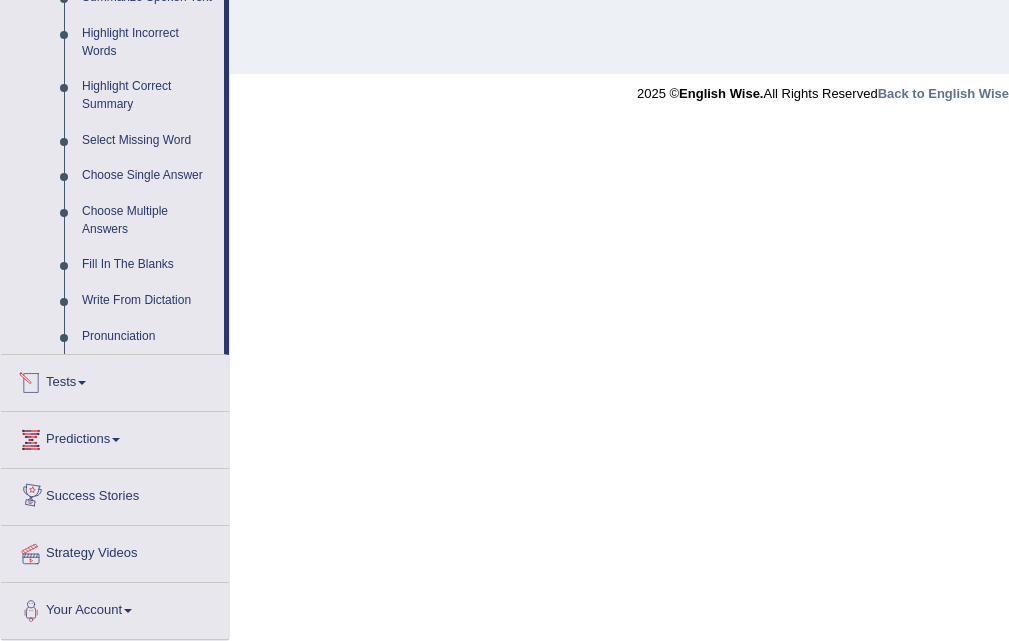 click on "Tests" at bounding box center [115, 380] 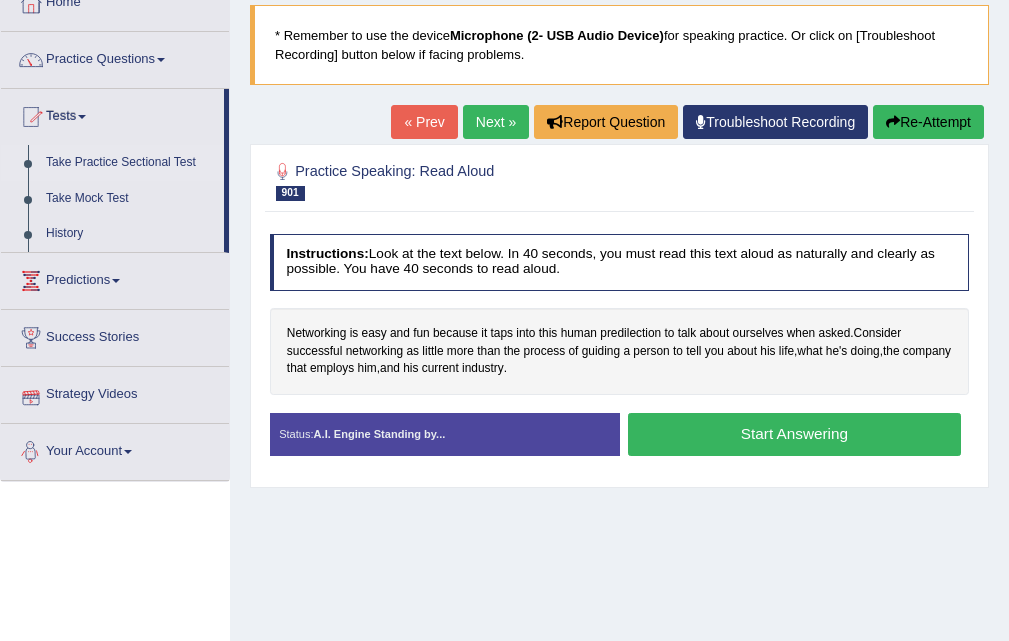 scroll, scrollTop: 28, scrollLeft: 0, axis: vertical 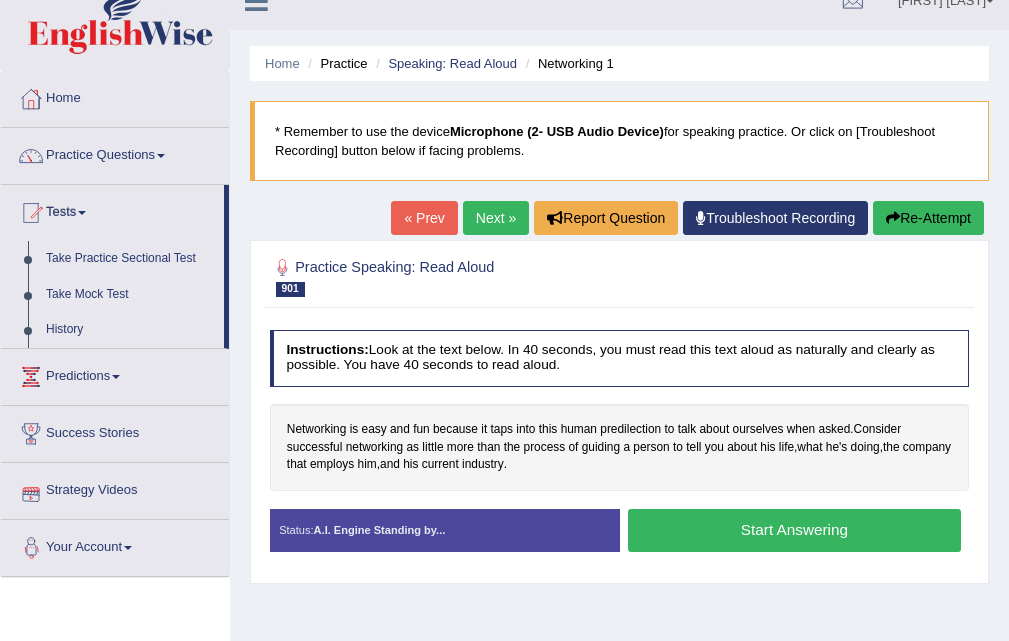 click on "Take Mock Test" at bounding box center [130, 295] 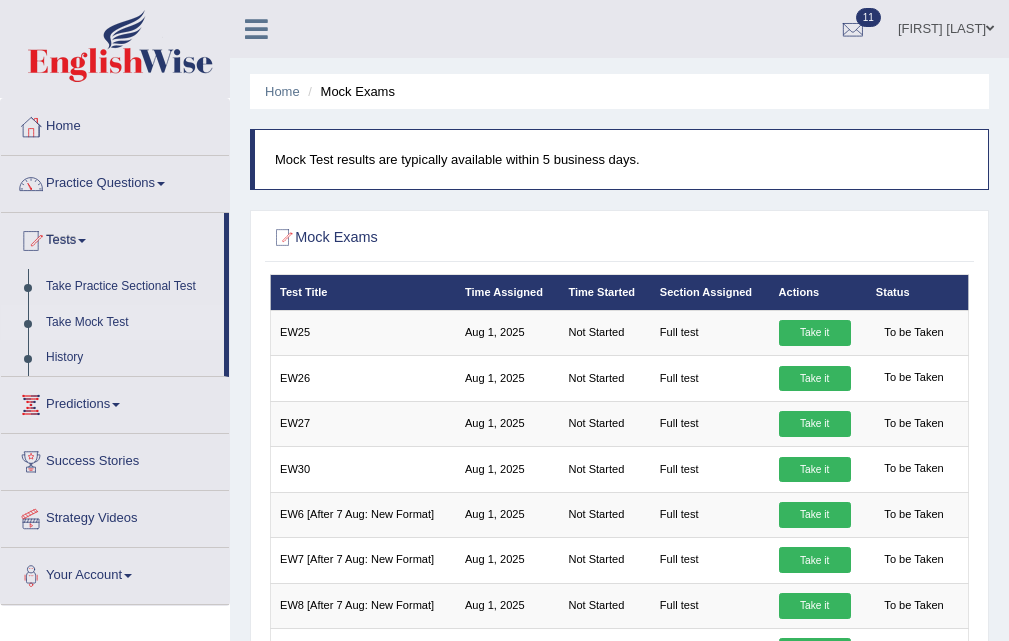 scroll, scrollTop: 100, scrollLeft: 0, axis: vertical 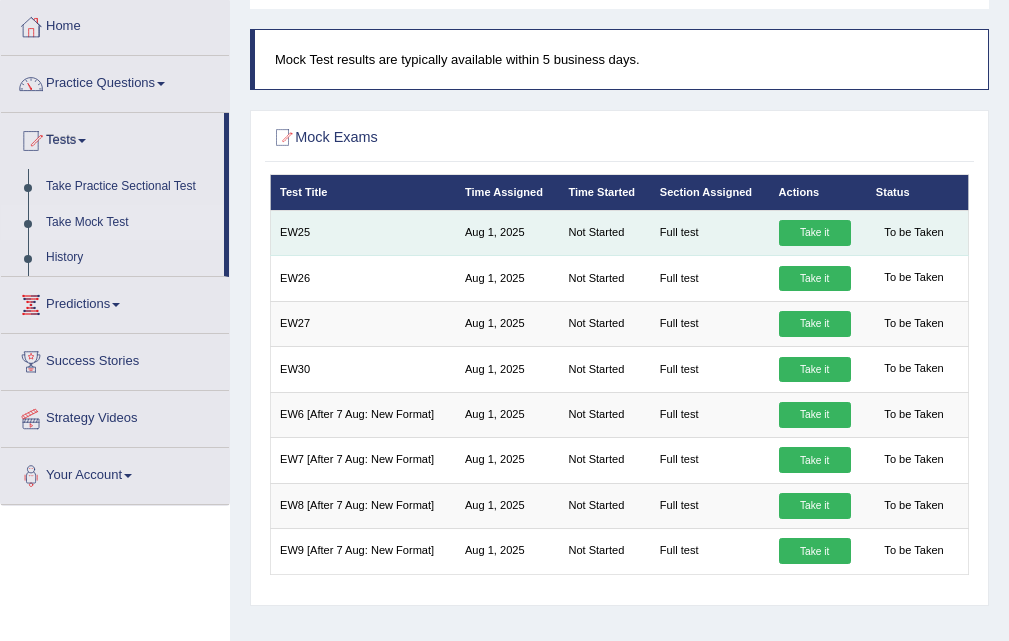 click on "Take it" at bounding box center (815, 233) 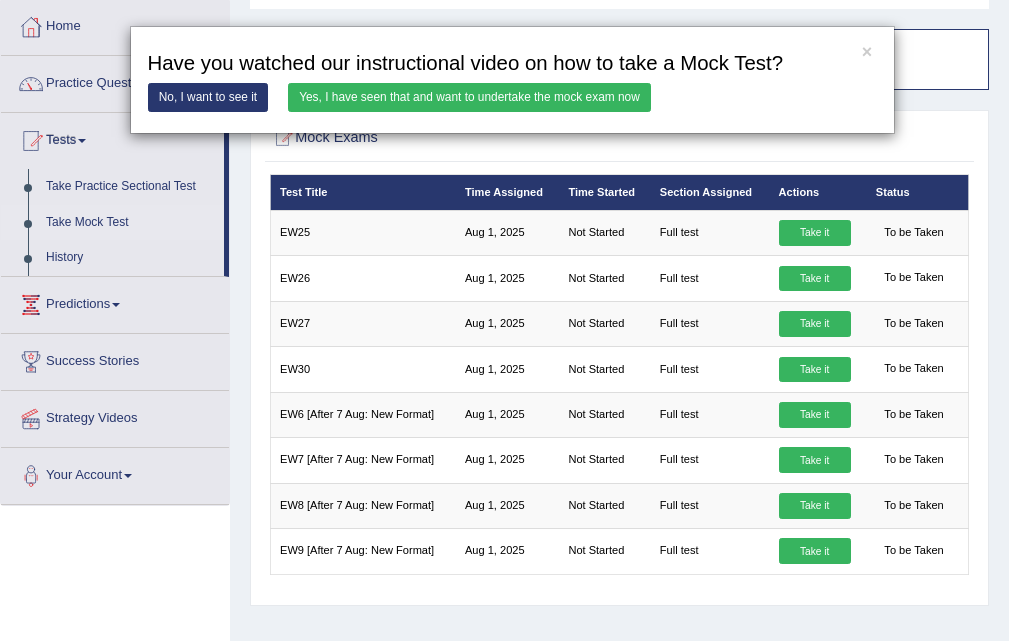 click on "Yes, I have seen that and want to undertake the mock exam now" at bounding box center [469, 97] 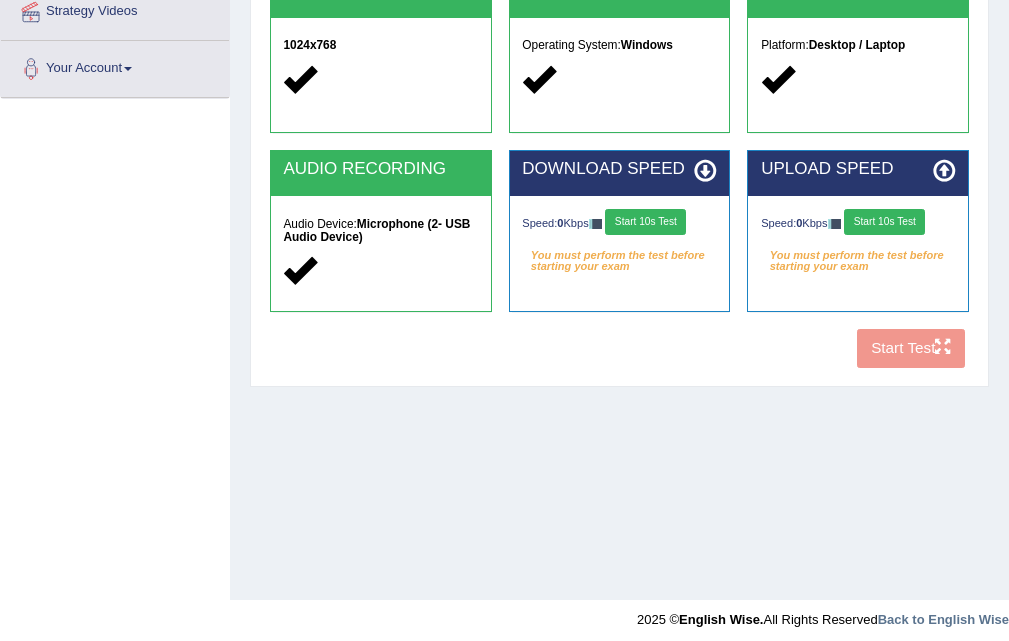 scroll, scrollTop: 400, scrollLeft: 0, axis: vertical 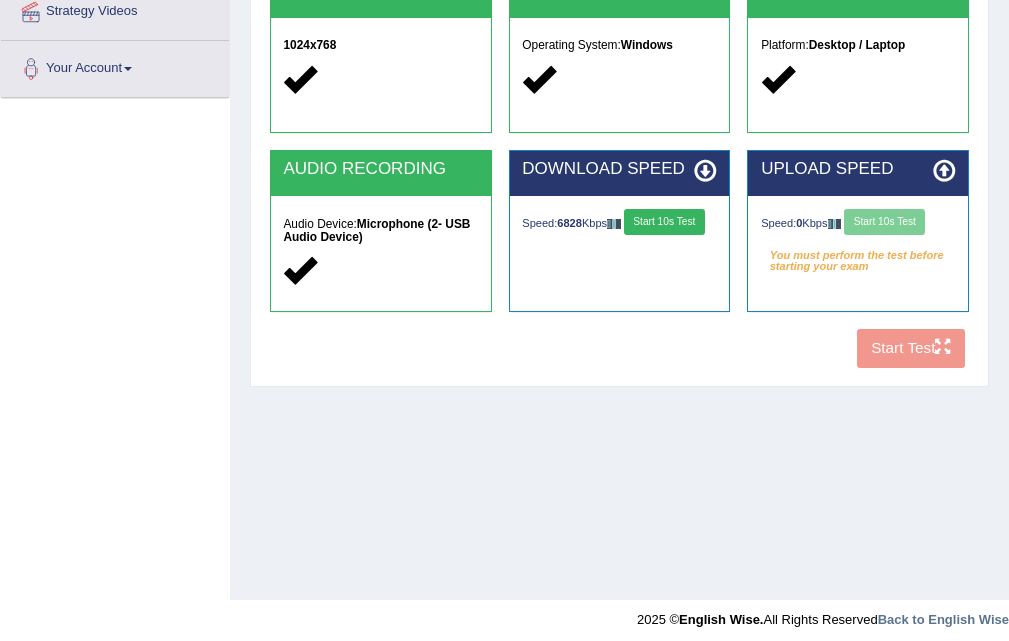 click on "Start 10s Test" at bounding box center (664, 222) 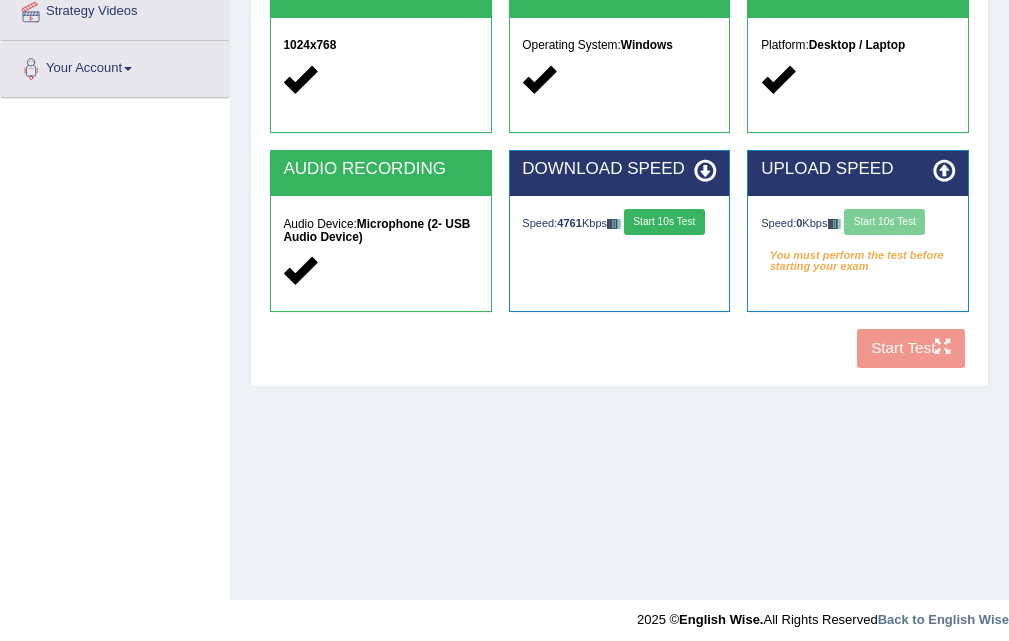 click on "Speed:  0  Kbps    Start 10s Test" at bounding box center [858, 224] 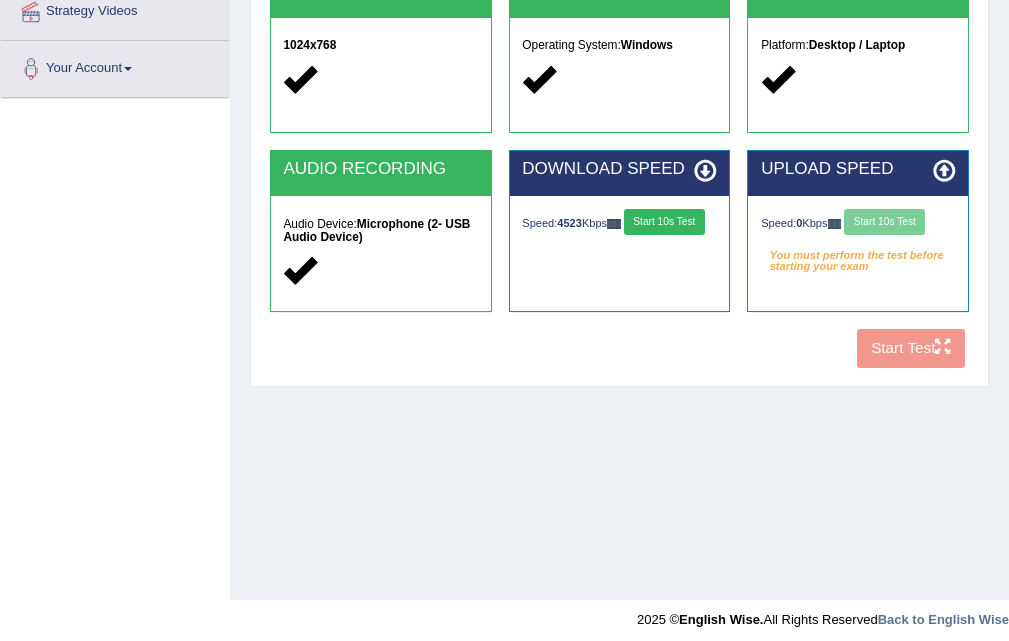 click on "Speed:  0  Kbps    Start 10s Test" at bounding box center [858, 224] 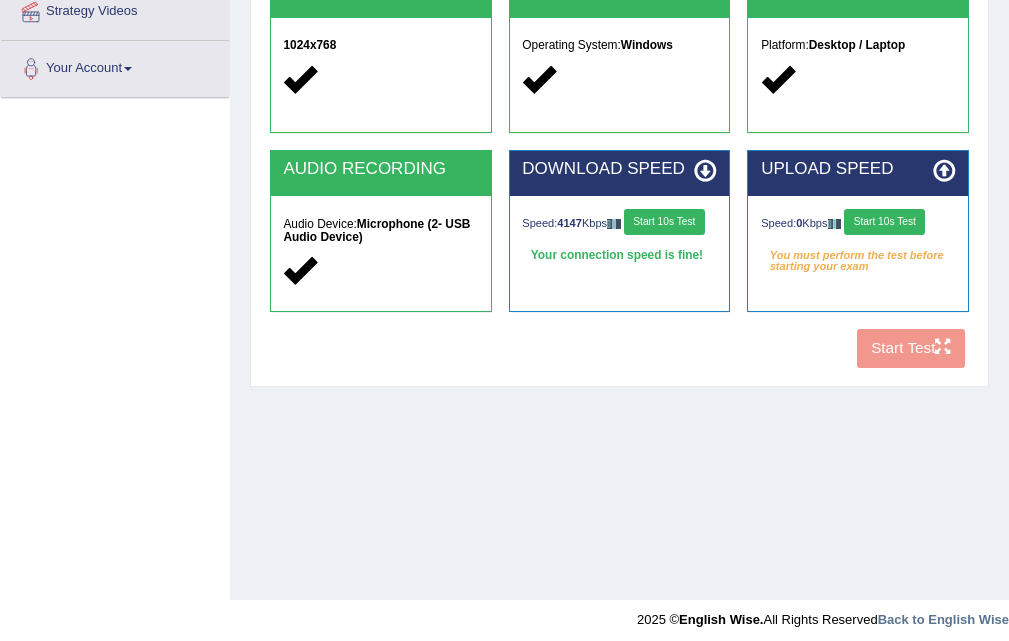 click on "Start 10s Test" at bounding box center [884, 222] 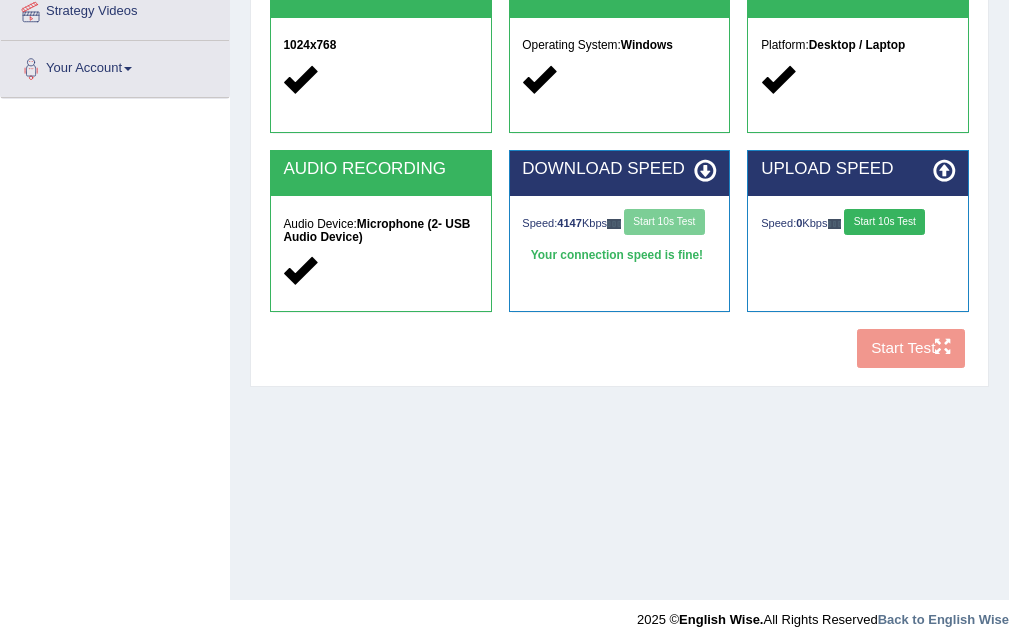 click on "Speed:  0  Kbps    Start 10s Test" at bounding box center [858, 224] 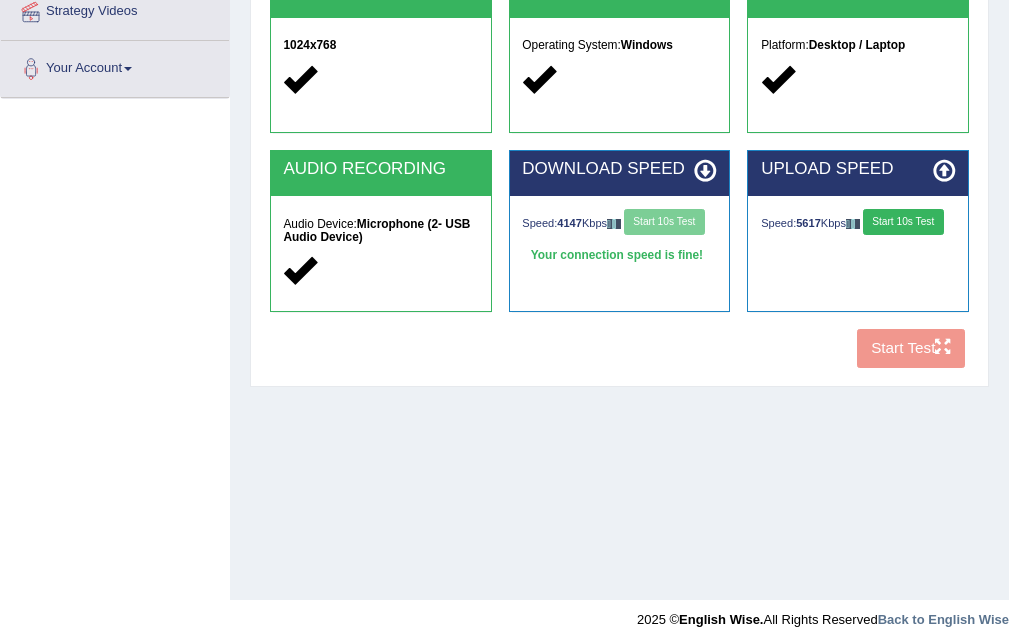 click on "Start 10s Test" at bounding box center (903, 222) 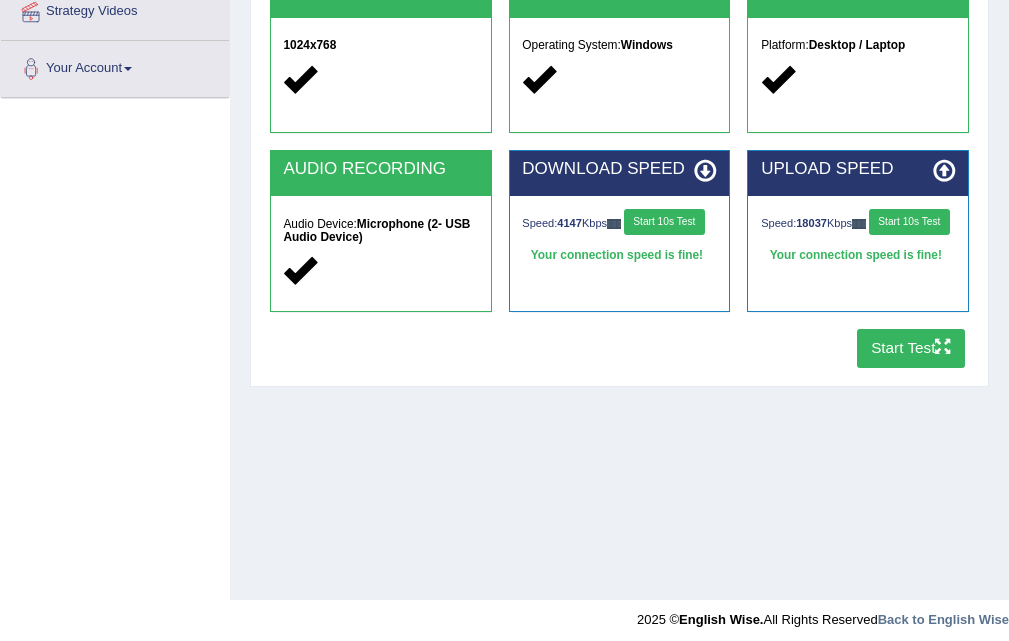 click on "Start Test" at bounding box center (911, 348) 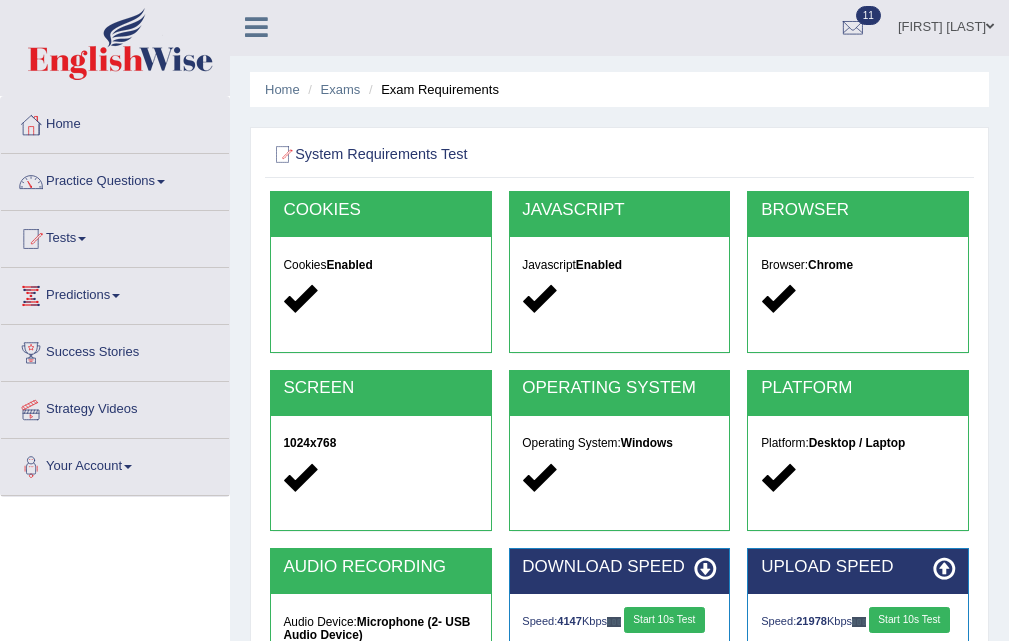 scroll, scrollTop: 0, scrollLeft: 0, axis: both 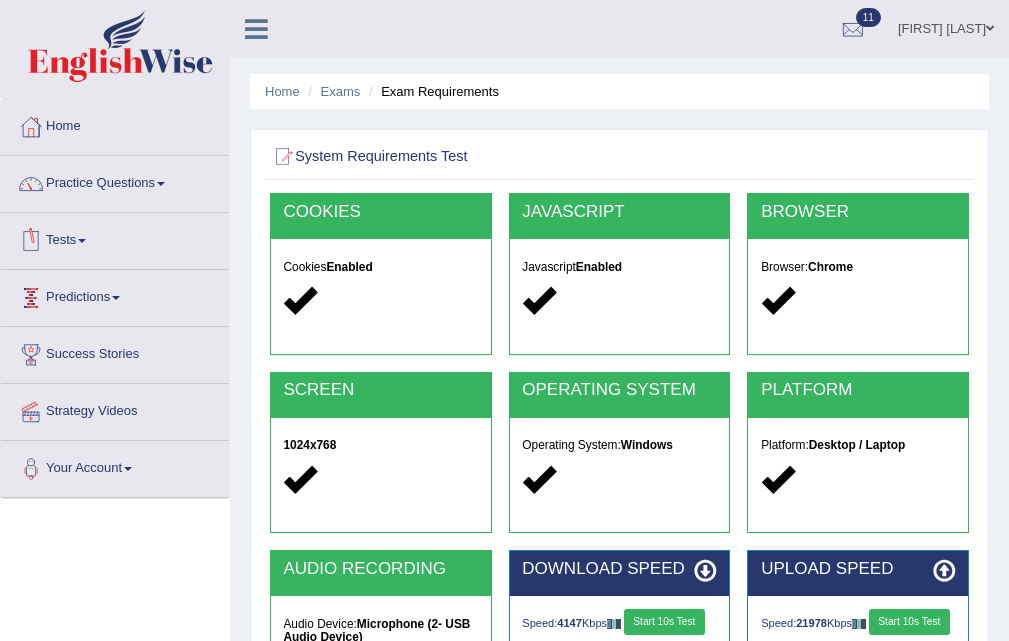 click at bounding box center [31, 241] 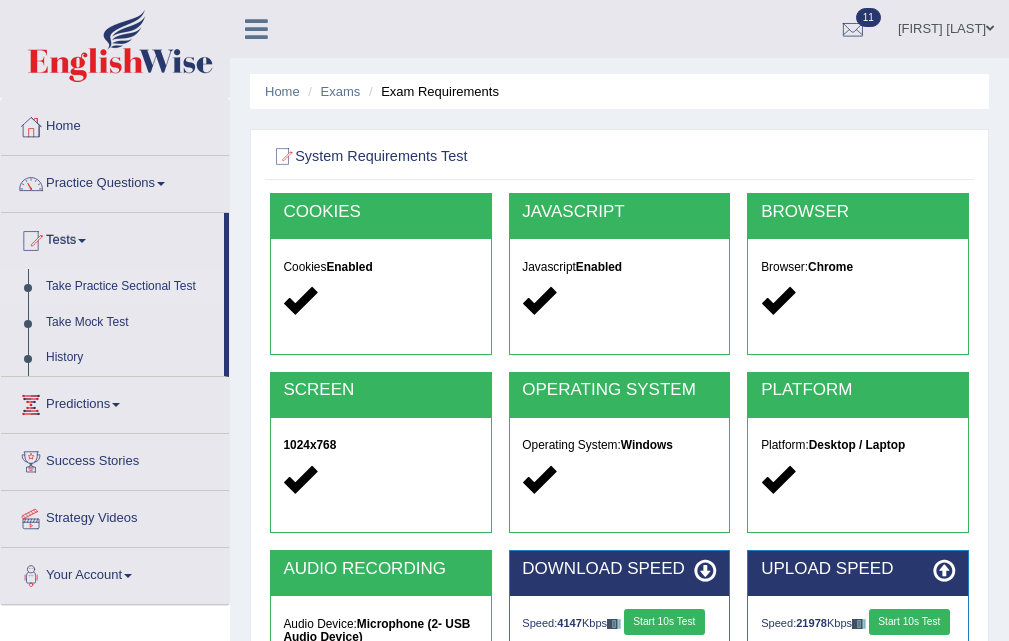click on "Take Practice Sectional Test" at bounding box center (130, 287) 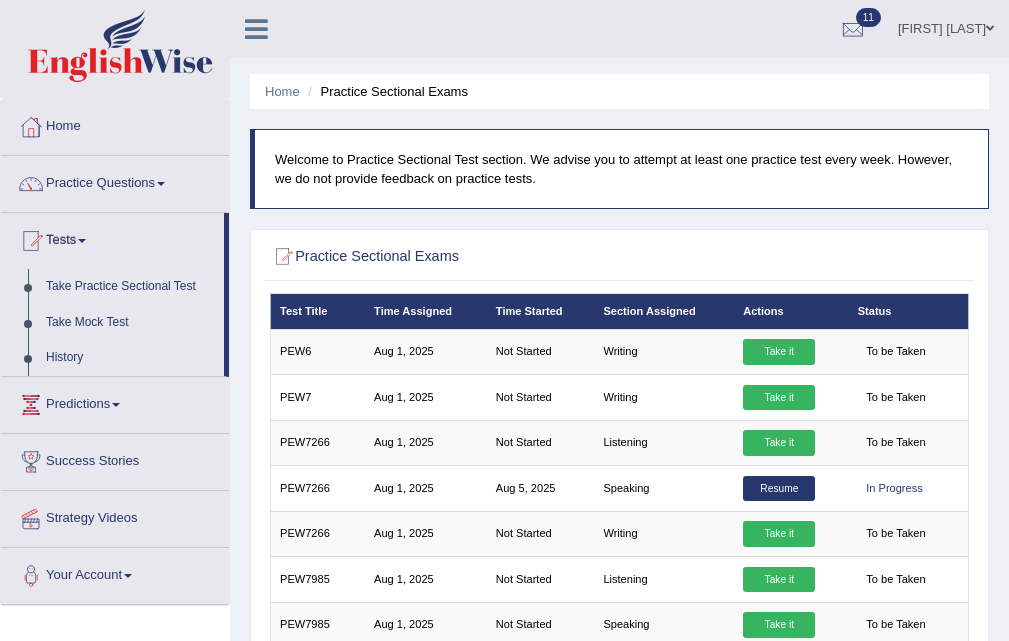 scroll, scrollTop: 409, scrollLeft: 0, axis: vertical 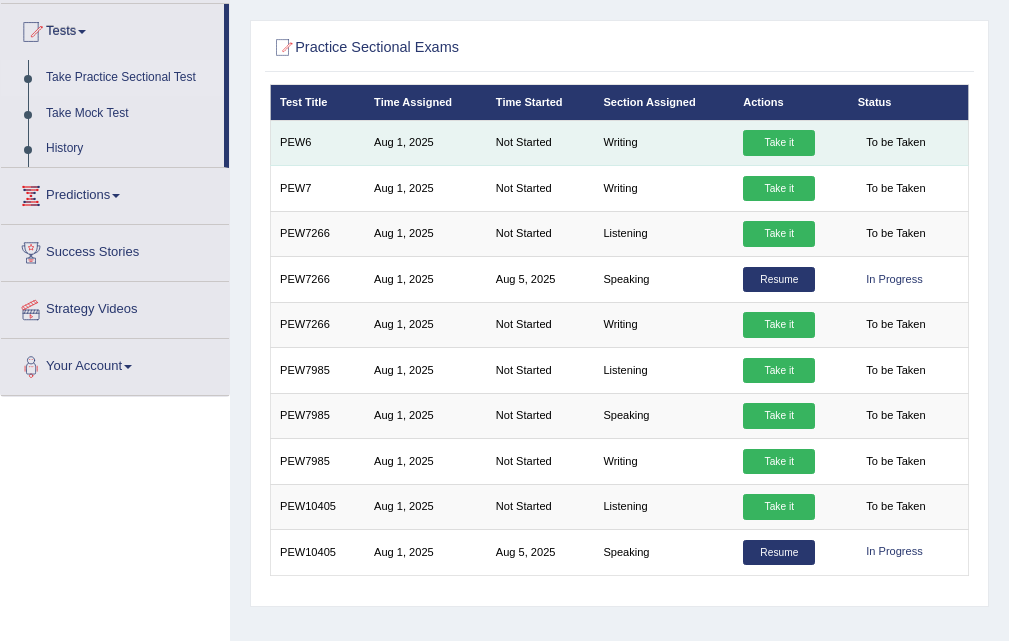 click on "Take it" at bounding box center (779, 143) 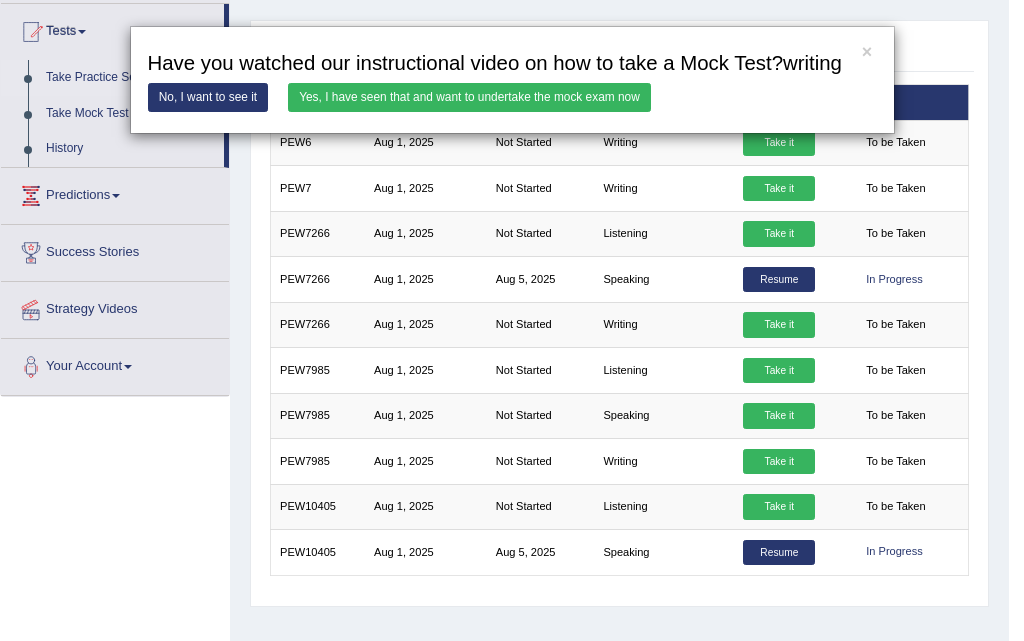 click on "Yes, I have seen that and want to undertake the mock exam now" at bounding box center (469, 97) 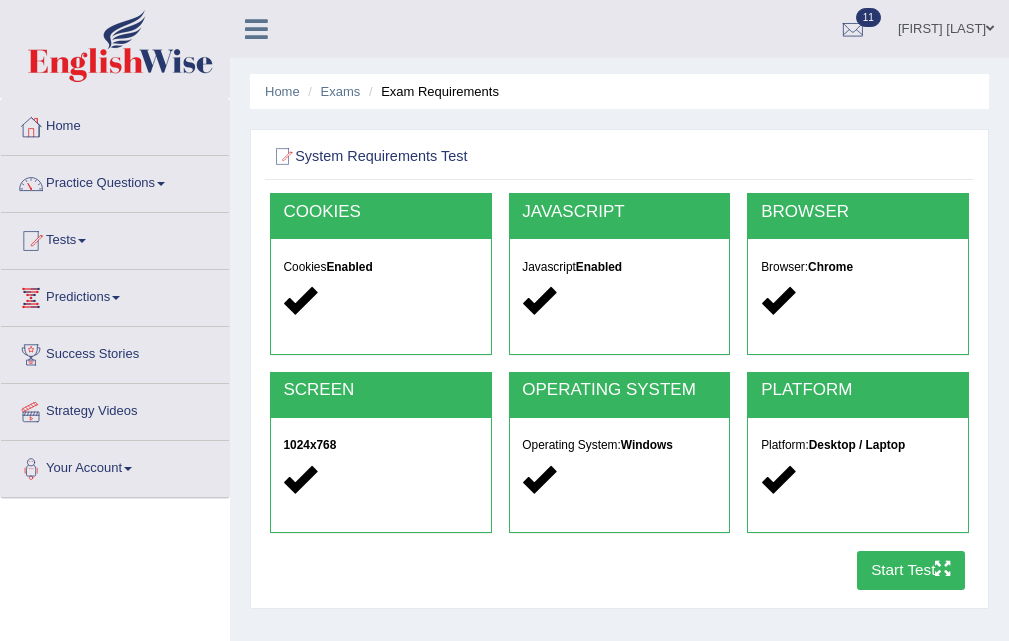 scroll, scrollTop: 200, scrollLeft: 0, axis: vertical 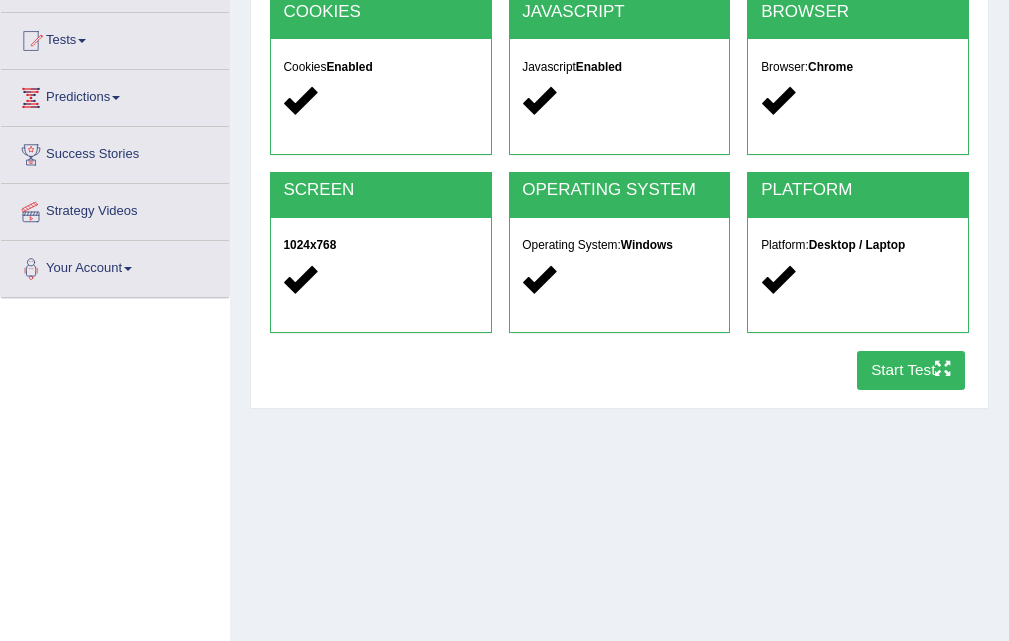 click on "Start Test" at bounding box center [911, 370] 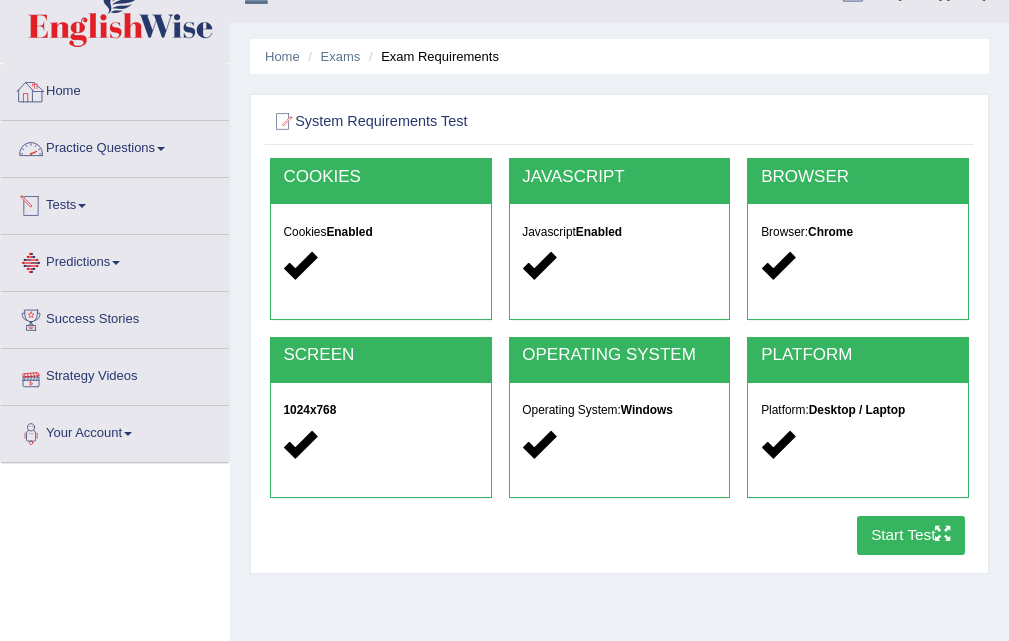 scroll, scrollTop: 0, scrollLeft: 0, axis: both 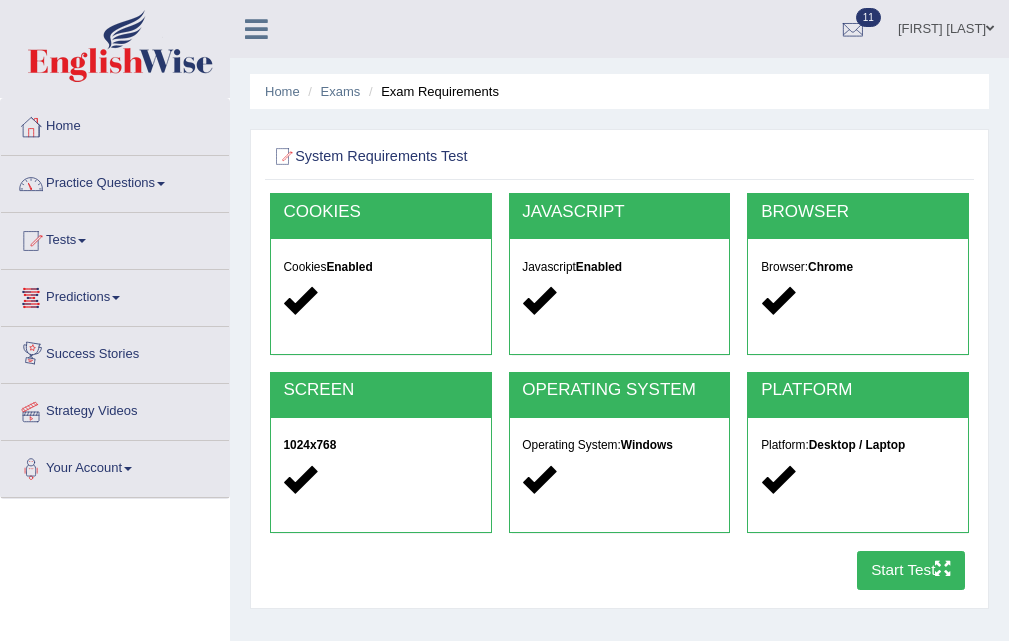 click on "Practice Questions" at bounding box center (115, 181) 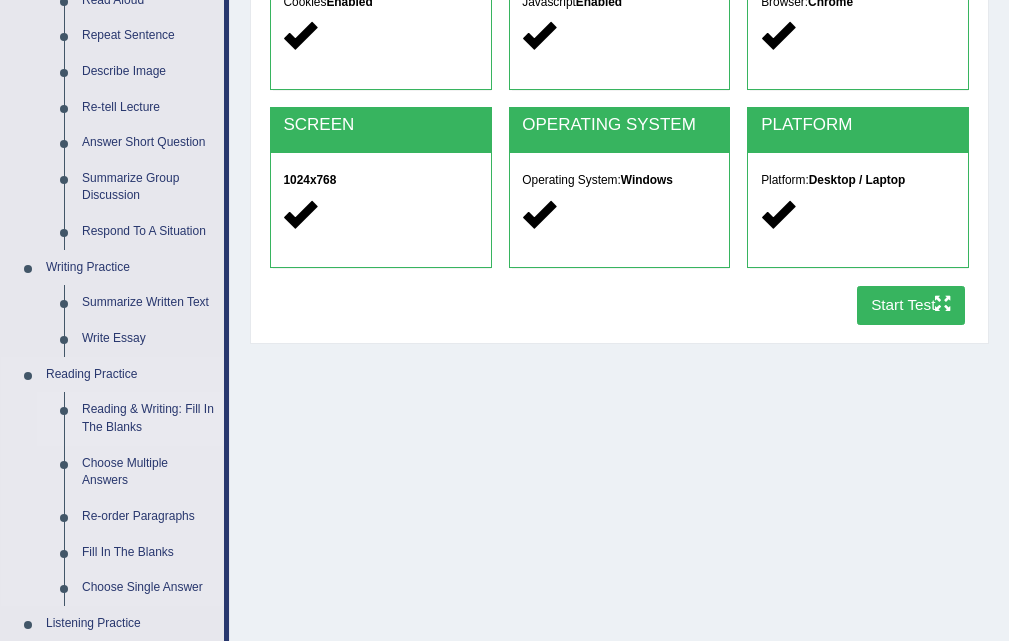 scroll, scrollTop: 300, scrollLeft: 0, axis: vertical 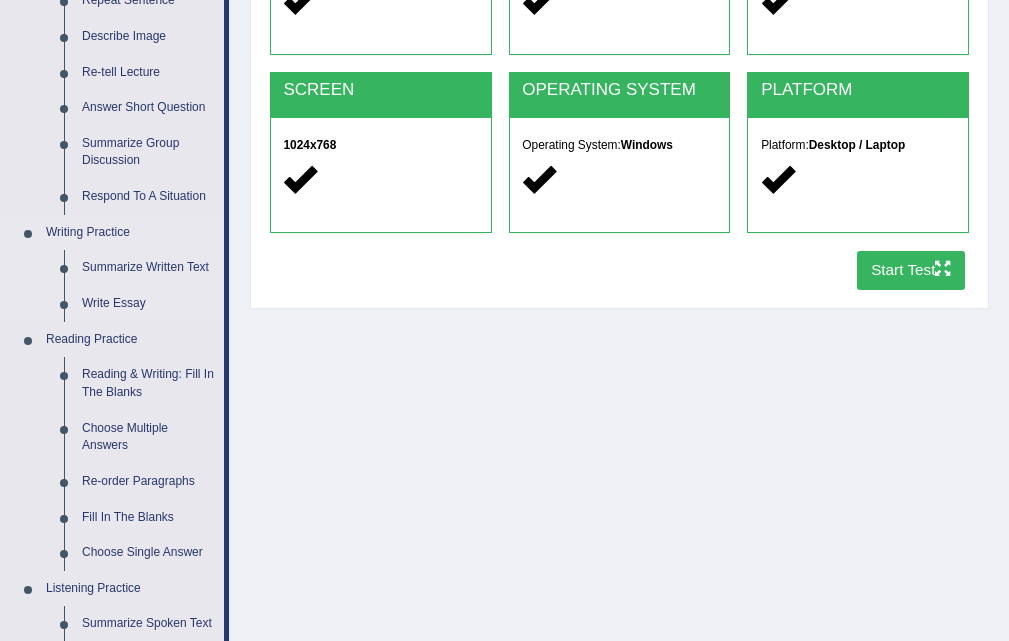 click on "Writing Practice" at bounding box center [130, 233] 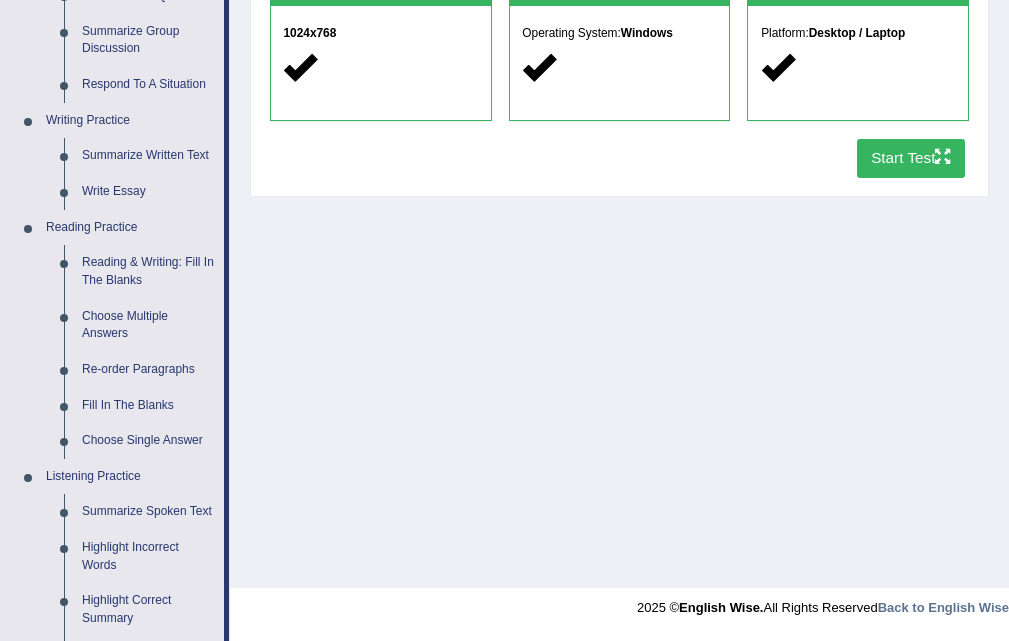scroll, scrollTop: 225, scrollLeft: 0, axis: vertical 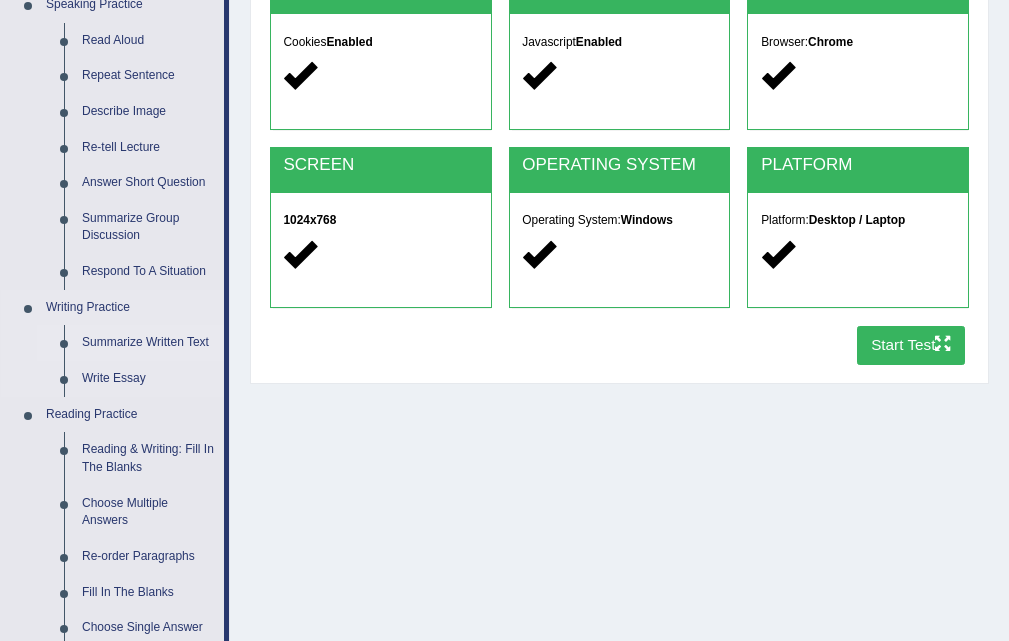 click on "Summarize Written Text" at bounding box center (148, 343) 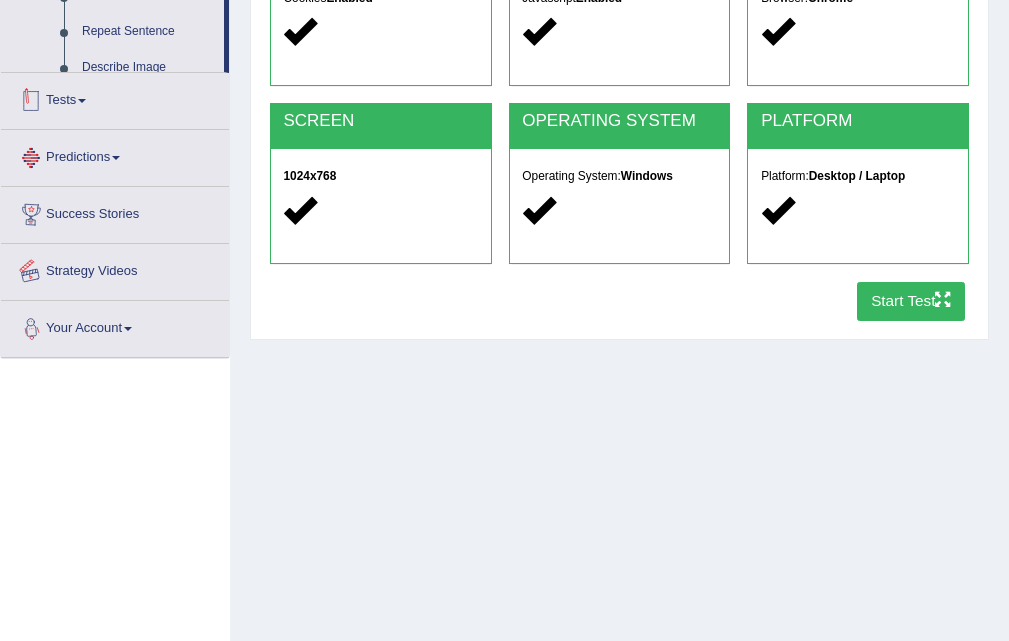 scroll, scrollTop: 376, scrollLeft: 0, axis: vertical 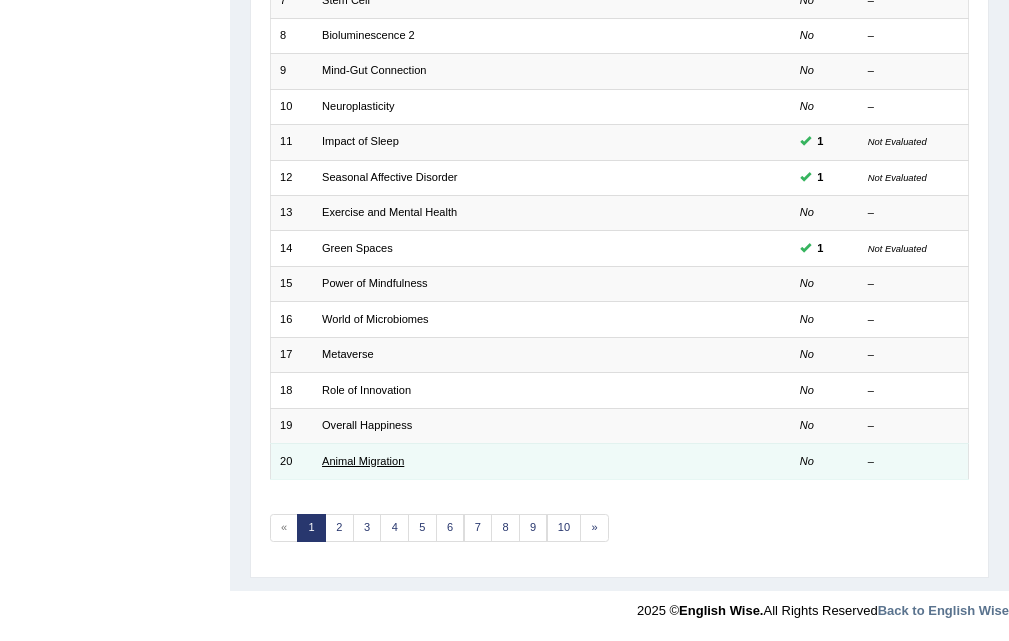 click on "Animal Migration" at bounding box center (363, 461) 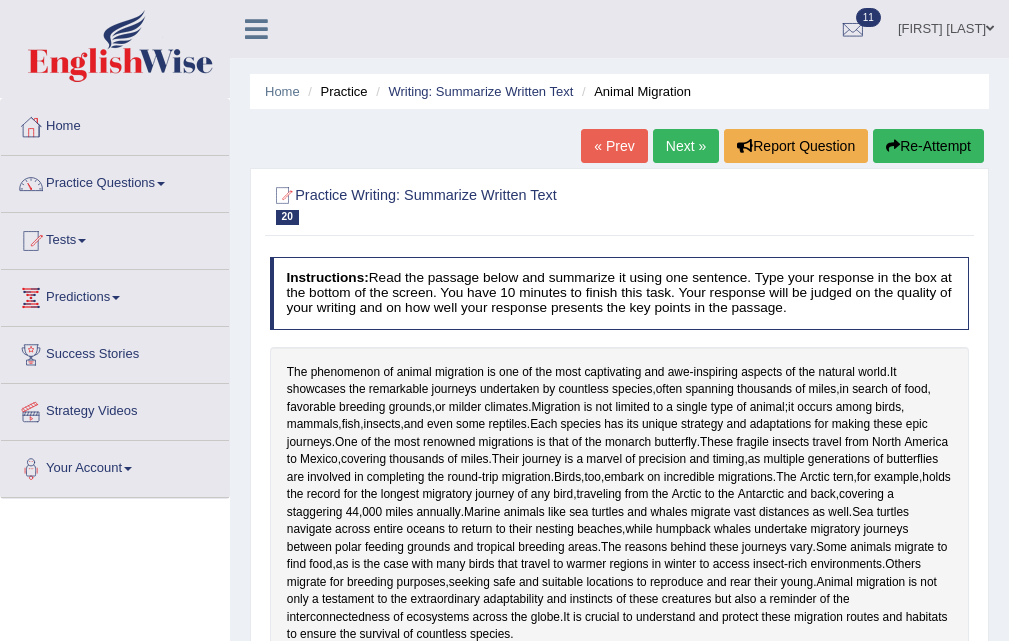 scroll, scrollTop: 135, scrollLeft: 0, axis: vertical 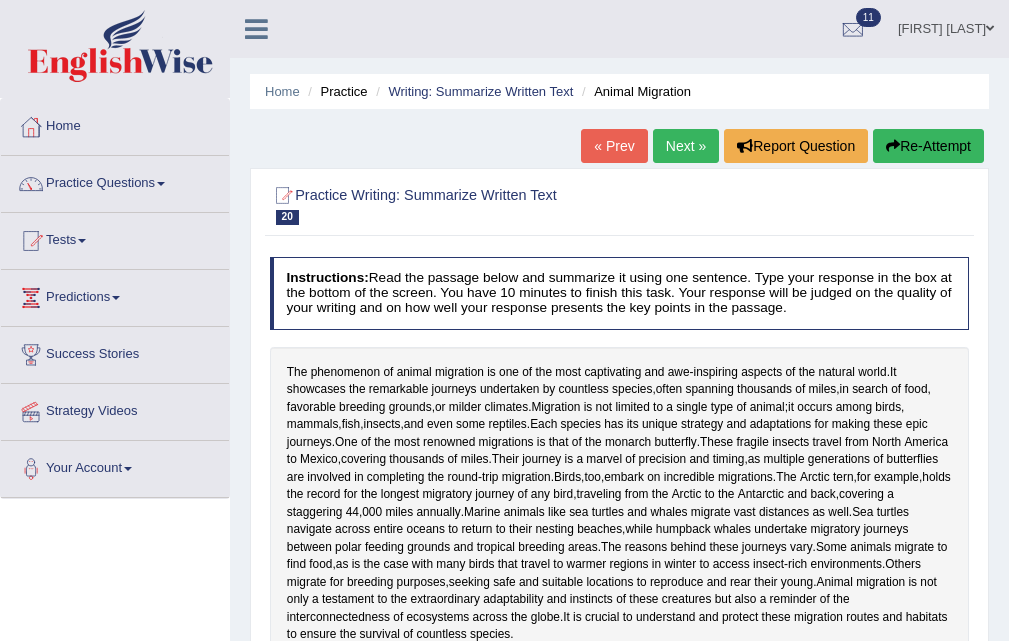 click on "Next »" at bounding box center [686, 146] 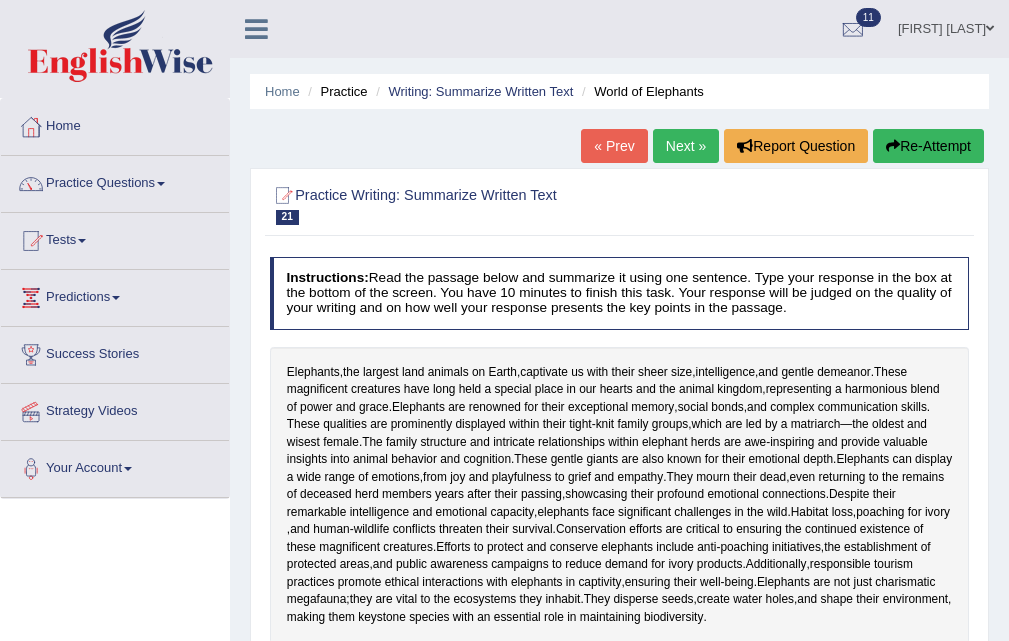 scroll, scrollTop: 0, scrollLeft: 0, axis: both 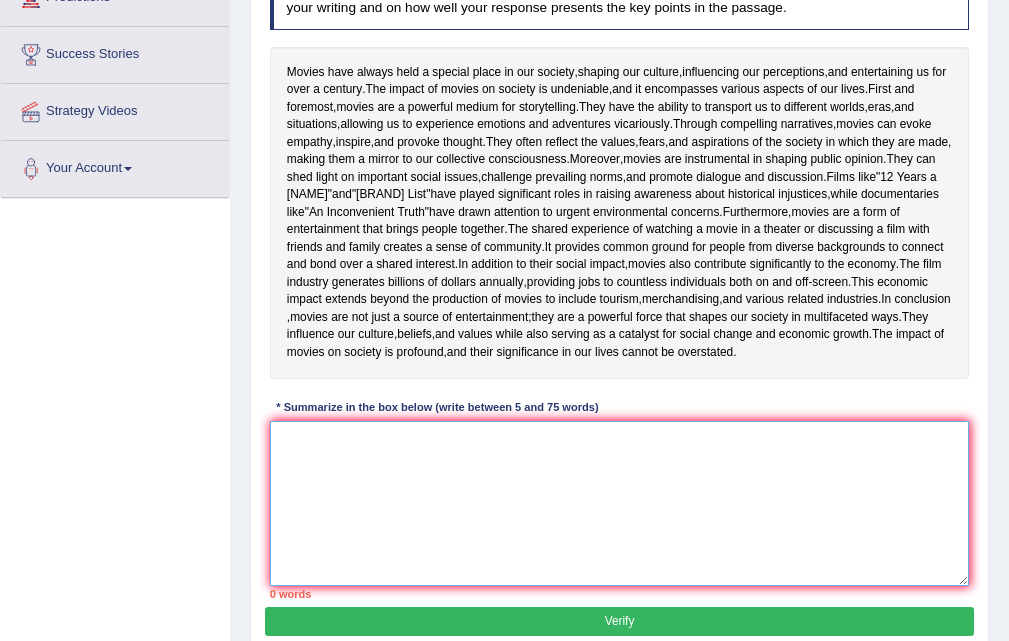 click at bounding box center [620, 503] 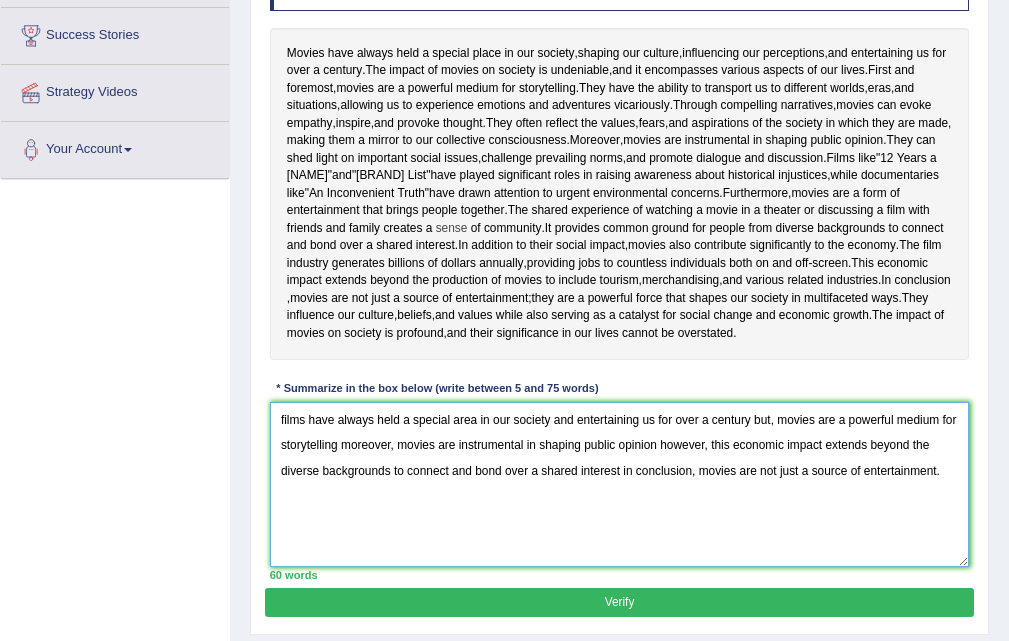 scroll, scrollTop: 499, scrollLeft: 0, axis: vertical 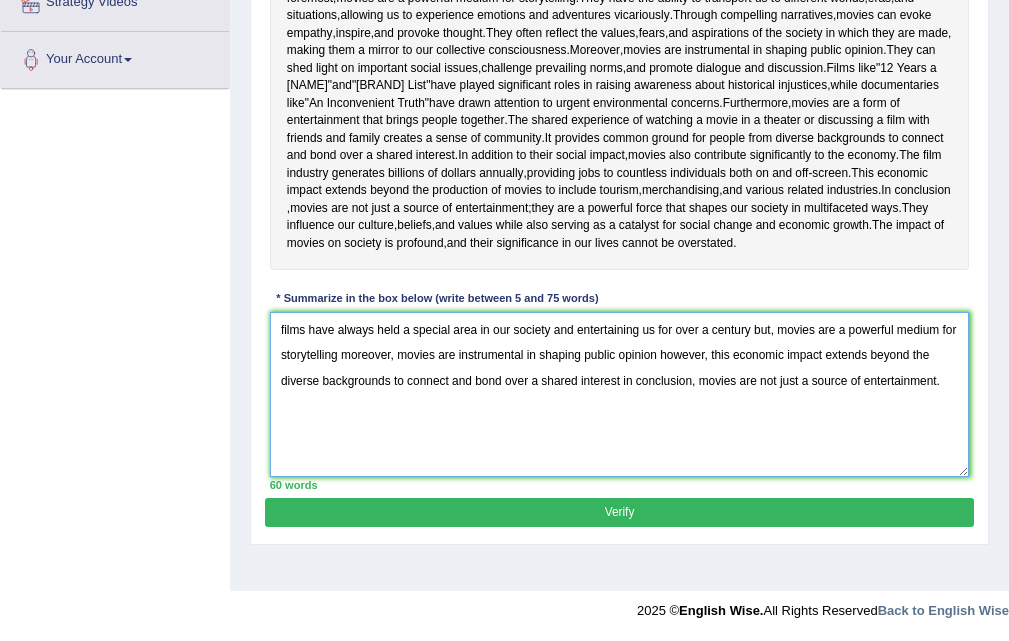 type on "films have always held a special area in our society and entertaining us for over a century but, movies are a powerful medium for storytelling moreover, movies are instrumental in shaping public opinion however, this economic impact extends beyond the diverse backgrounds to connect and bond over a shared interest in conclusion, movies are not just a source of entertainment." 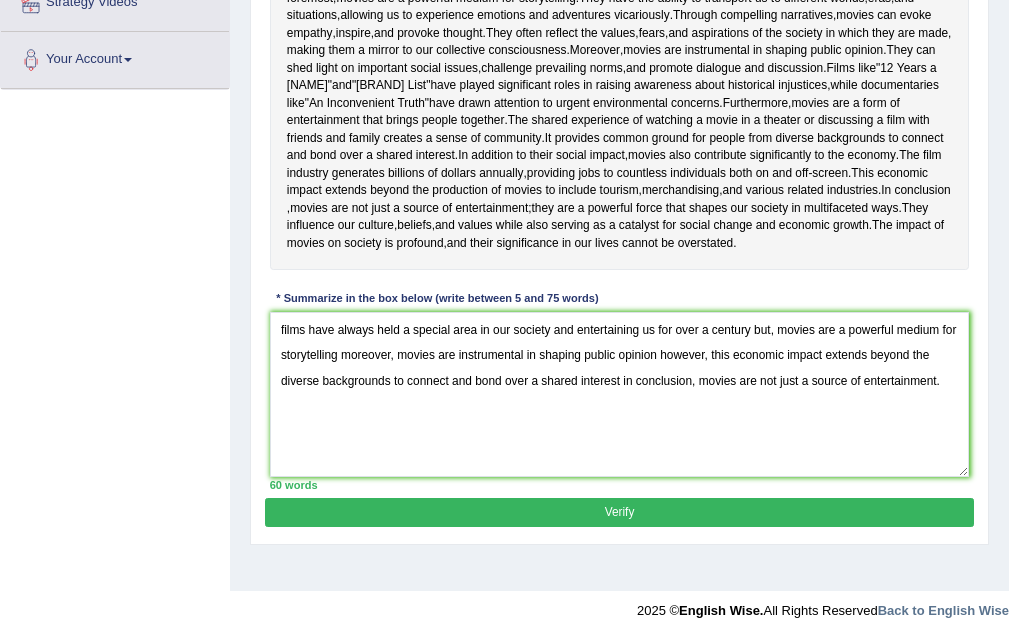 click on "Verify" at bounding box center (619, 512) 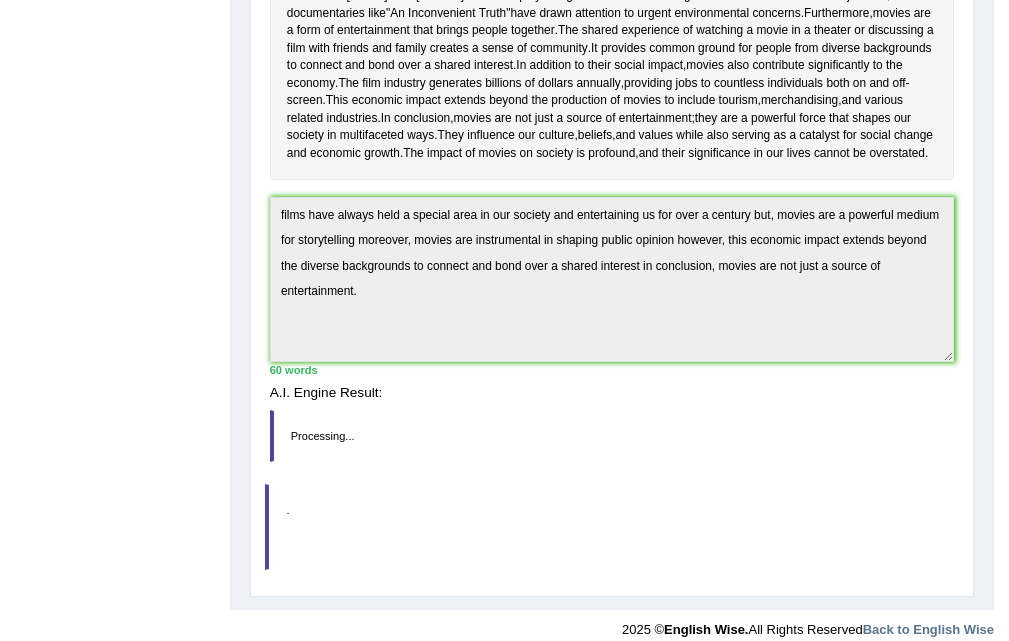 scroll, scrollTop: 490, scrollLeft: 0, axis: vertical 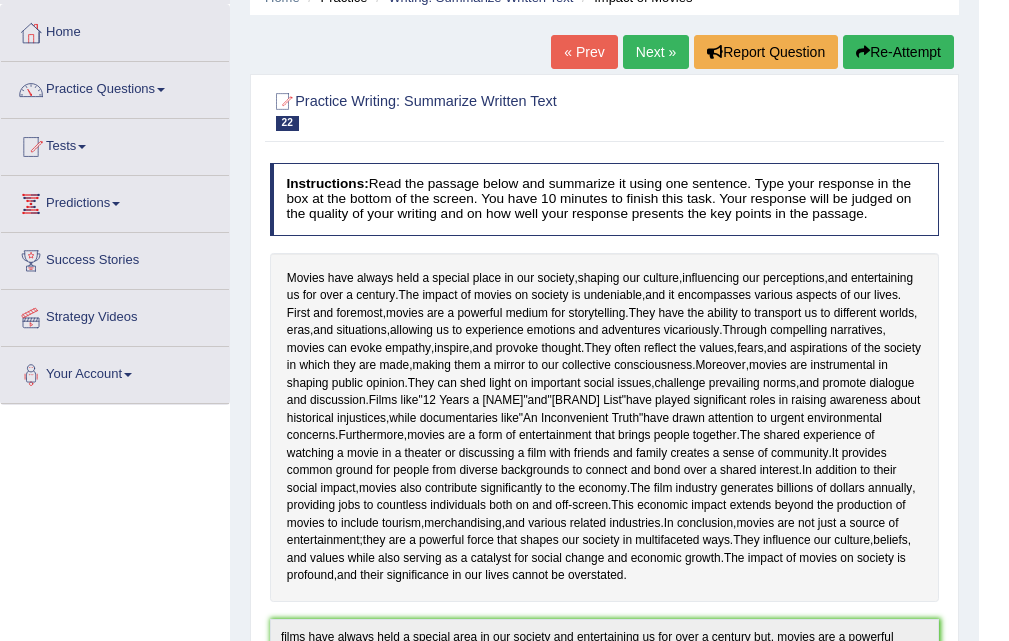 click on "Next »" at bounding box center [656, 52] 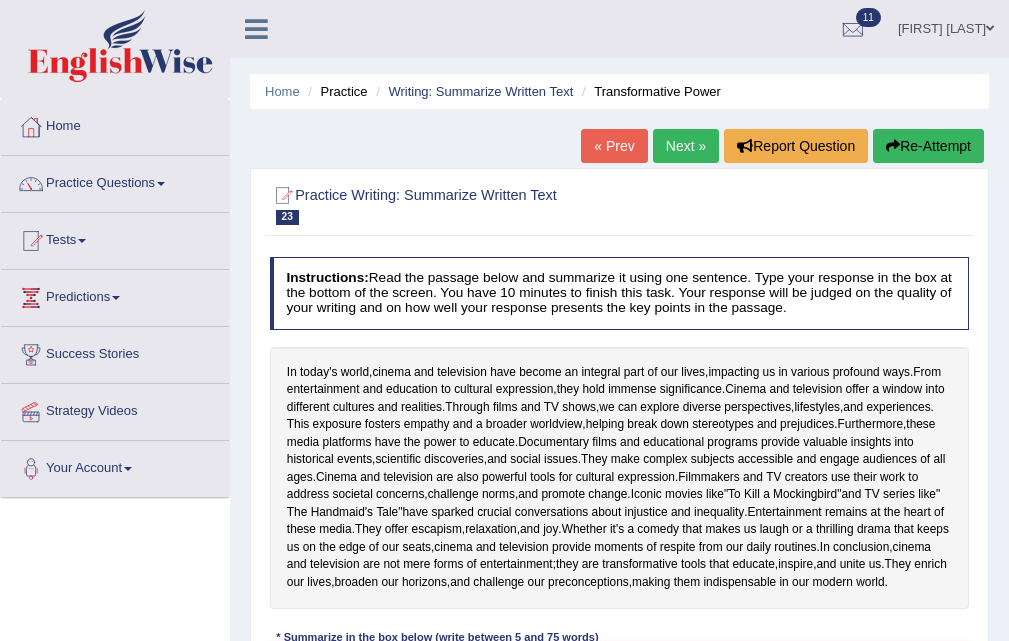 scroll, scrollTop: 200, scrollLeft: 0, axis: vertical 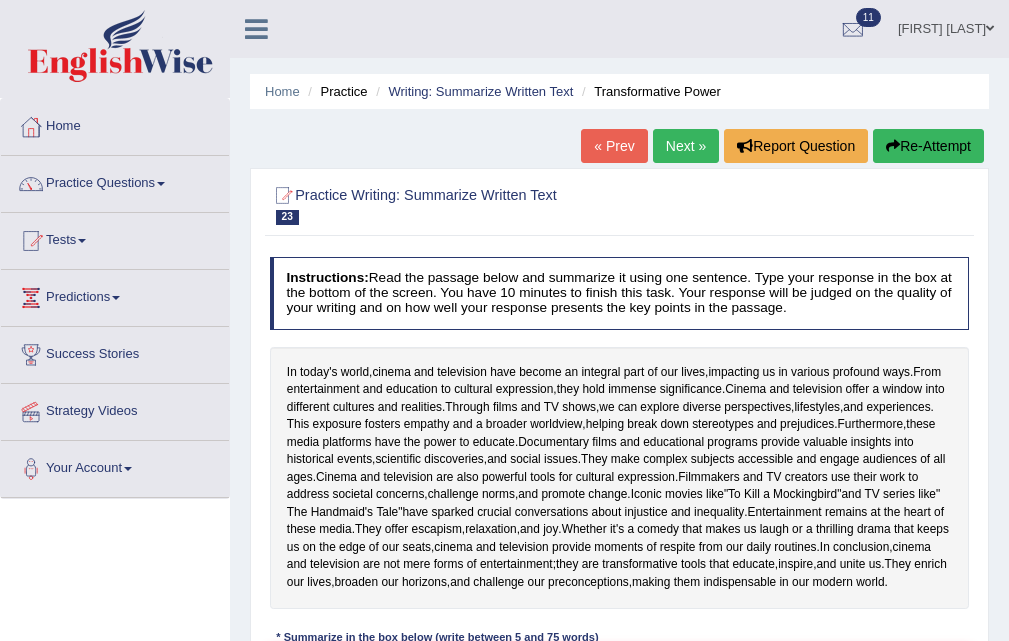 click on "Next »" at bounding box center [686, 146] 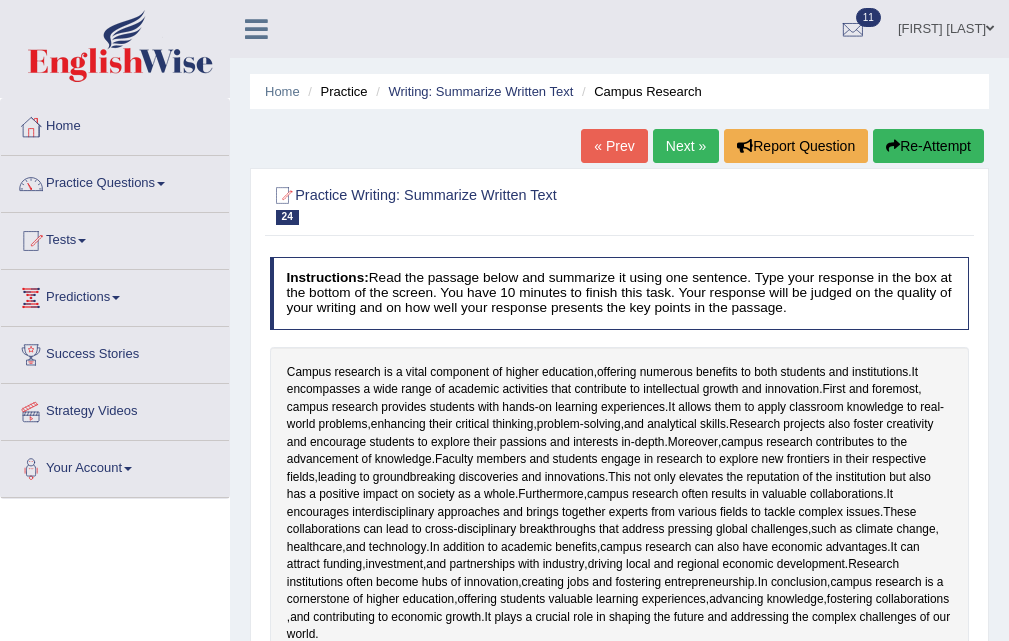 scroll, scrollTop: 100, scrollLeft: 0, axis: vertical 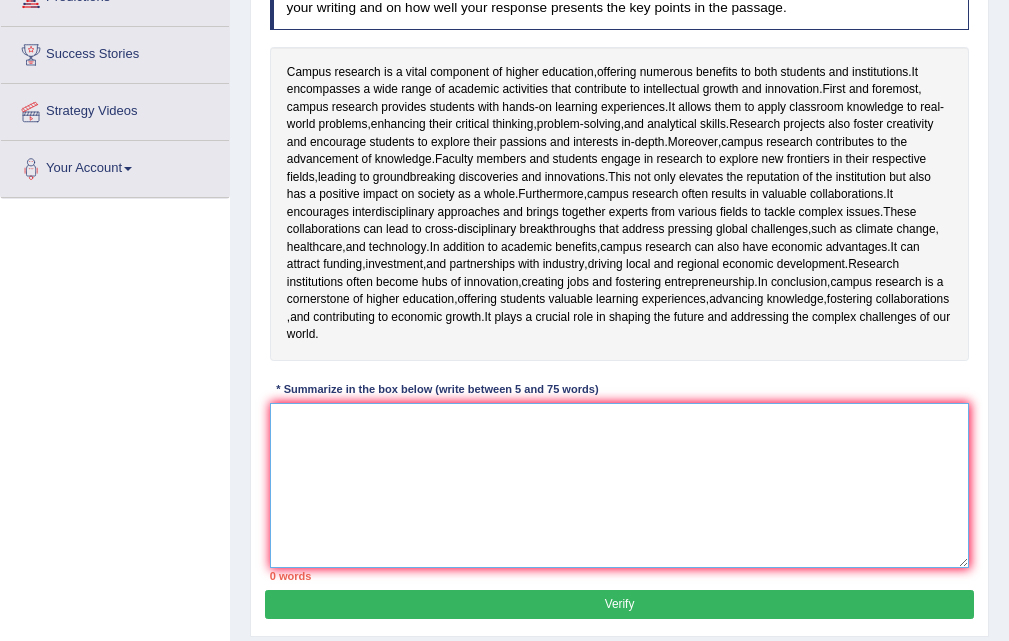 click at bounding box center (620, 485) 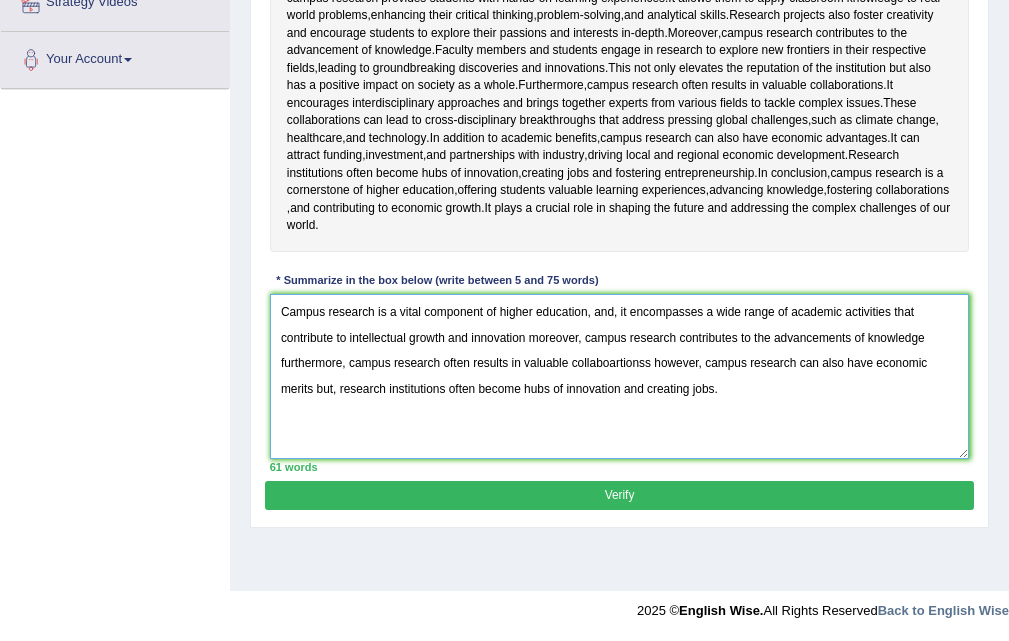 scroll, scrollTop: 464, scrollLeft: 0, axis: vertical 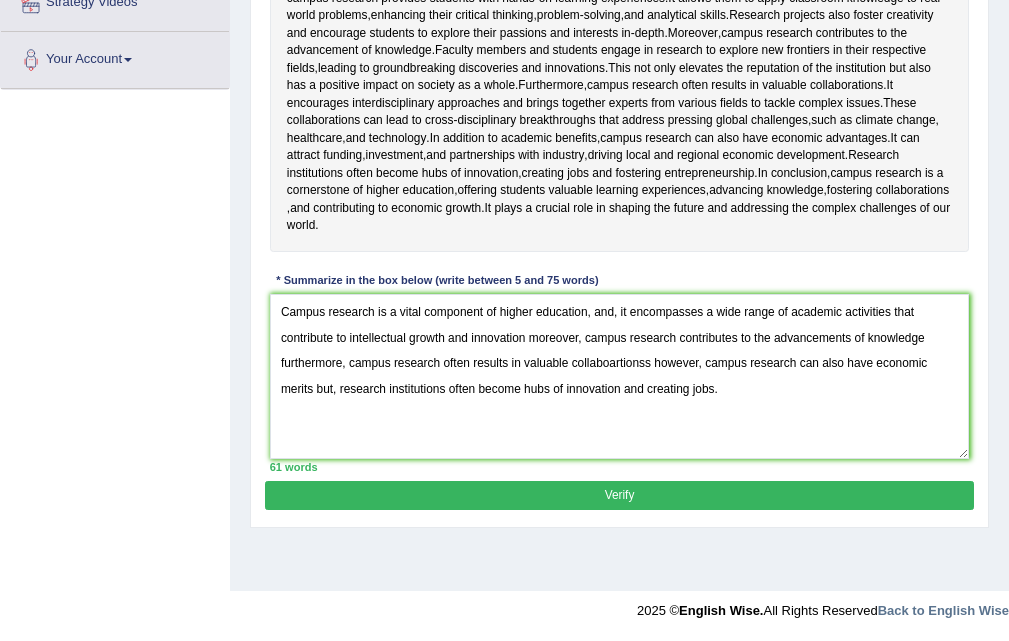 drag, startPoint x: 614, startPoint y: 525, endPoint x: 616, endPoint y: 558, distance: 33.06055 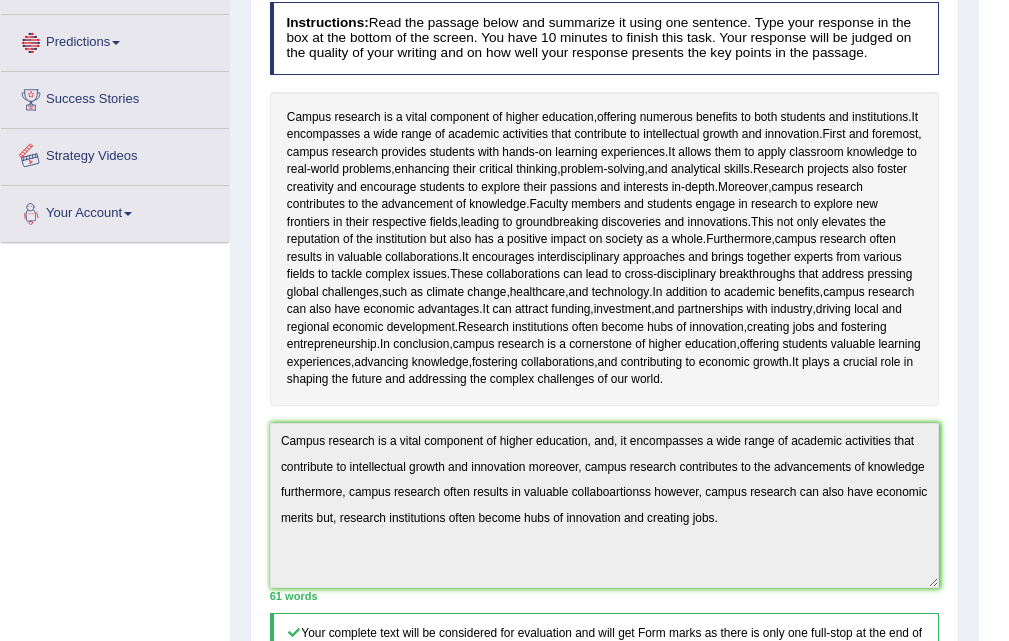 scroll, scrollTop: 0, scrollLeft: 0, axis: both 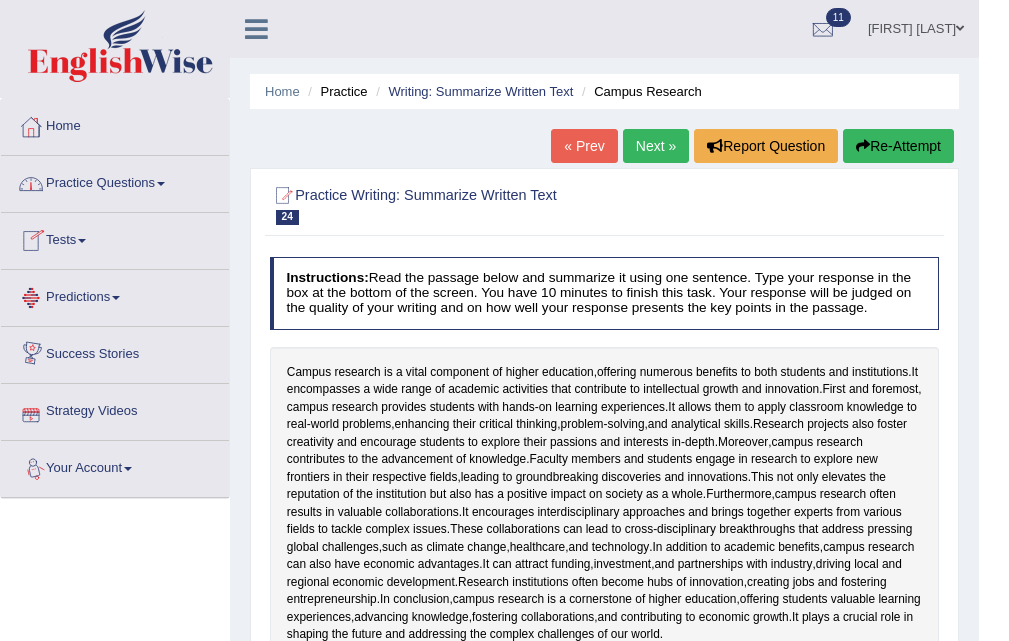 click on "Practice Questions" at bounding box center [115, 181] 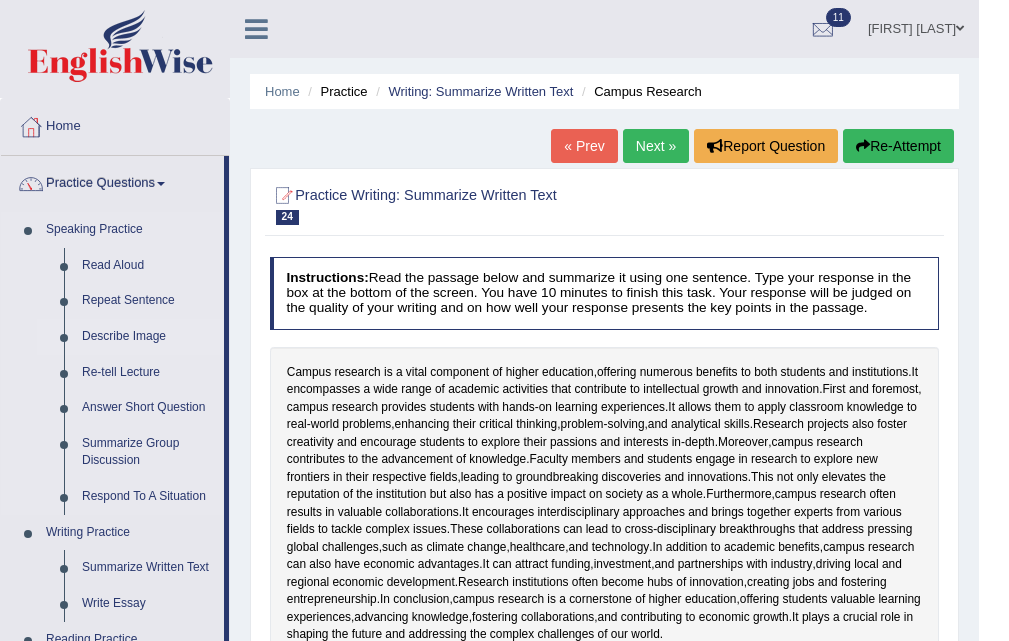 click on "Describe Image" at bounding box center [148, 337] 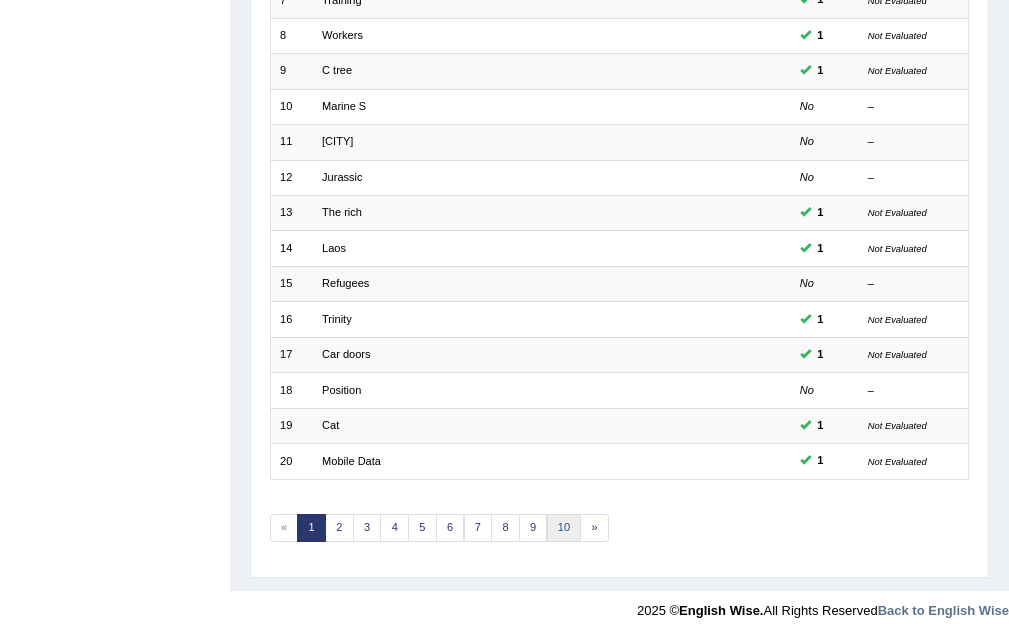 scroll, scrollTop: 514, scrollLeft: 0, axis: vertical 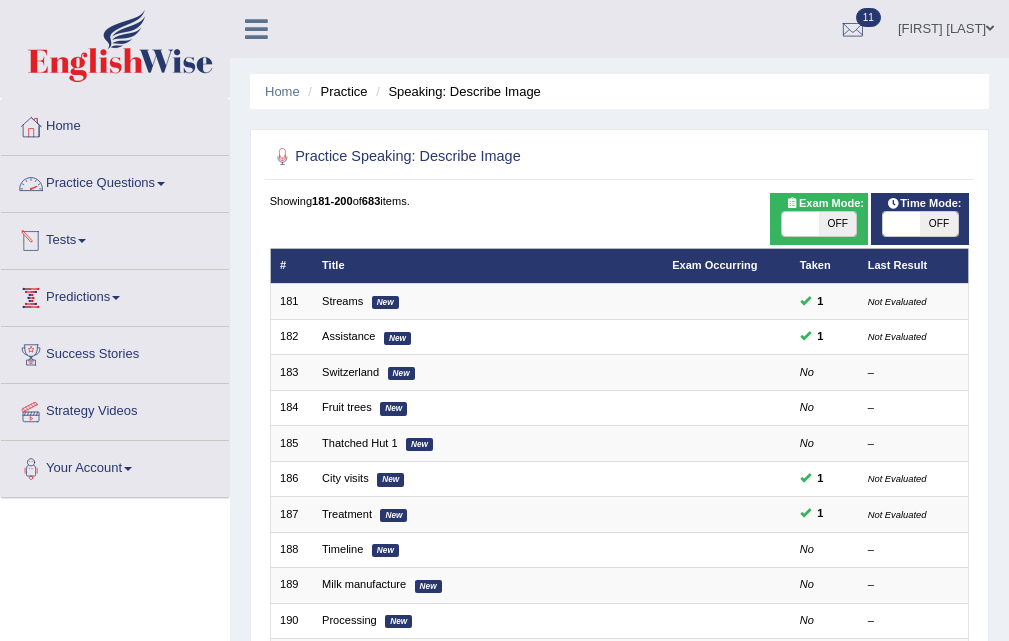 click on "Practice Questions" at bounding box center [115, 181] 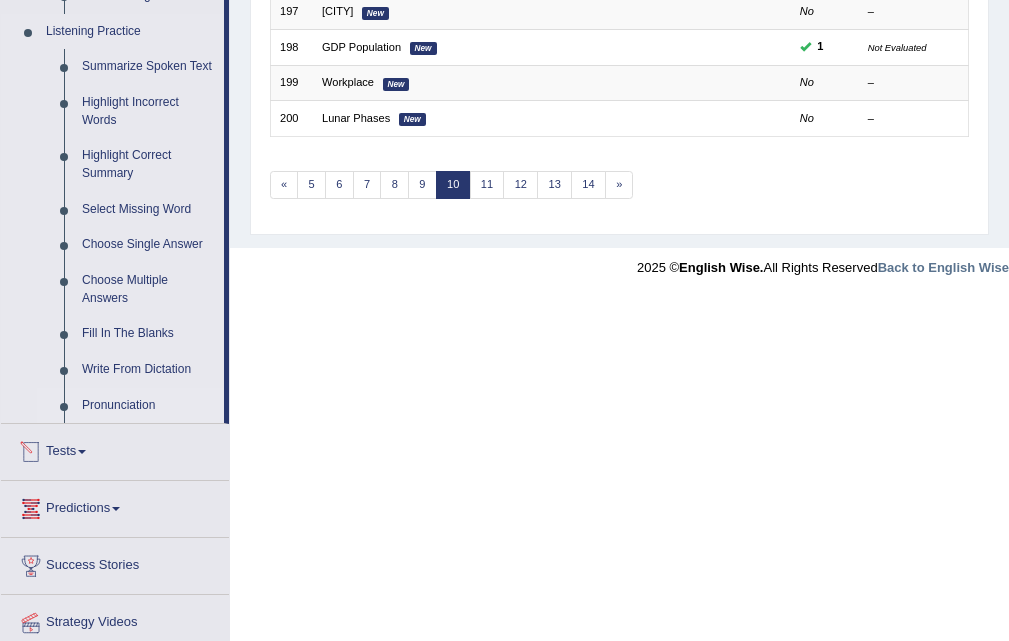 scroll, scrollTop: 926, scrollLeft: 0, axis: vertical 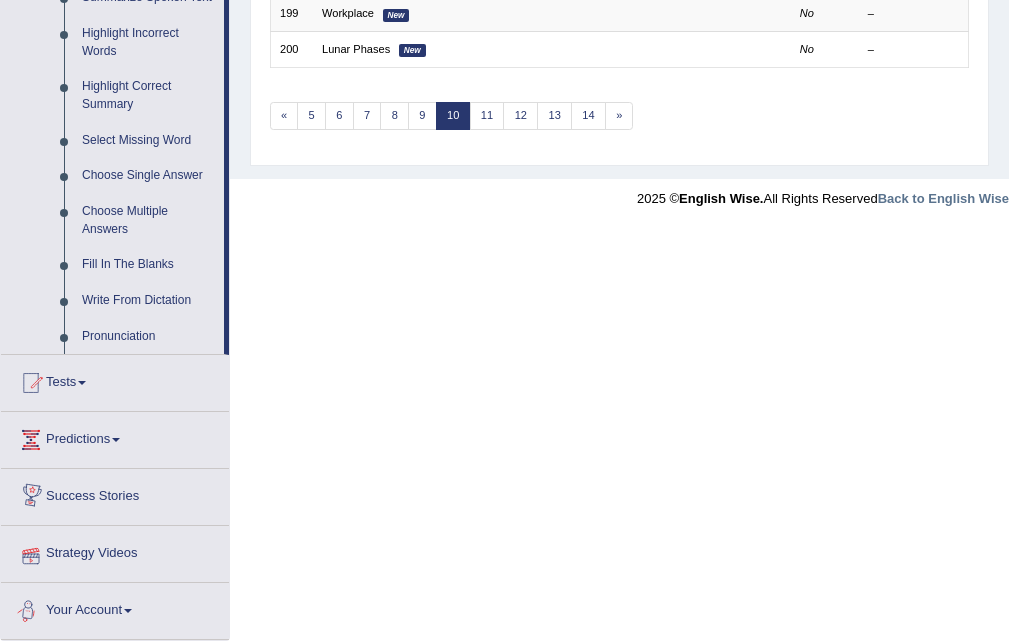 click on "Predictions" at bounding box center (115, 437) 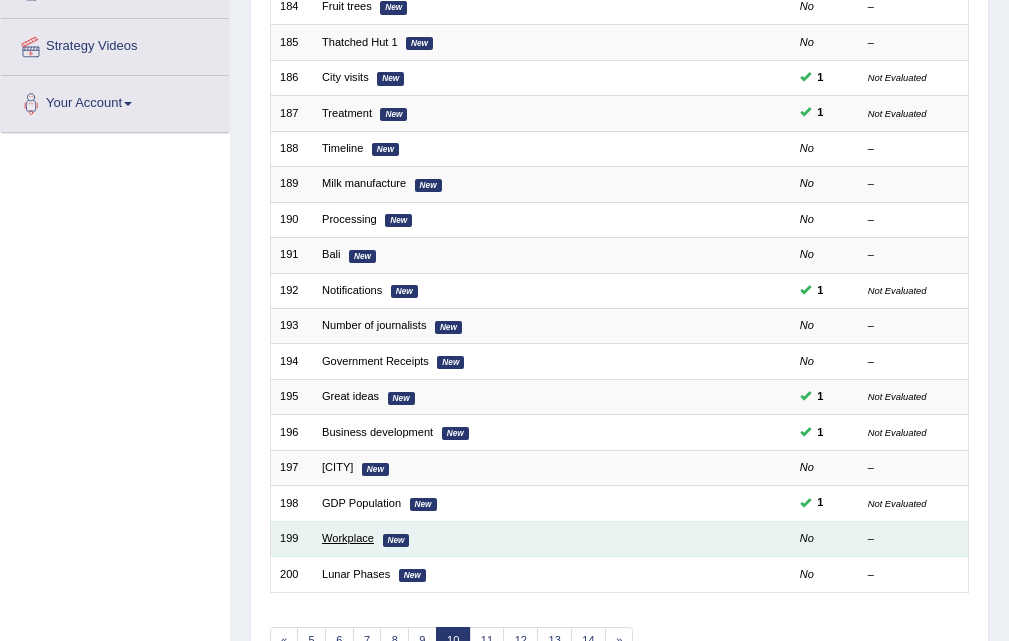 scroll, scrollTop: 514, scrollLeft: 0, axis: vertical 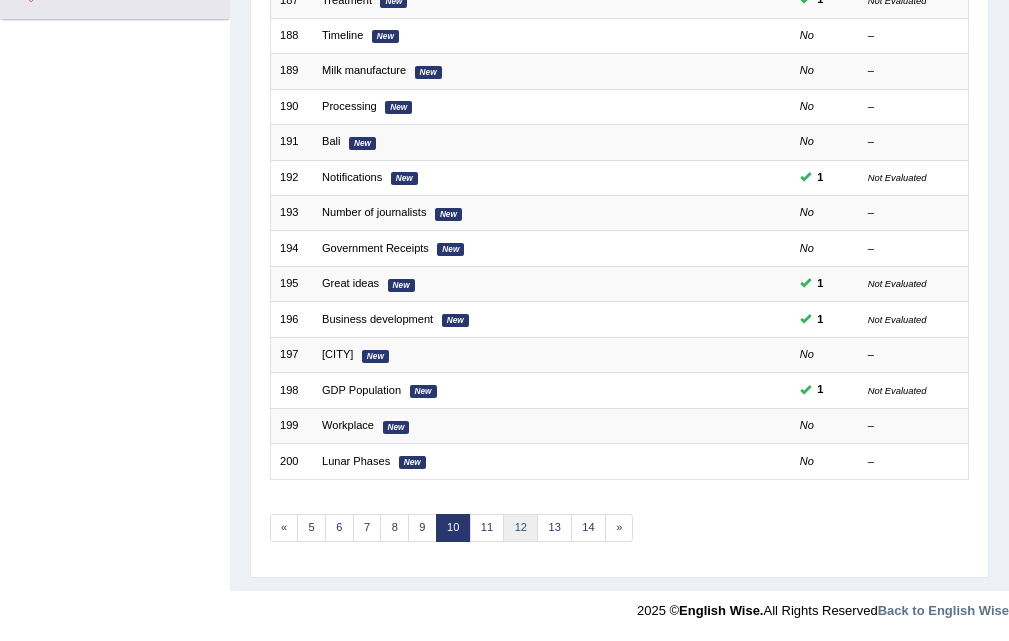 click on "12" at bounding box center (520, 528) 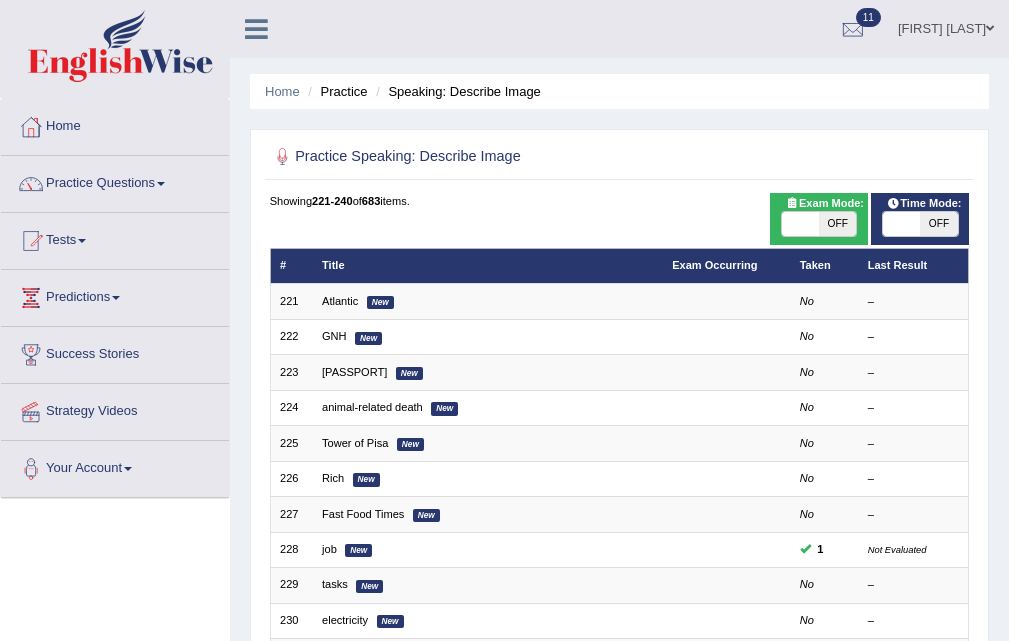 scroll, scrollTop: 300, scrollLeft: 0, axis: vertical 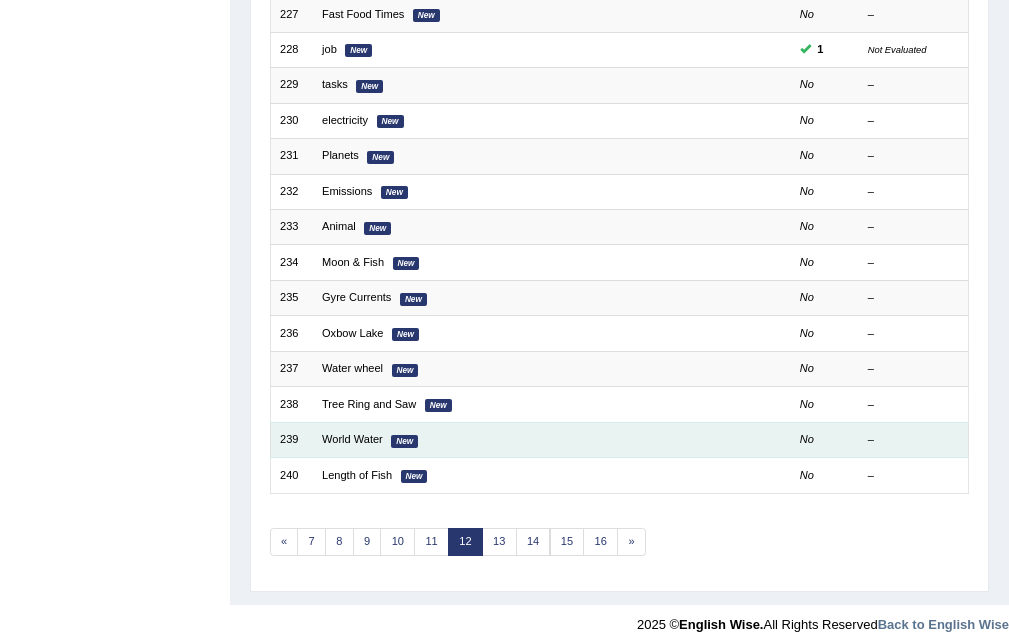 click on "World Water New" at bounding box center (488, 439) 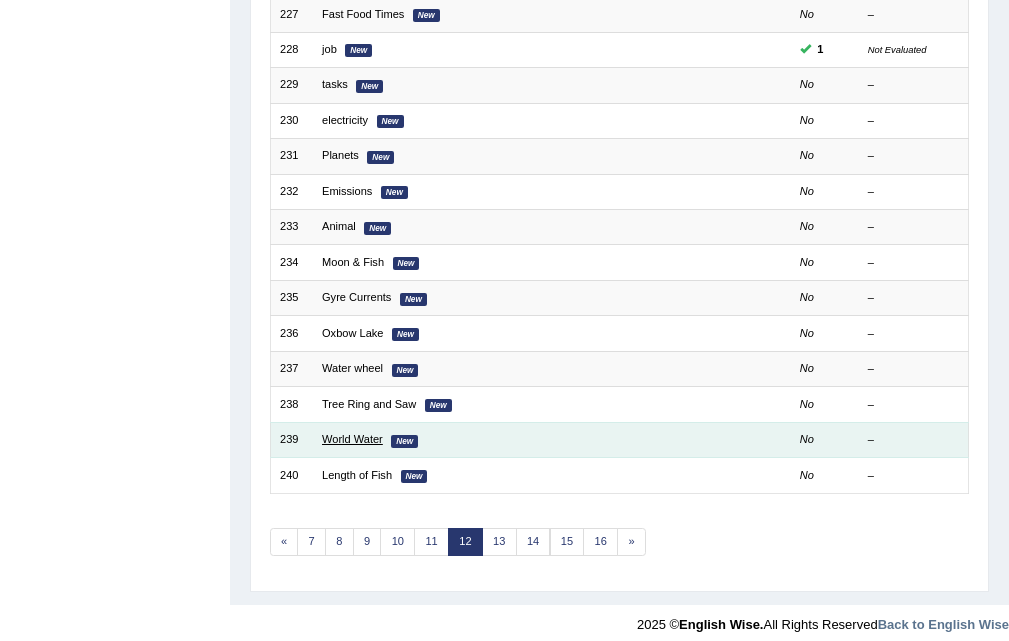 click on "World Water" at bounding box center (352, 439) 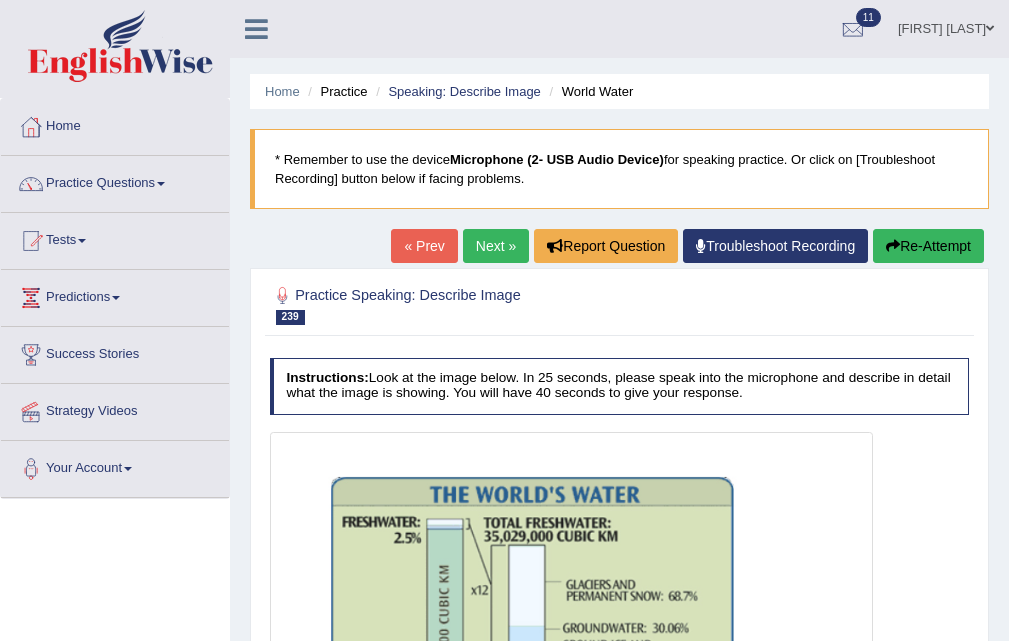 scroll, scrollTop: 0, scrollLeft: 0, axis: both 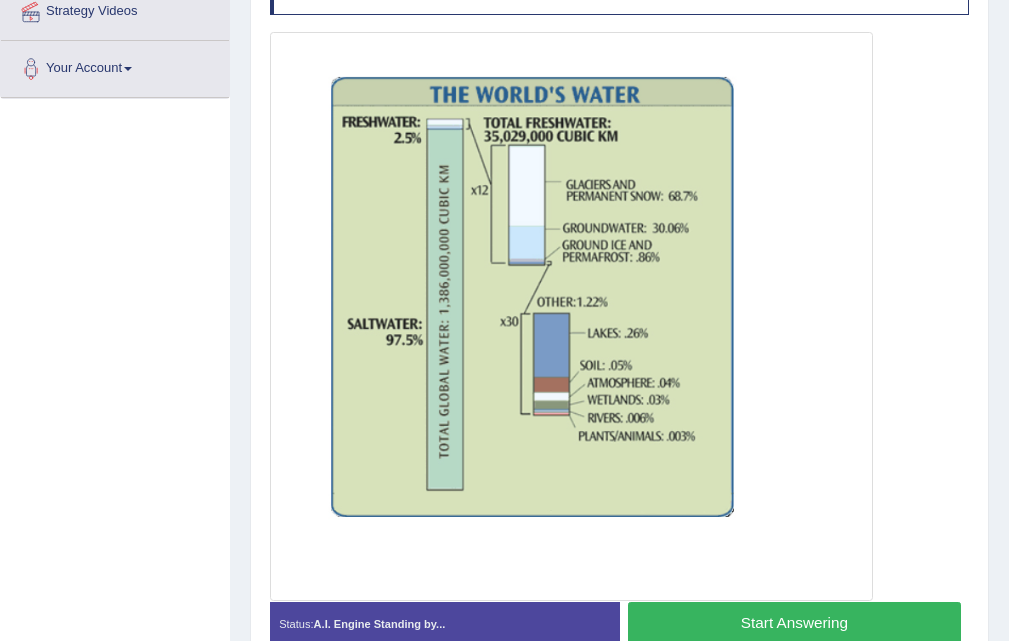 click on "Start Answering" at bounding box center [794, 623] 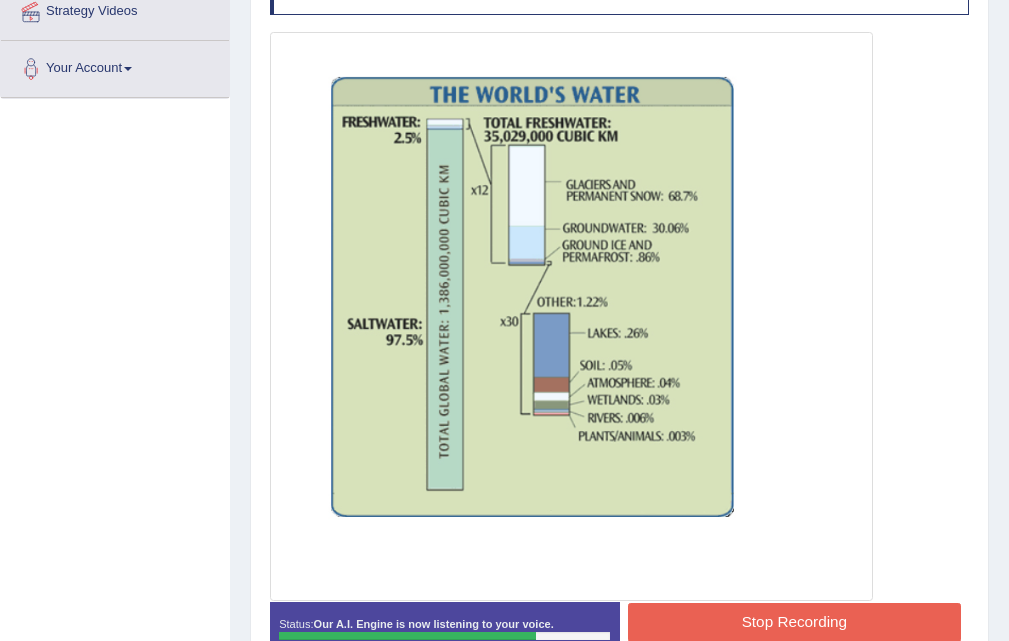 click on "Stop Recording" at bounding box center [794, 622] 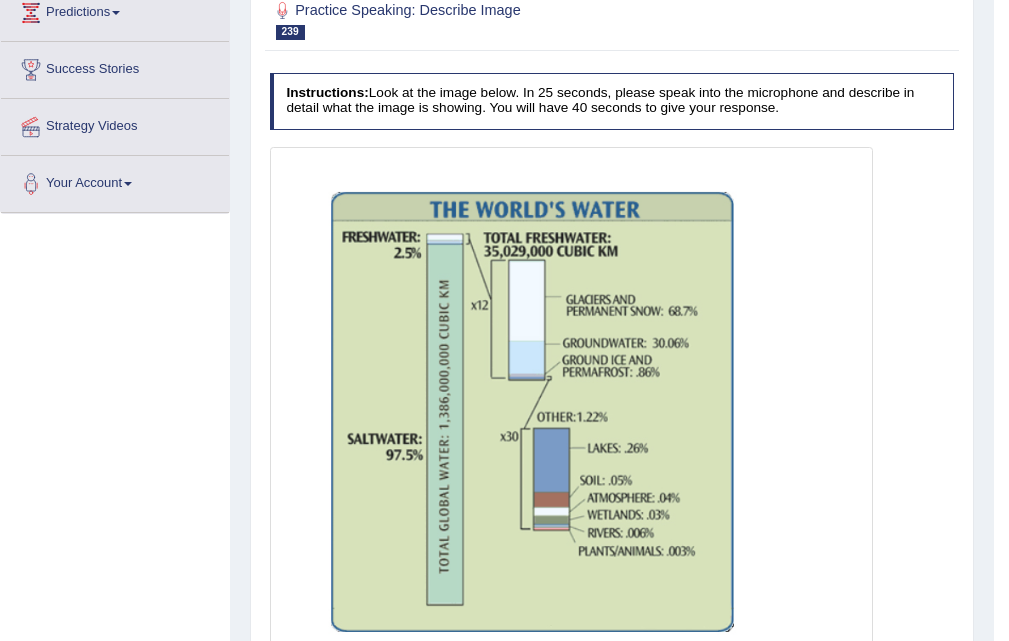scroll, scrollTop: 100, scrollLeft: 0, axis: vertical 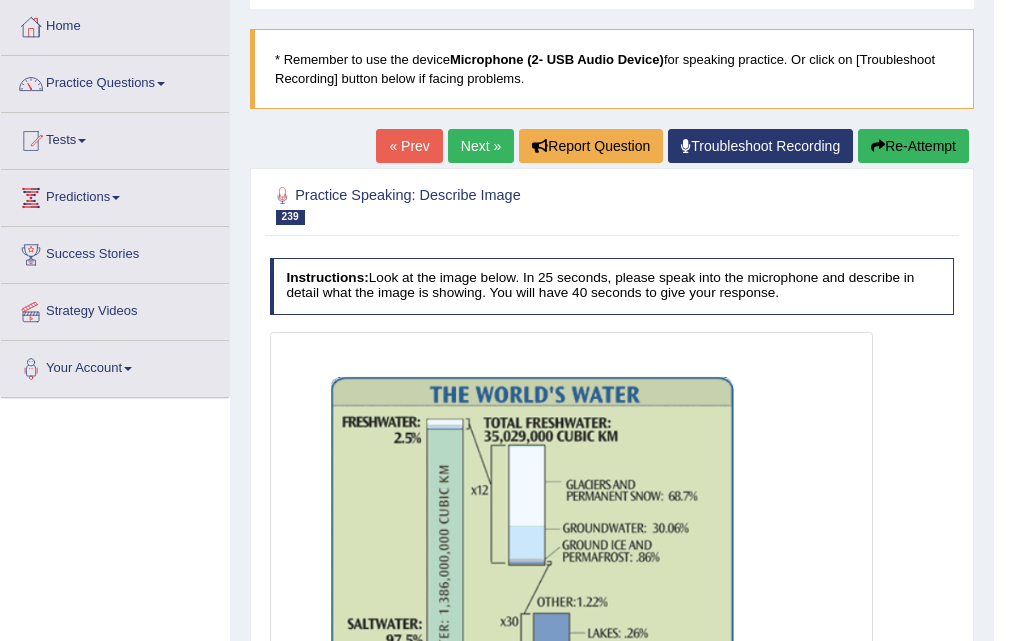 click on "Home
Practice
Speaking: Describe Image
World Water
* Remember to use the device  Microphone (2- USB Audio Device)  for speaking practice. Or click on [Troubleshoot Recording] button below if facing problems.
« Prev Next »  Report Question  Troubleshoot Recording  Re-Attempt
Practice Speaking: Describe Image
239
World Water
Instructions:  Look at the image below. In 25 seconds, please speak into the microphone and describe in detail what the image is showing. You will have 40 seconds to give your response.
Created with Highcharts 7.1.2 Too low Too high Time Pitch meter: 0 10 20 30 40 Created with Highcharts 7.1.2 Great Too slow Too fast Time Speech pace meter: 0 10 20 30 40 Spoken Keywords:  The  Water  Other  97.5  ground Voice Analysis: A.I. Scores:
5  / 6              Content 1.1" at bounding box center (612, 658) 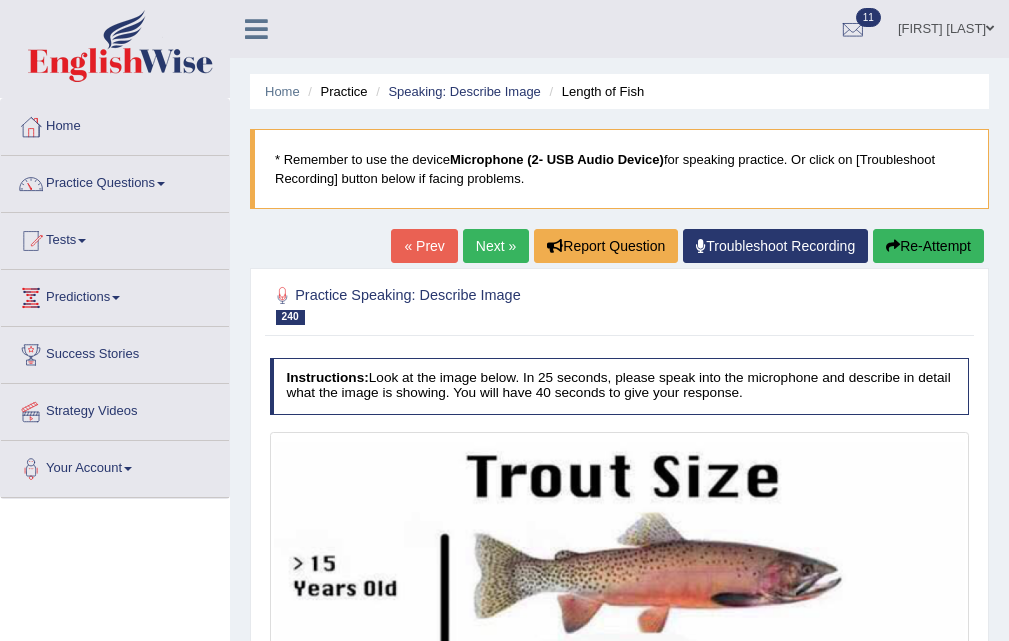 scroll, scrollTop: 200, scrollLeft: 0, axis: vertical 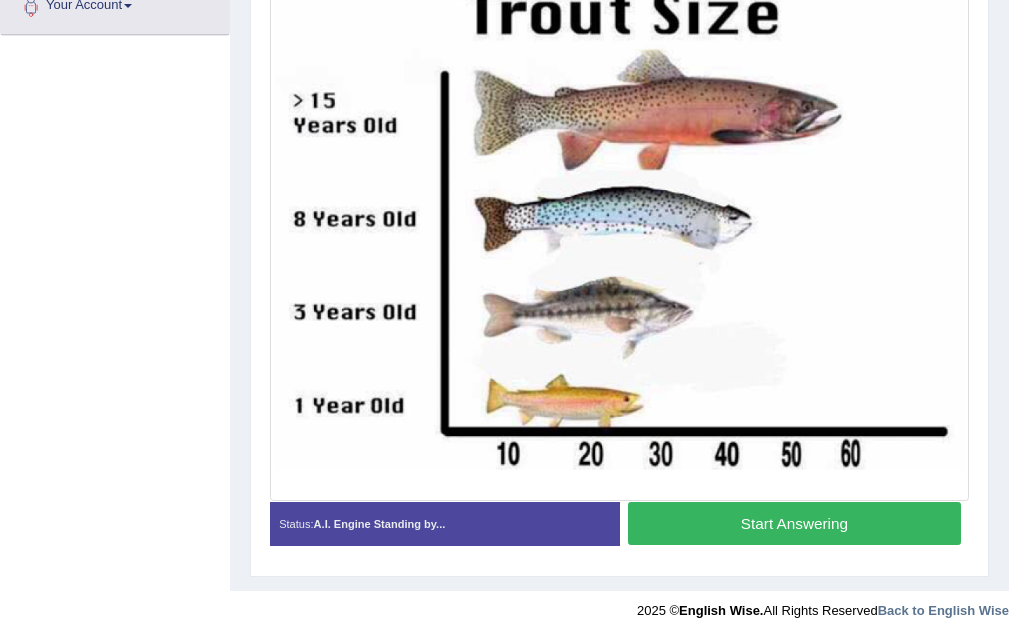 click on "Start Answering" at bounding box center [794, 523] 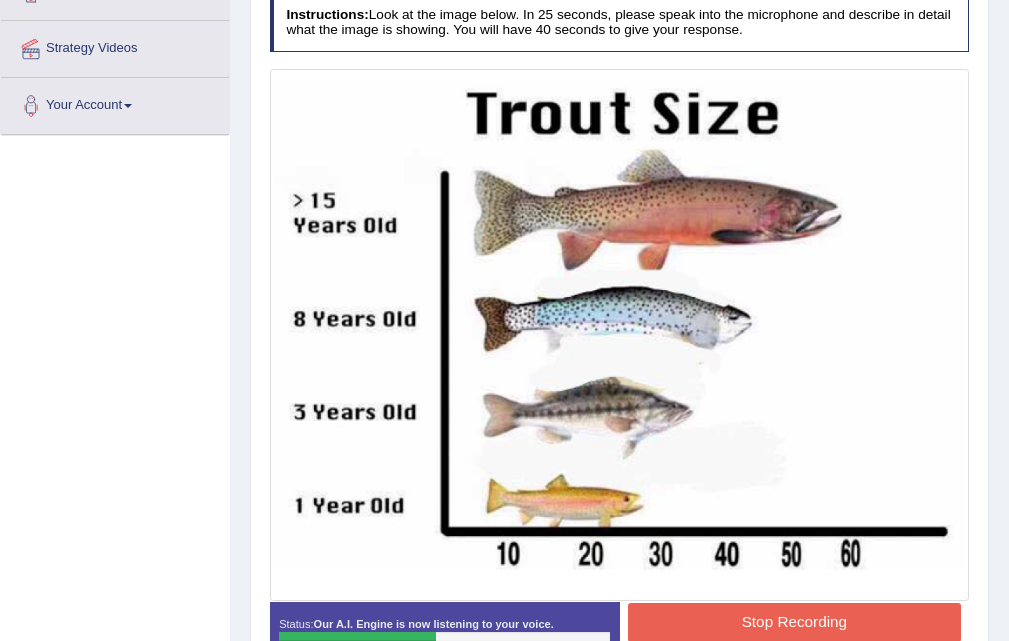 scroll, scrollTop: 463, scrollLeft: 0, axis: vertical 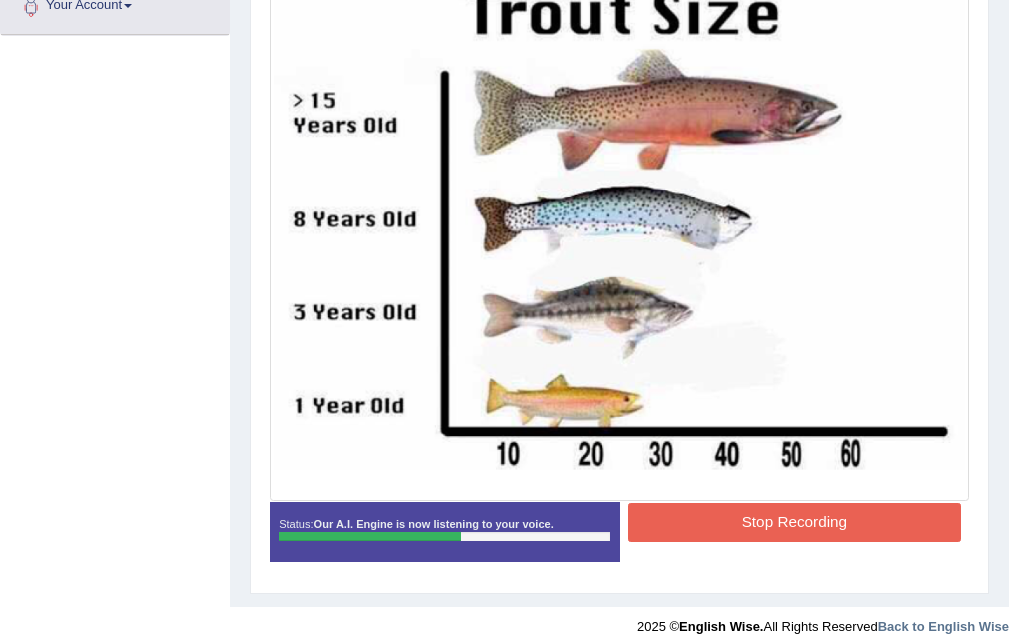 click on "Stop Recording" at bounding box center (794, 522) 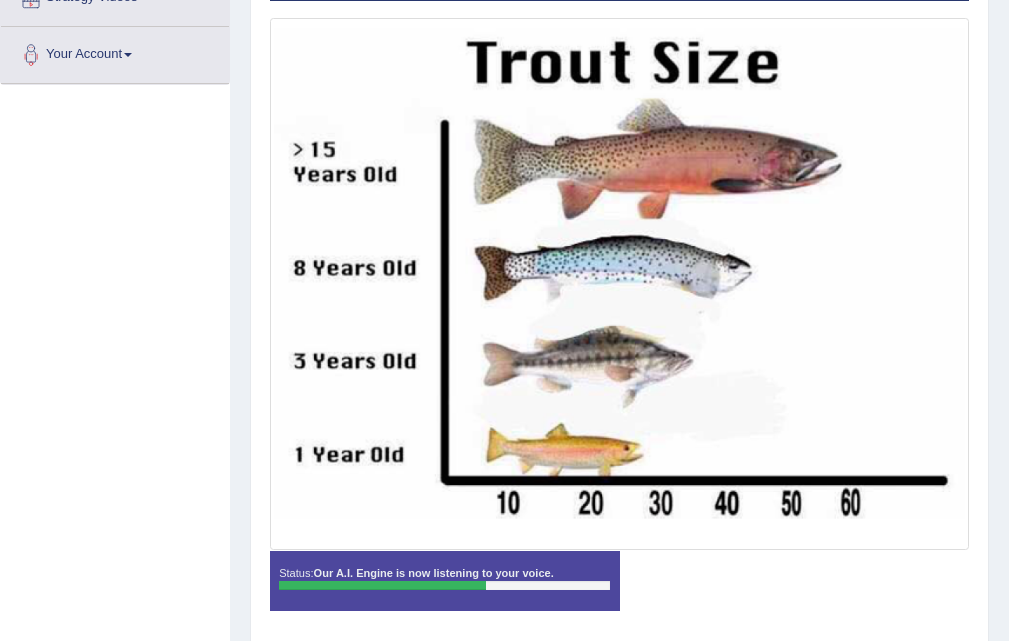 scroll, scrollTop: 379, scrollLeft: 0, axis: vertical 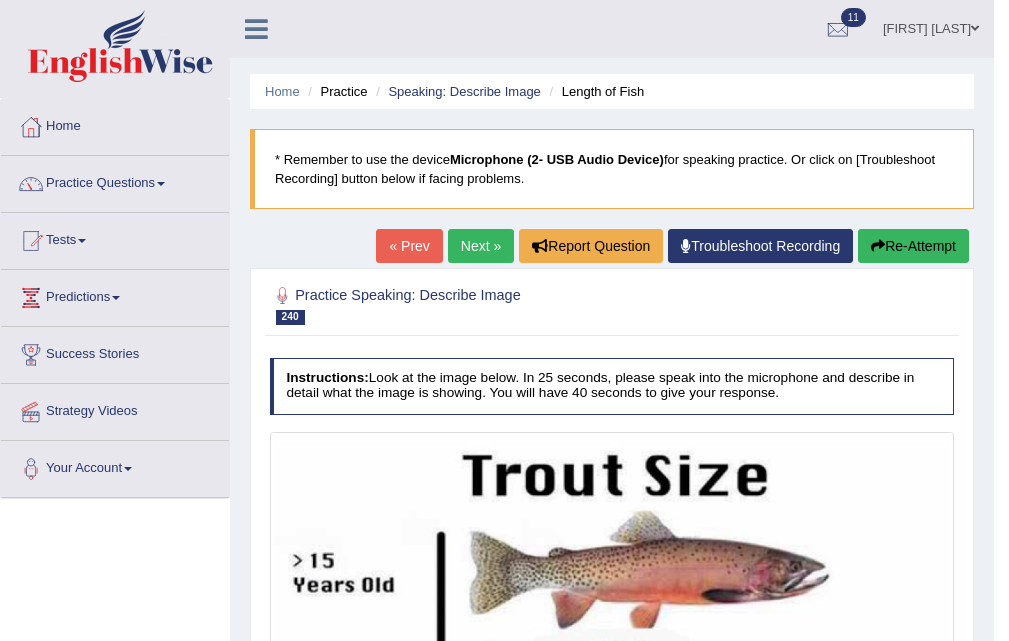 click on "Next »" at bounding box center (481, 246) 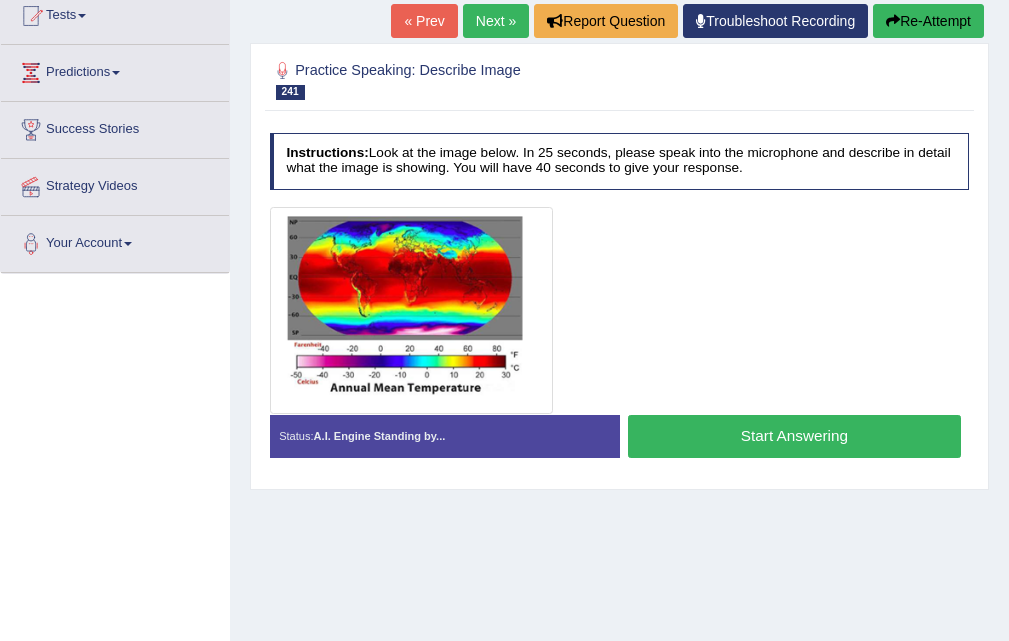 scroll, scrollTop: 0, scrollLeft: 0, axis: both 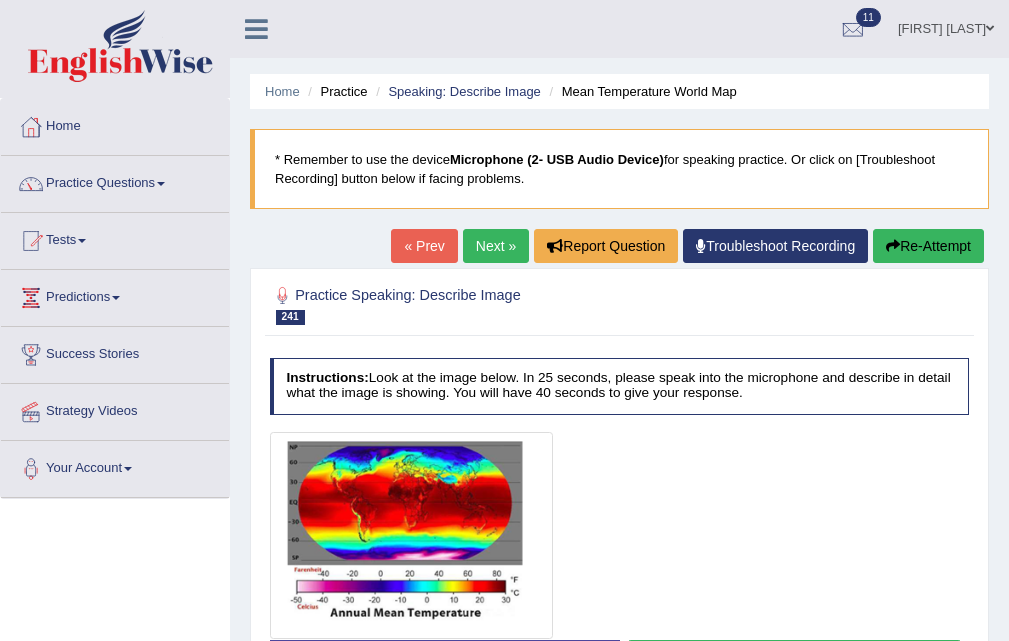 click on "Next »" at bounding box center [496, 246] 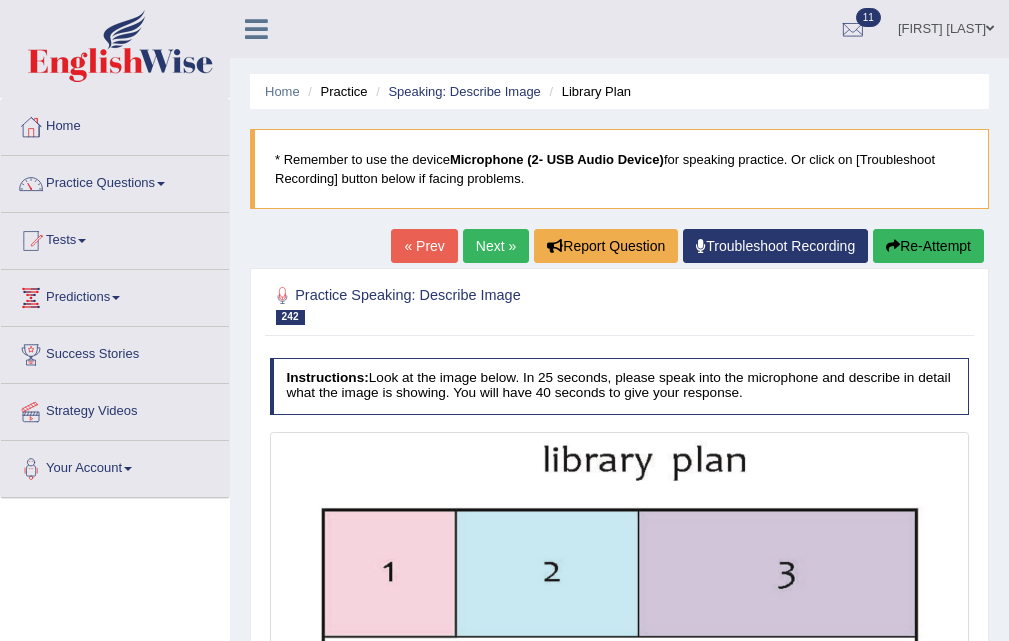 scroll, scrollTop: 131, scrollLeft: 0, axis: vertical 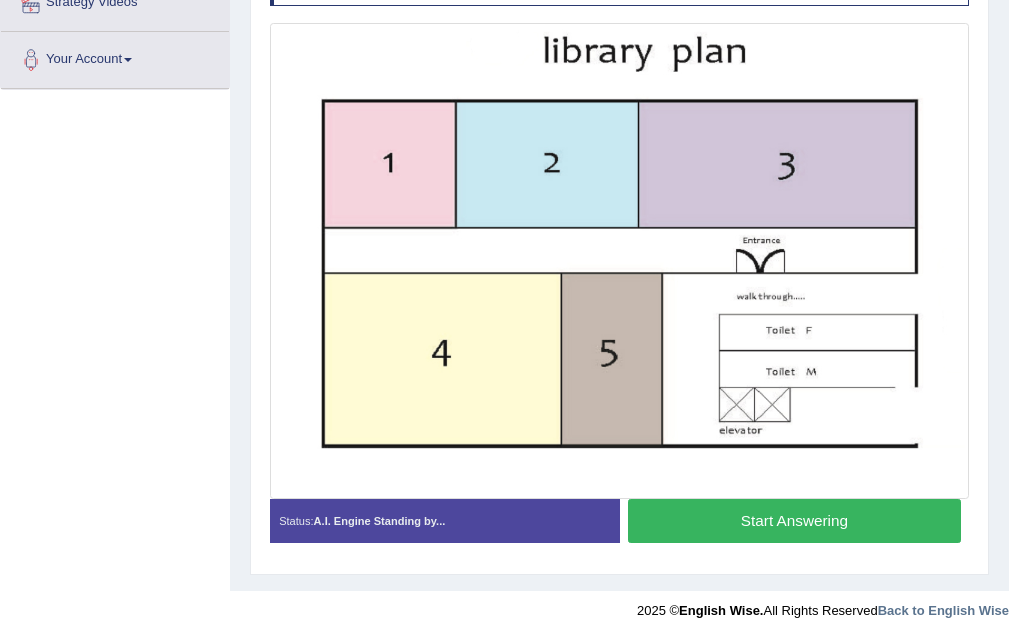 click on "Start Answering" at bounding box center [794, 520] 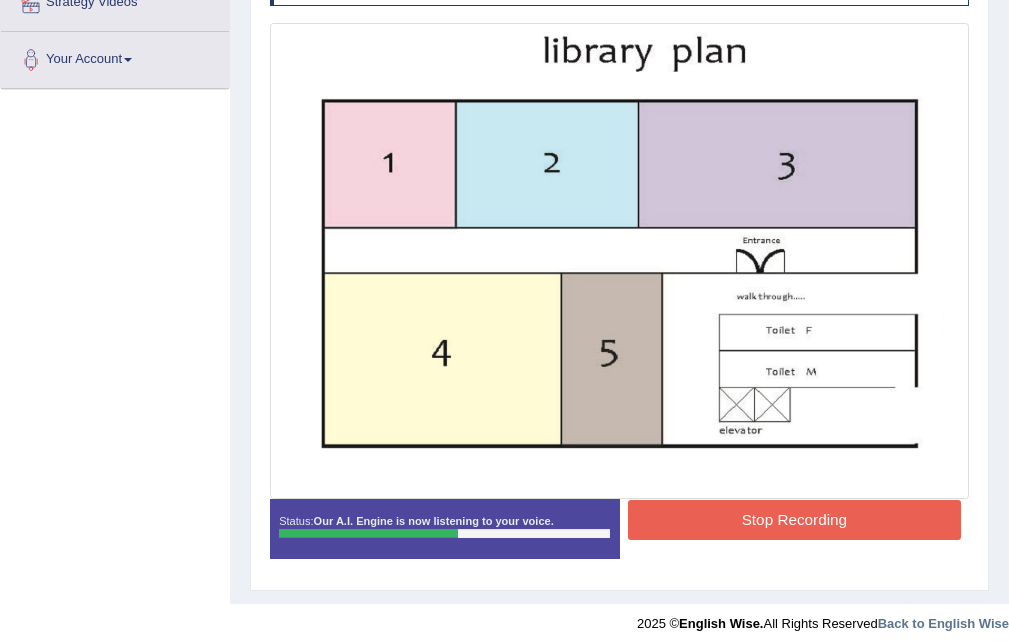 click on "Stop Recording" at bounding box center (794, 519) 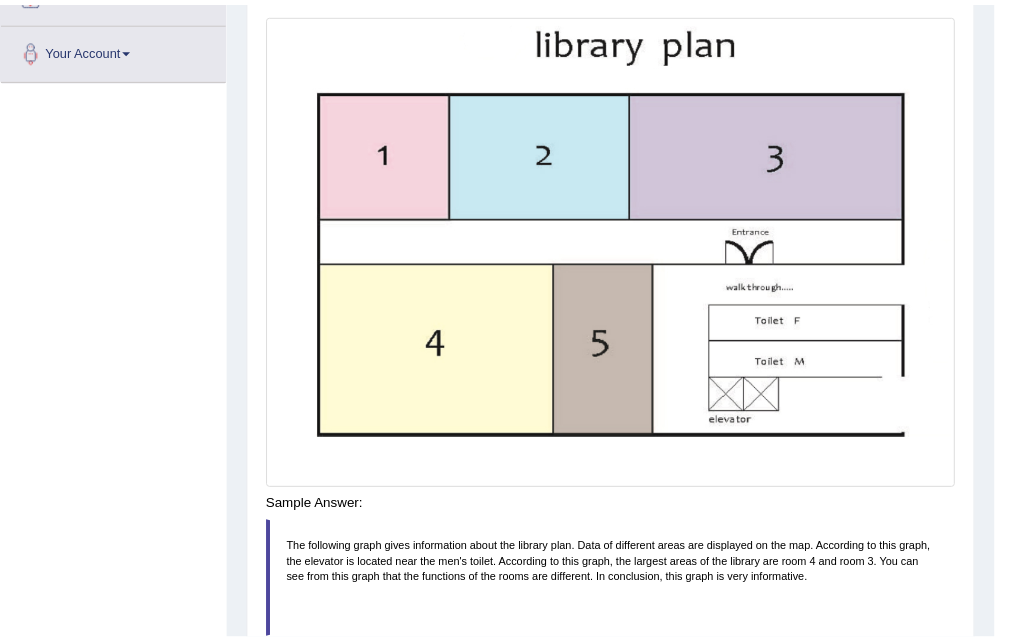 scroll, scrollTop: 422, scrollLeft: 0, axis: vertical 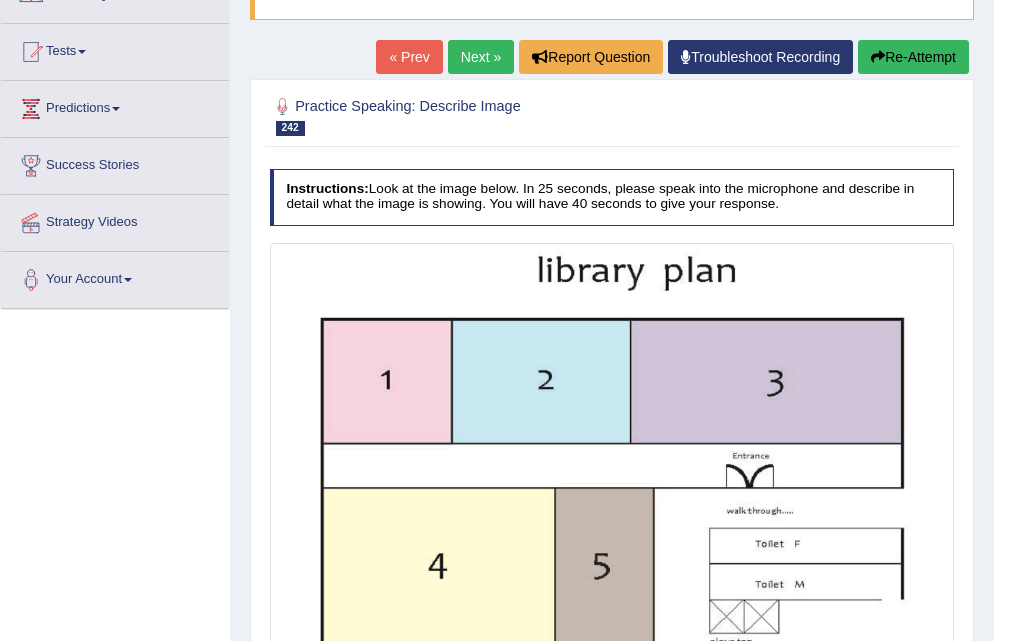 click on "Next »" at bounding box center [481, 57] 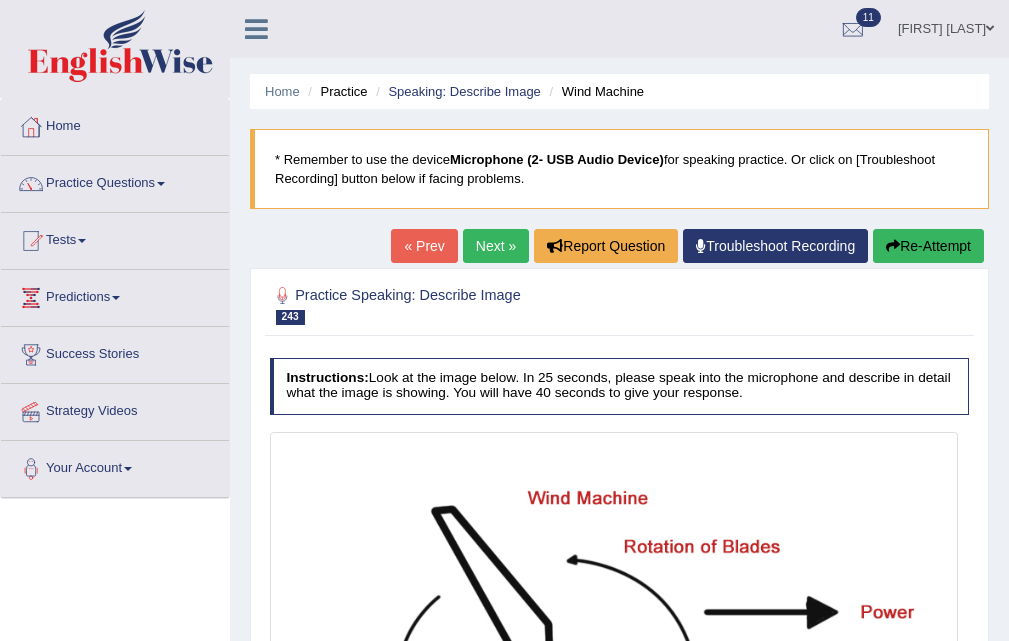 scroll, scrollTop: 300, scrollLeft: 0, axis: vertical 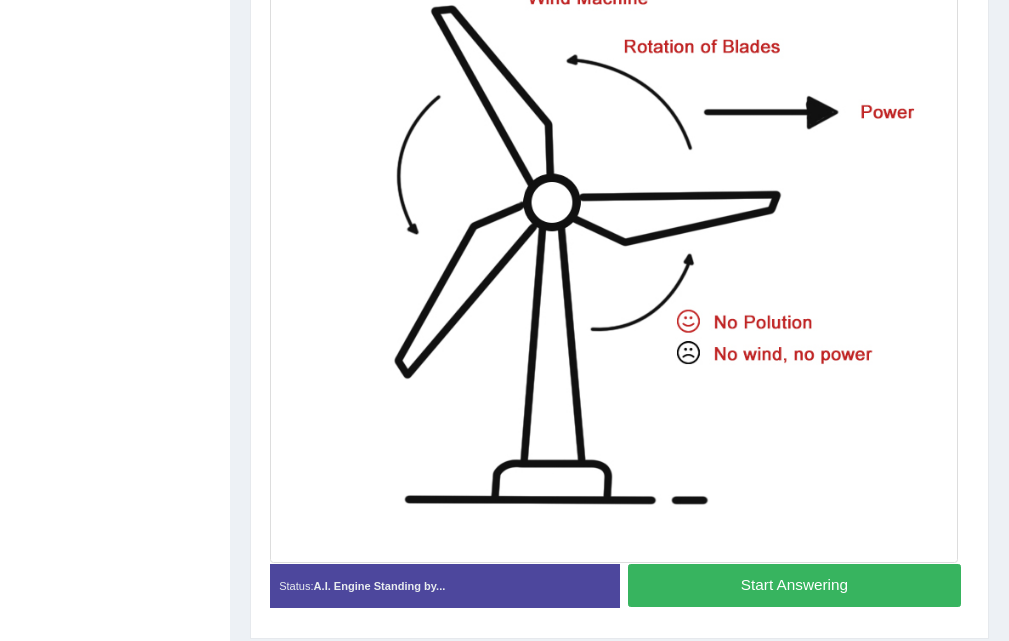 click on "Start Answering" at bounding box center (794, 585) 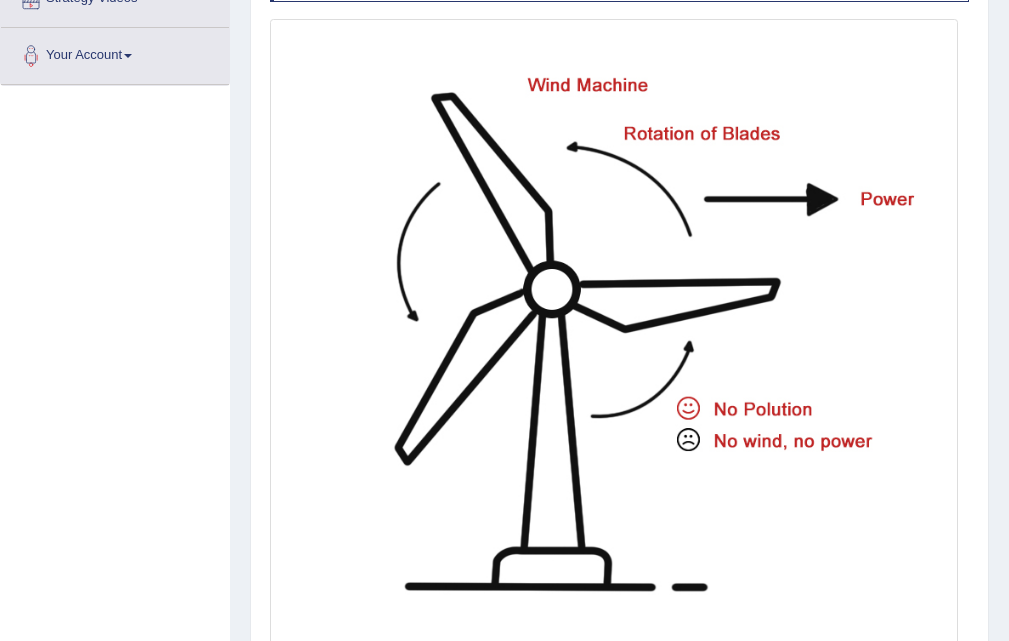 scroll, scrollTop: 578, scrollLeft: 0, axis: vertical 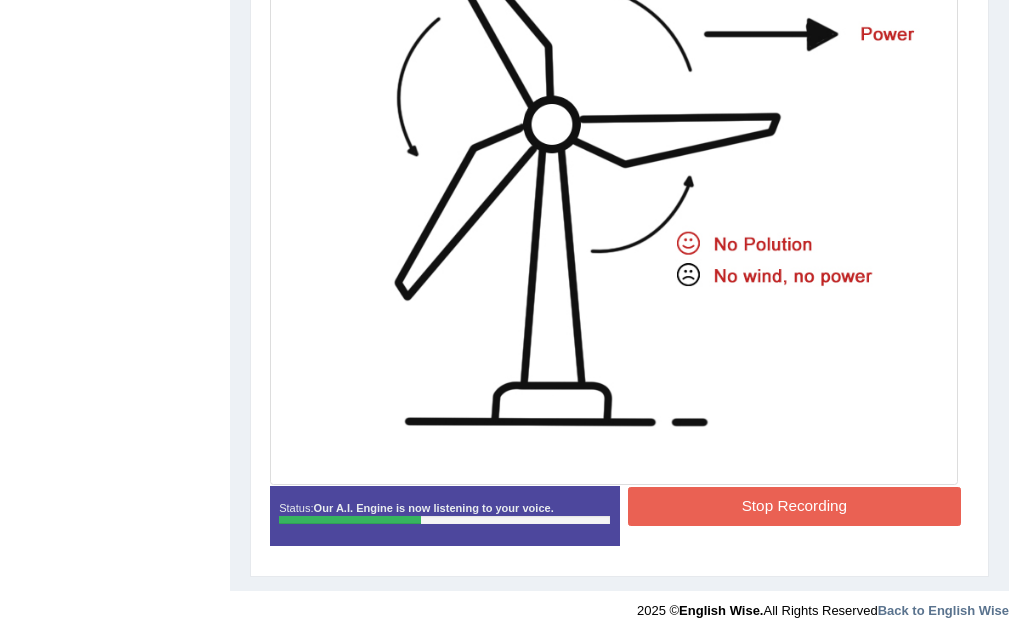 click on "Stop Recording" at bounding box center [794, 506] 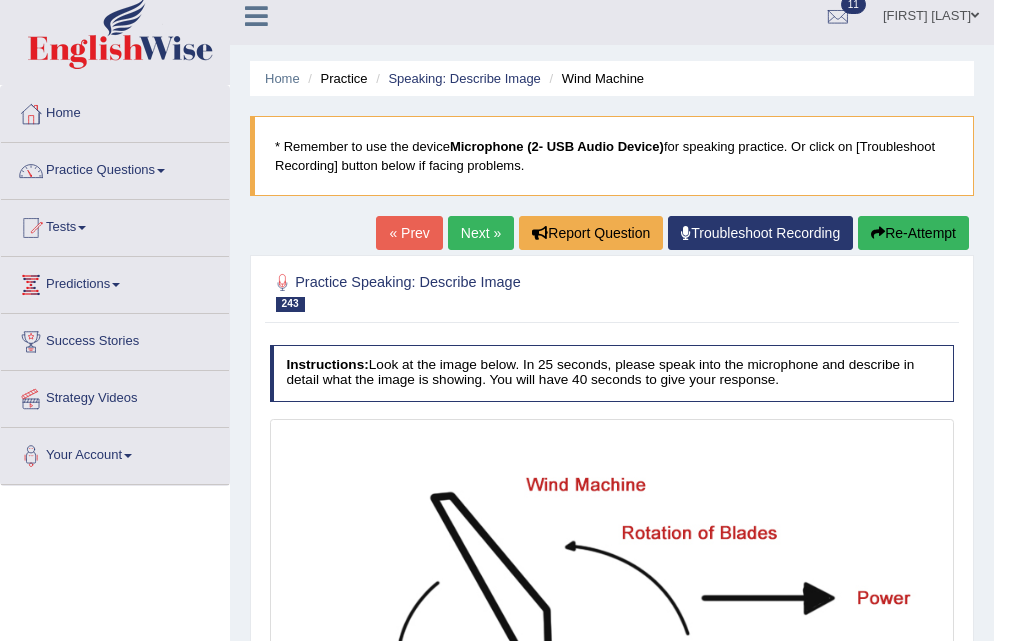 scroll, scrollTop: 0, scrollLeft: 0, axis: both 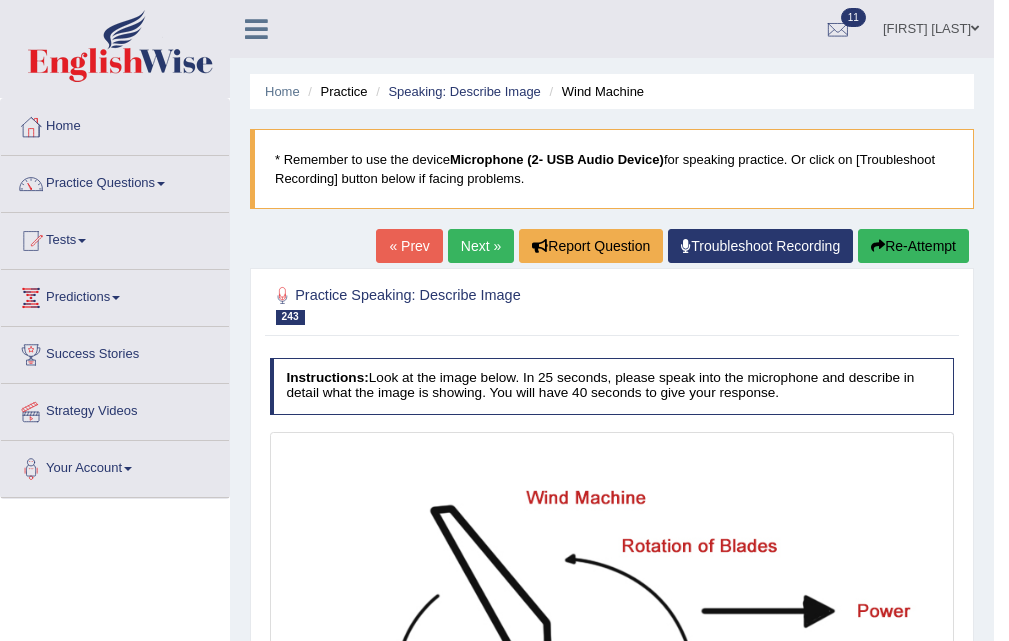 click on "Next »" at bounding box center (481, 246) 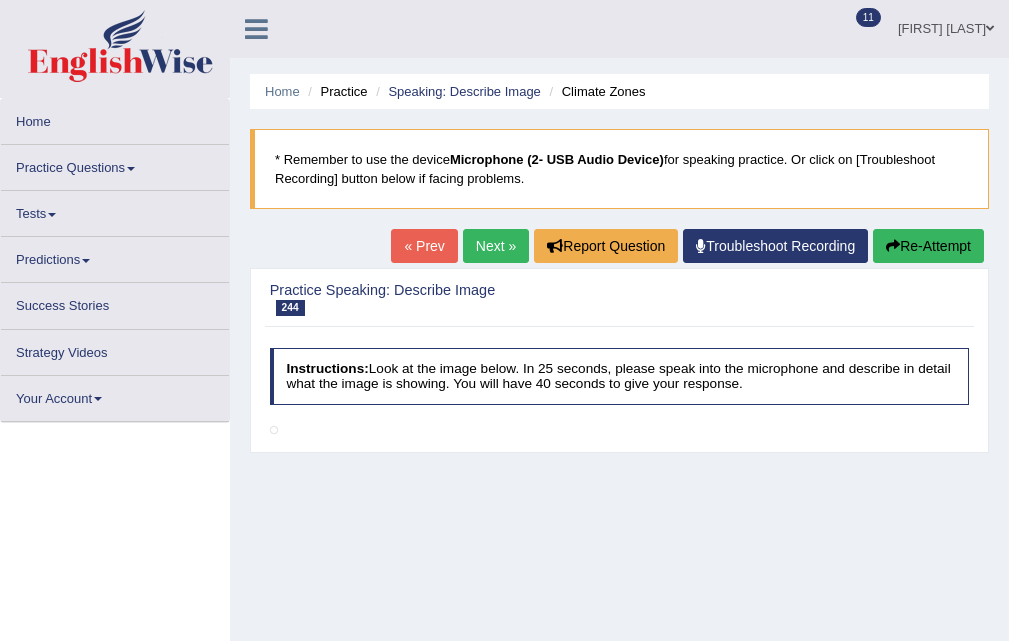 scroll, scrollTop: 200, scrollLeft: 0, axis: vertical 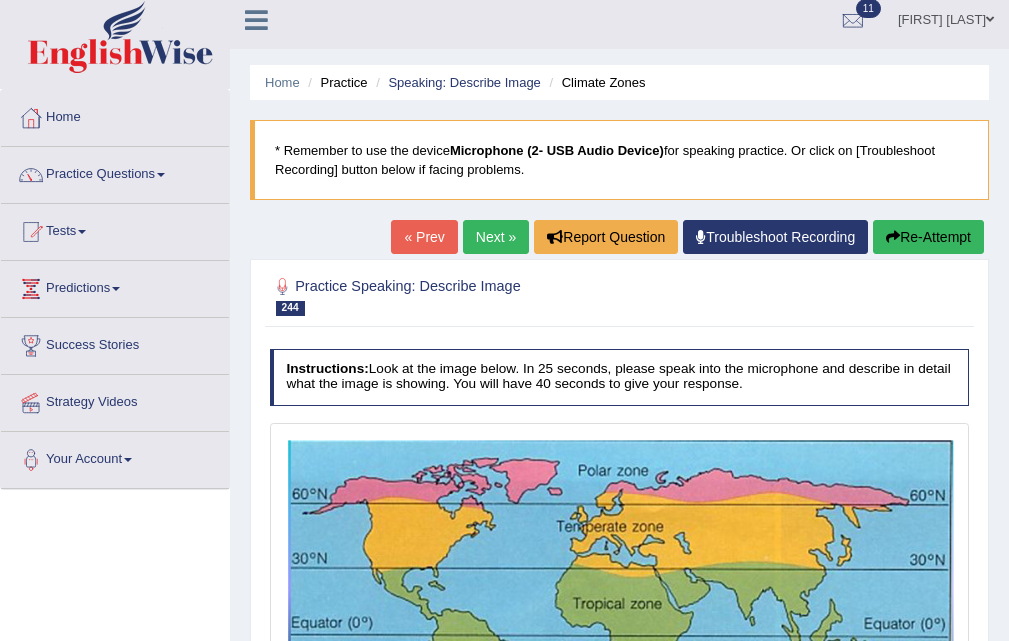 click on "Next »" at bounding box center [496, 237] 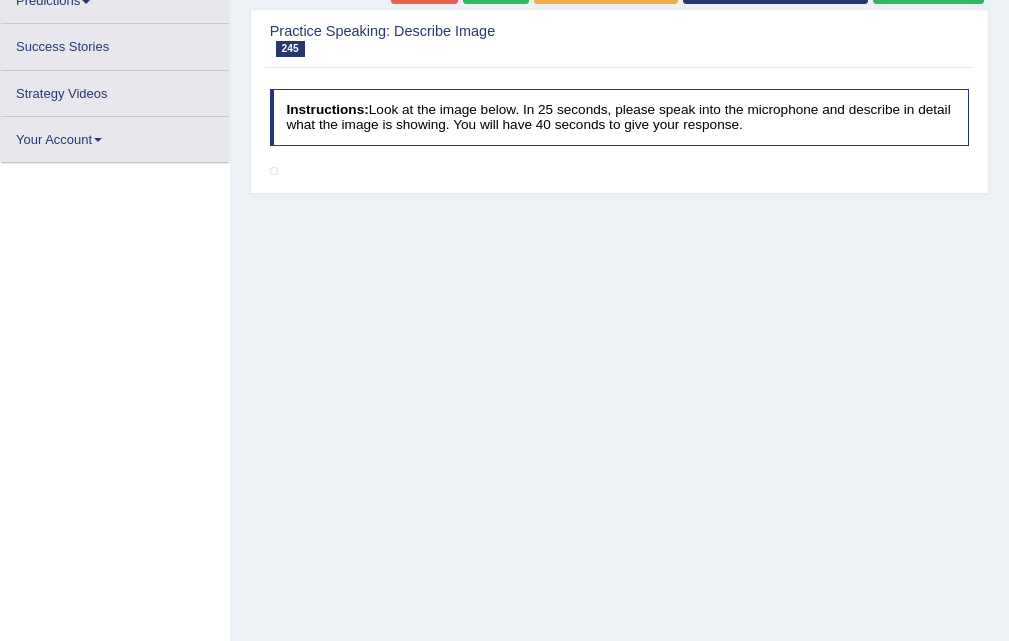 scroll, scrollTop: 0, scrollLeft: 0, axis: both 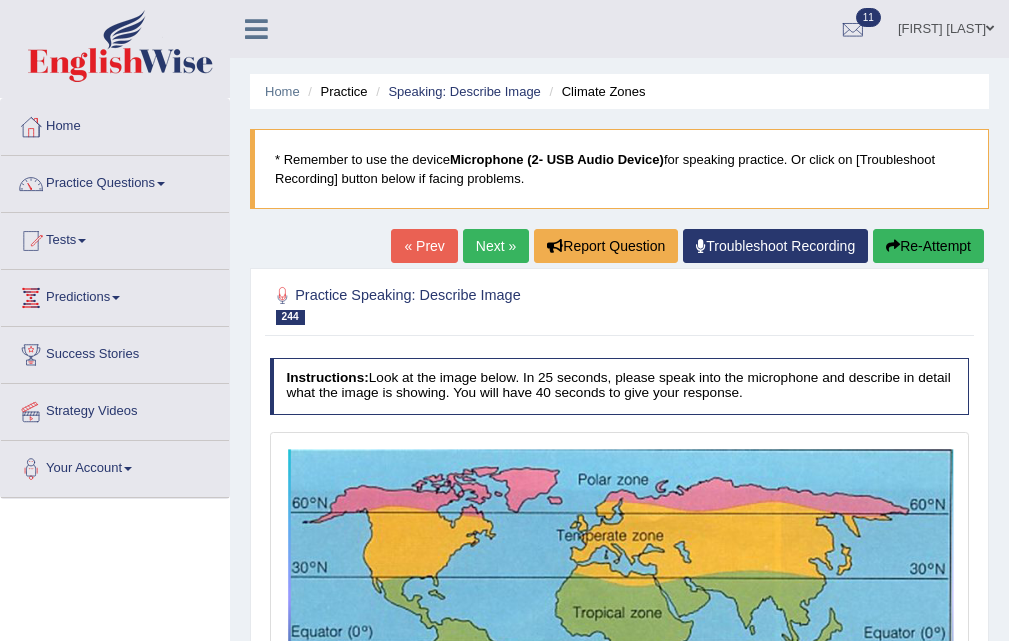 click on "Next »" at bounding box center (496, 246) 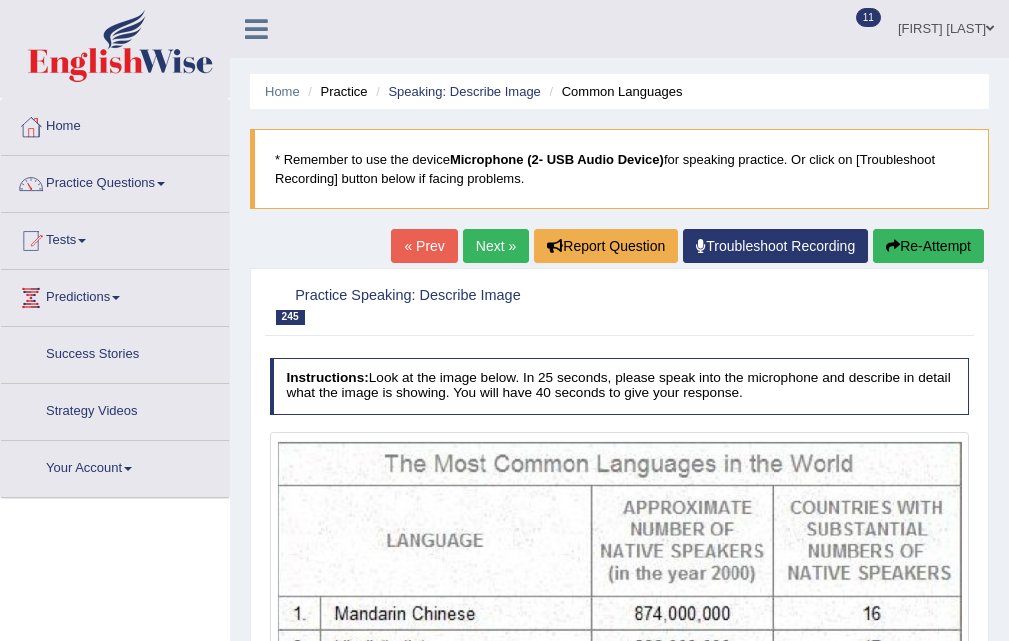 scroll, scrollTop: 0, scrollLeft: 0, axis: both 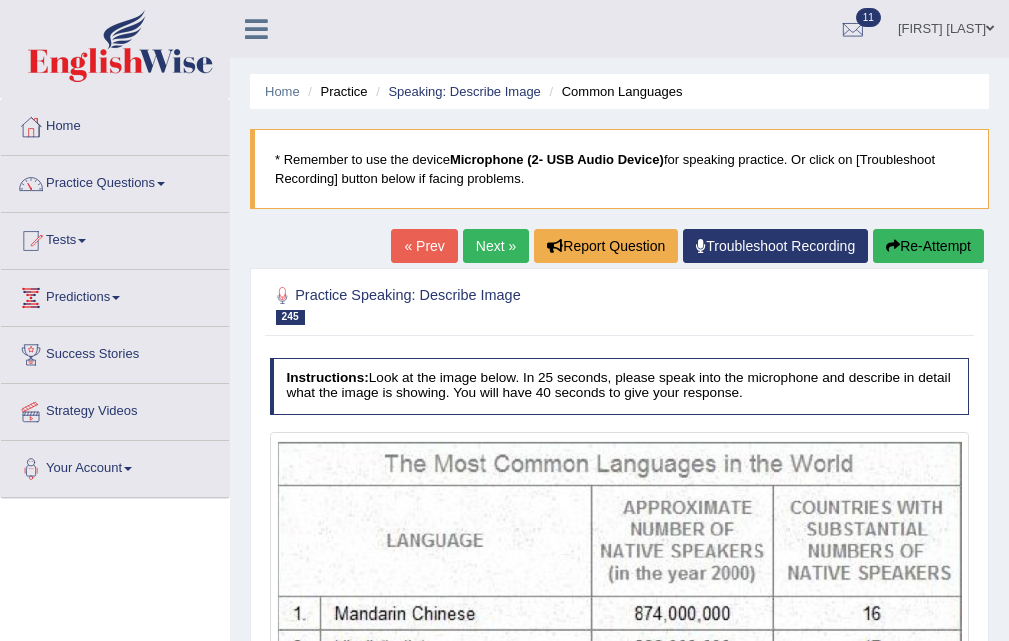 click on "Next »" at bounding box center [496, 246] 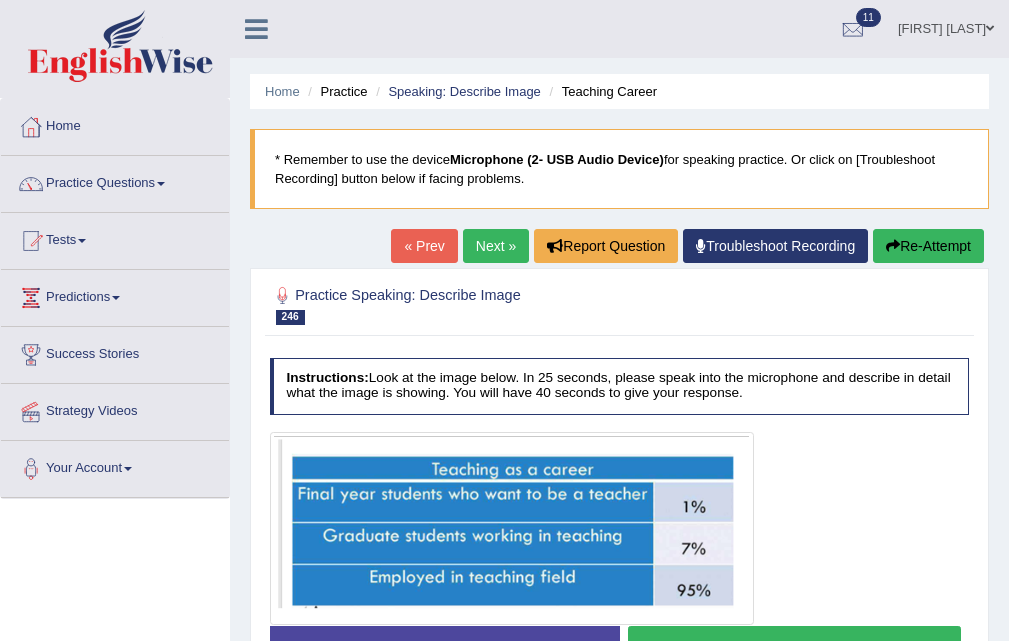scroll, scrollTop: 400, scrollLeft: 0, axis: vertical 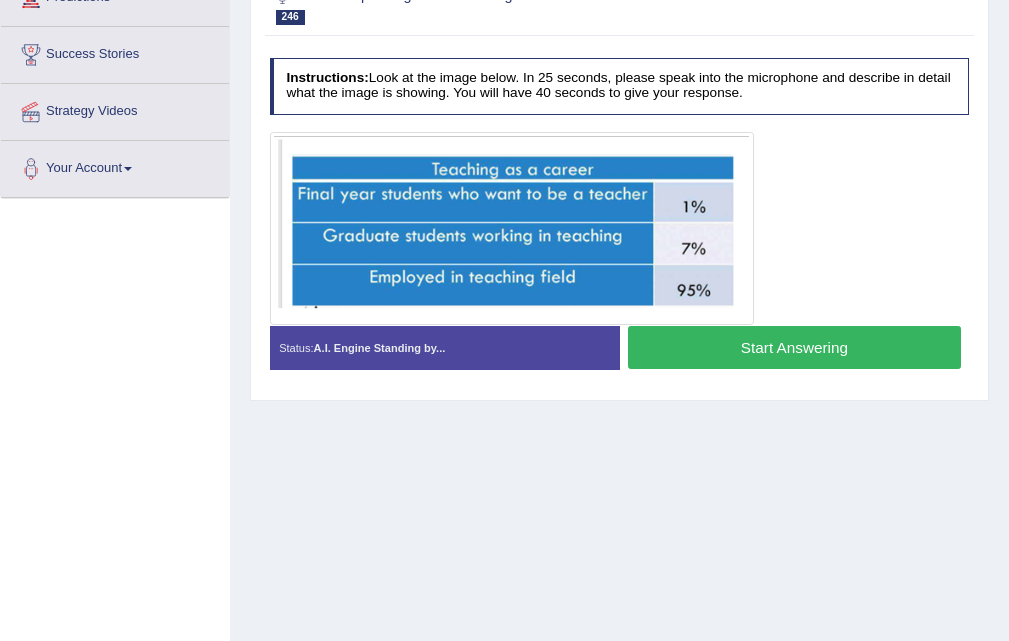 click on "Start Answering" at bounding box center (794, 347) 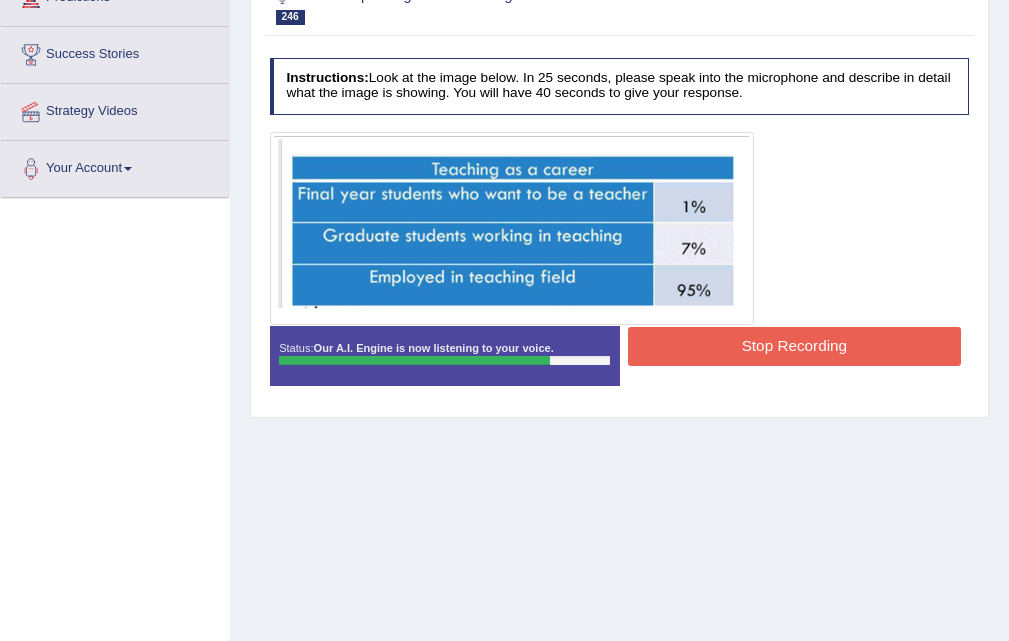 click at bounding box center [620, 228] 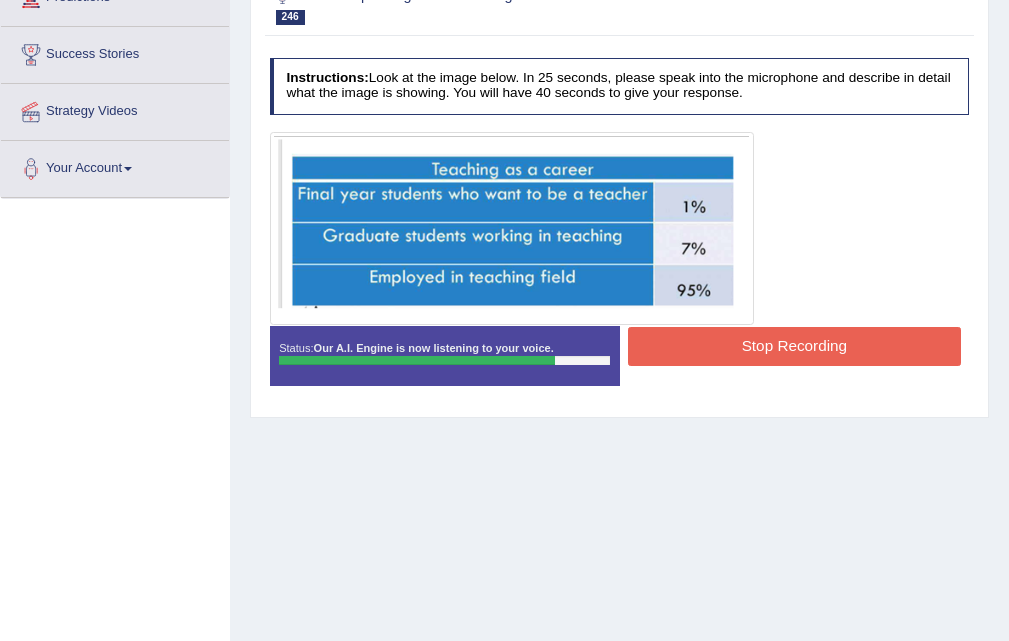 click on "Stop Recording" at bounding box center (794, 346) 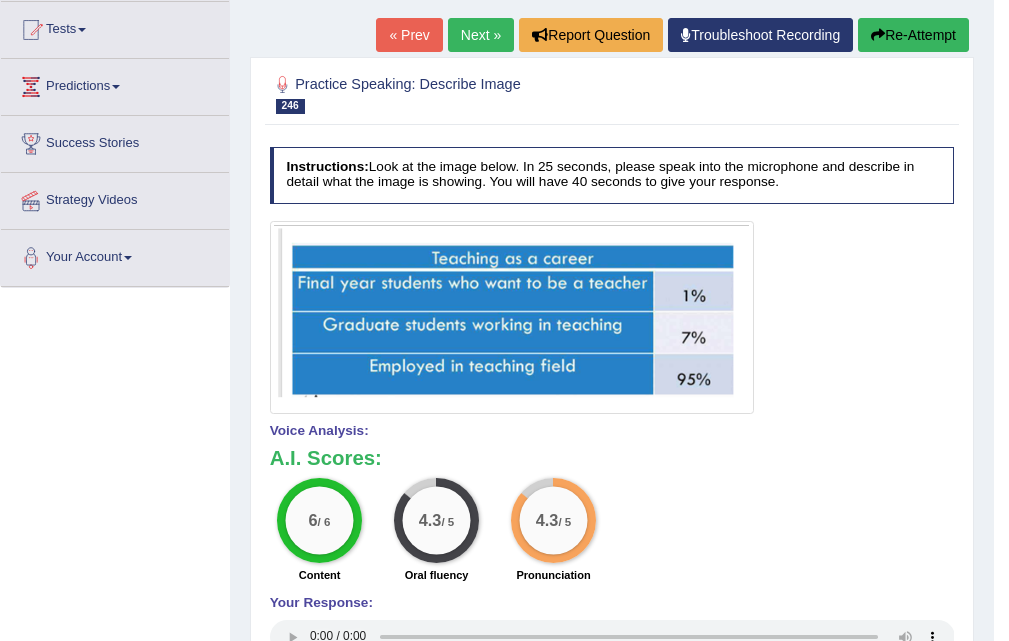 scroll, scrollTop: 0, scrollLeft: 0, axis: both 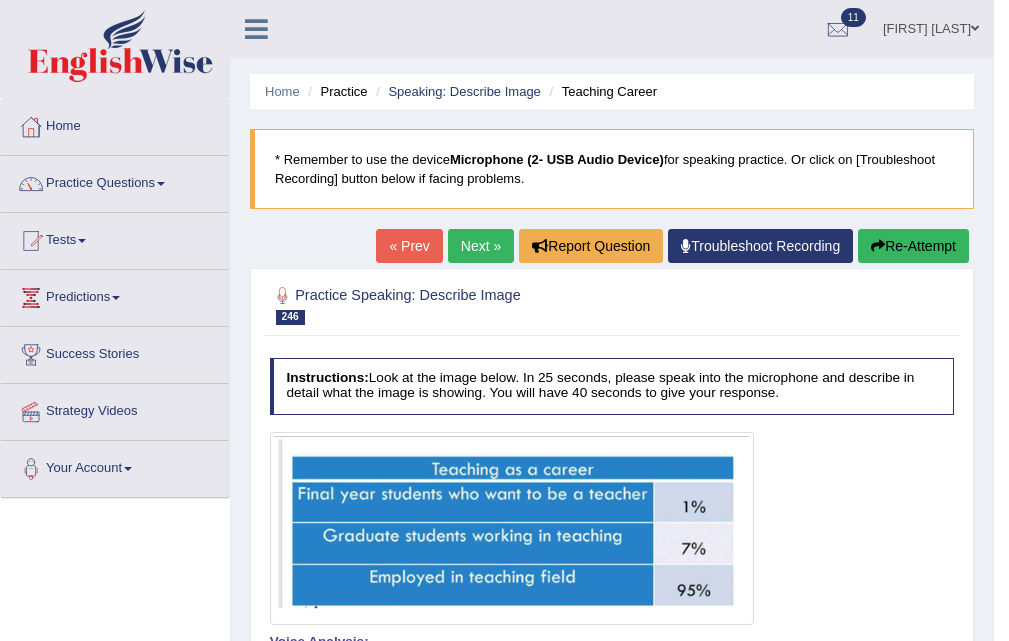 click on "Next »" at bounding box center [481, 246] 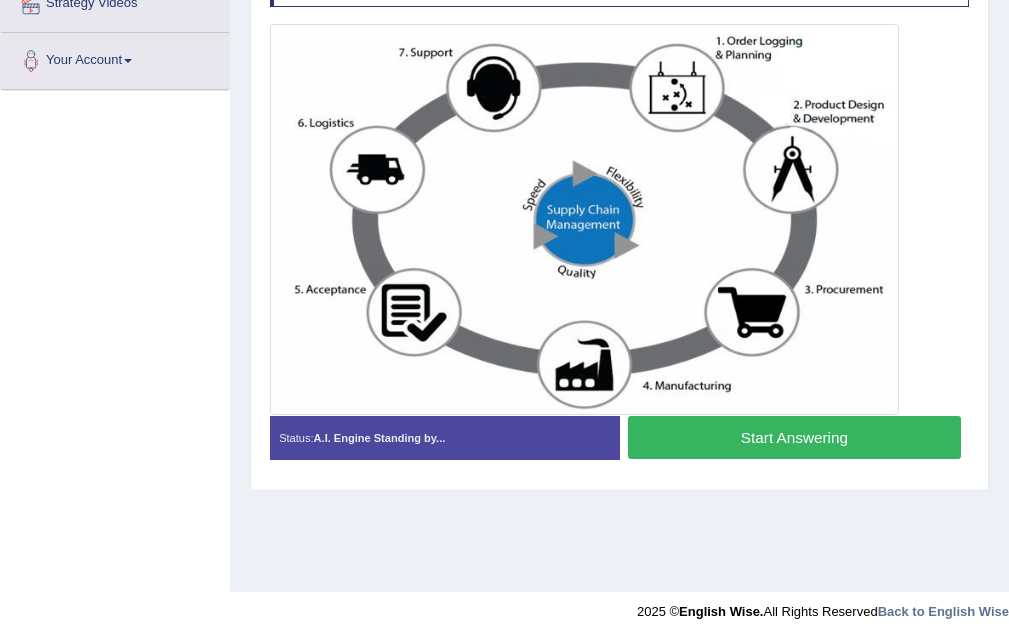 scroll, scrollTop: 0, scrollLeft: 0, axis: both 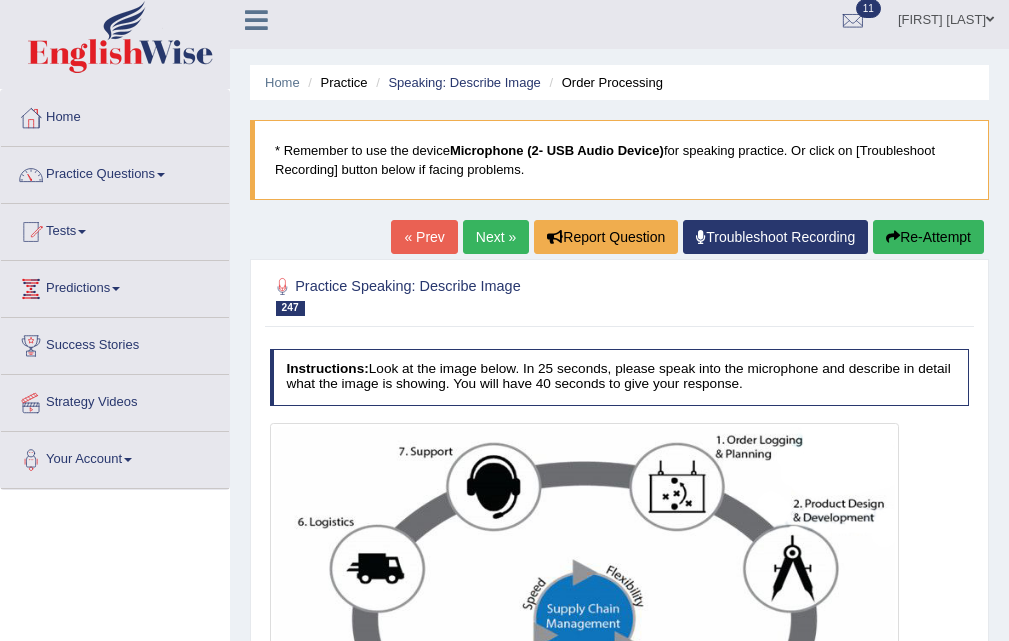 click on "Next »" at bounding box center (496, 237) 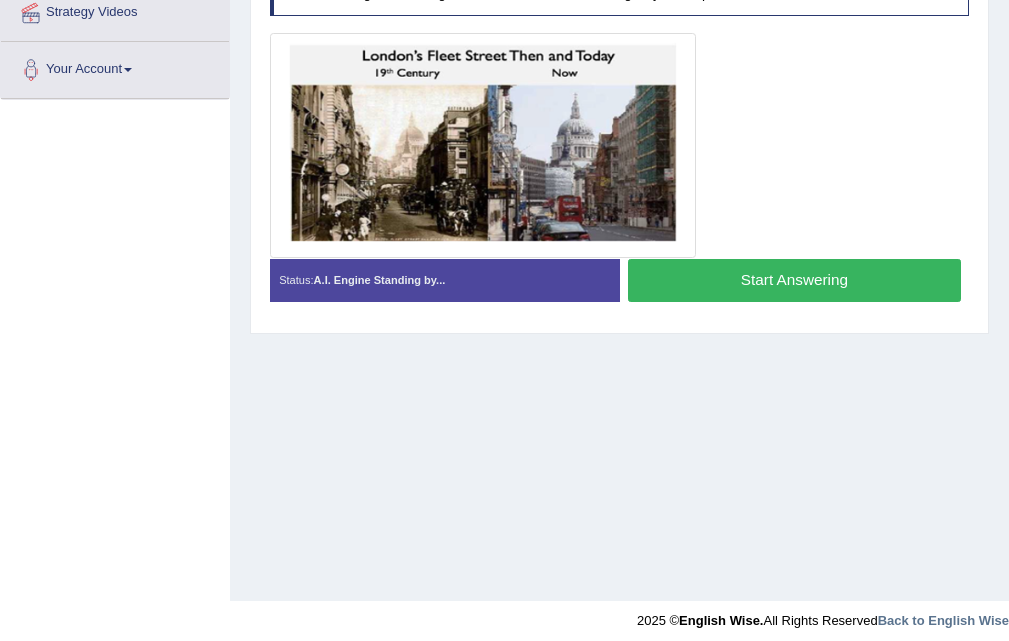scroll, scrollTop: 0, scrollLeft: 0, axis: both 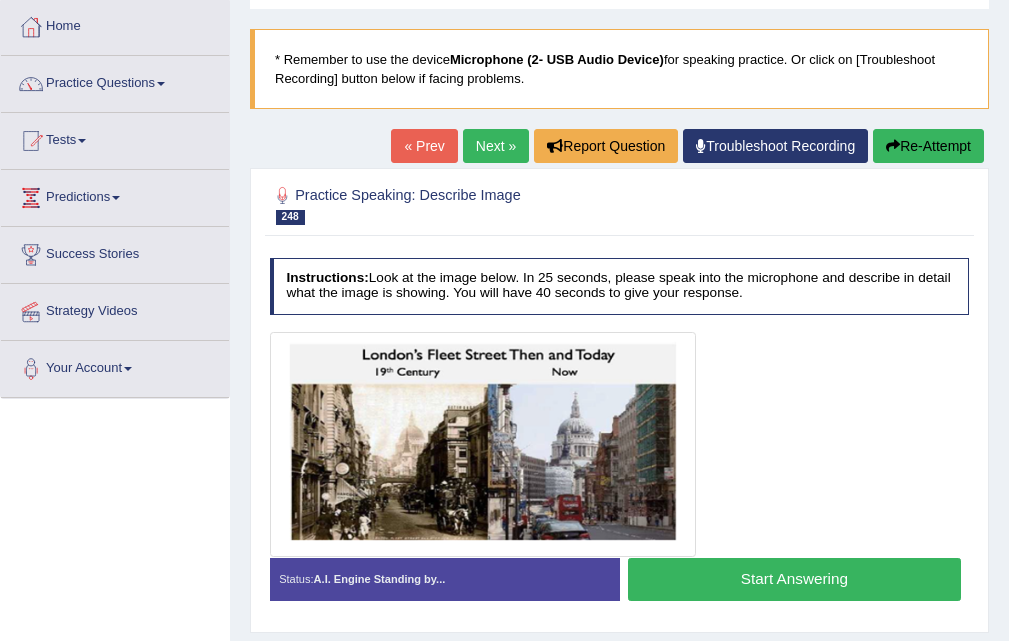 click on "« Prev Next »  Report Question  Troubleshoot Recording  Re-Attempt" at bounding box center [690, 148] 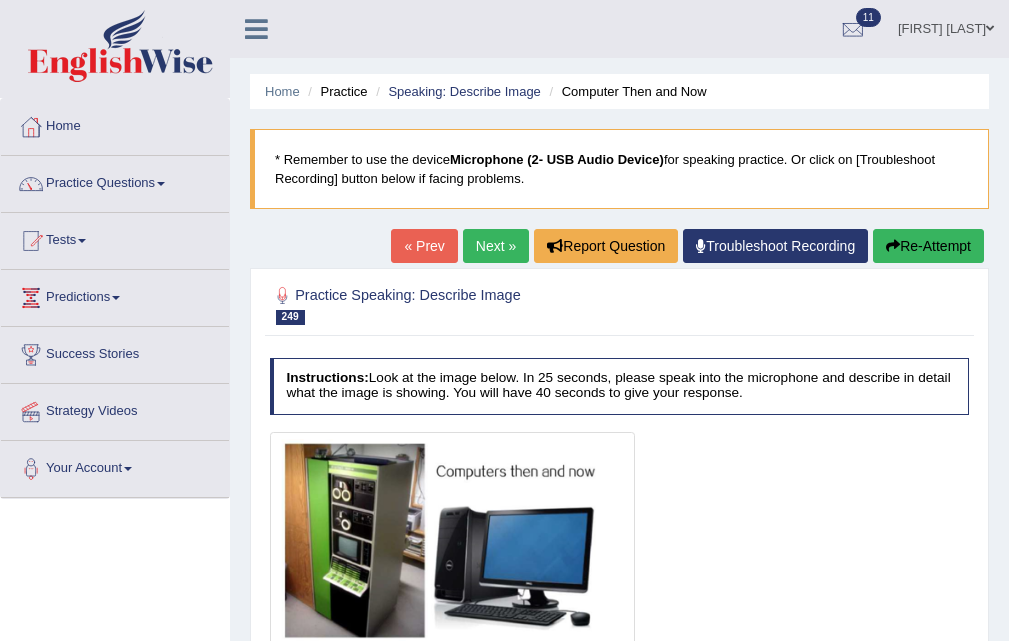 scroll, scrollTop: 200, scrollLeft: 0, axis: vertical 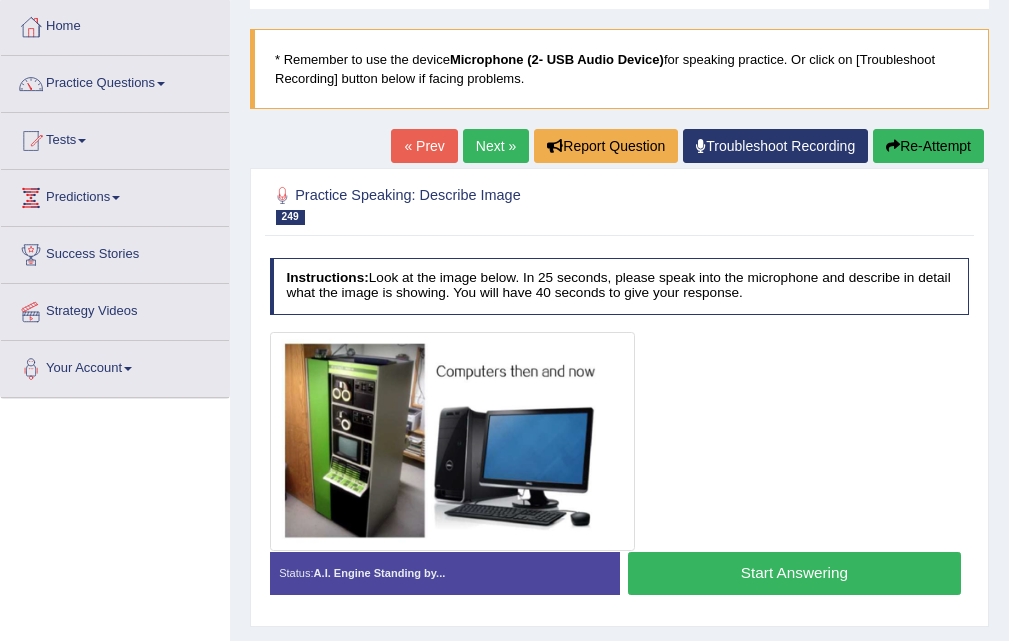 click on "Next »" at bounding box center [496, 146] 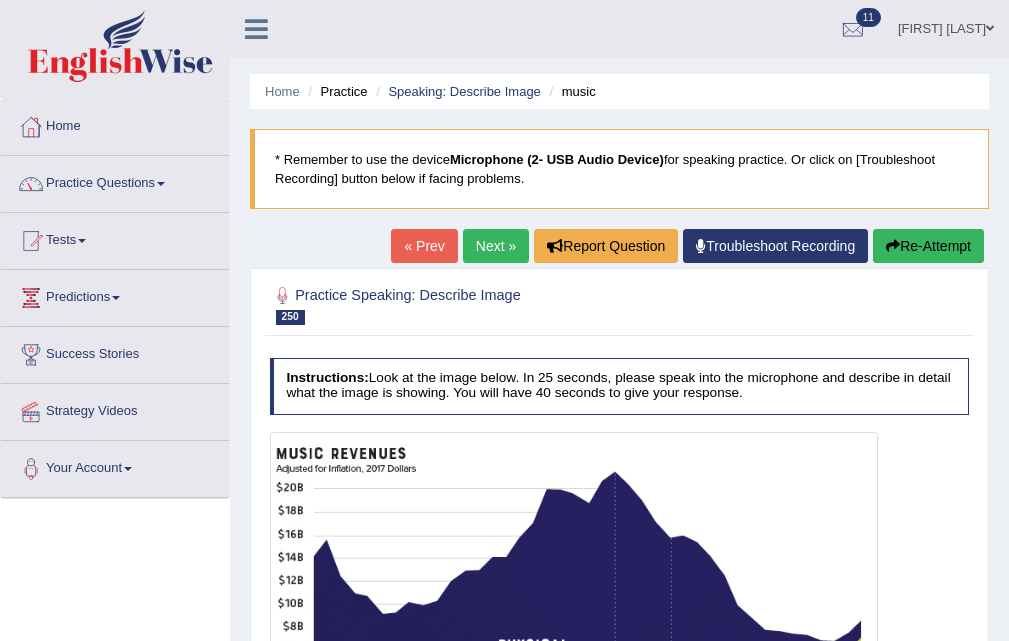 scroll, scrollTop: 168, scrollLeft: 0, axis: vertical 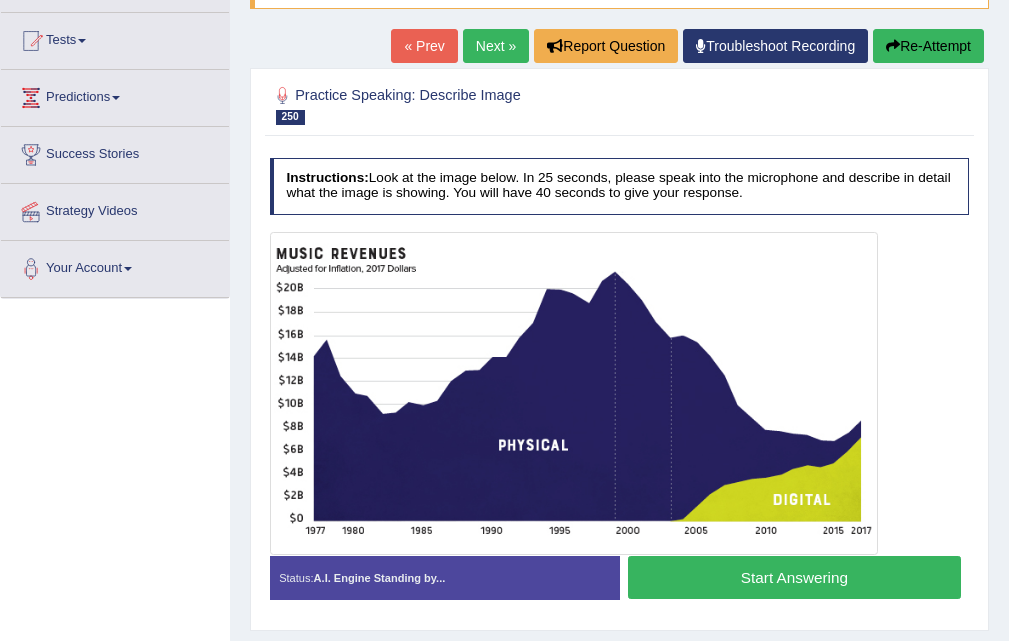 click on "Next »" at bounding box center (496, 46) 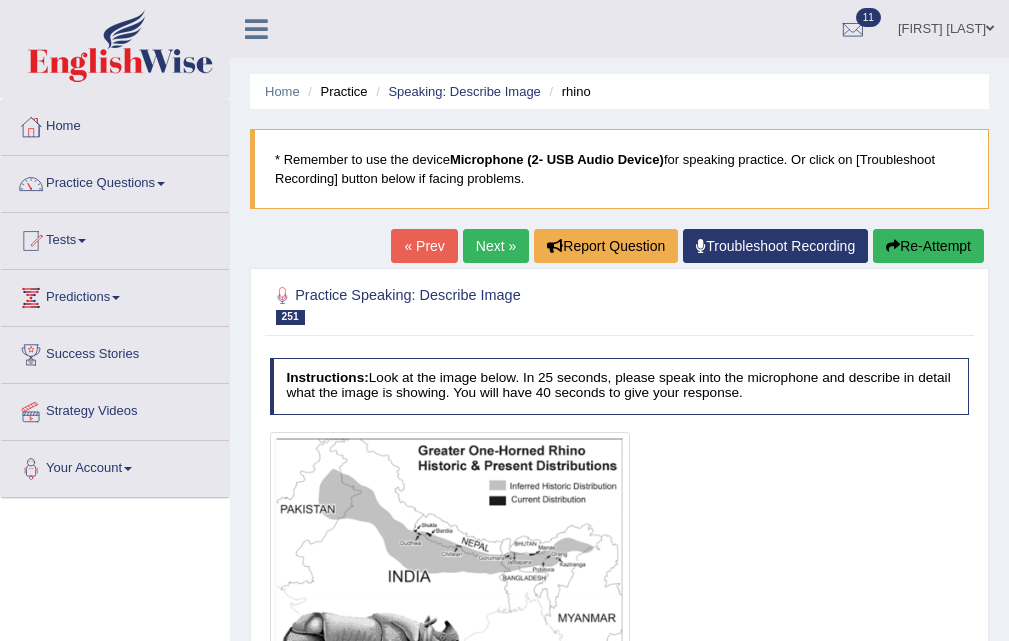 scroll, scrollTop: 200, scrollLeft: 0, axis: vertical 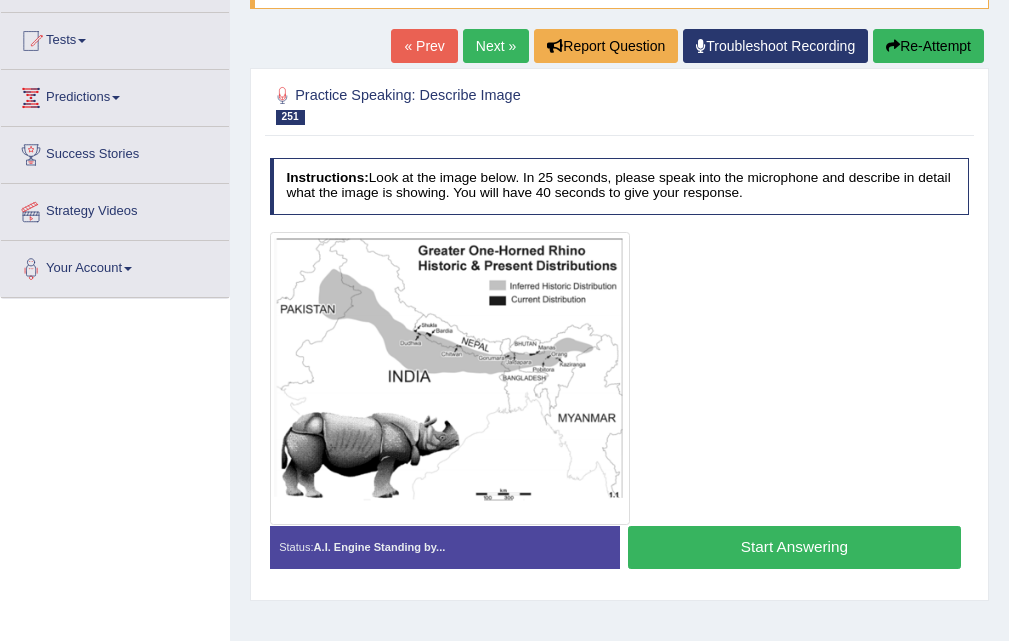 click on "Next »" at bounding box center (496, 46) 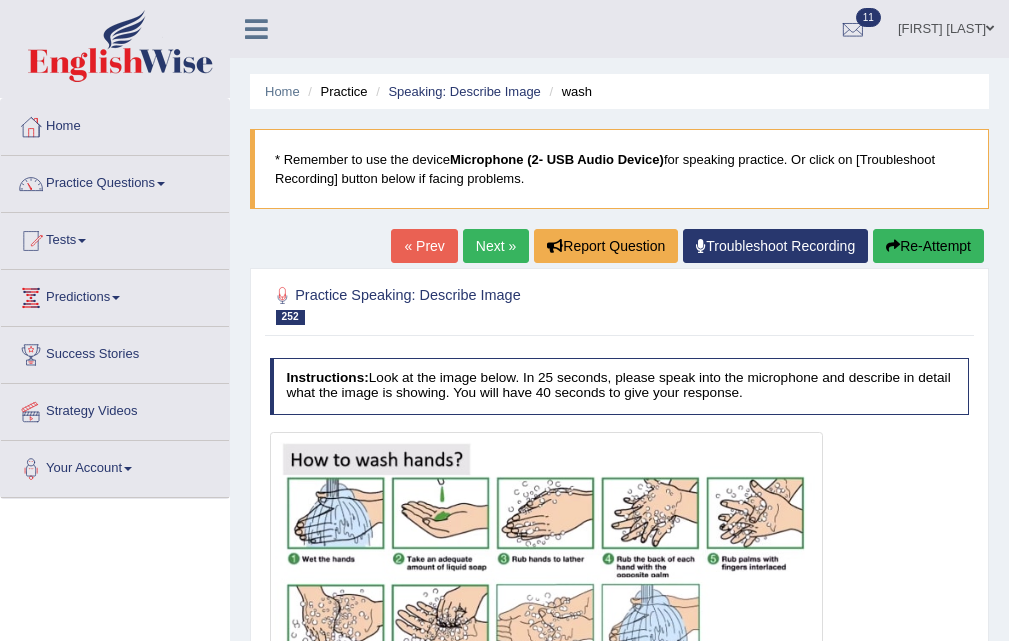 scroll, scrollTop: 0, scrollLeft: 0, axis: both 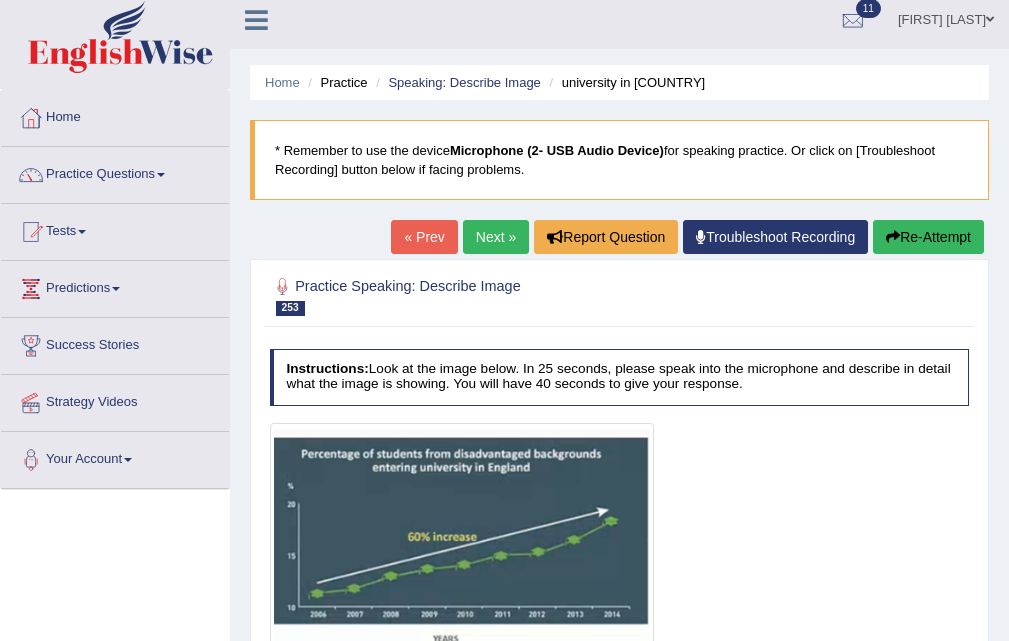 click on "Next »" at bounding box center [496, 237] 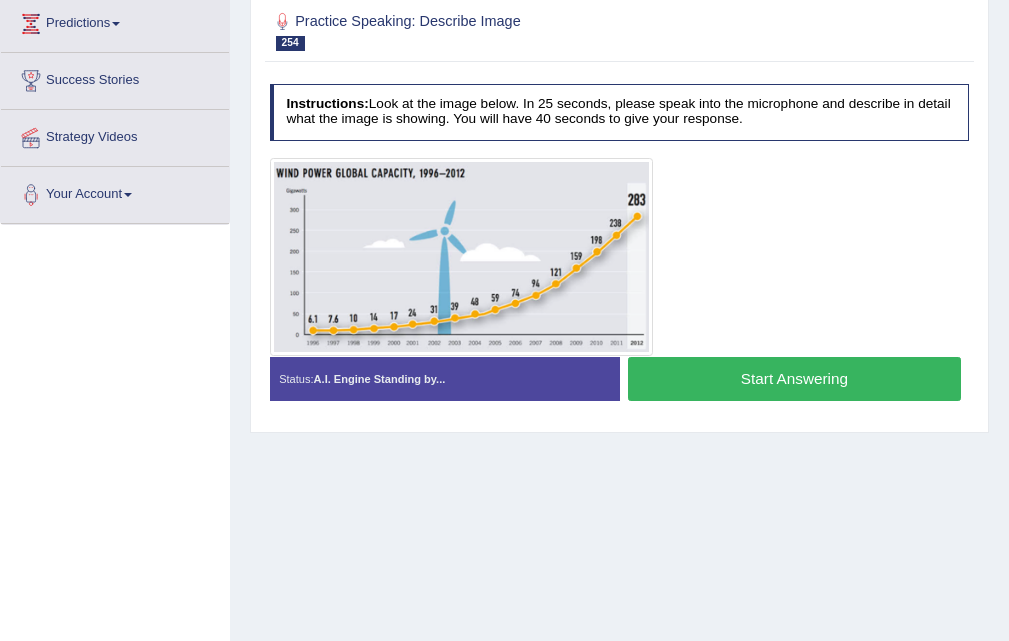 scroll, scrollTop: 0, scrollLeft: 0, axis: both 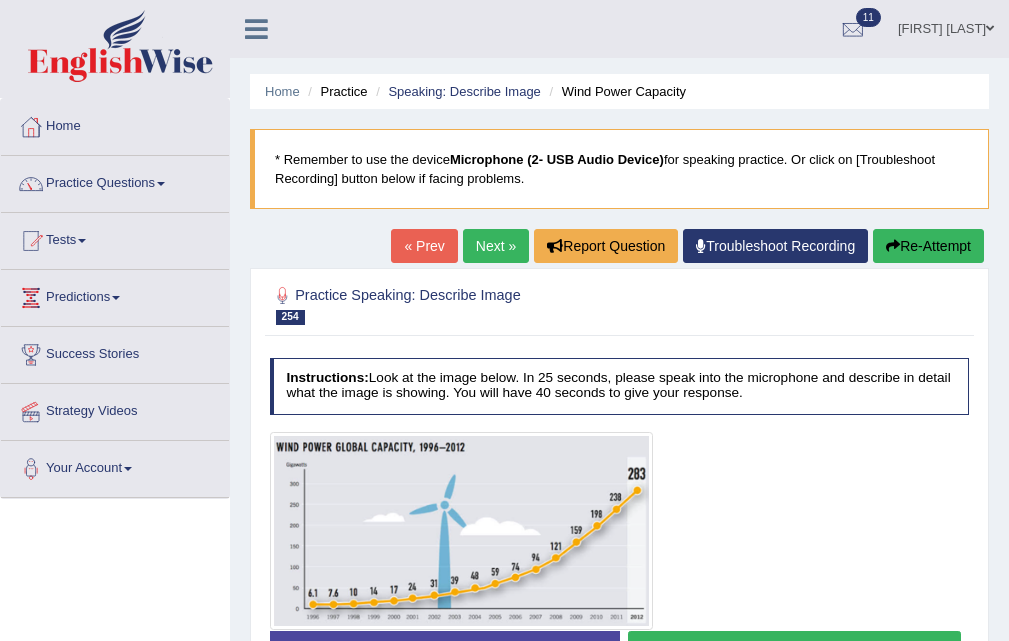click on "Next »" at bounding box center (496, 246) 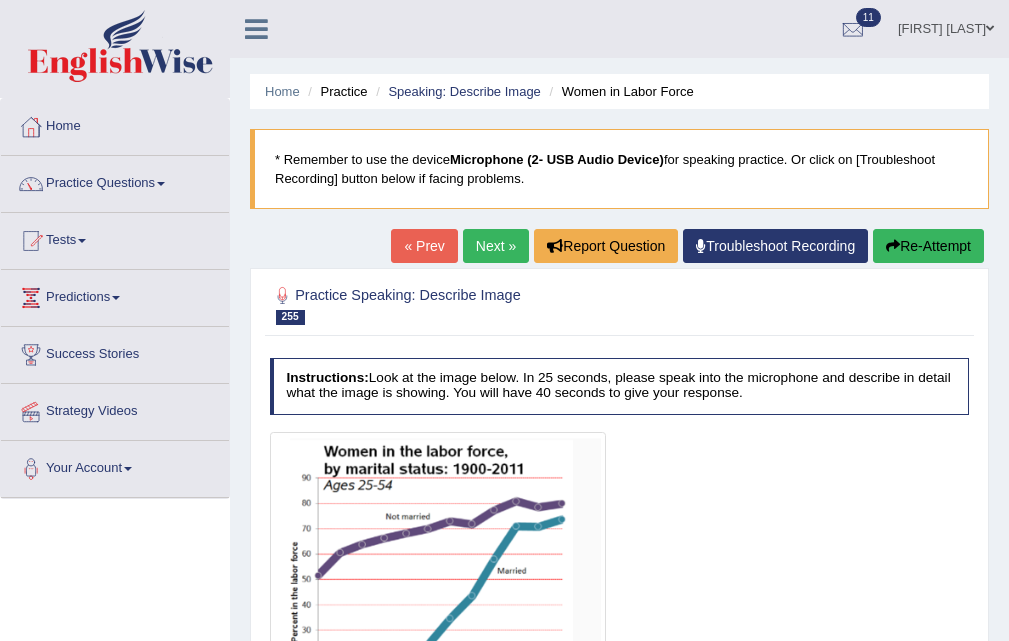 scroll, scrollTop: 0, scrollLeft: 0, axis: both 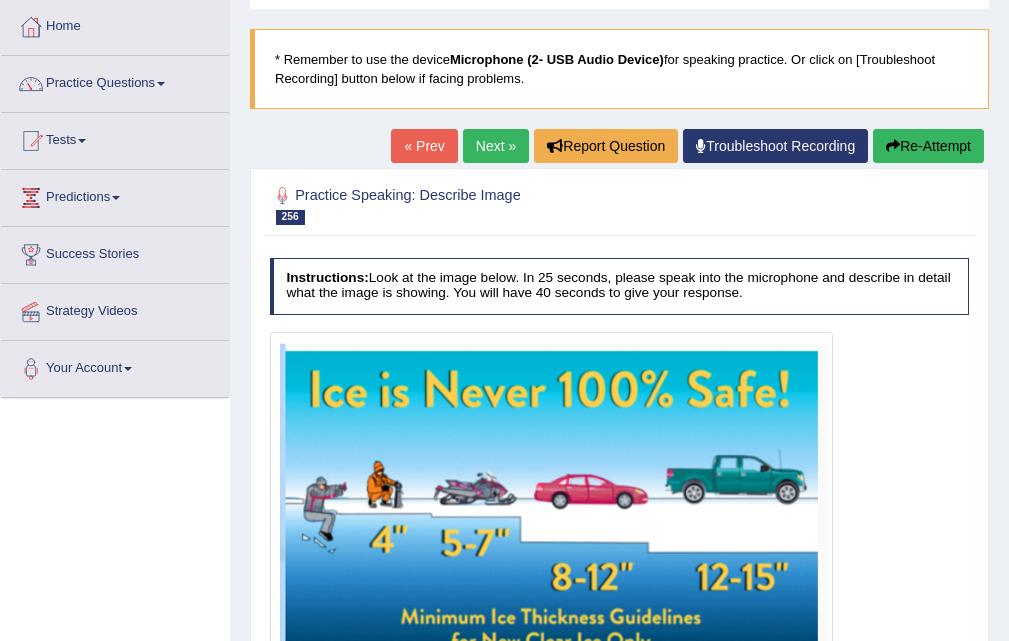 click on "Next »" at bounding box center (496, 146) 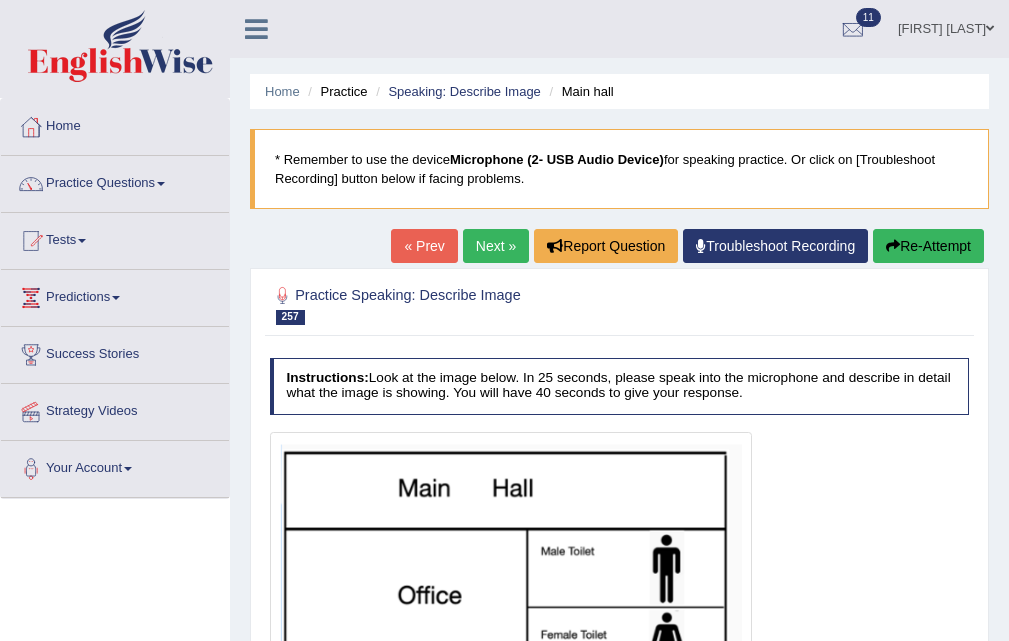 scroll, scrollTop: 0, scrollLeft: 0, axis: both 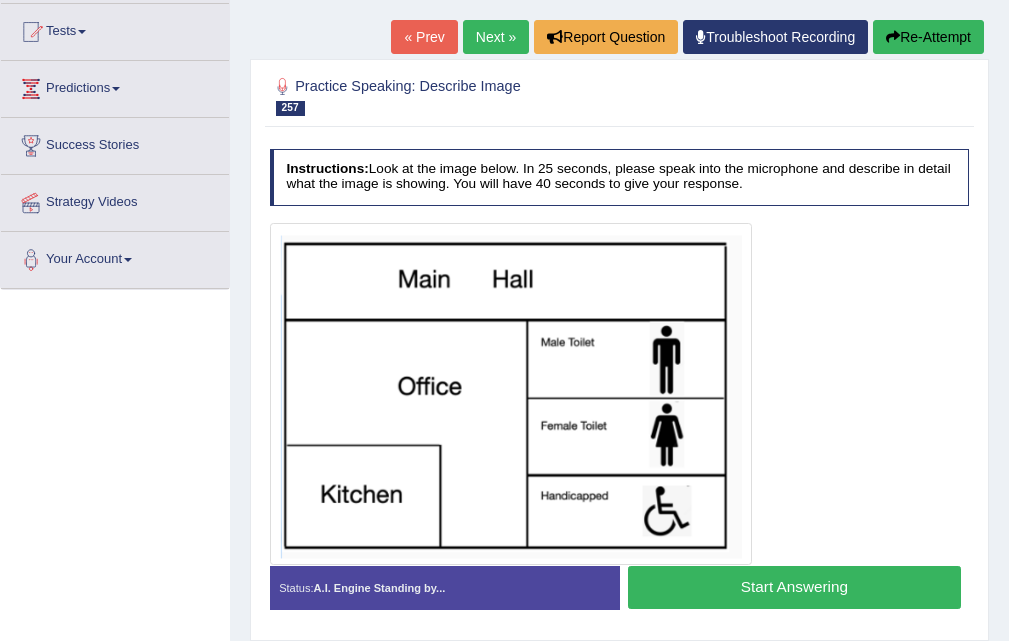 click on "Start Answering" at bounding box center (794, 587) 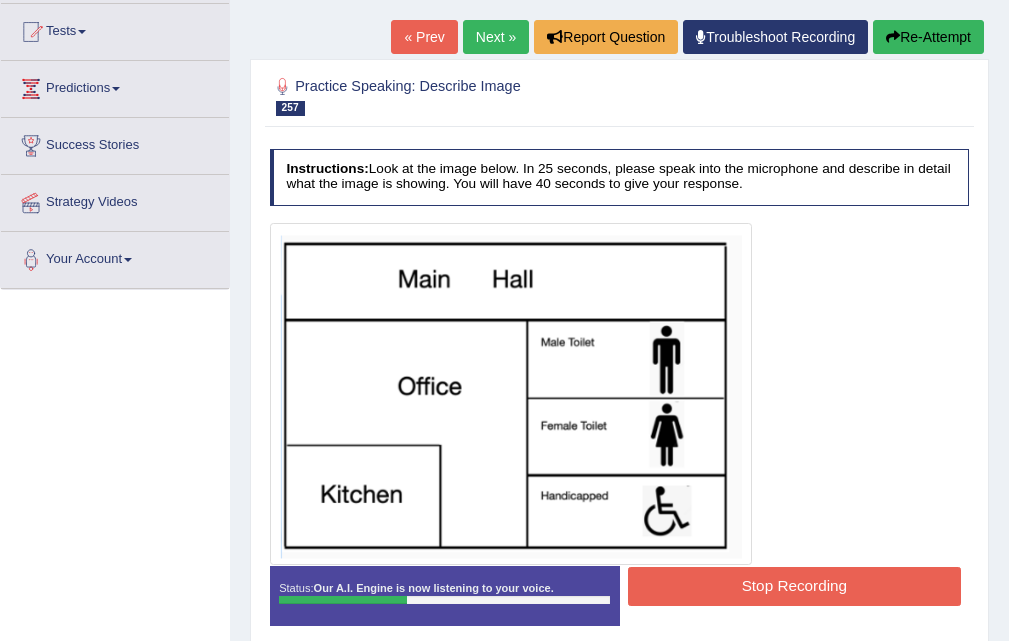 click on "Stop Recording" at bounding box center [794, 586] 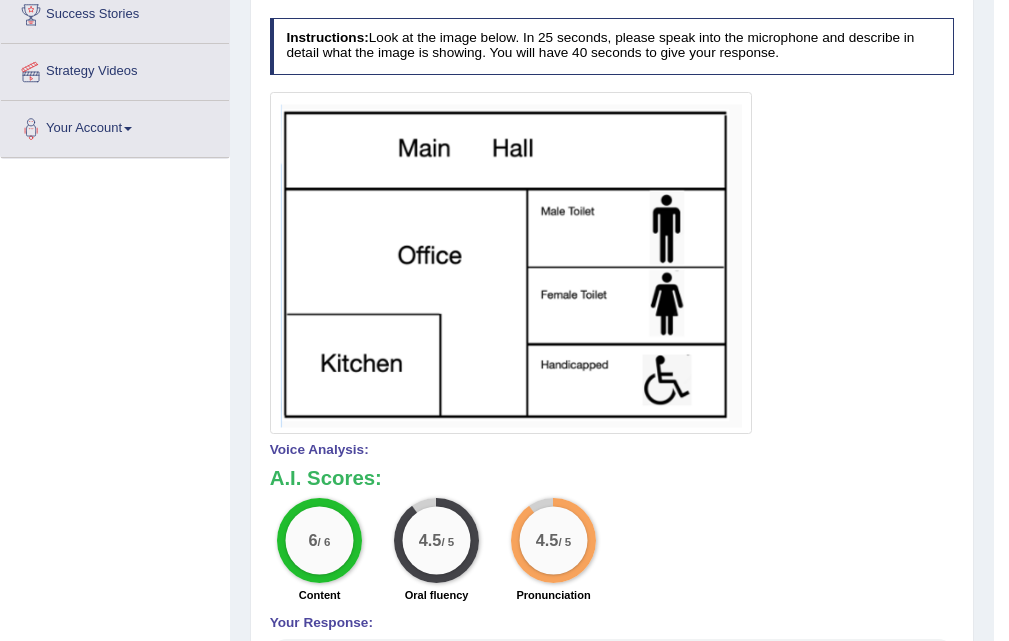 scroll, scrollTop: 104, scrollLeft: 0, axis: vertical 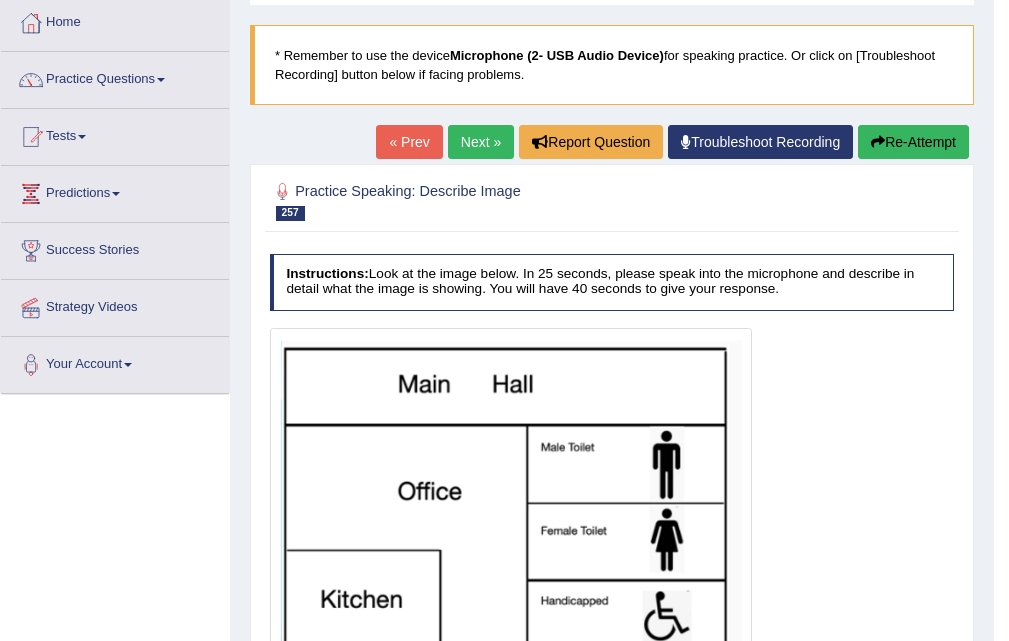 click on "Home
Practice
Speaking: Describe Image
Main hall
* Remember to use the device  Microphone (2- USB Audio Device)  for speaking practice. Or click on [Troubleshoot Recording] button below if facing problems.
« Prev Next »  Report Question  Troubleshoot Recording  Re-Attempt
Practice Speaking: Describe Image
257
Main hall
Instructions:  Look at the image below. In 25 seconds, please speak into the microphone and describe in detail what the image is showing. You will have 40 seconds to give your response.
Created with Highcharts 7.1.2 Too low Too high Time Pitch meter: 0 10 20 30 40 Created with Highcharts 7.1.2 Great Too slow Too fast Time Speech pace meter: 0 10 20 30 40 Spoken Keywords:  Main  hall  office  kitchen  toilet  female  toilet  handicapped  black Voice Analysis: A.I. Scores:
6  / 6 4.5" at bounding box center (612, 565) 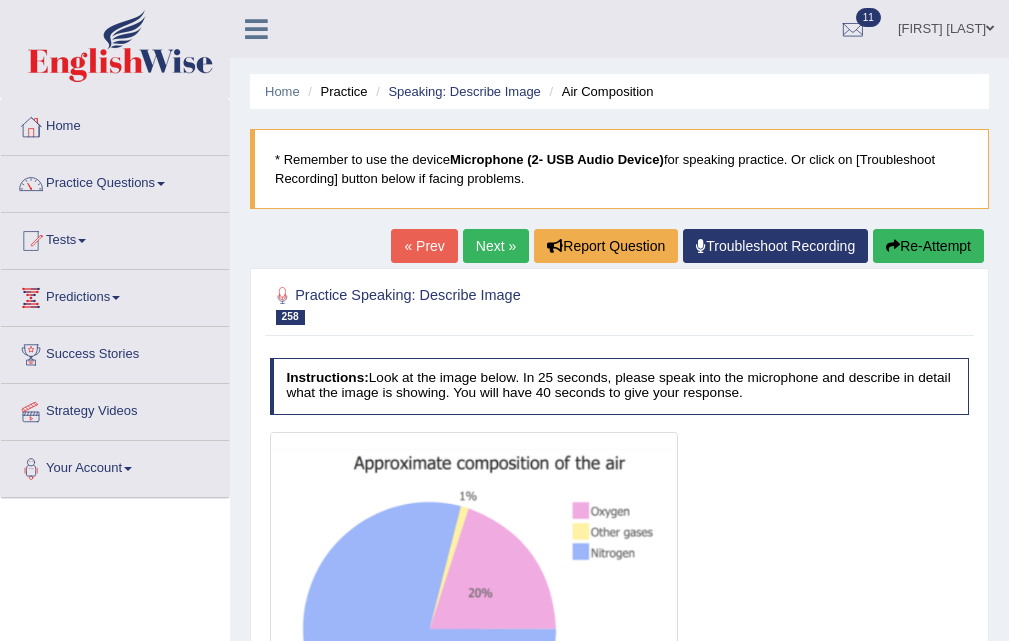 scroll, scrollTop: 300, scrollLeft: 0, axis: vertical 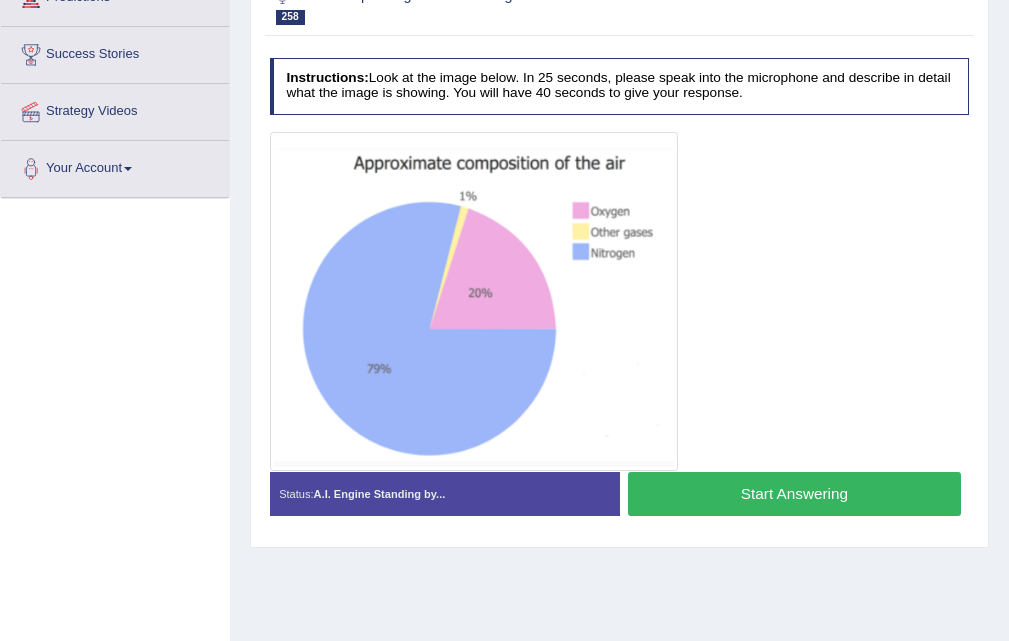 click on "Start Answering" at bounding box center [794, 493] 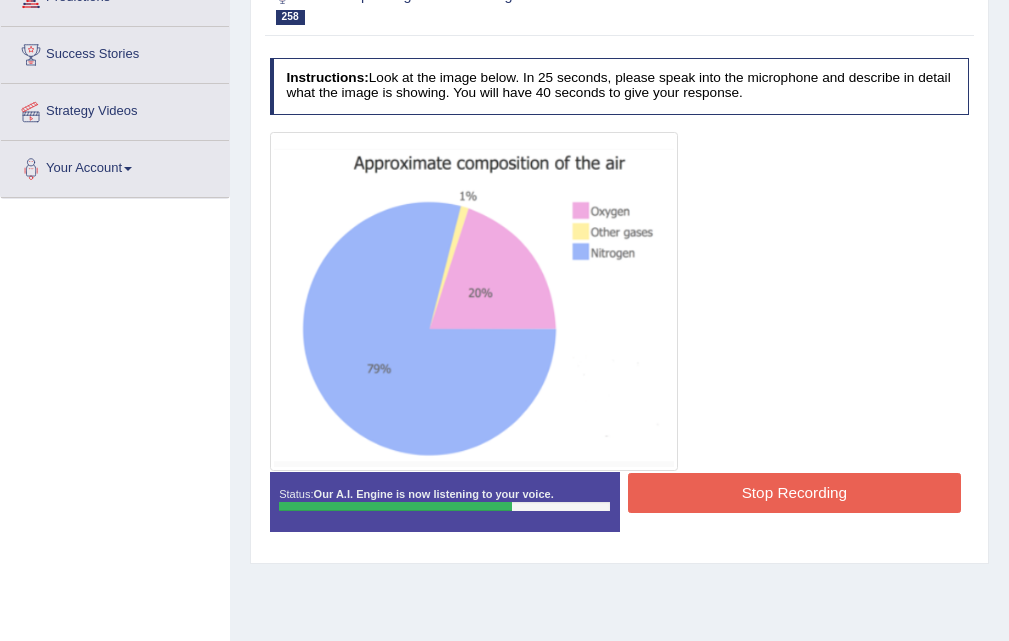 click on "Stop Recording" at bounding box center [794, 492] 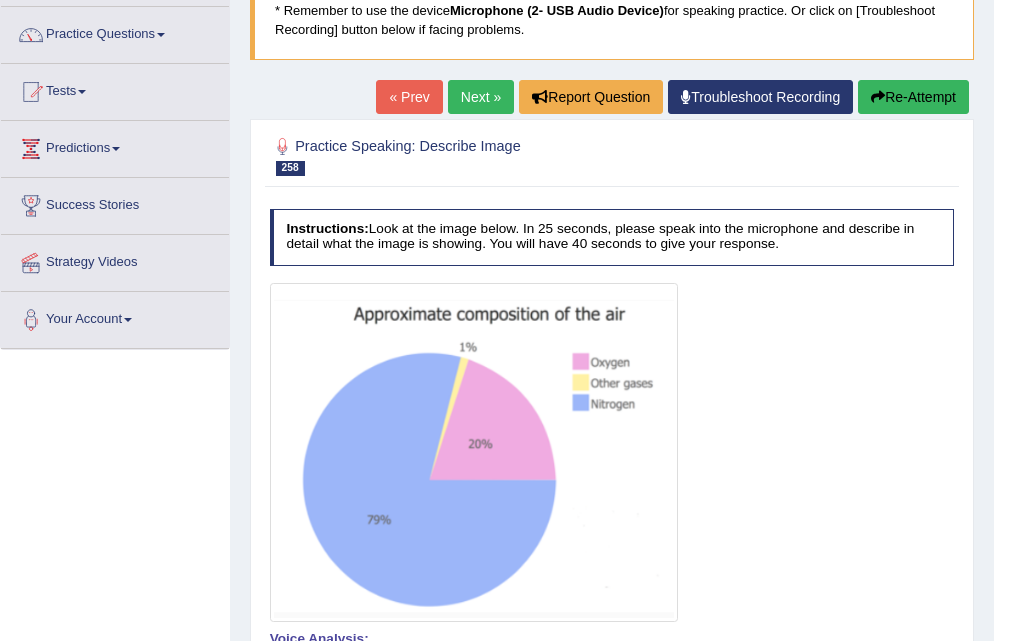 scroll, scrollTop: 101, scrollLeft: 0, axis: vertical 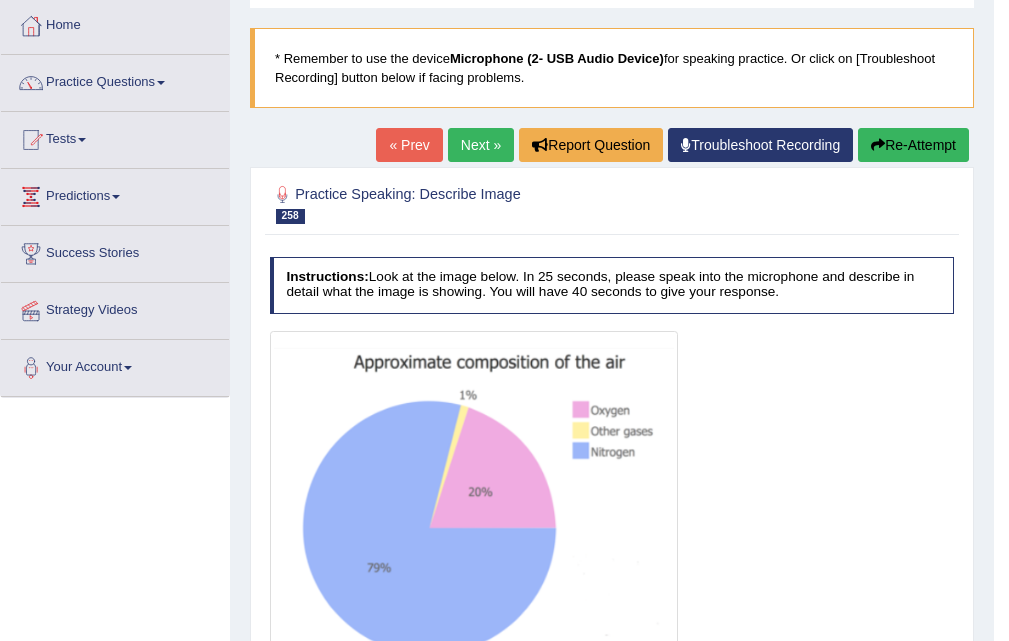 click on "Next »" at bounding box center (481, 145) 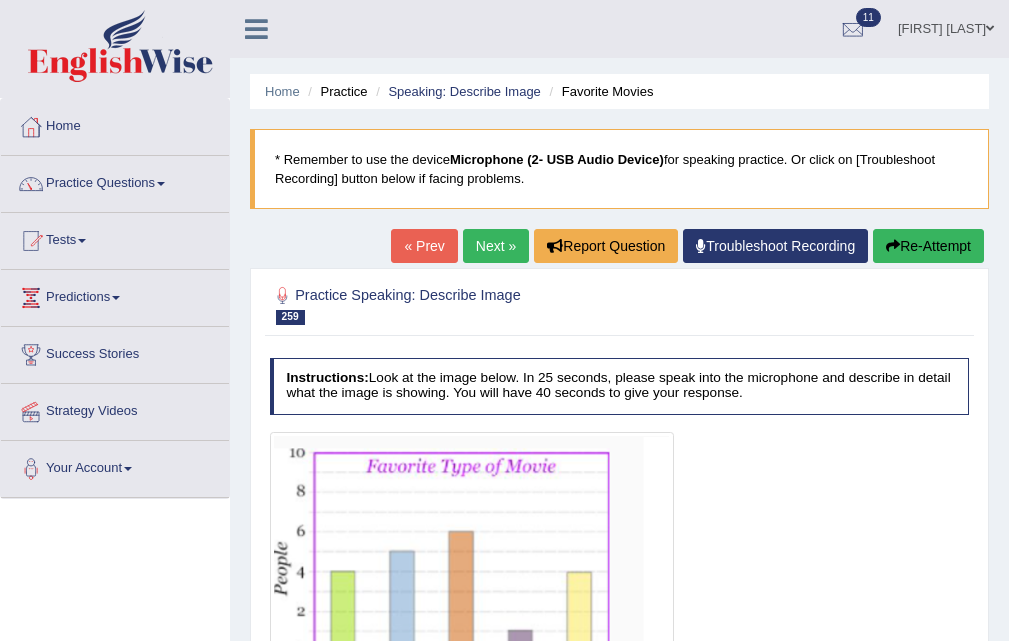 scroll, scrollTop: 100, scrollLeft: 0, axis: vertical 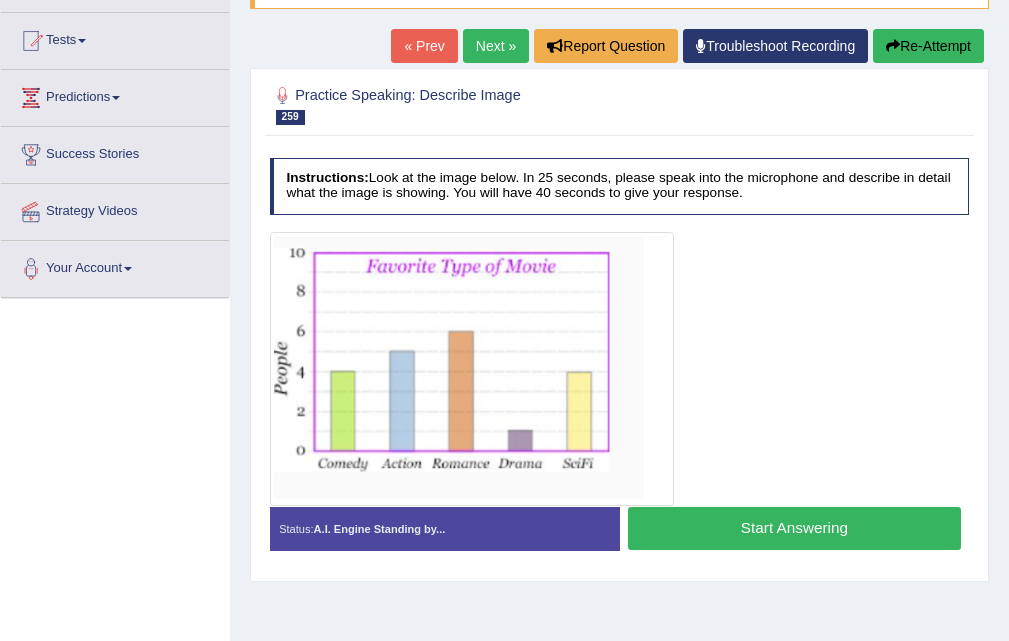 click on "Start Answering" at bounding box center [794, 528] 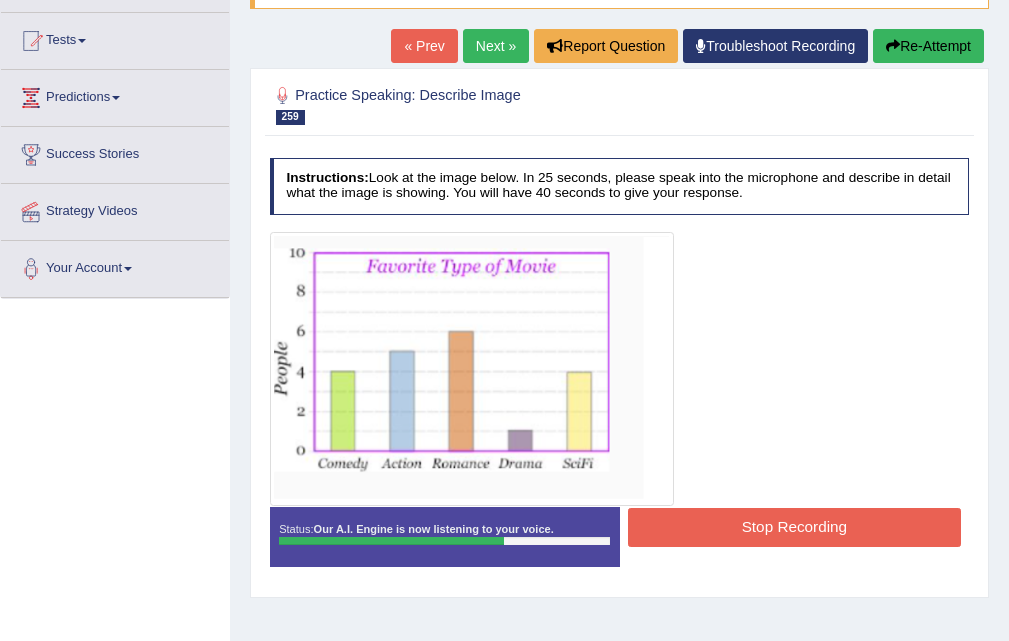 click on "Stop Recording" at bounding box center (794, 527) 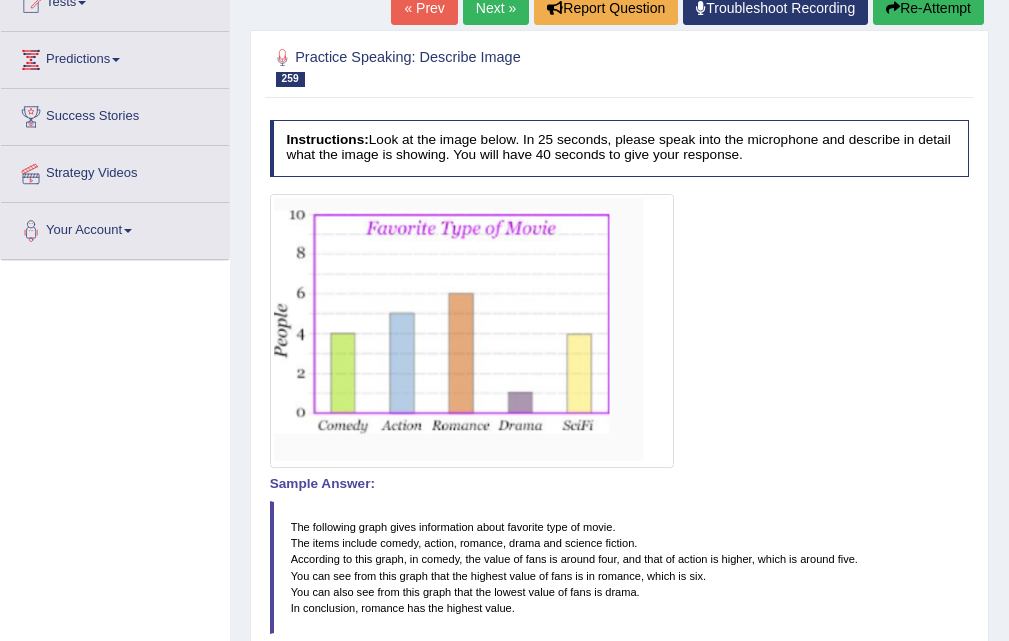 scroll, scrollTop: 409, scrollLeft: 0, axis: vertical 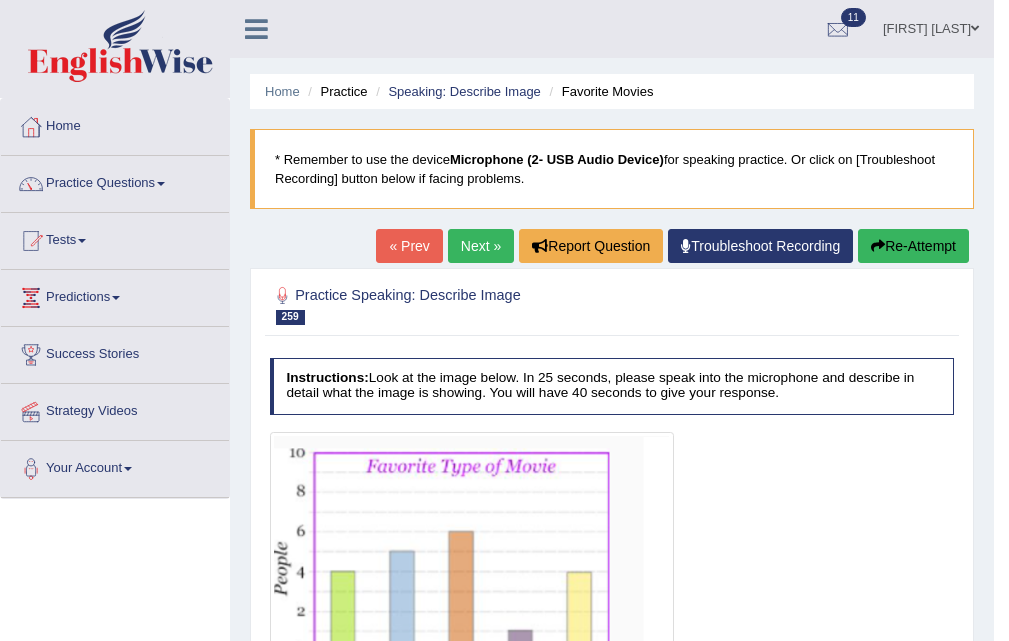 click on "Next »" at bounding box center [481, 246] 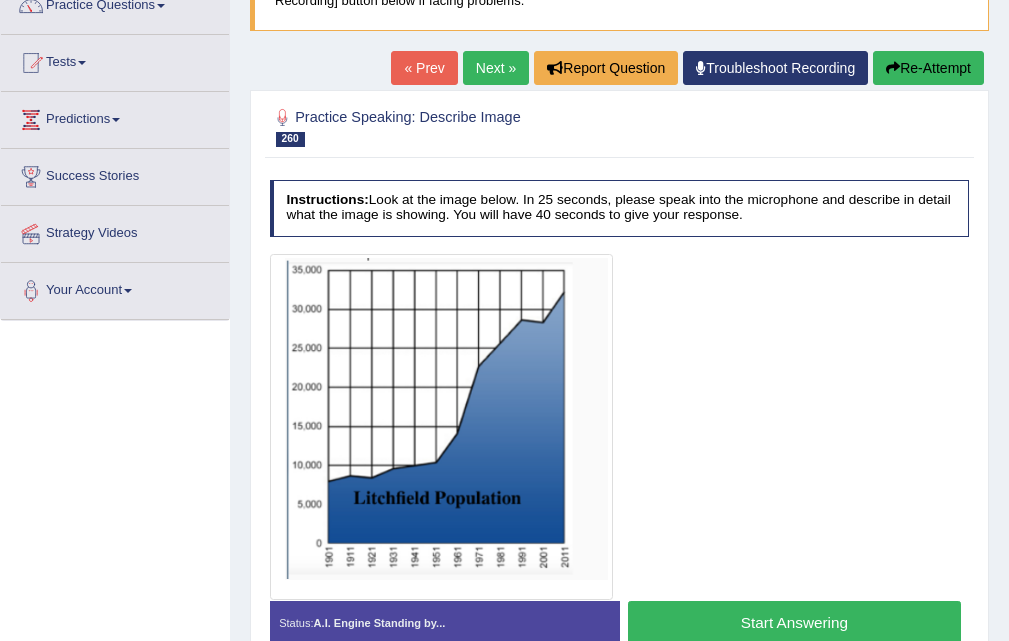 scroll, scrollTop: 0, scrollLeft: 0, axis: both 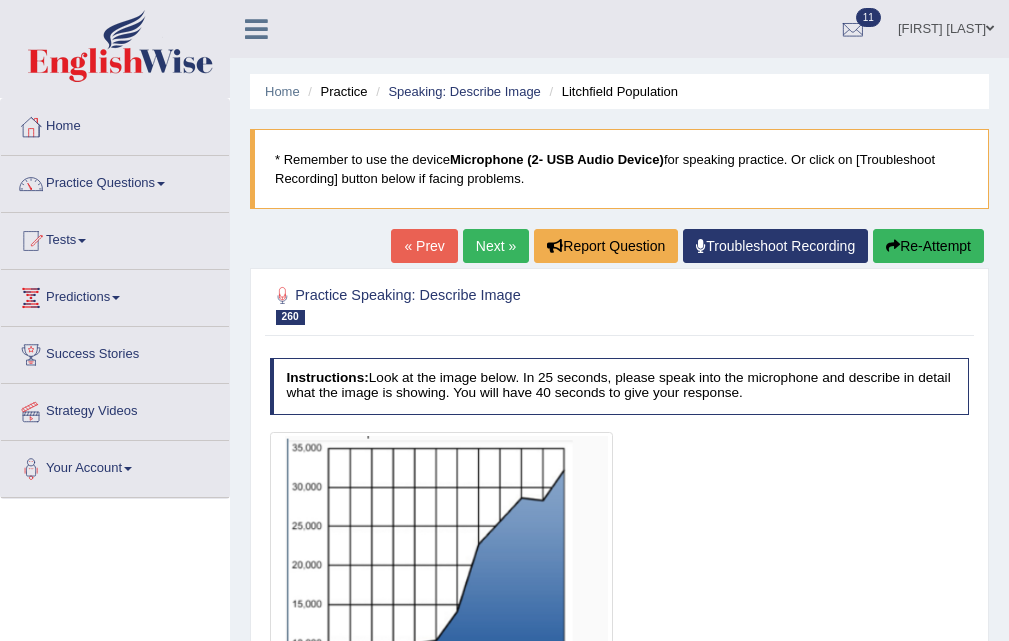 click on "Next »" at bounding box center (496, 246) 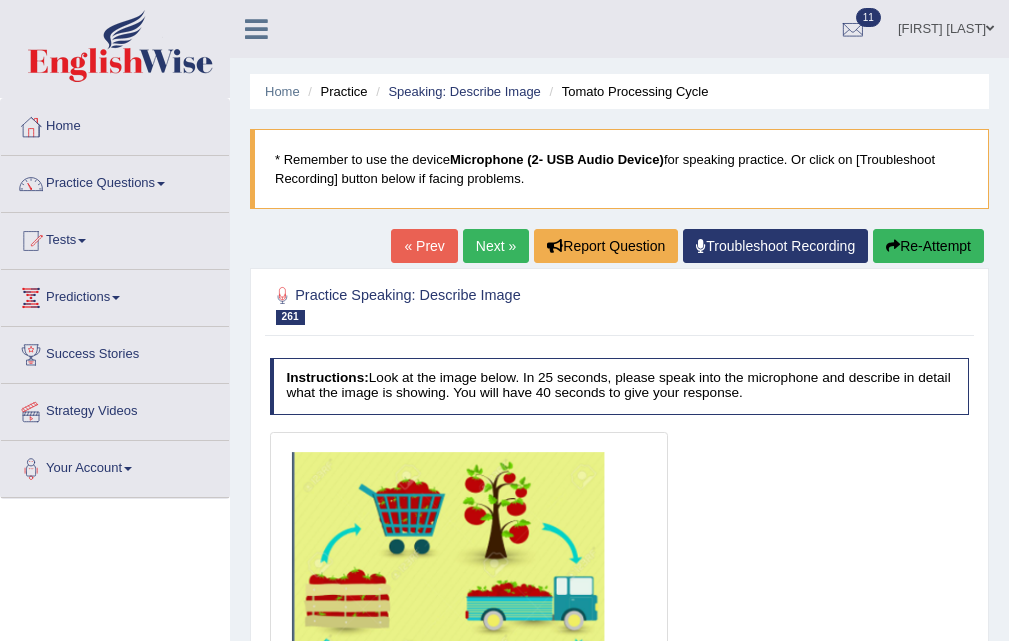 scroll, scrollTop: 0, scrollLeft: 0, axis: both 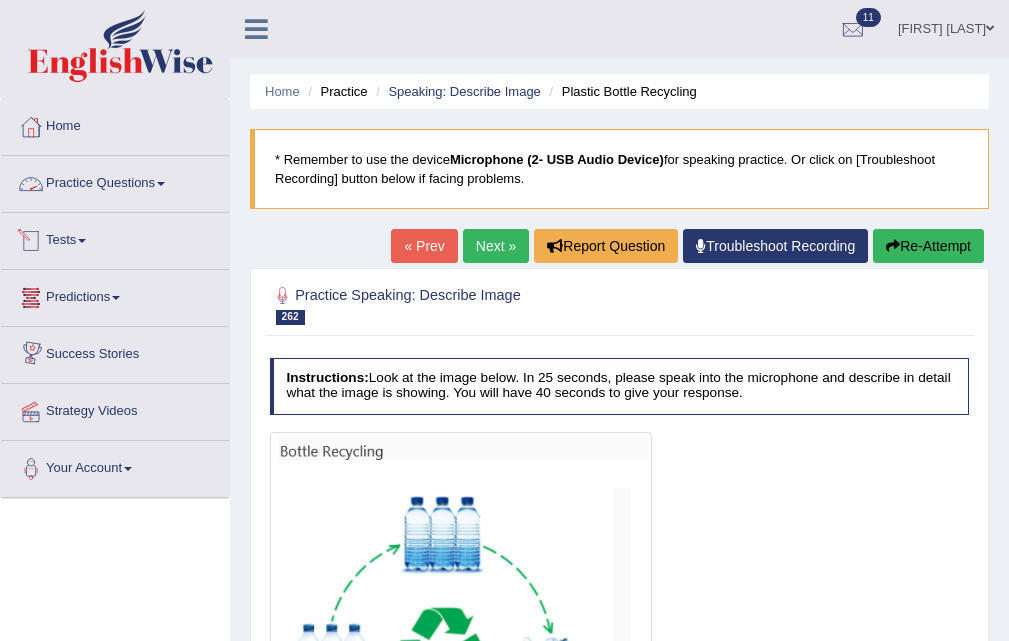 click on "Practice Questions" at bounding box center (115, 181) 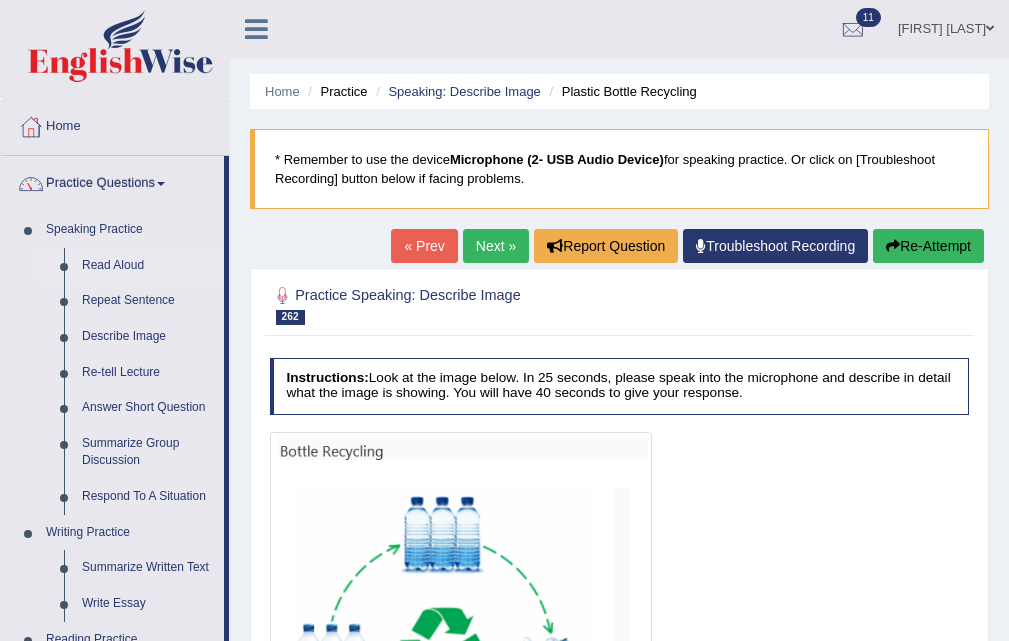 click on "Read Aloud" at bounding box center (148, 266) 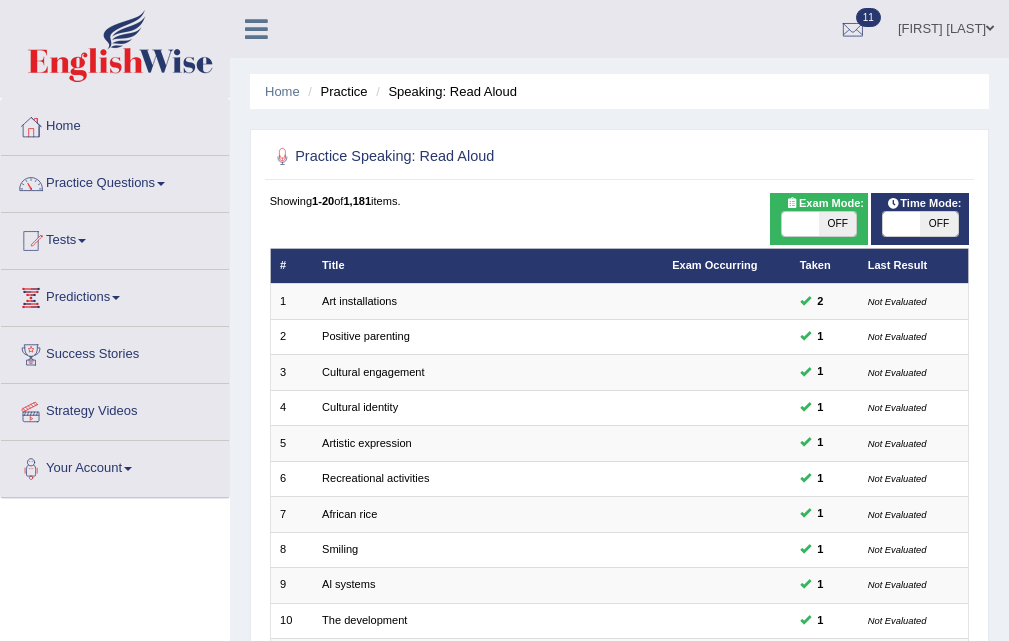 scroll, scrollTop: 405, scrollLeft: 0, axis: vertical 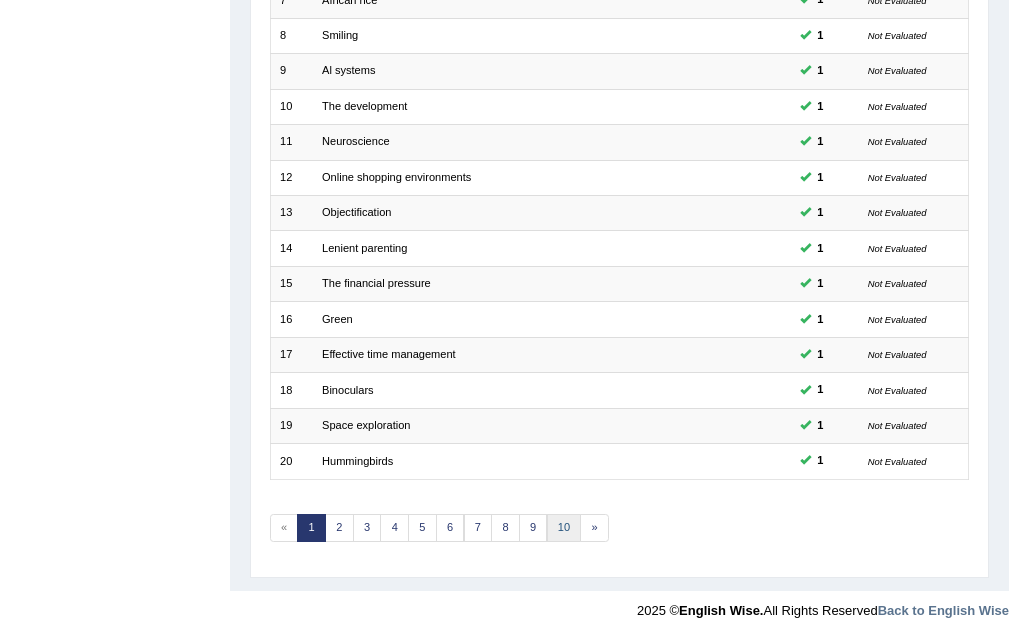 click on "10" at bounding box center (564, 528) 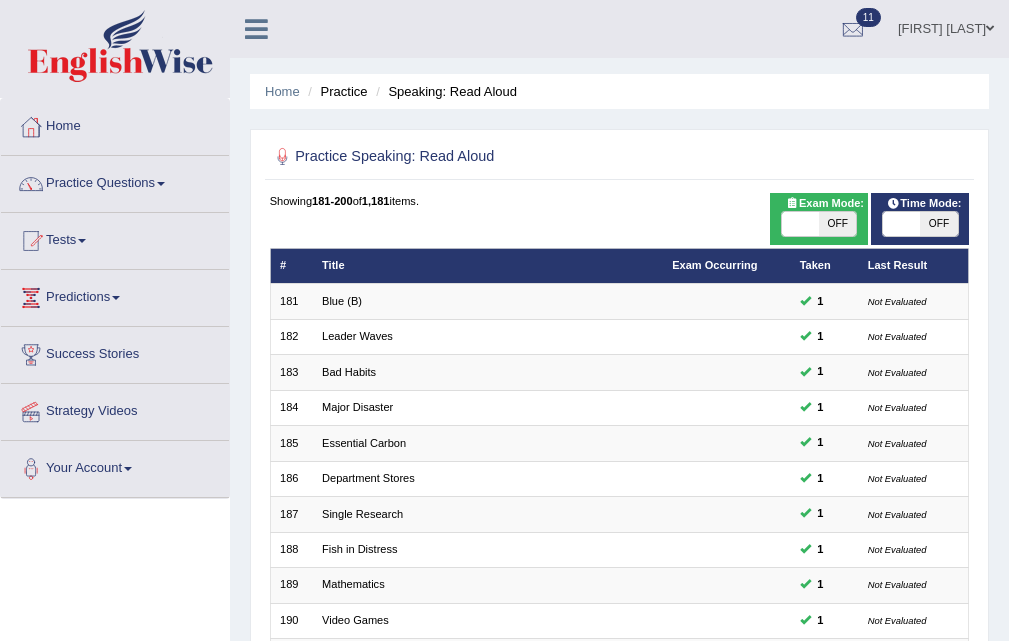 scroll, scrollTop: 0, scrollLeft: 0, axis: both 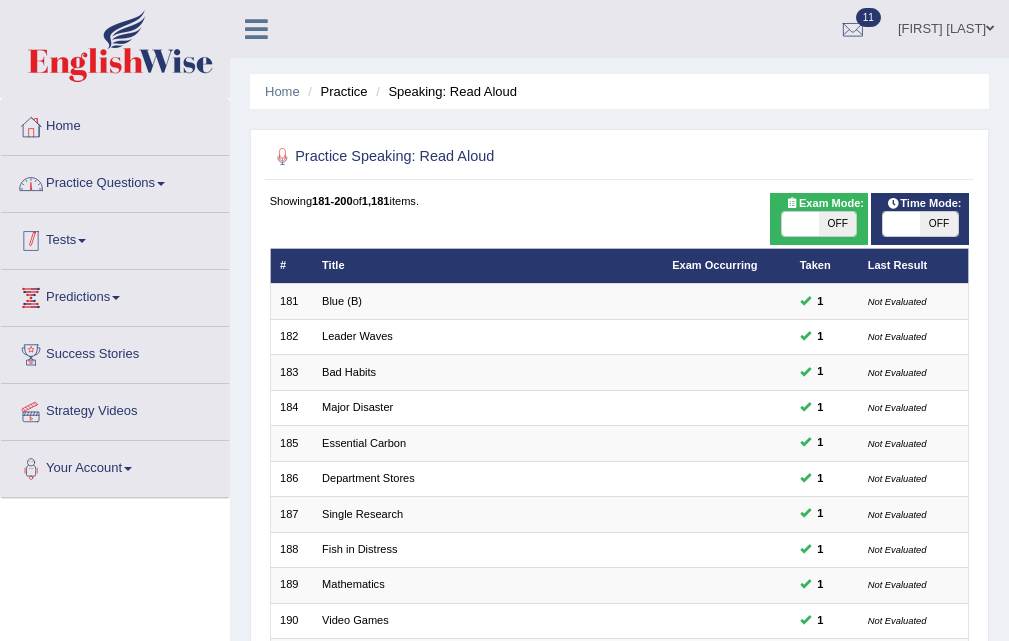 click on "Practice Questions" at bounding box center [115, 181] 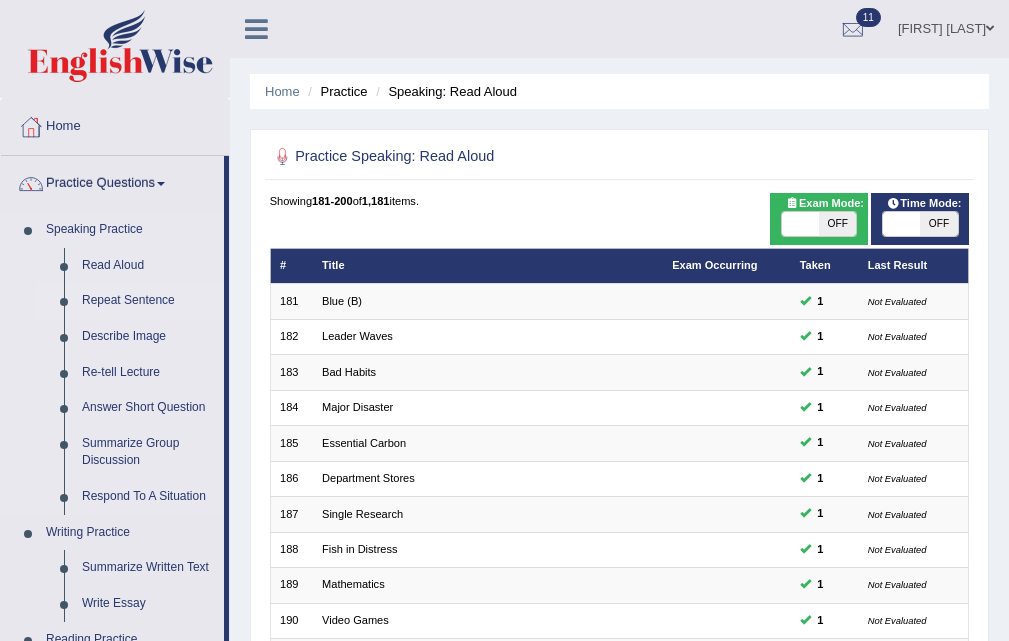 click on "Repeat Sentence" at bounding box center (148, 301) 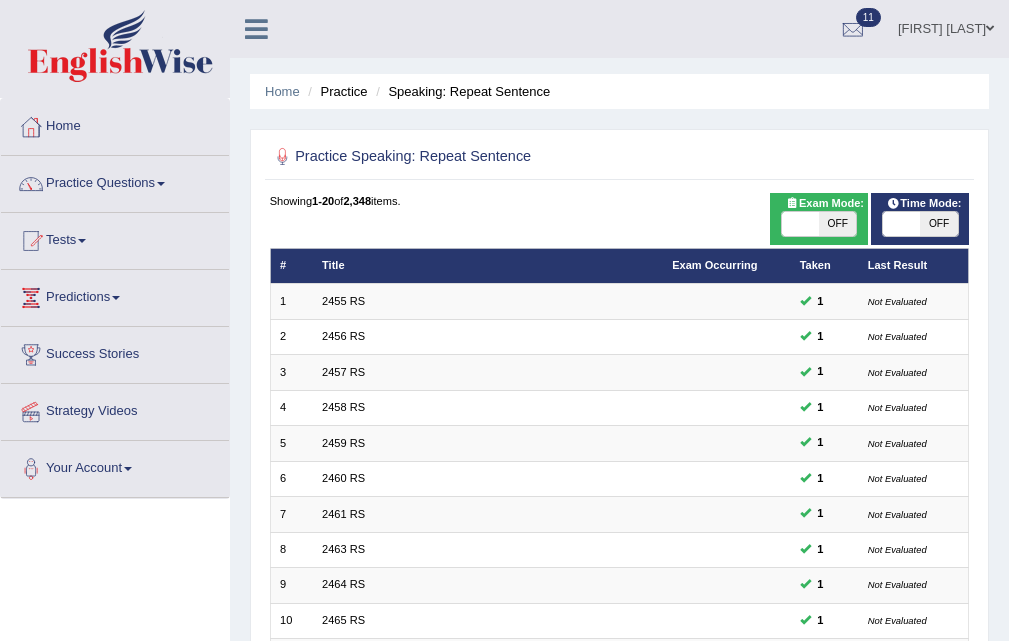 scroll, scrollTop: 300, scrollLeft: 0, axis: vertical 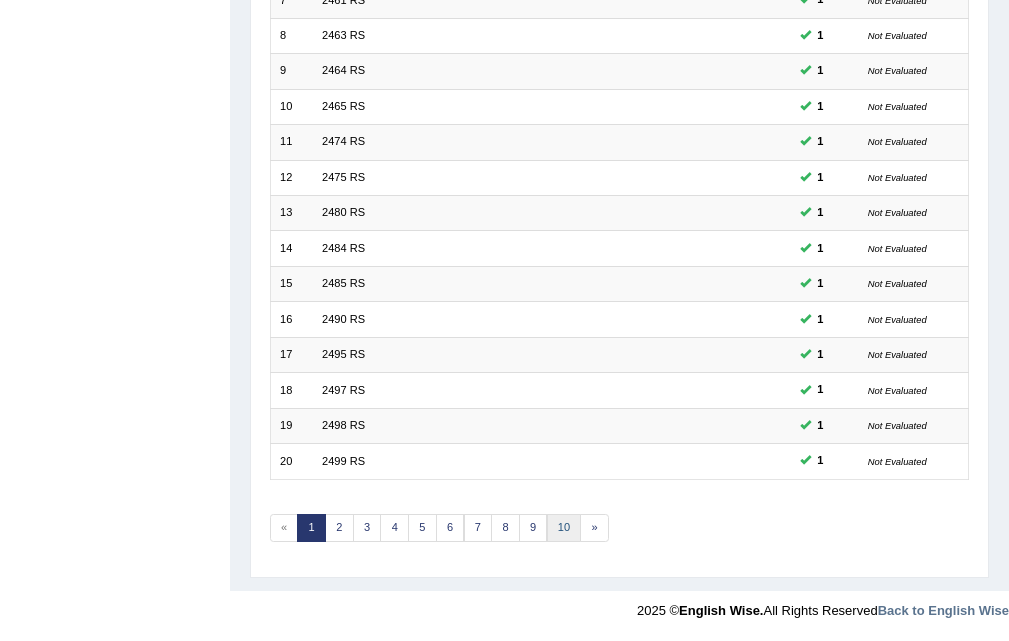 click on "10" at bounding box center [564, 528] 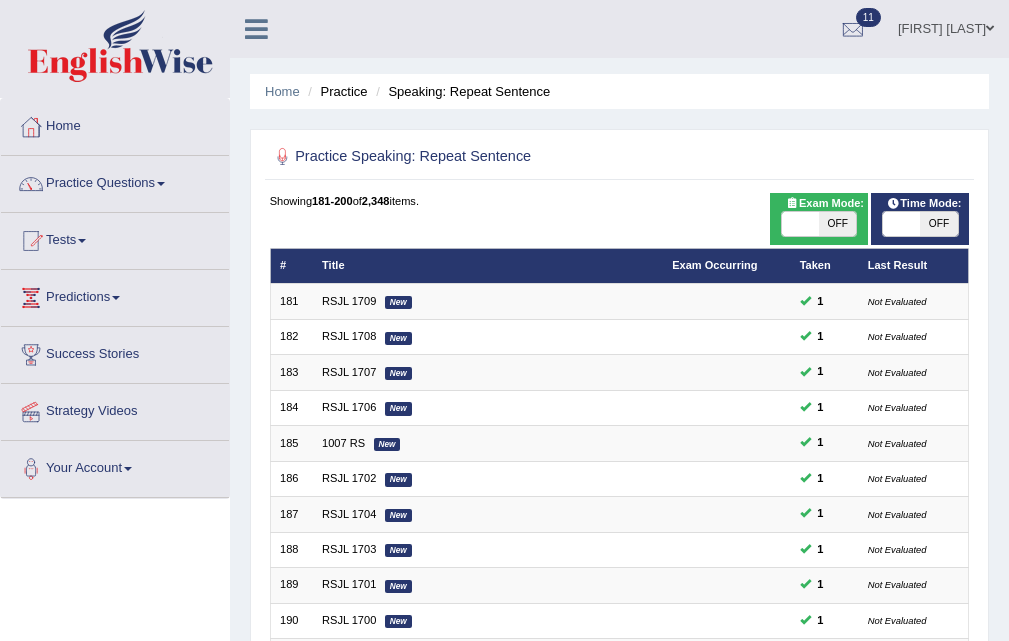 scroll, scrollTop: 514, scrollLeft: 0, axis: vertical 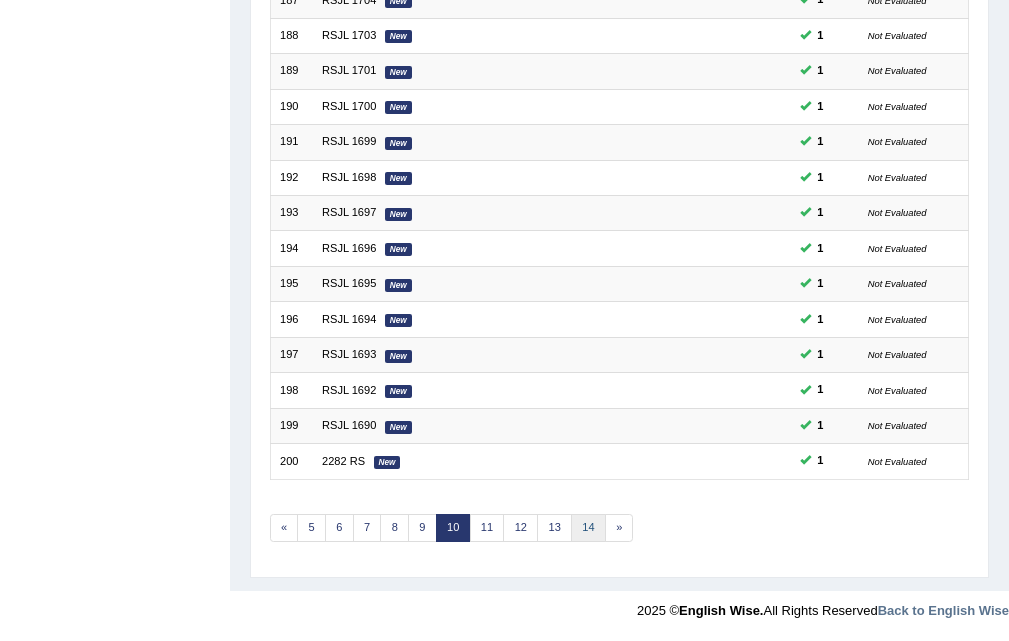 click on "14" at bounding box center [588, 528] 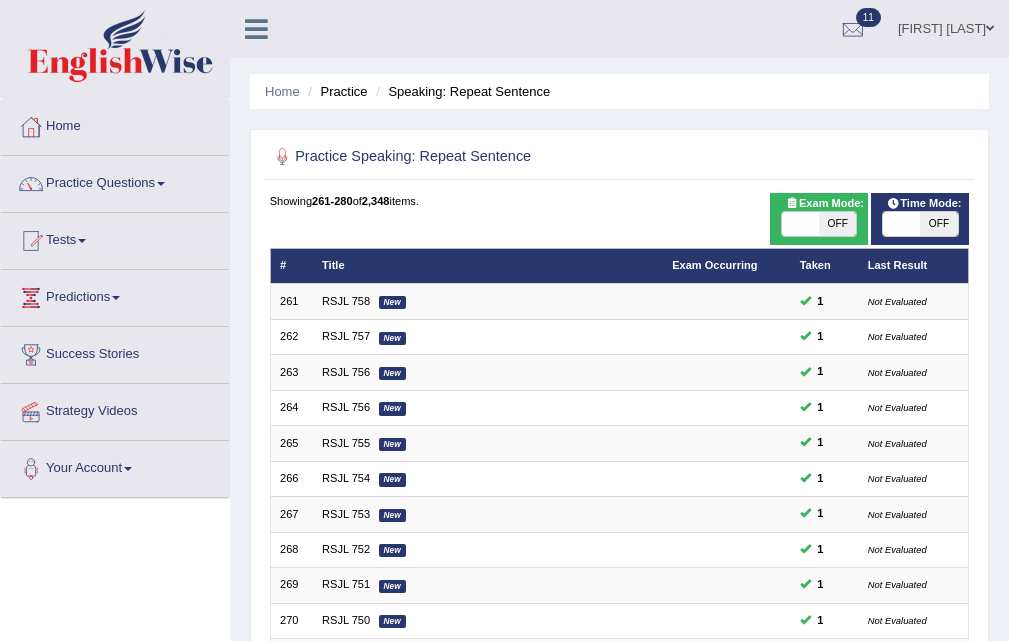 scroll, scrollTop: 514, scrollLeft: 0, axis: vertical 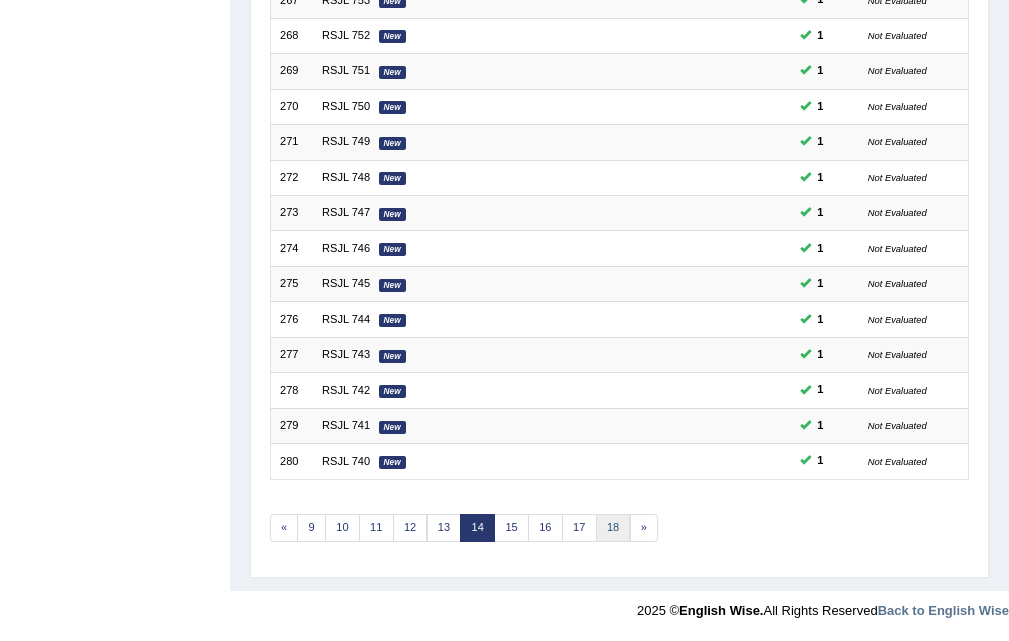 click on "18" at bounding box center (613, 528) 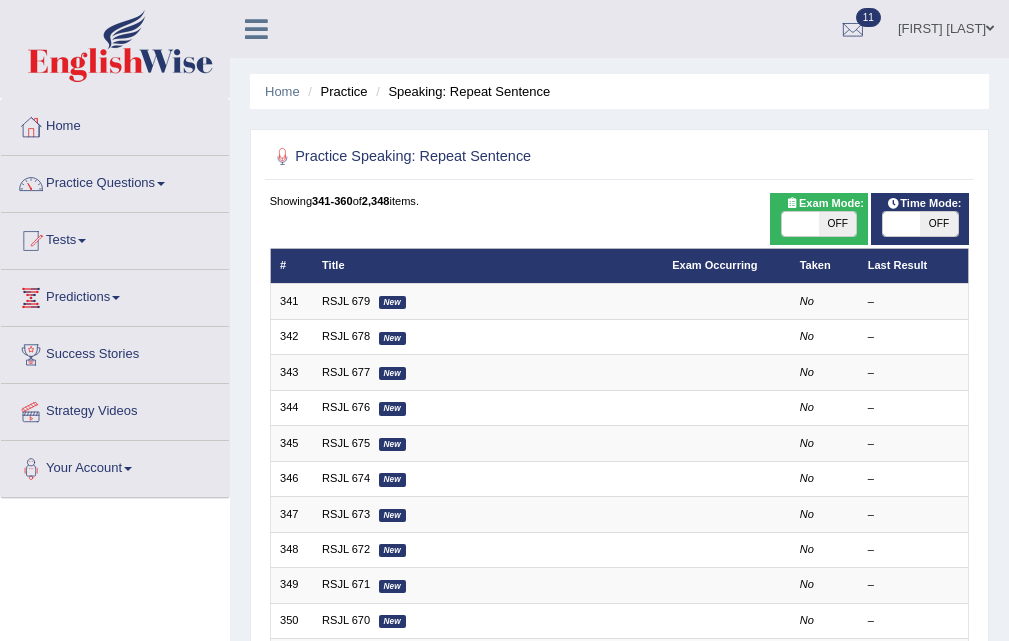 scroll, scrollTop: 514, scrollLeft: 0, axis: vertical 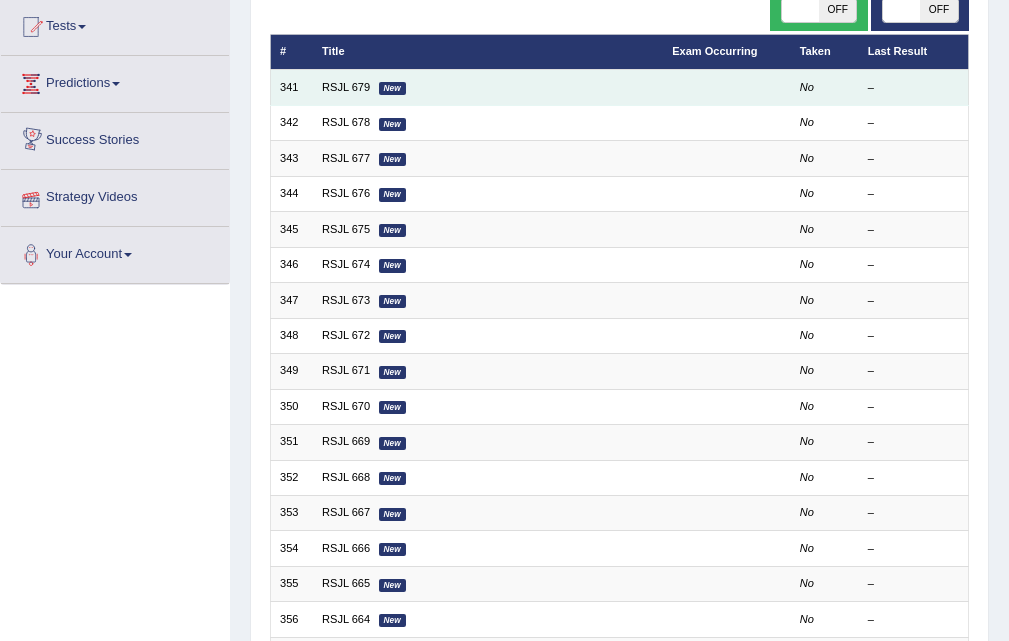 click on "RSJL 679 New" at bounding box center (488, 87) 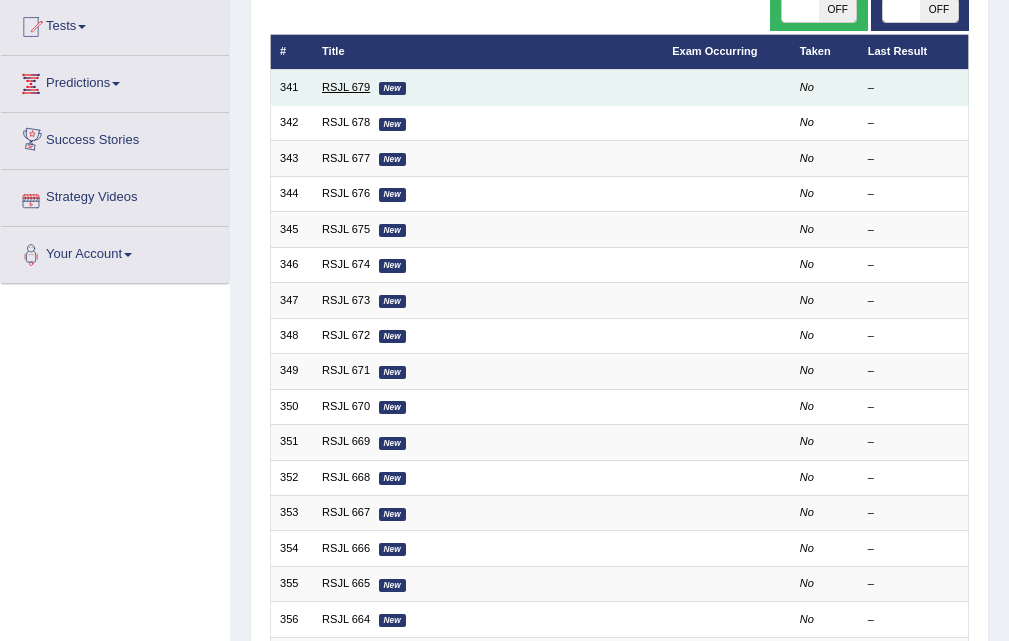 click on "RSJL 679" at bounding box center [346, 87] 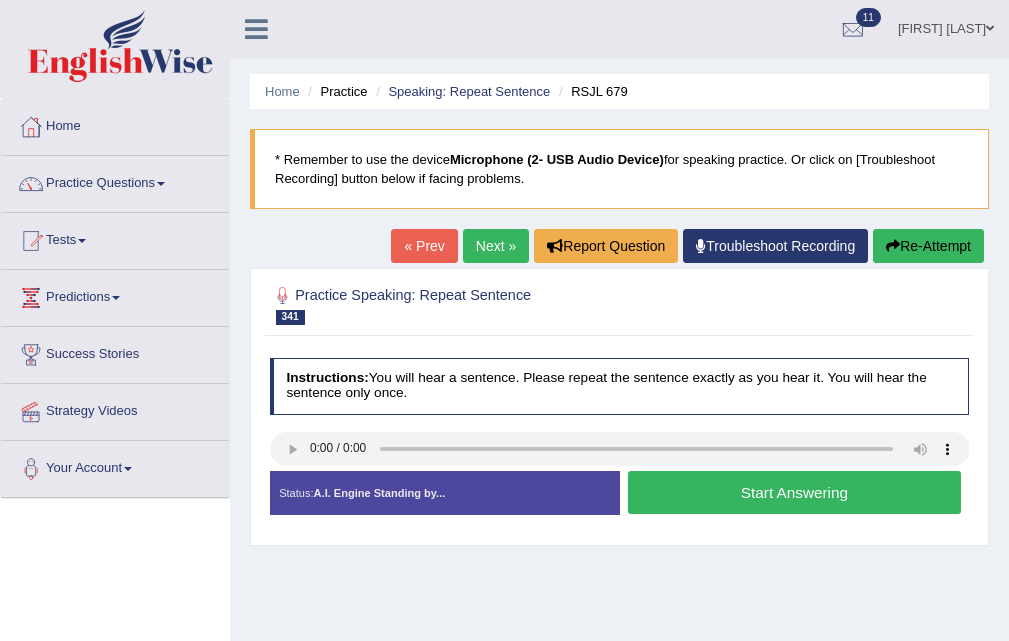 scroll, scrollTop: 200, scrollLeft: 0, axis: vertical 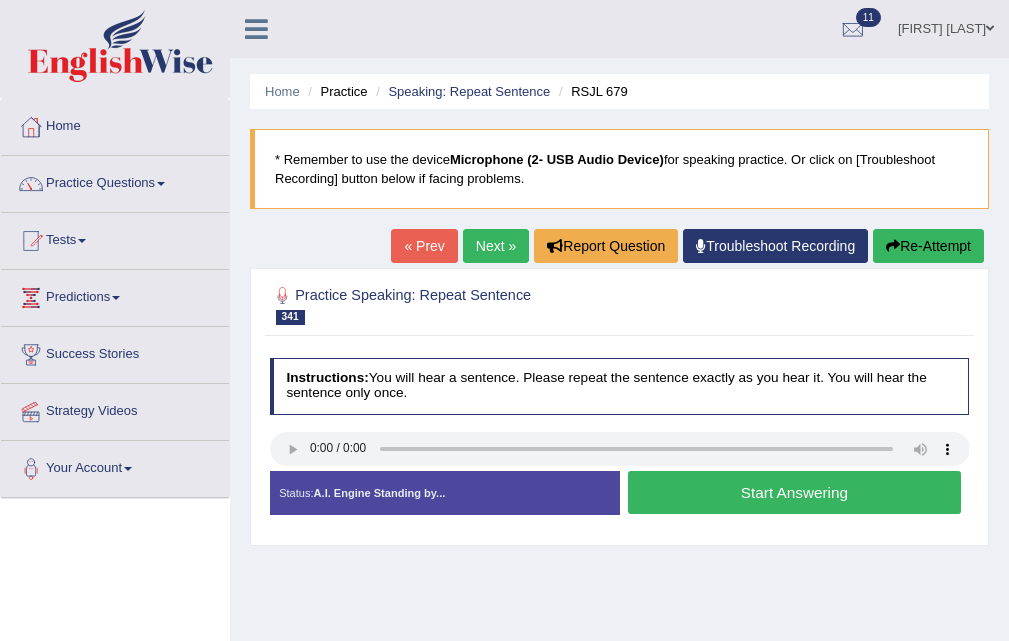 click on "Start Answering" at bounding box center (794, 492) 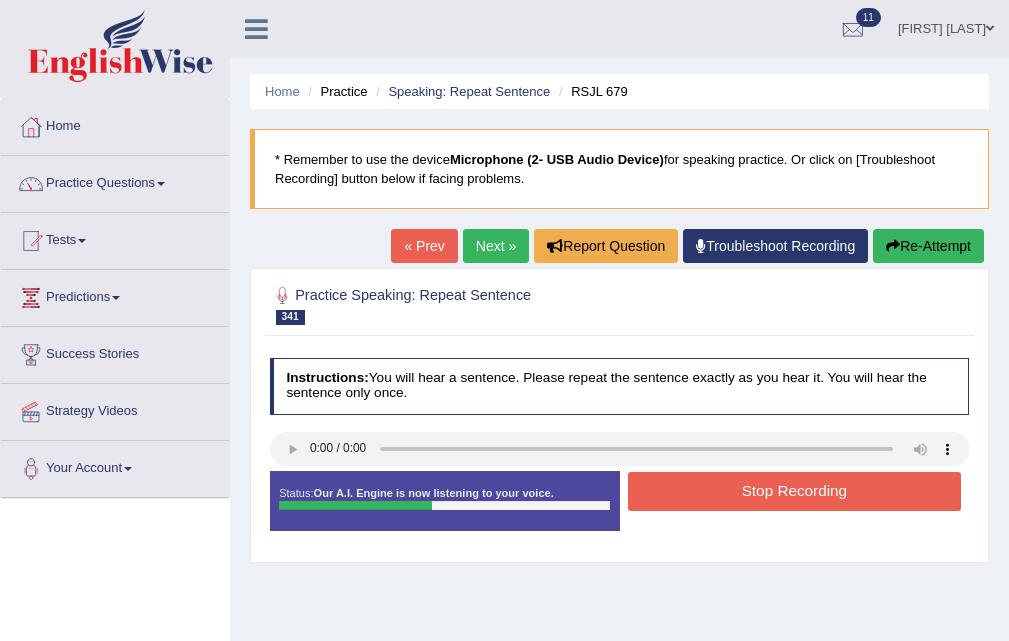 click on "Stop Recording" at bounding box center [794, 491] 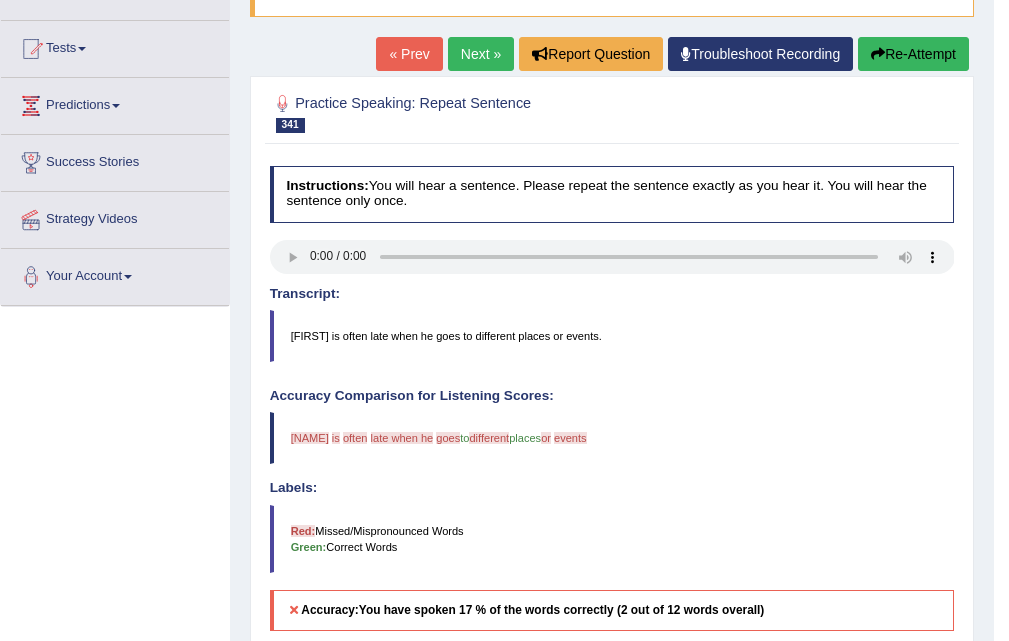 scroll, scrollTop: 0, scrollLeft: 0, axis: both 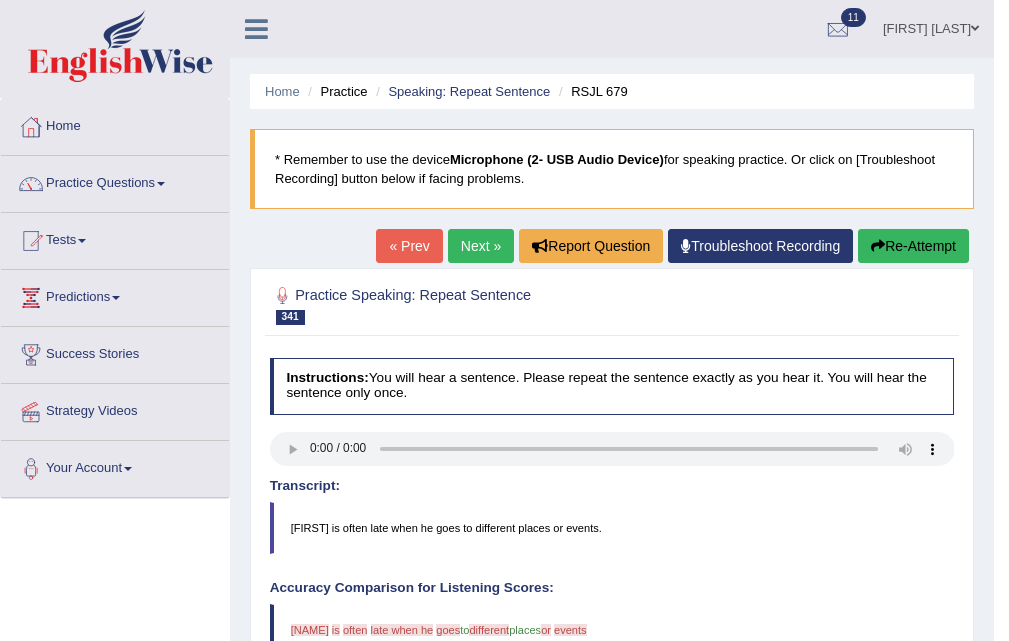 click on "Next »" at bounding box center (481, 246) 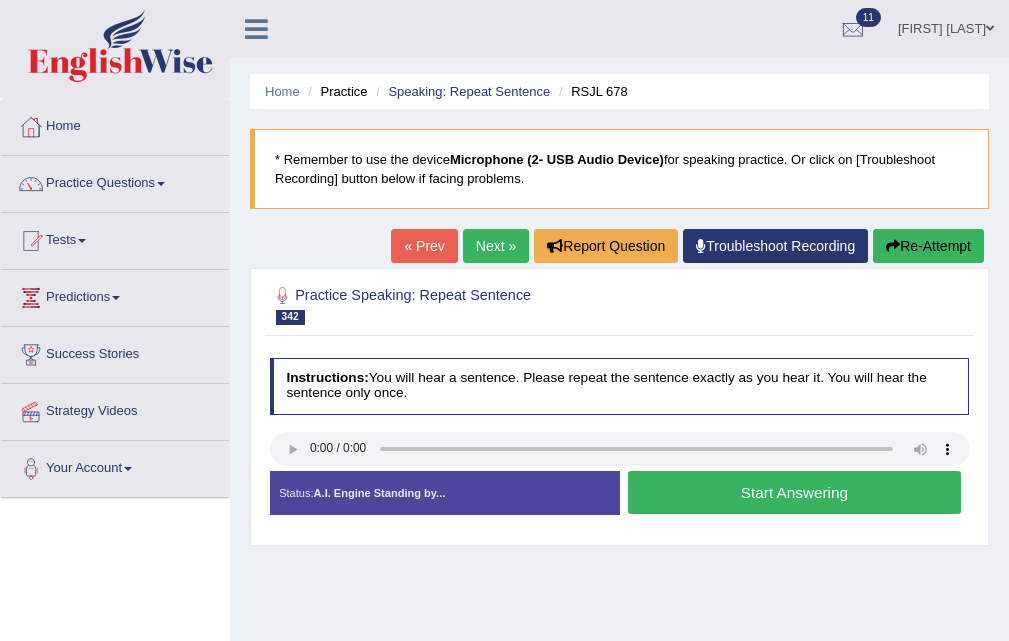 scroll, scrollTop: 0, scrollLeft: 0, axis: both 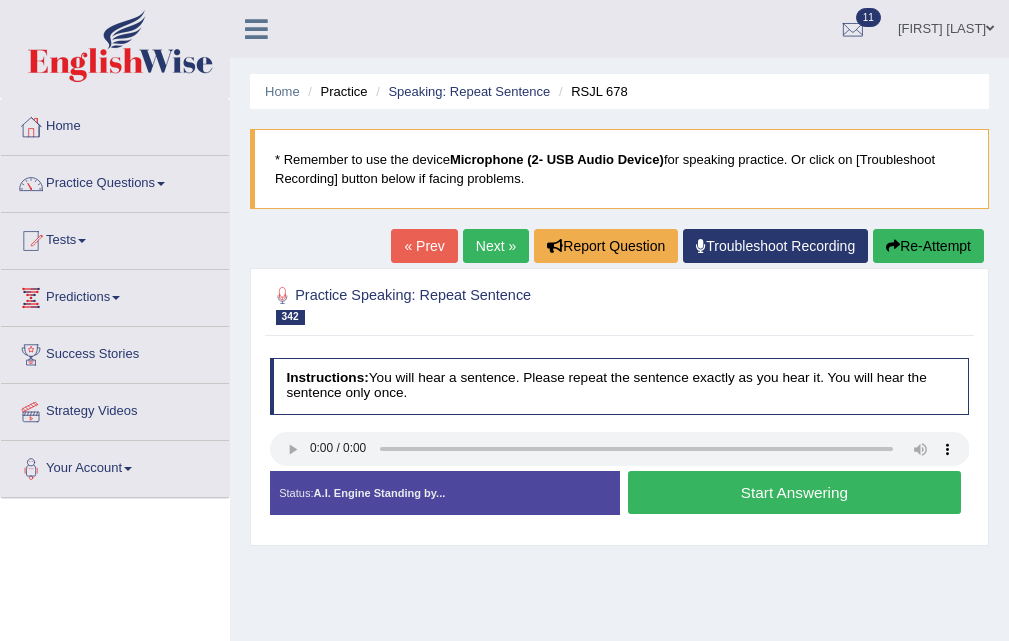 click on "Start Answering" at bounding box center (794, 492) 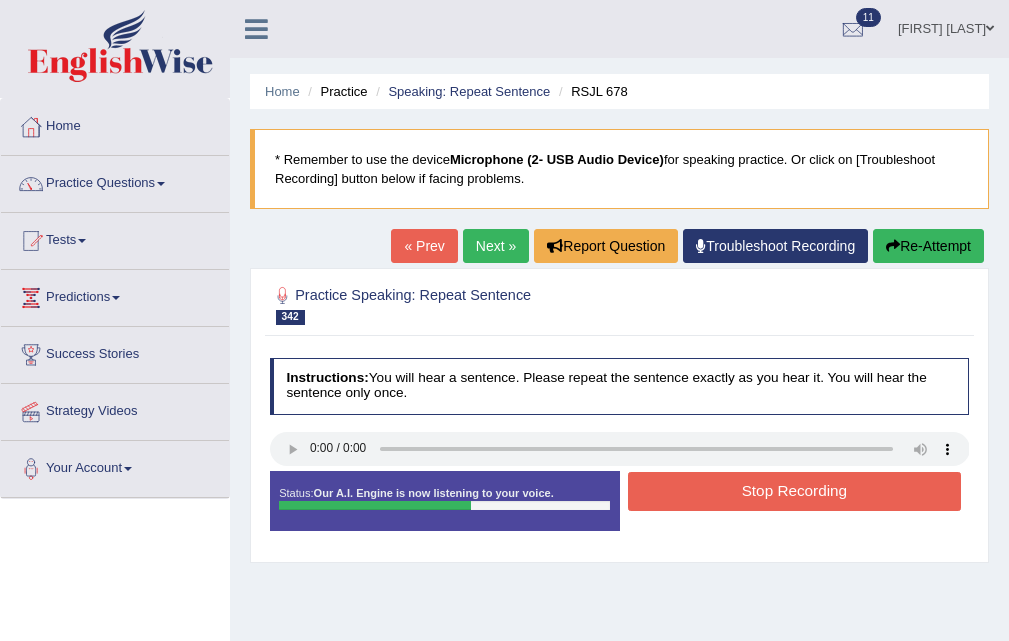 click on "Stop Recording" at bounding box center (794, 491) 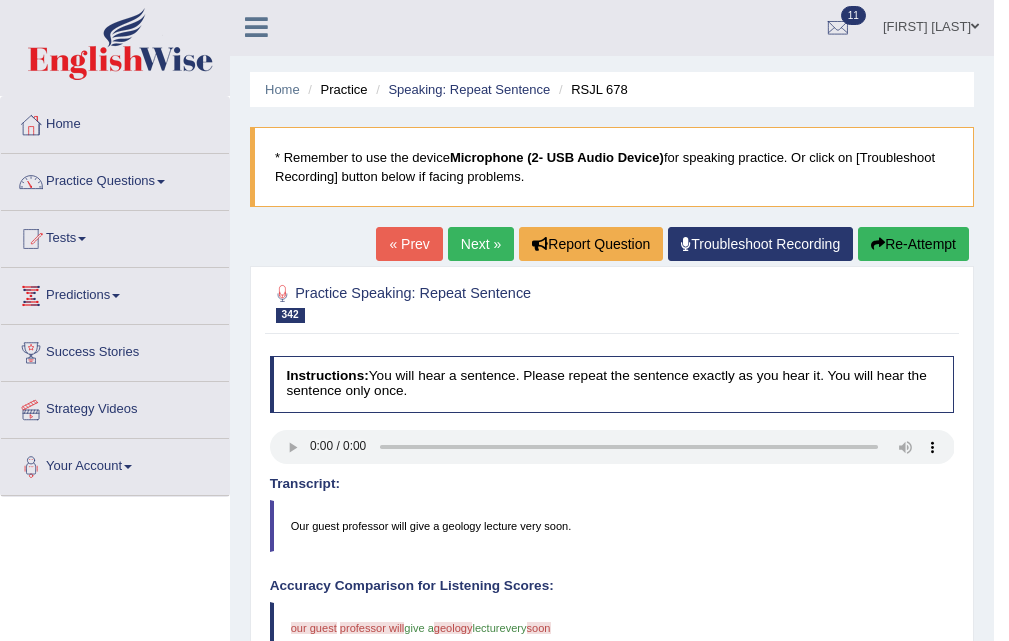 scroll, scrollTop: 0, scrollLeft: 0, axis: both 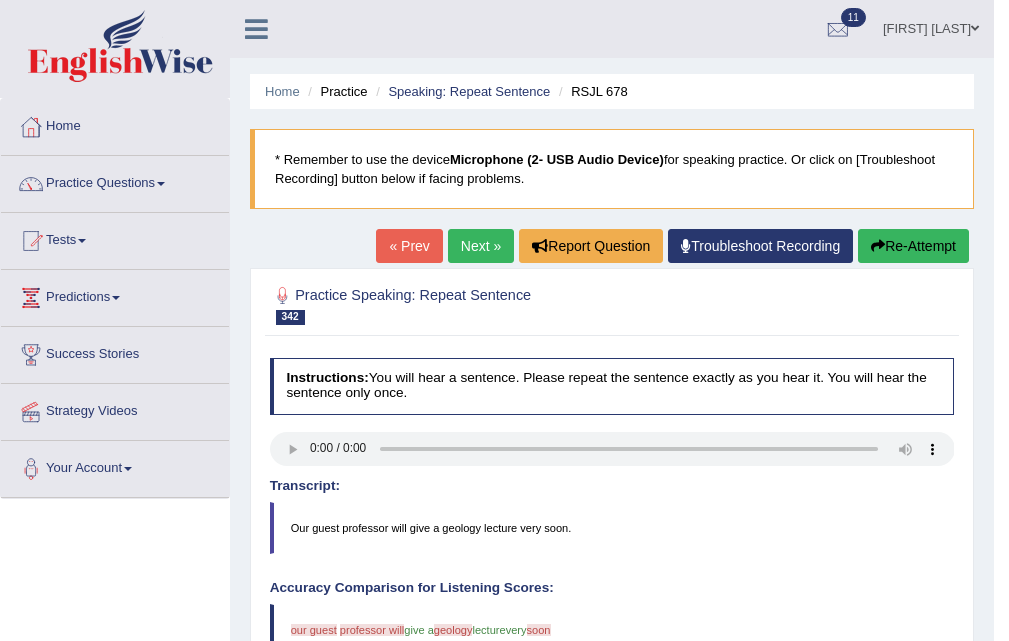 click on "Next »" at bounding box center (481, 246) 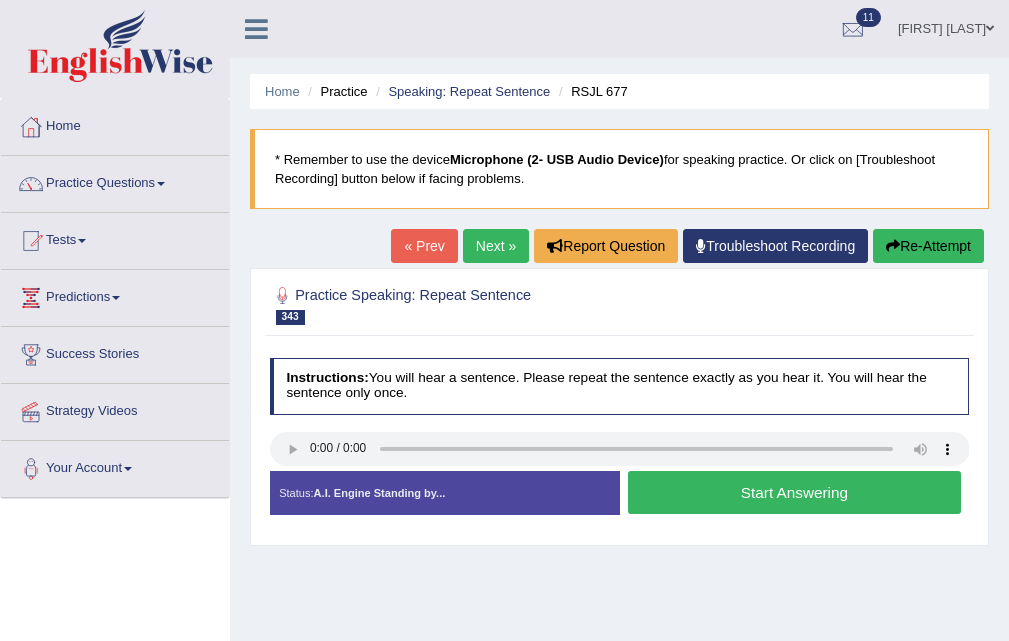 scroll, scrollTop: 0, scrollLeft: 0, axis: both 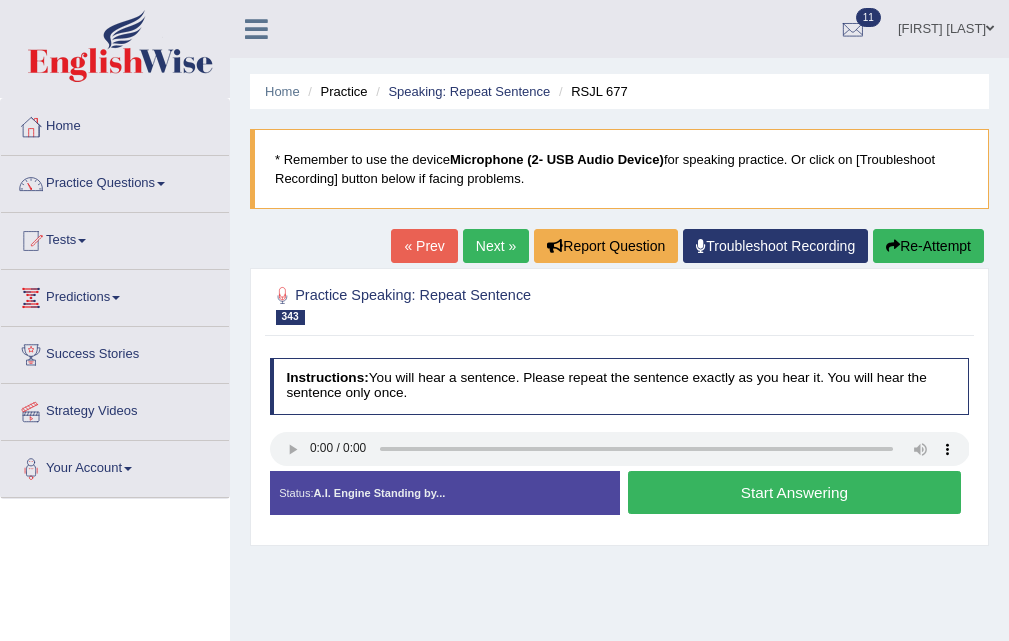 click on "Start Answering" at bounding box center (794, 492) 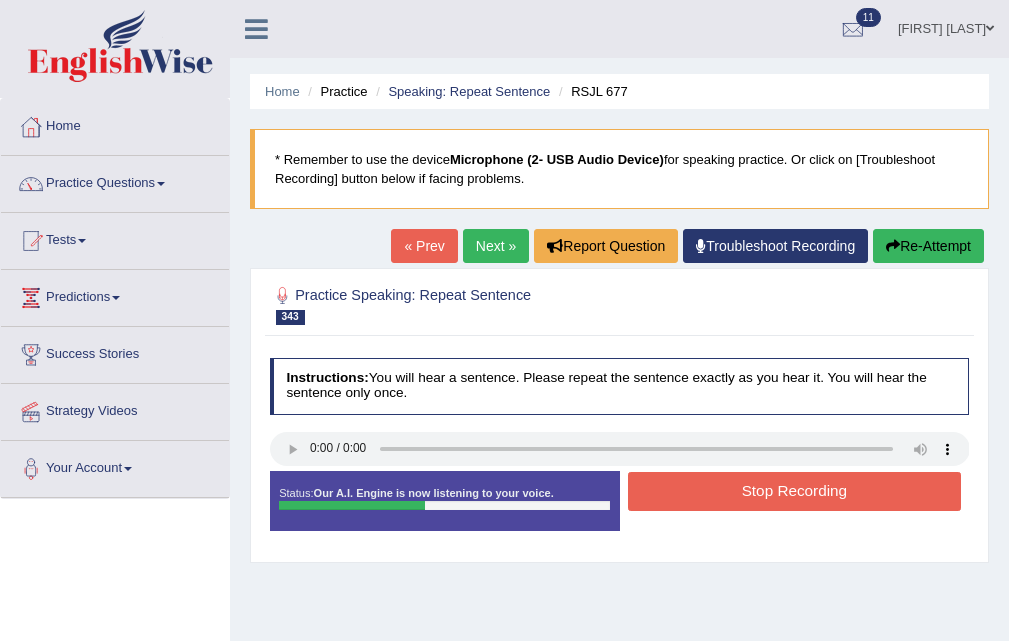 click on "Stop Recording" at bounding box center [794, 491] 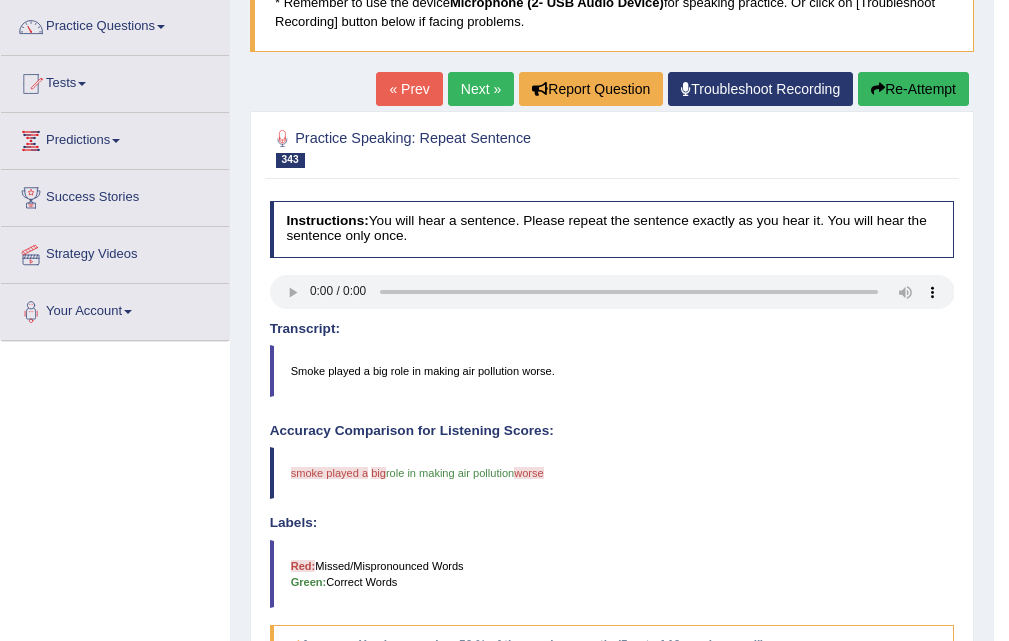 scroll, scrollTop: 0, scrollLeft: 0, axis: both 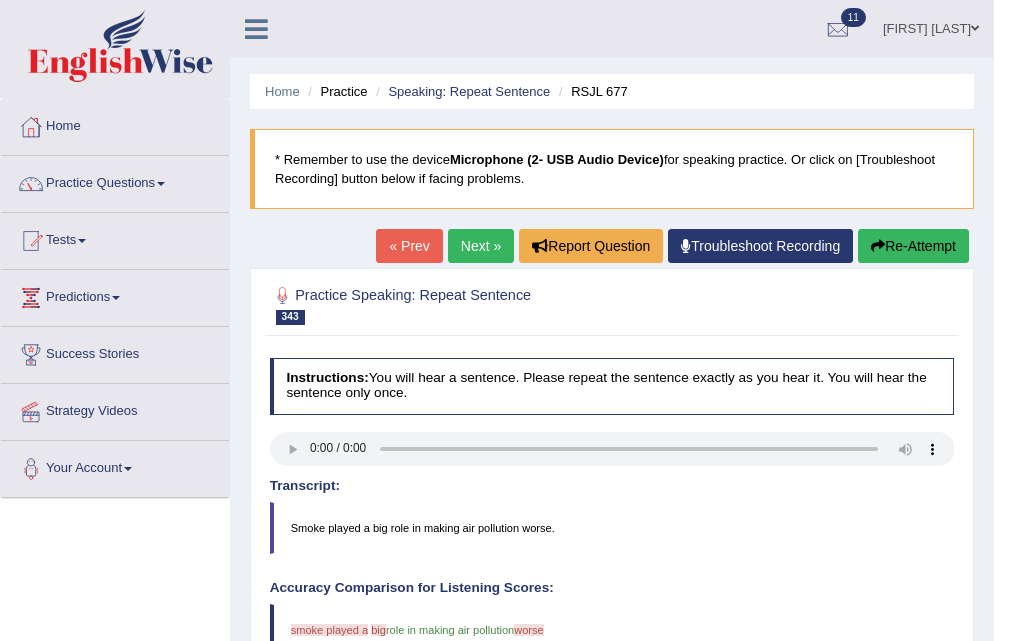 click on "Next »" at bounding box center (481, 246) 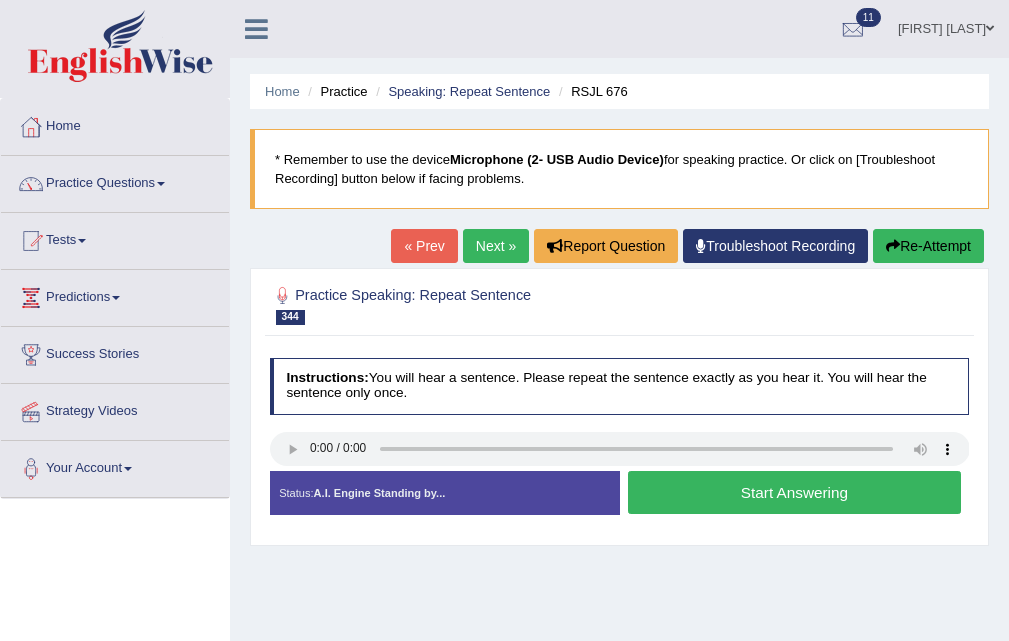 scroll, scrollTop: 0, scrollLeft: 0, axis: both 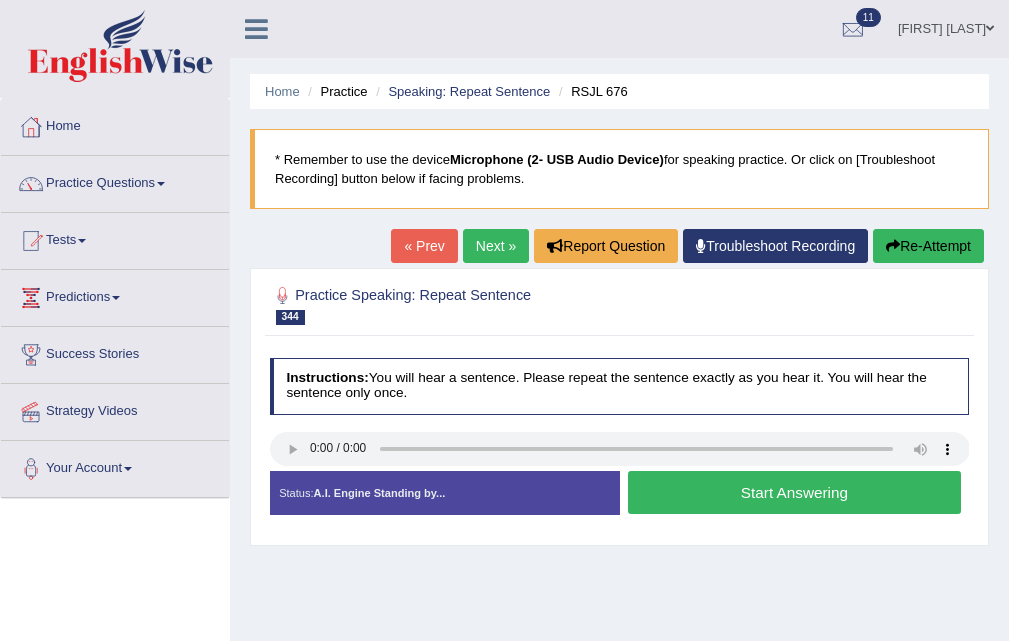 click on "Start Answering" at bounding box center [794, 492] 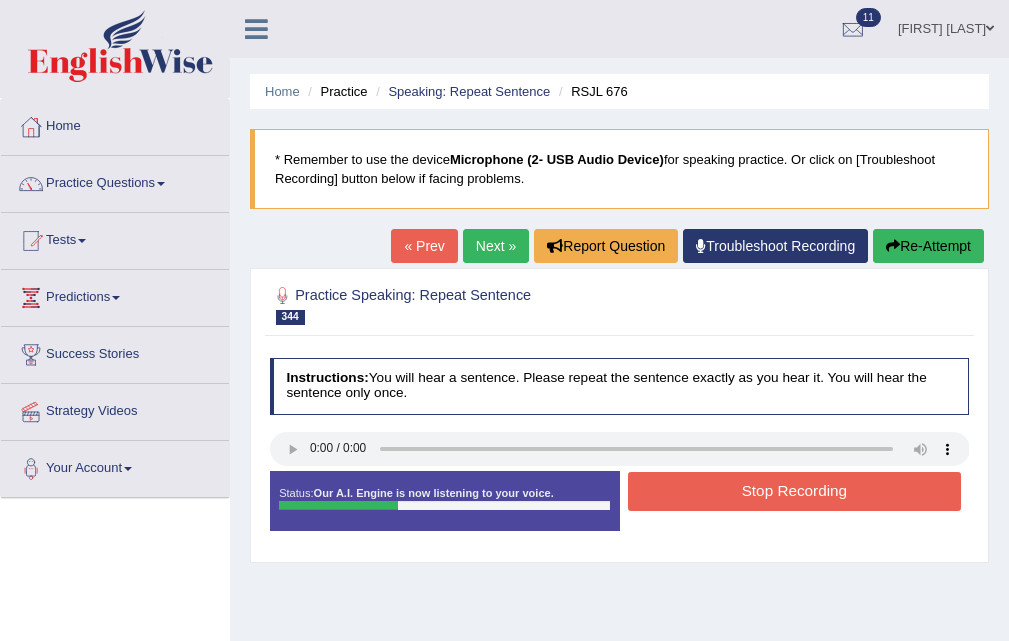 click on "Stop Recording" at bounding box center [794, 491] 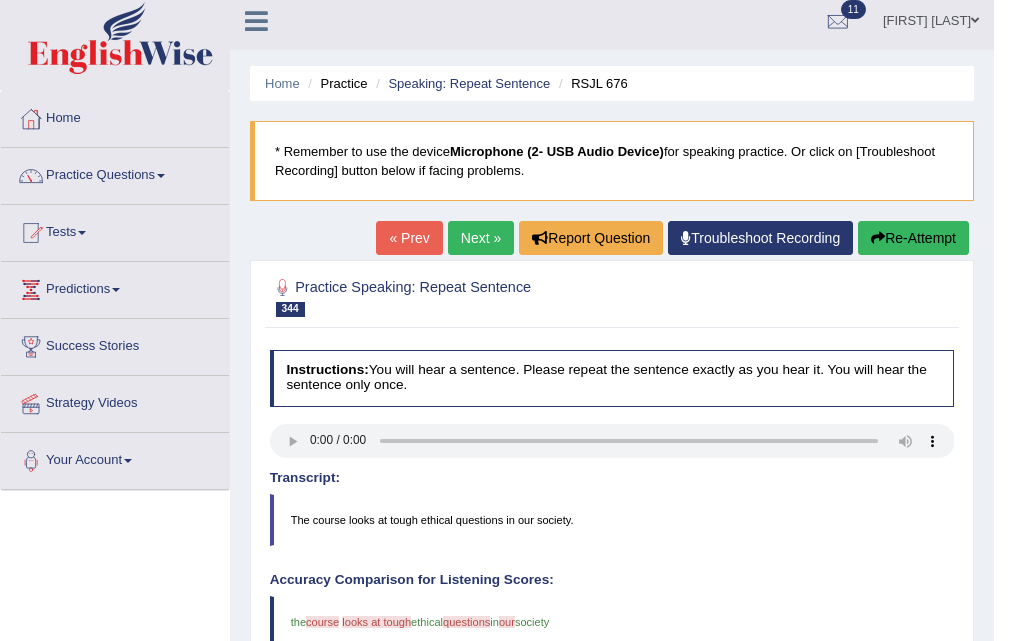 scroll, scrollTop: 0, scrollLeft: 0, axis: both 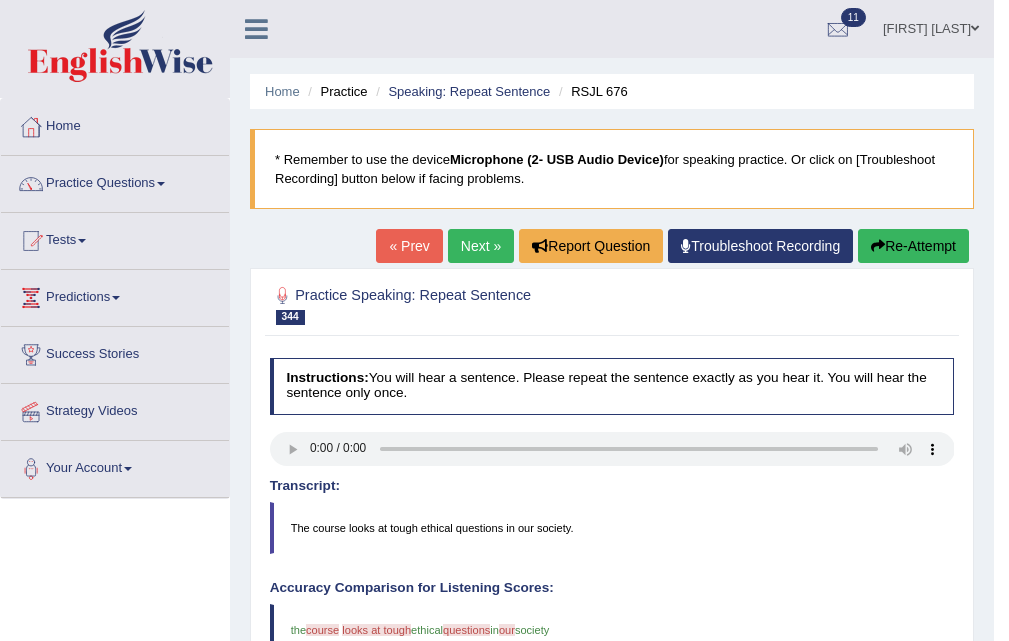 click on "Practice Speaking: Repeat Sentence
344
RSJL 676
Instructions:  You will hear a sentence. Please repeat the sentence exactly as you hear it. You will hear the sentence only once.
Transcript: The course looks at tough ethical questions in our society. Created with Highcharts 7.1.2 Too low Too high Time Pitch meter: 0 2.5 5 7.5 10 Created with Highcharts 7.1.2 Great Too slow Too fast Time Speech pace meter: 0 10 20 30 40 Accuracy Comparison for Listening Scores: the  course coast   looks at tough of  ethical  questions question  in  our a  society  i am very Labels:
Red:  Missed/Mispronounced Words
Green:  Correct Words
Accuracy:  You have spoken 40 % of the words correctly (4 out of 10 words overall) Voice Analysis: A.I. Scores:
1  / 3              Content
5  / 5              Oral fluency" at bounding box center (612, 716) 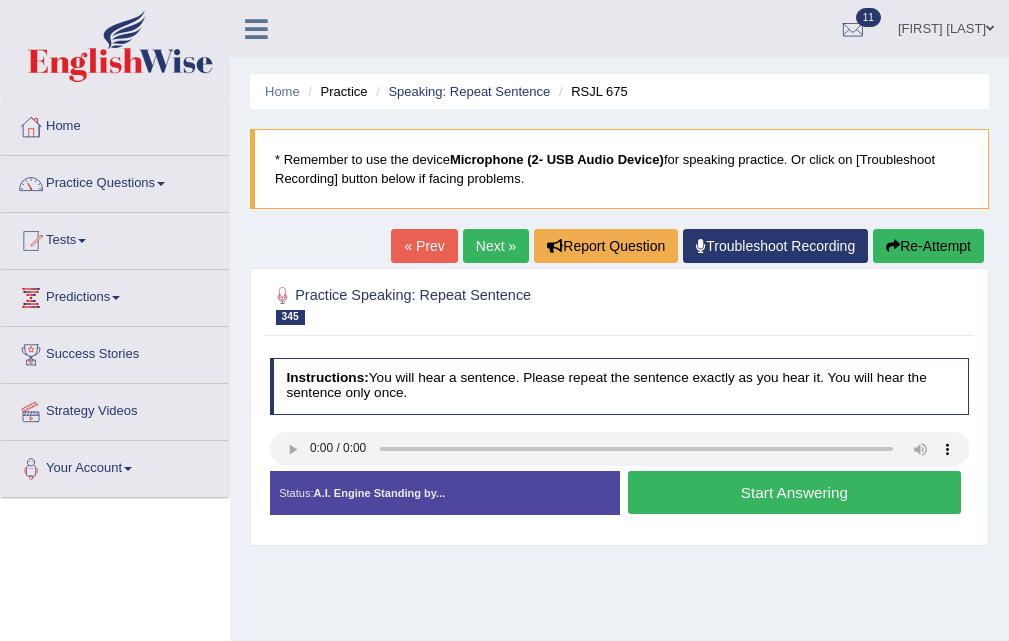 scroll, scrollTop: 0, scrollLeft: 0, axis: both 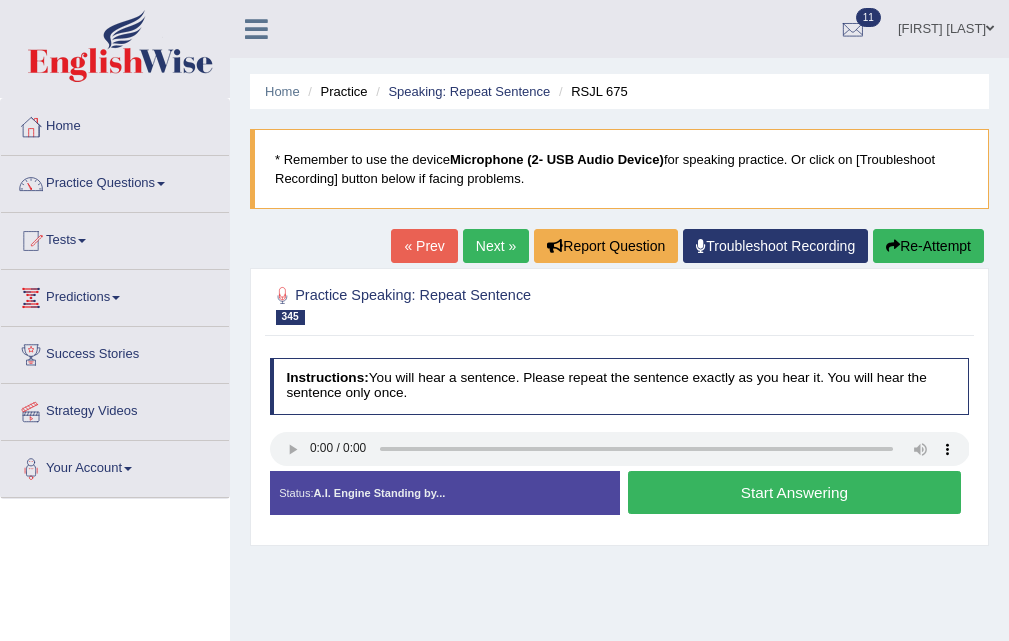 click on "Start Answering" at bounding box center [794, 492] 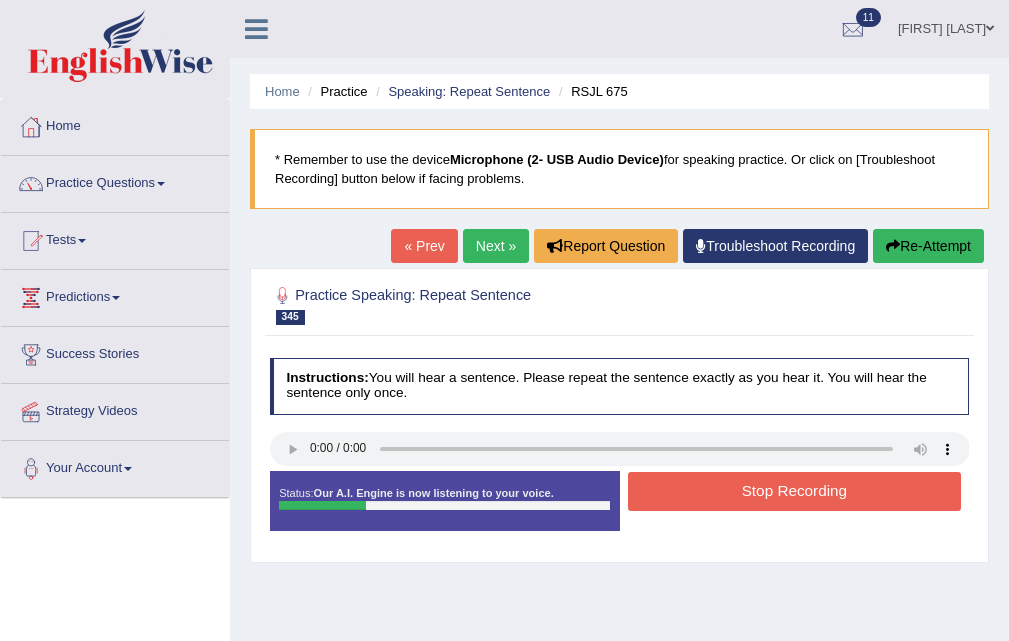 click on "Stop Recording" at bounding box center (794, 491) 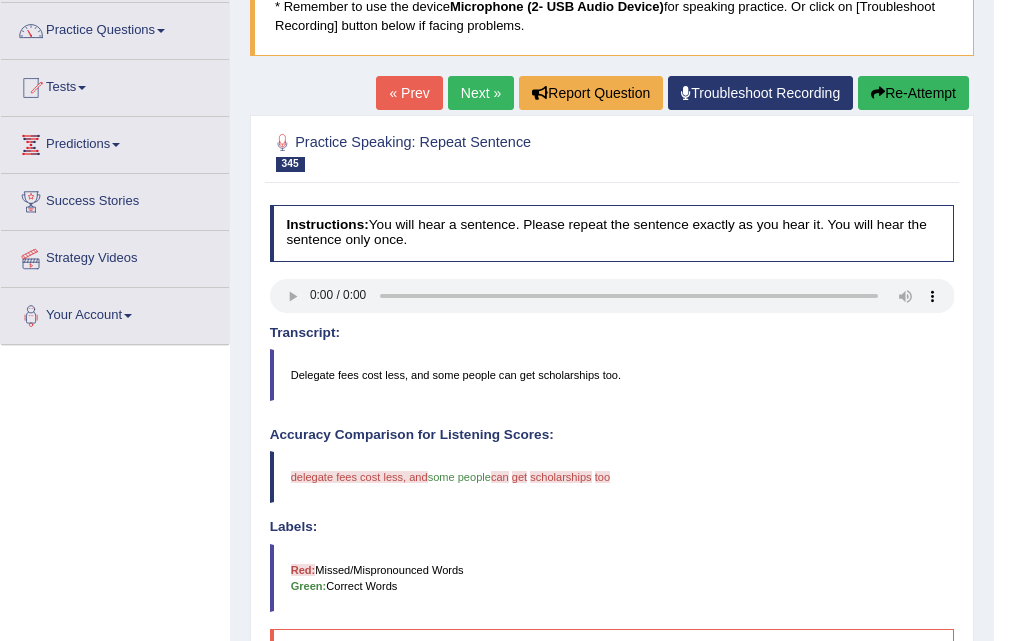 scroll, scrollTop: 0, scrollLeft: 0, axis: both 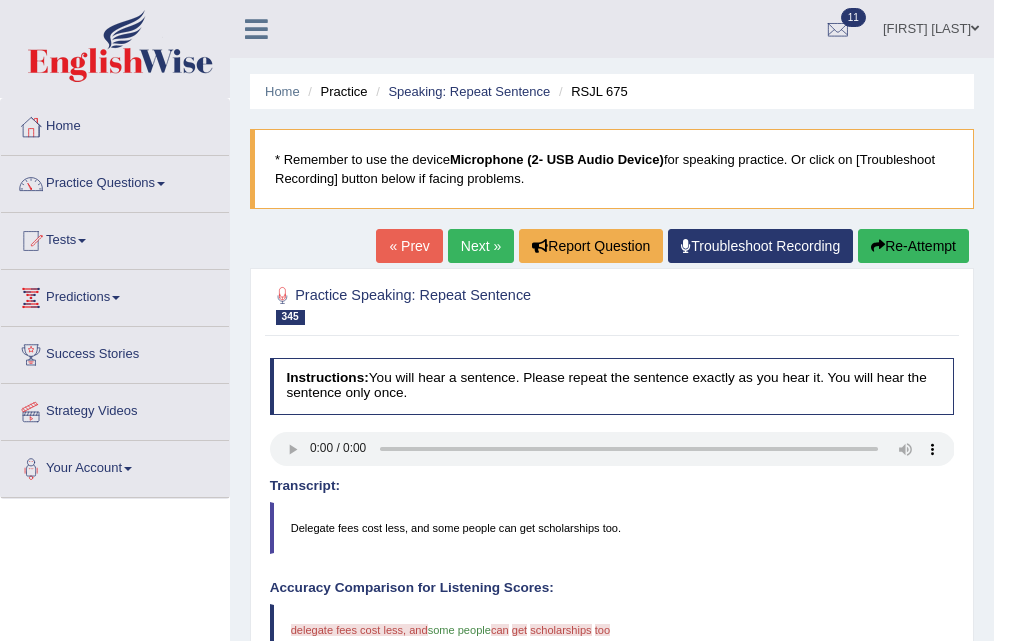 click on "Next »" at bounding box center (481, 246) 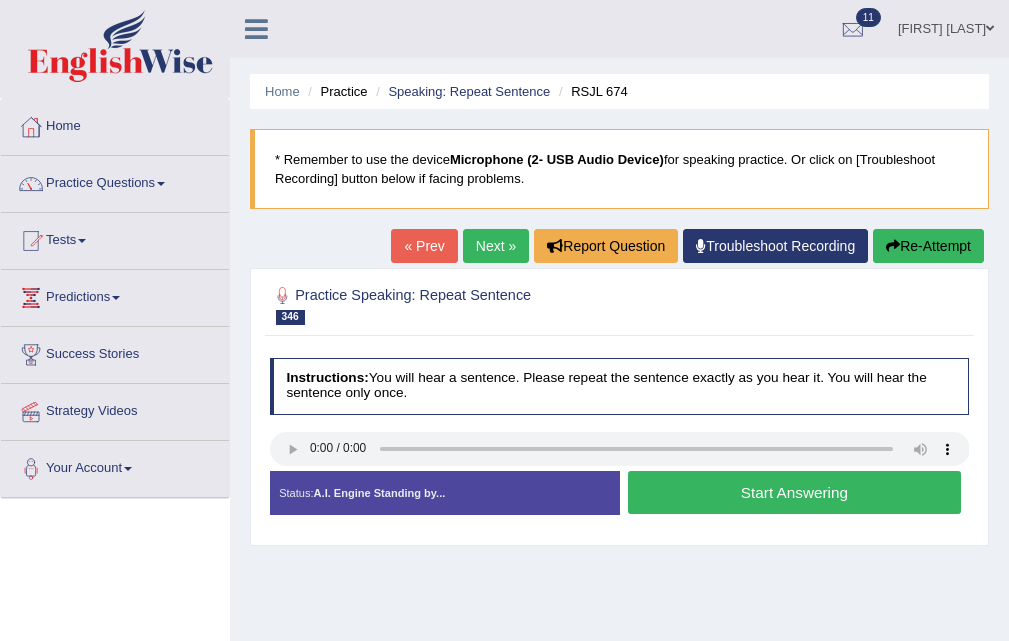 scroll, scrollTop: 0, scrollLeft: 0, axis: both 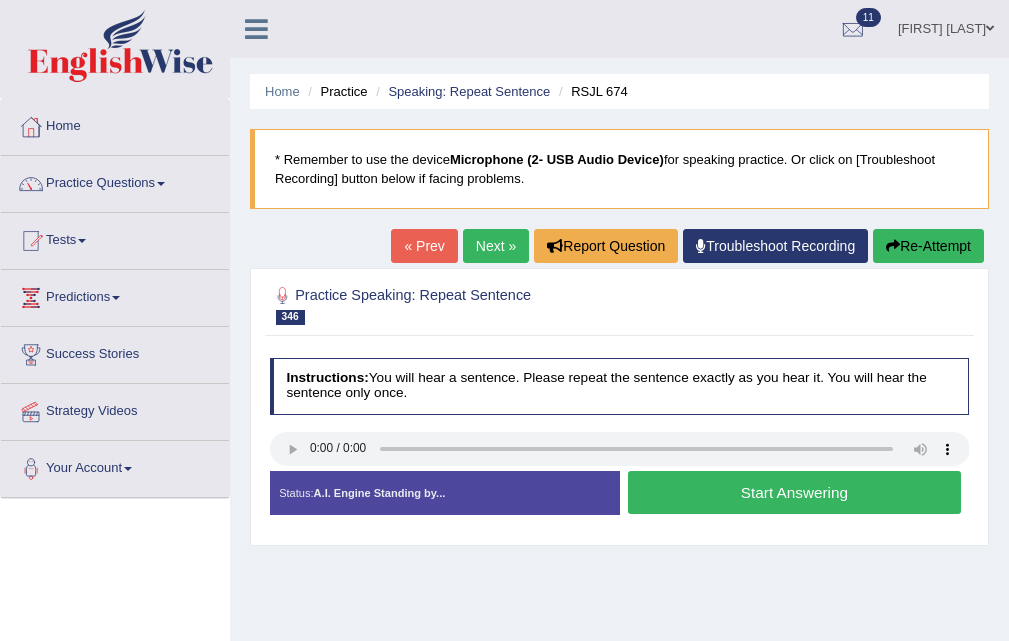 click on "Start Answering" at bounding box center (794, 492) 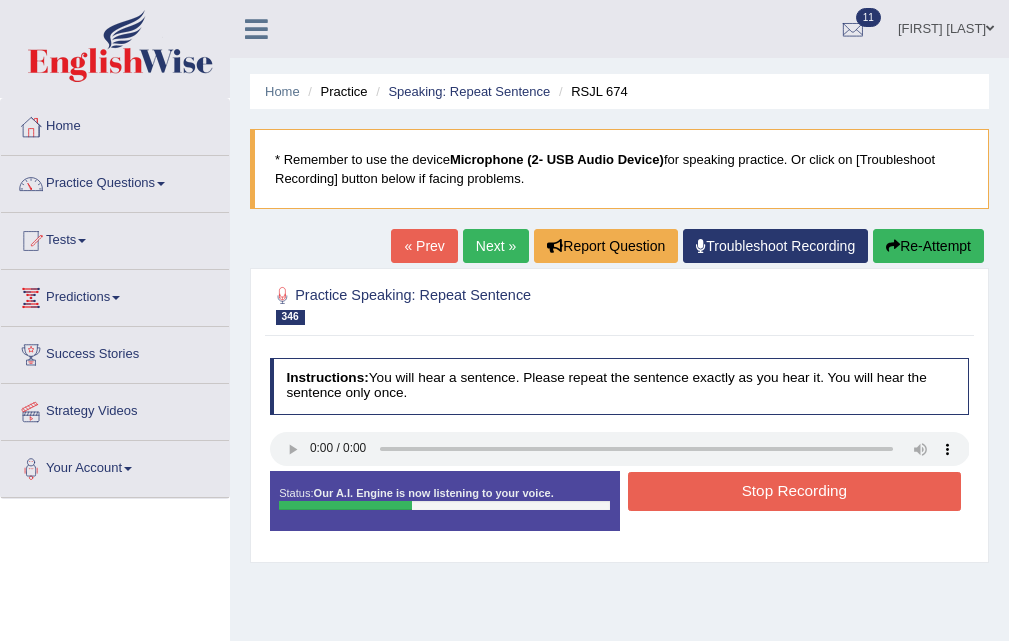 click on "Stop Recording" at bounding box center [794, 491] 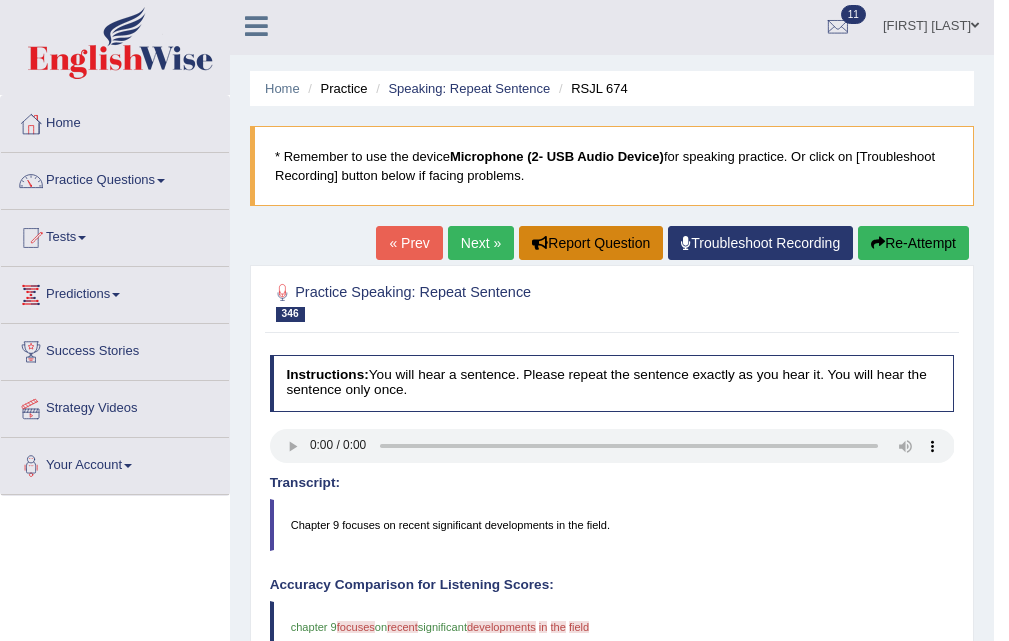 scroll, scrollTop: 0, scrollLeft: 0, axis: both 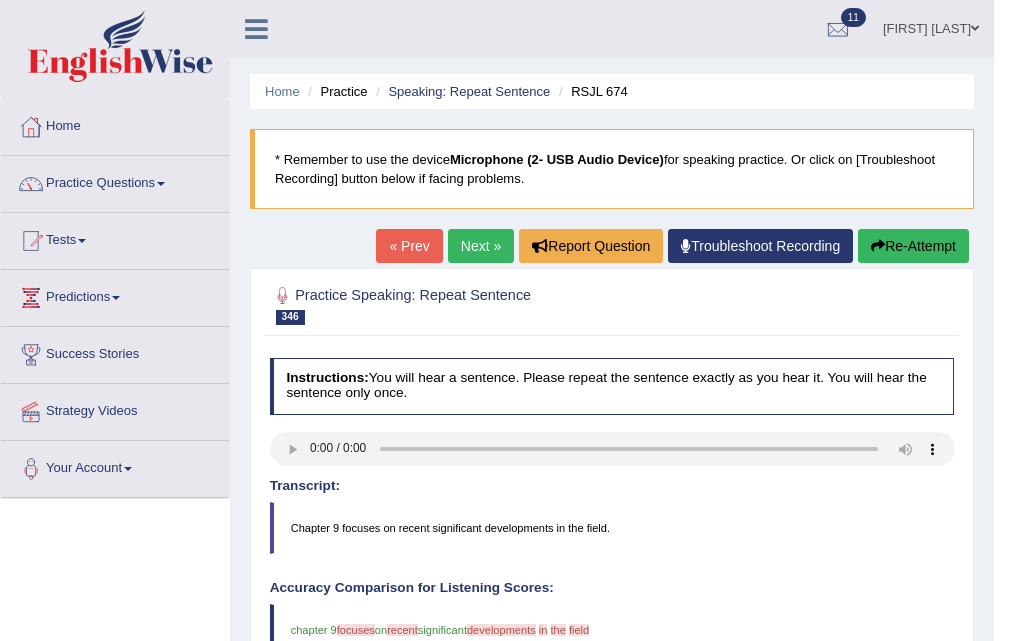 click on "Next »" at bounding box center (481, 246) 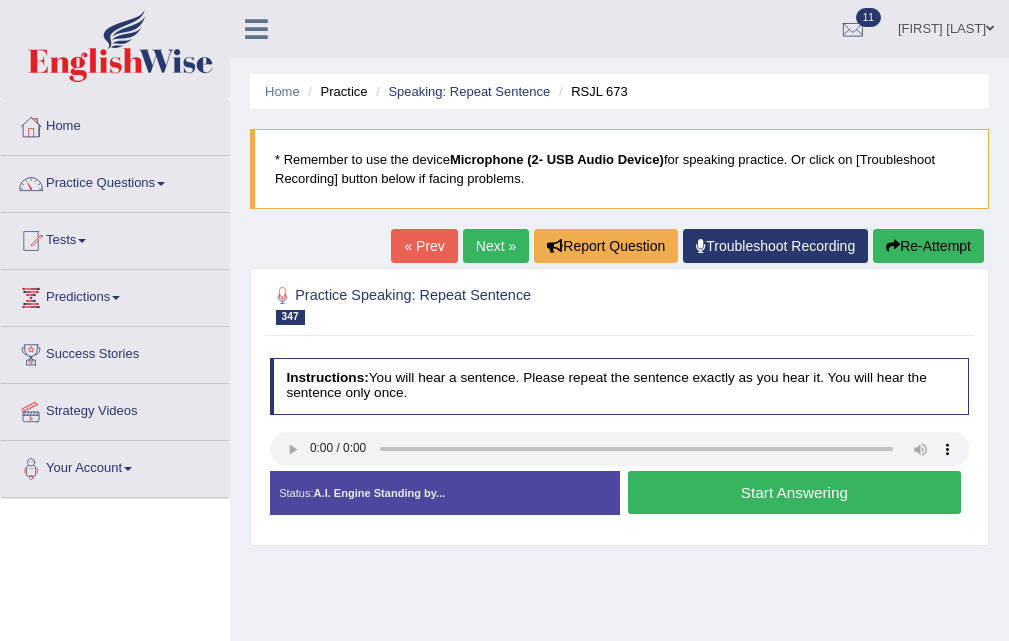 scroll, scrollTop: 0, scrollLeft: 0, axis: both 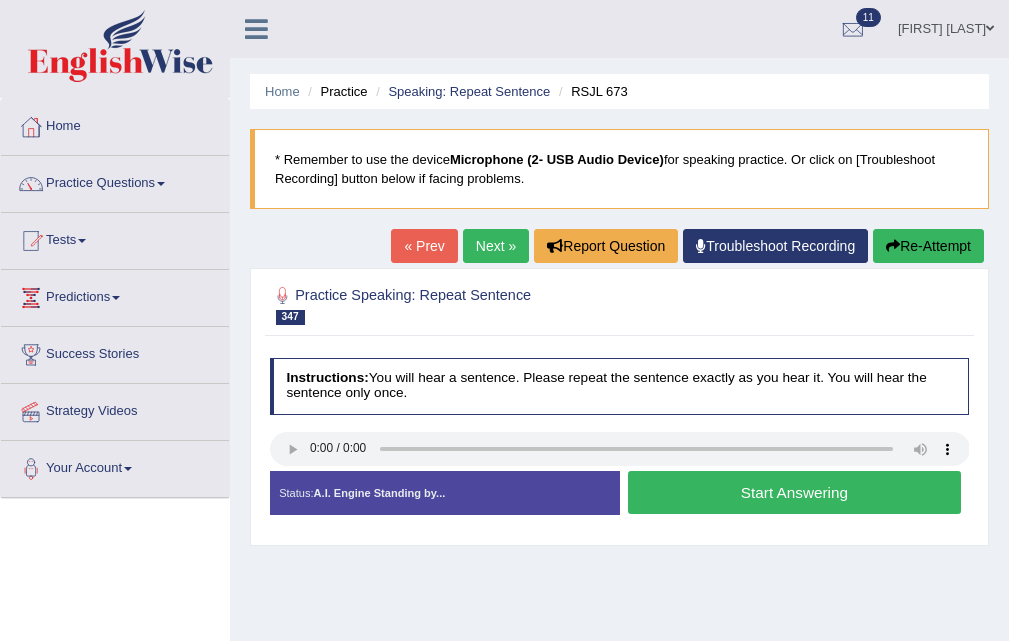 click on "Start Answering" at bounding box center (794, 492) 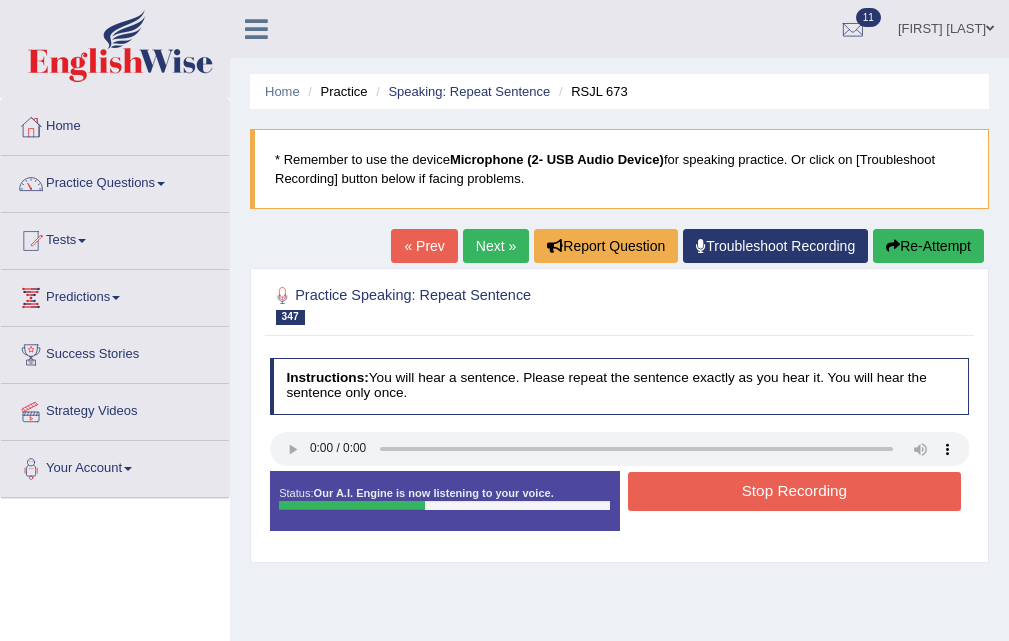 click on "Stop Recording" at bounding box center (794, 491) 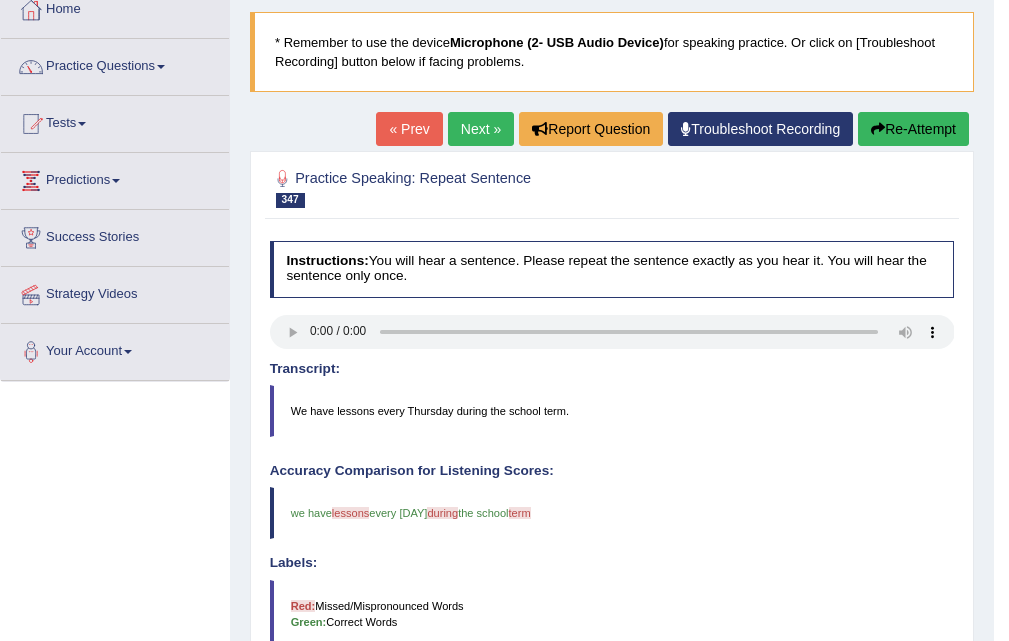 scroll, scrollTop: 109, scrollLeft: 0, axis: vertical 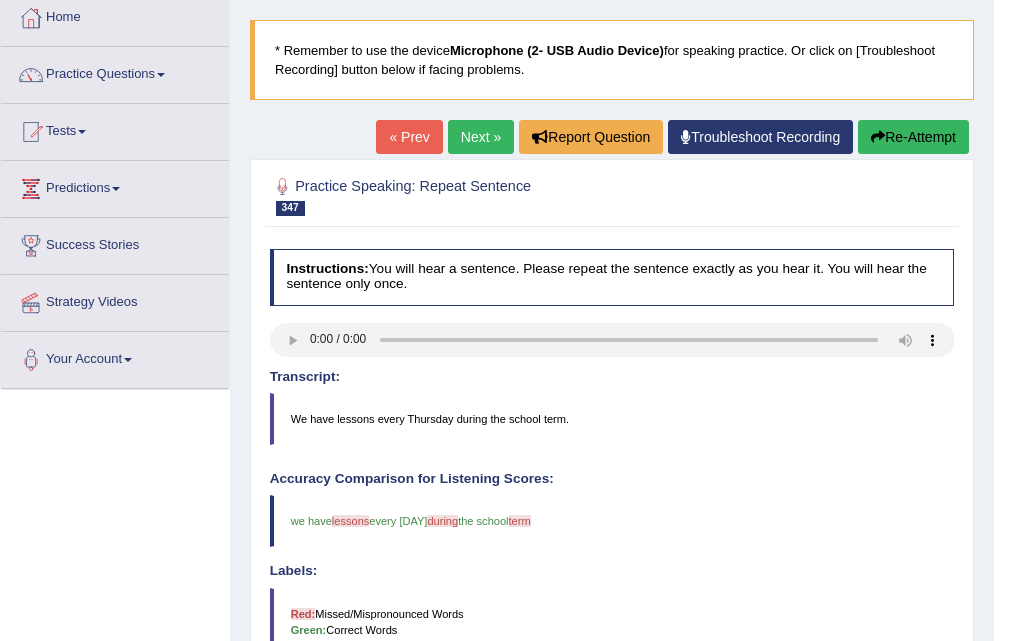 click on "Next »" at bounding box center [481, 137] 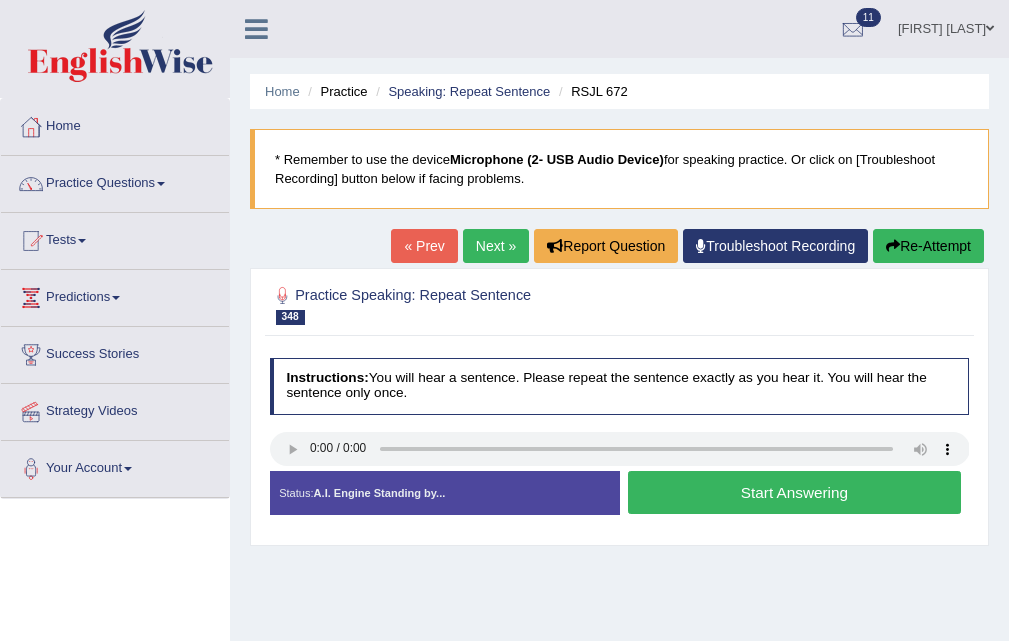 scroll, scrollTop: 0, scrollLeft: 0, axis: both 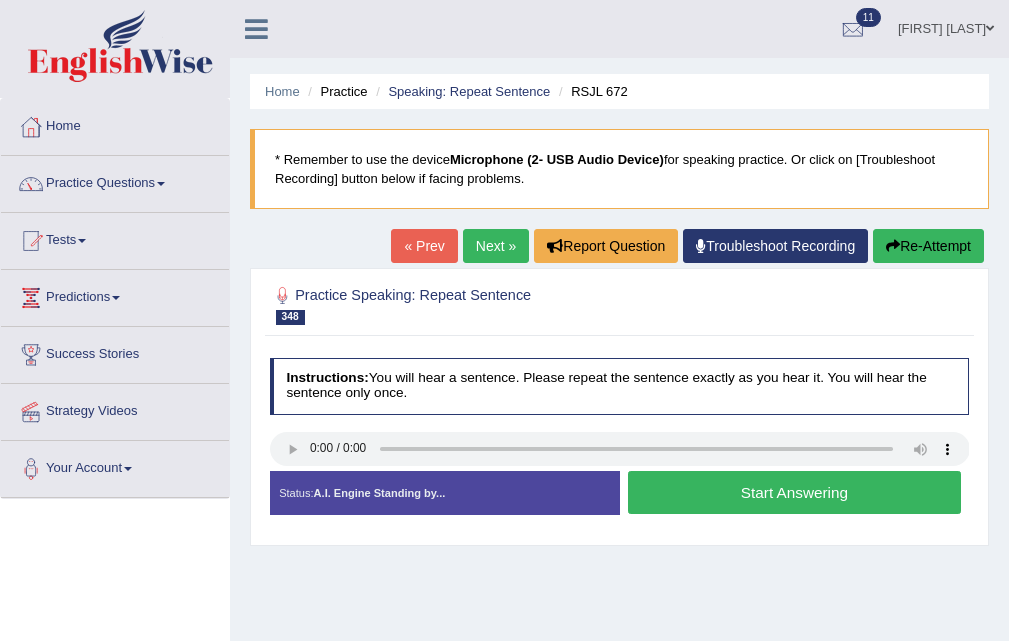 click on "Start Answering" at bounding box center (794, 492) 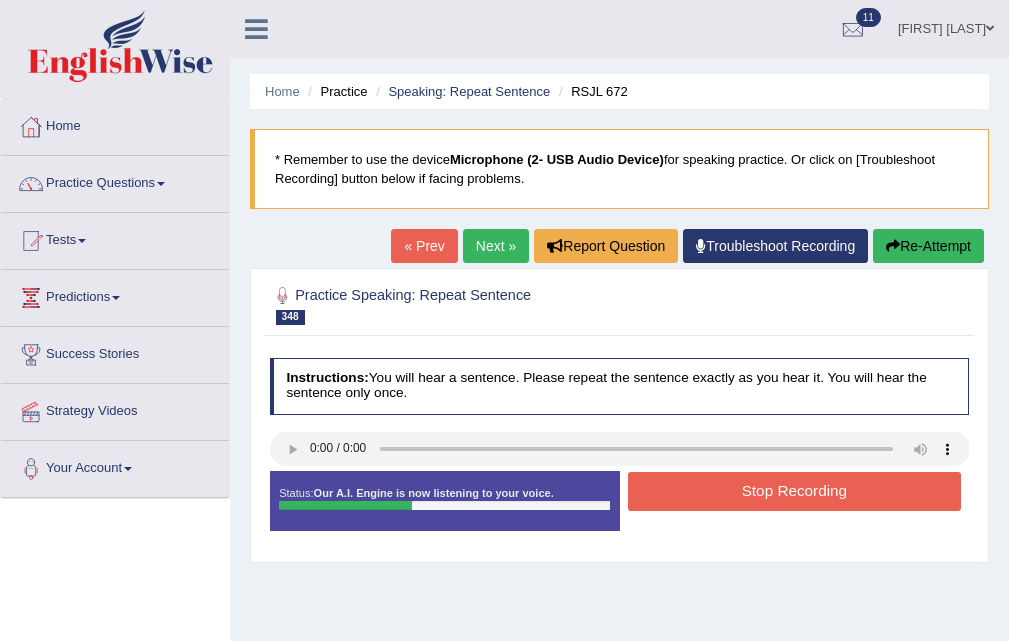 click on "Stop Recording" at bounding box center (794, 491) 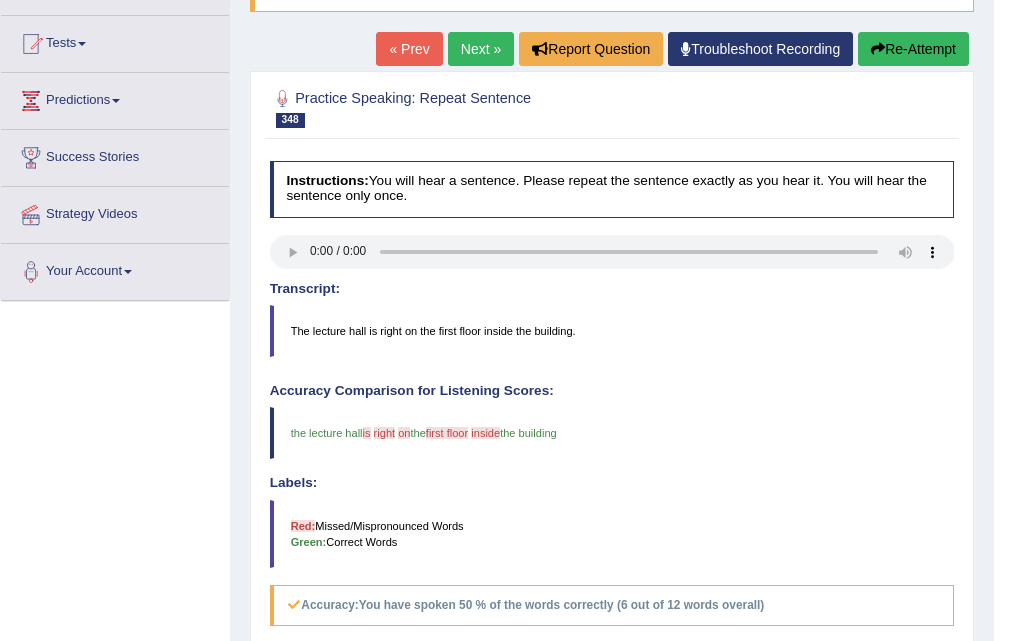 scroll, scrollTop: 0, scrollLeft: 0, axis: both 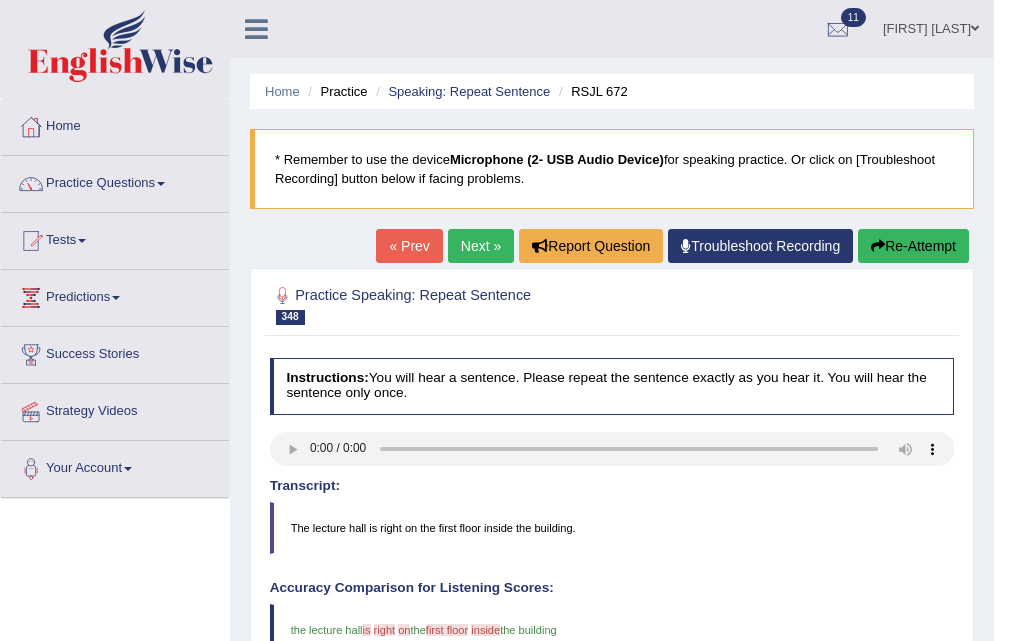 click on "Next »" at bounding box center (481, 246) 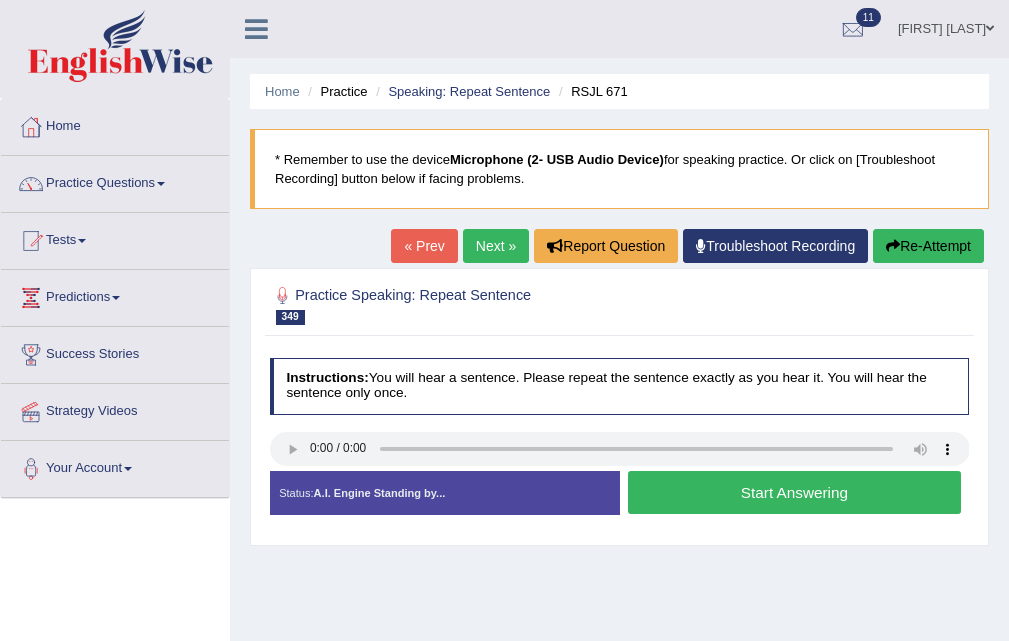 scroll, scrollTop: 0, scrollLeft: 0, axis: both 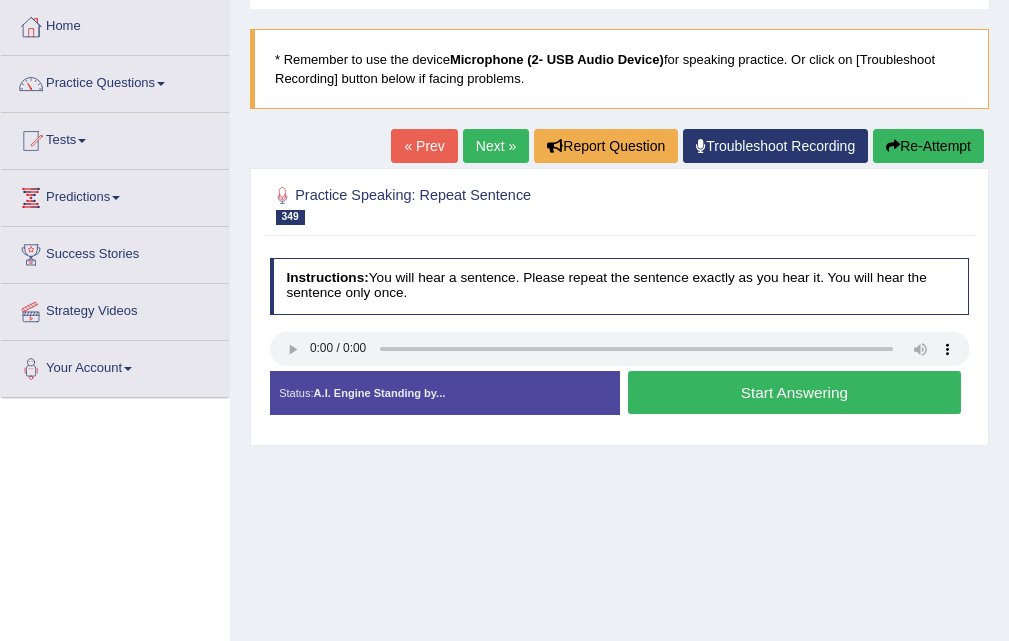 click on "Start Answering" at bounding box center [794, 392] 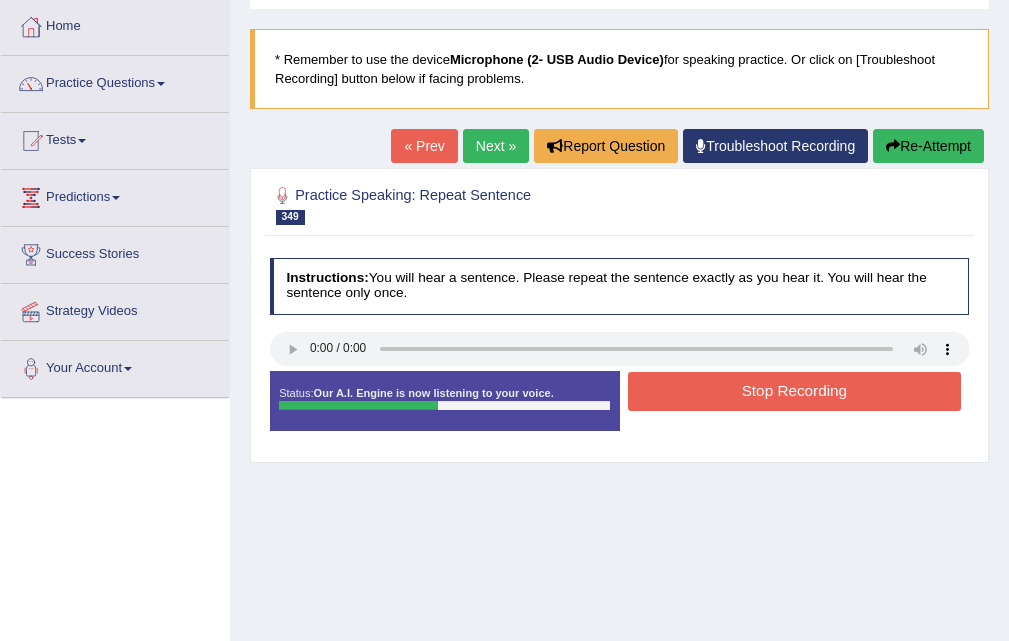 click on "Stop Recording" at bounding box center [794, 391] 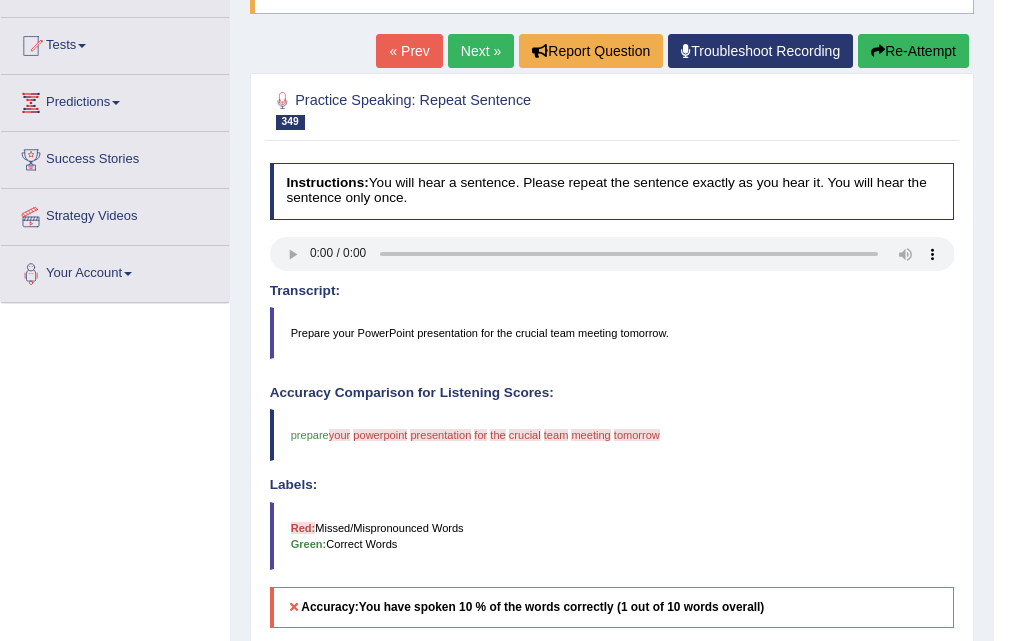 scroll, scrollTop: 0, scrollLeft: 0, axis: both 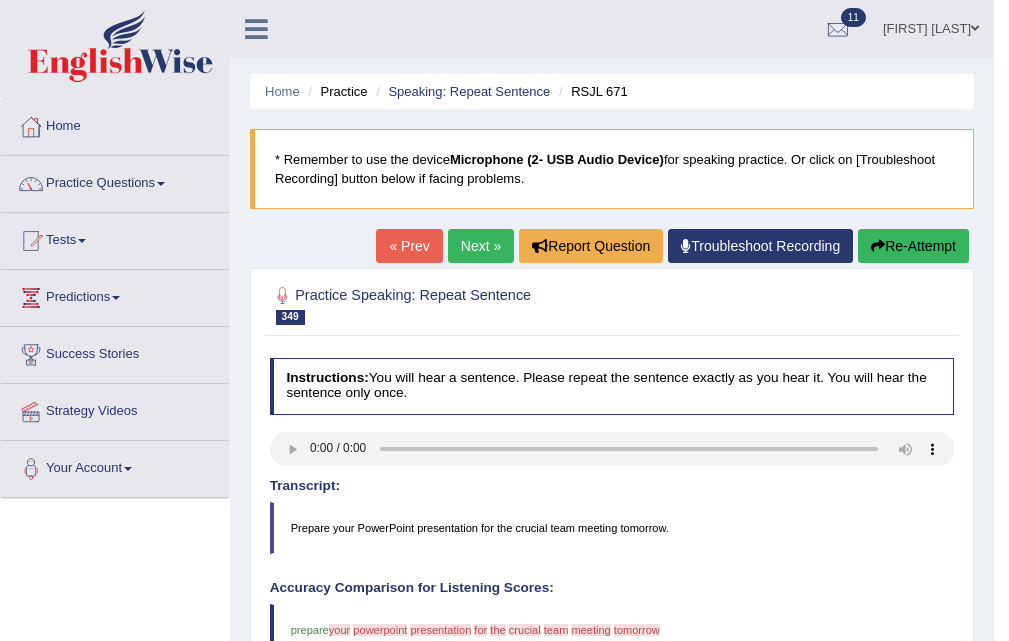 click on "Next »" at bounding box center [481, 246] 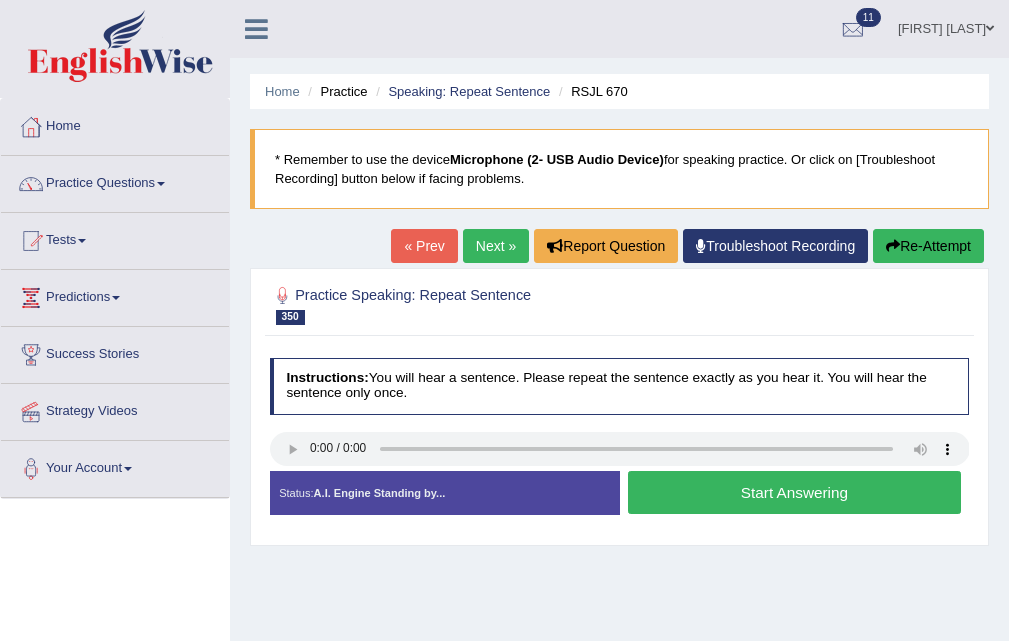 scroll, scrollTop: 0, scrollLeft: 0, axis: both 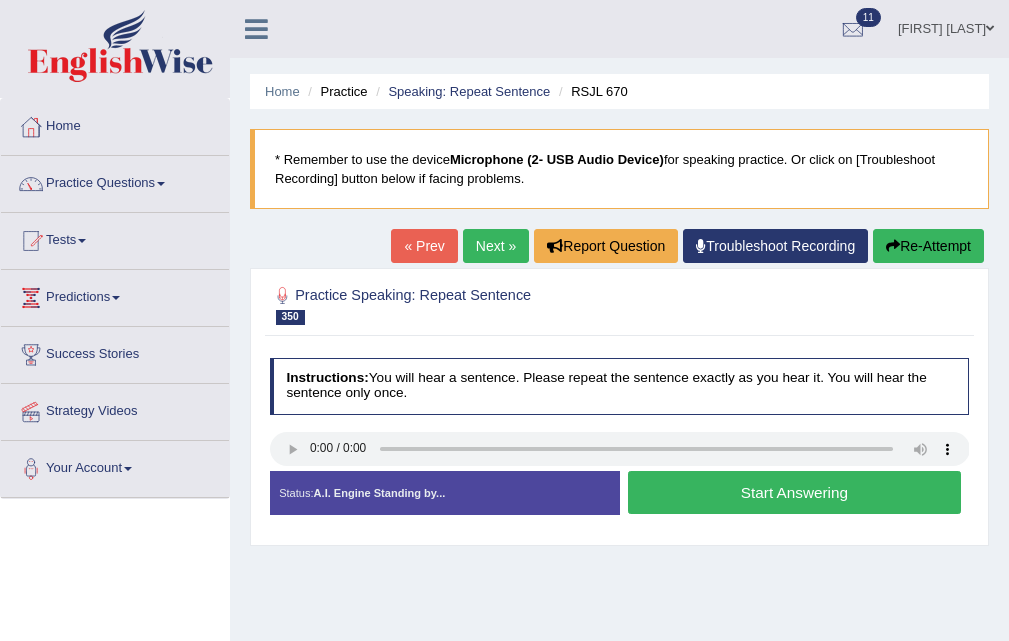 click on "Start Answering" at bounding box center [794, 492] 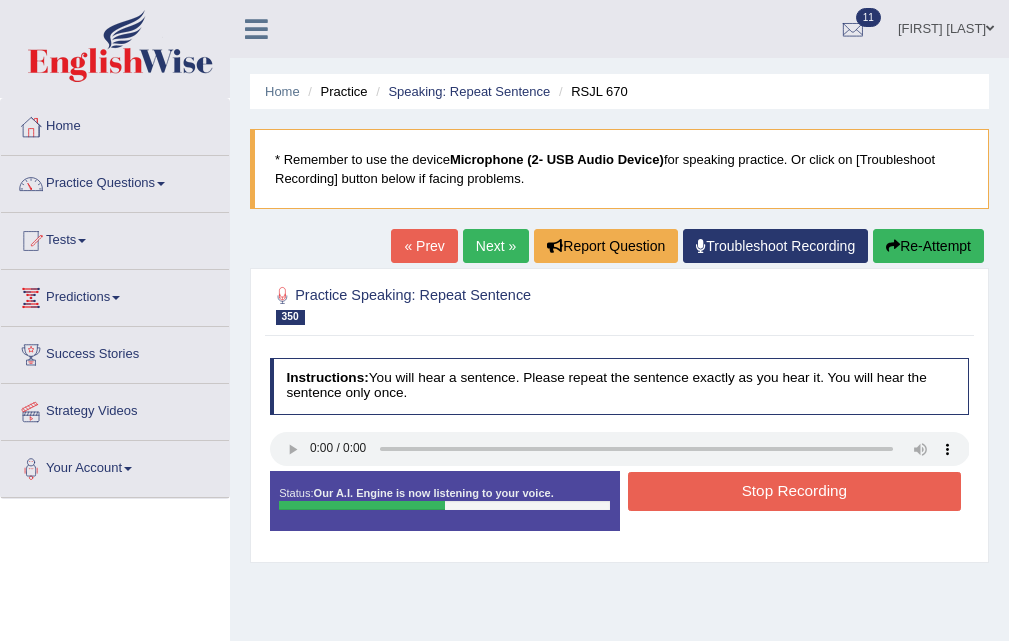 click on "Stop Recording" at bounding box center [794, 491] 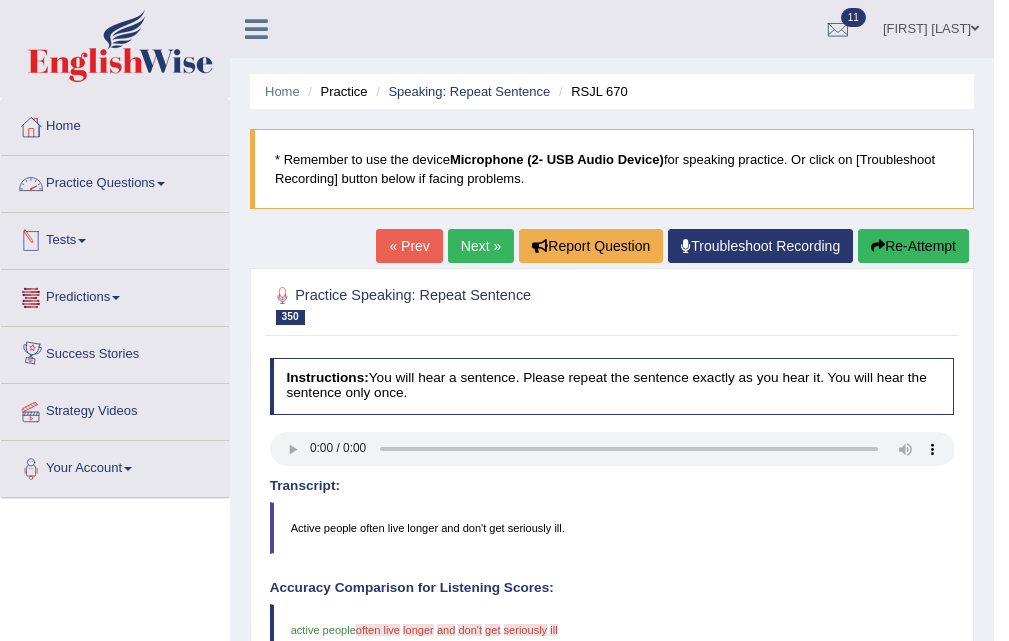click on "Practice Questions" at bounding box center [115, 181] 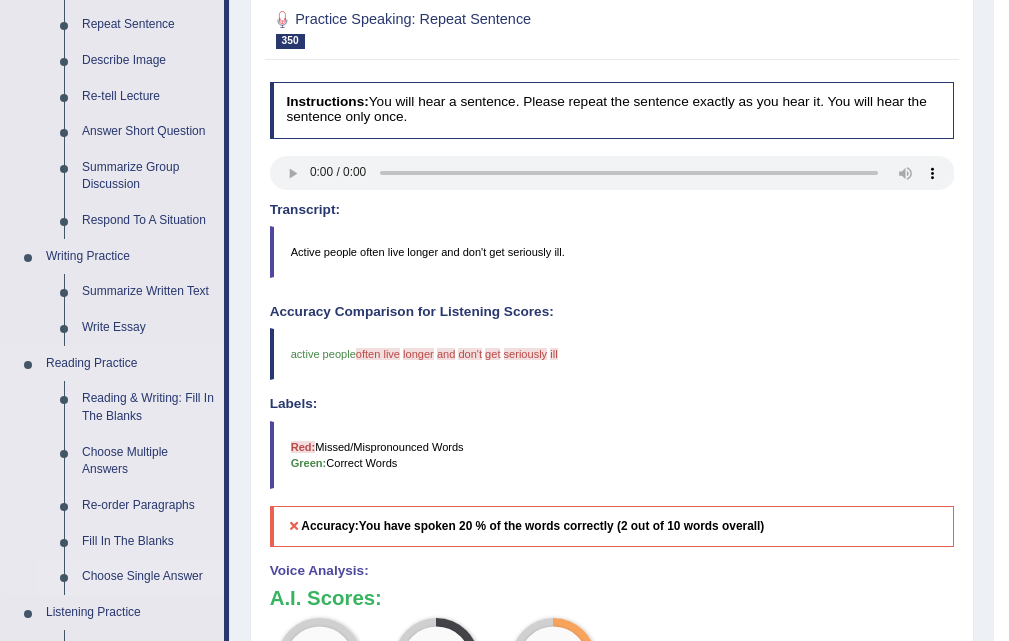 scroll, scrollTop: 400, scrollLeft: 0, axis: vertical 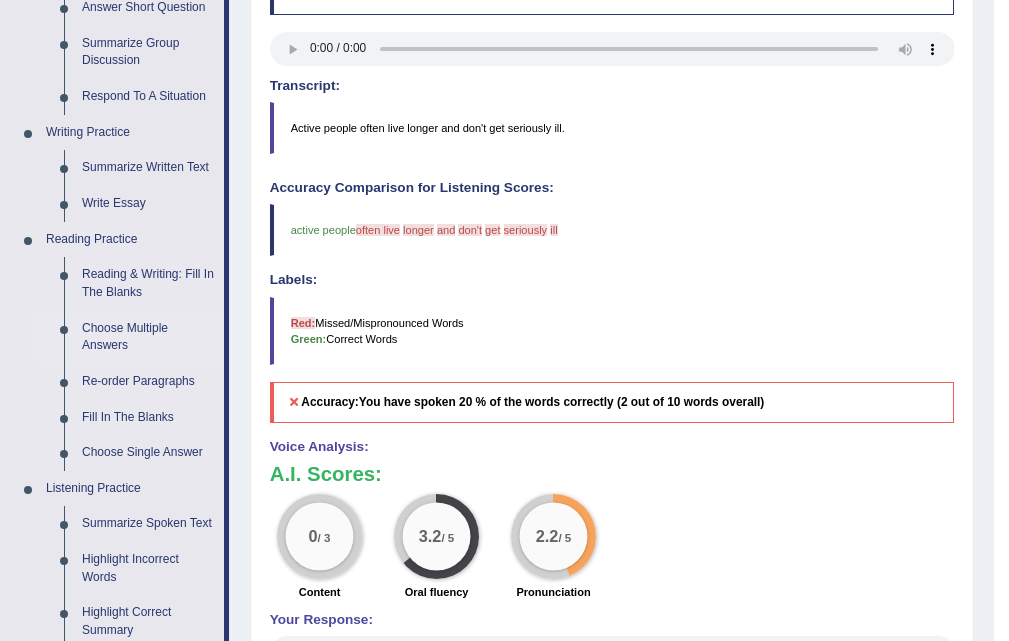 click on "Choose Multiple Answers" at bounding box center (148, 337) 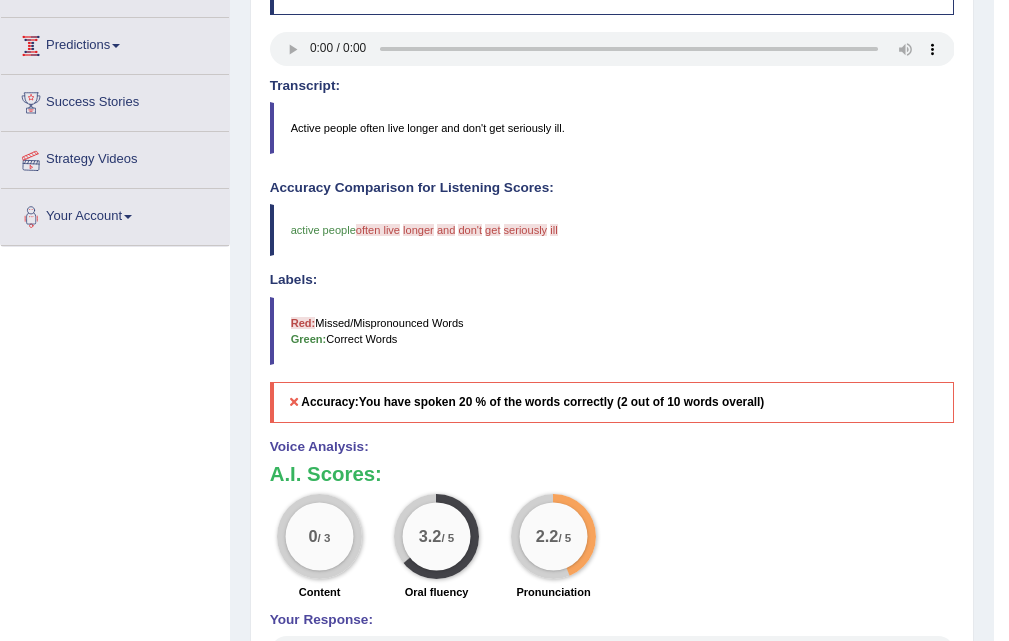 scroll, scrollTop: 467, scrollLeft: 0, axis: vertical 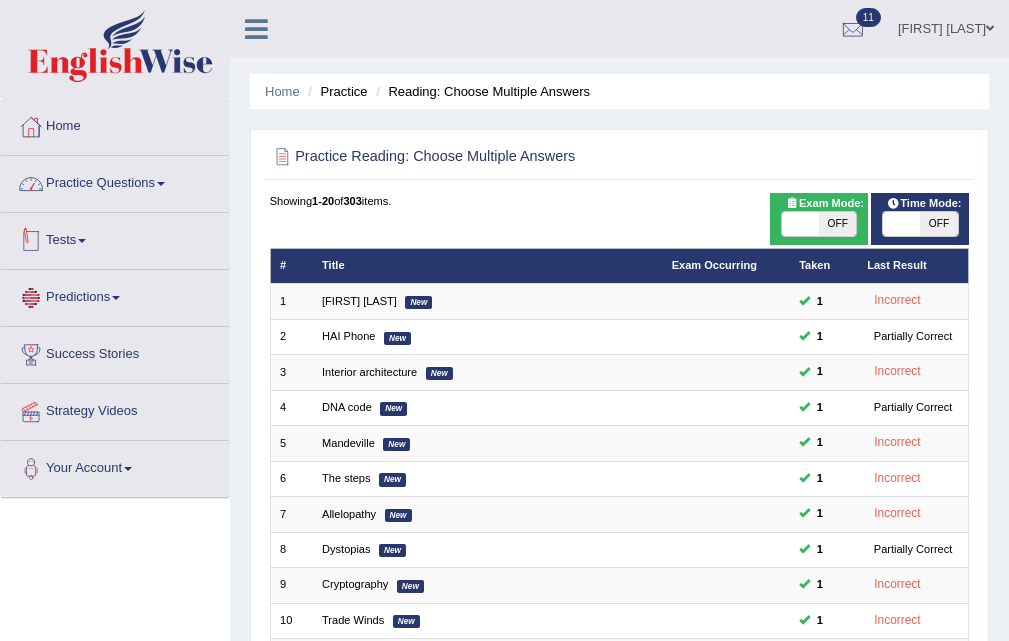 click on "Practice Questions" at bounding box center [115, 181] 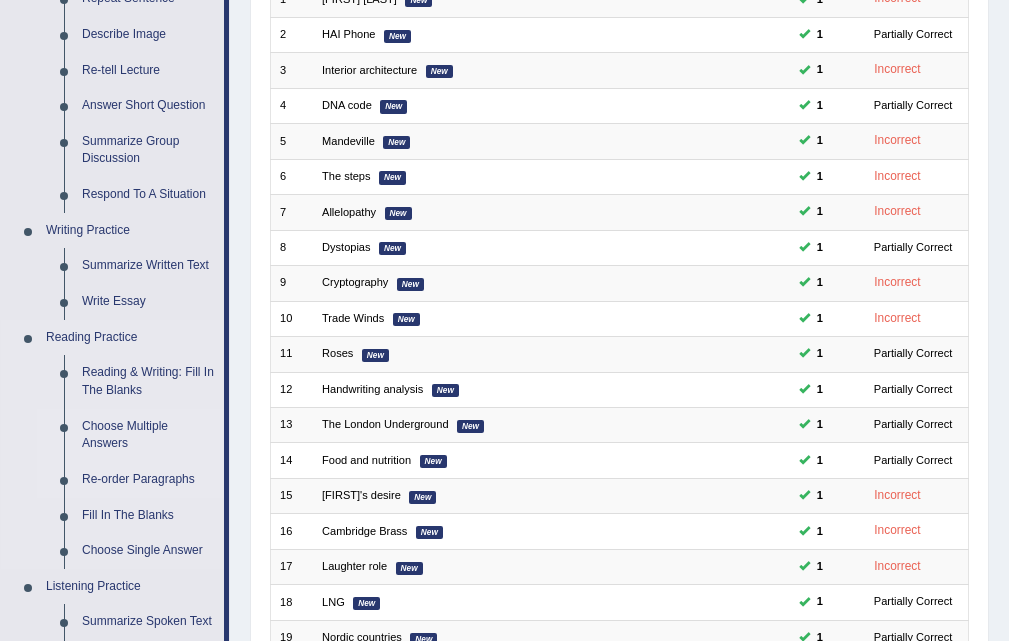 scroll, scrollTop: 400, scrollLeft: 0, axis: vertical 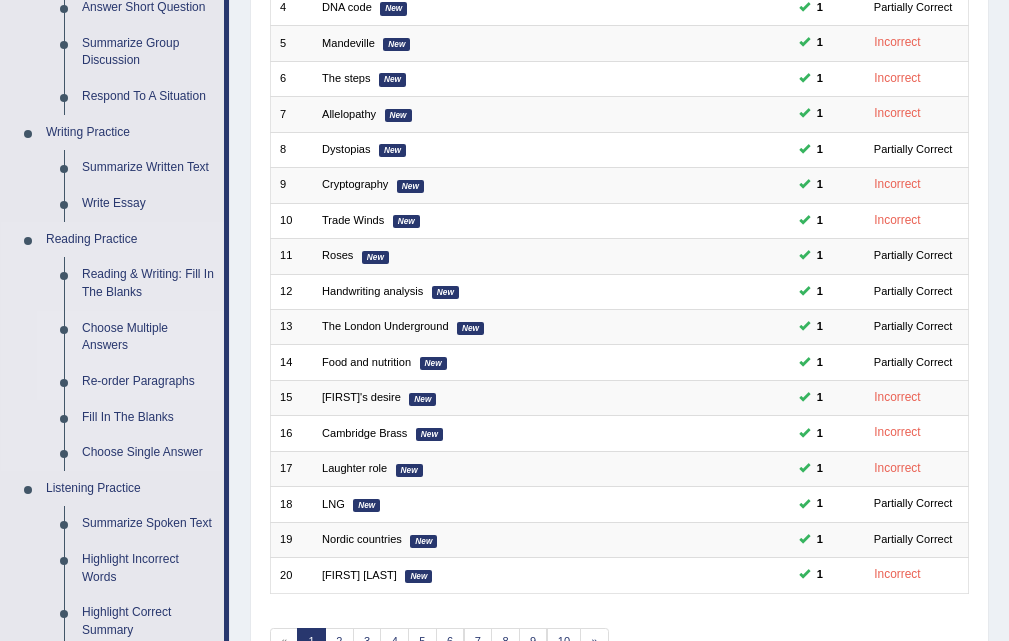 click on "Re-order Paragraphs" at bounding box center [148, 382] 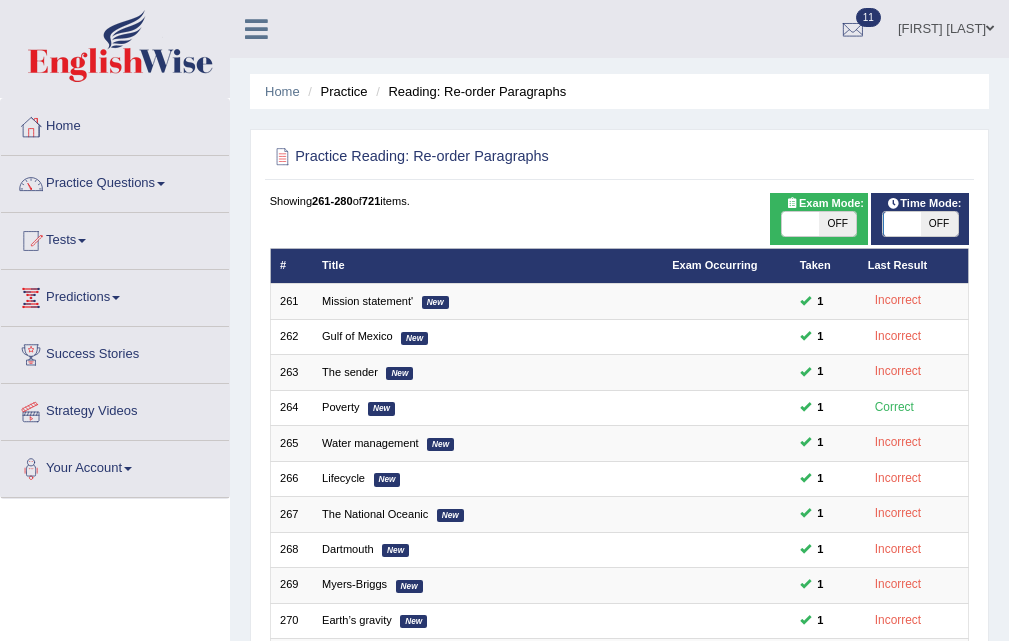 scroll, scrollTop: 468, scrollLeft: 0, axis: vertical 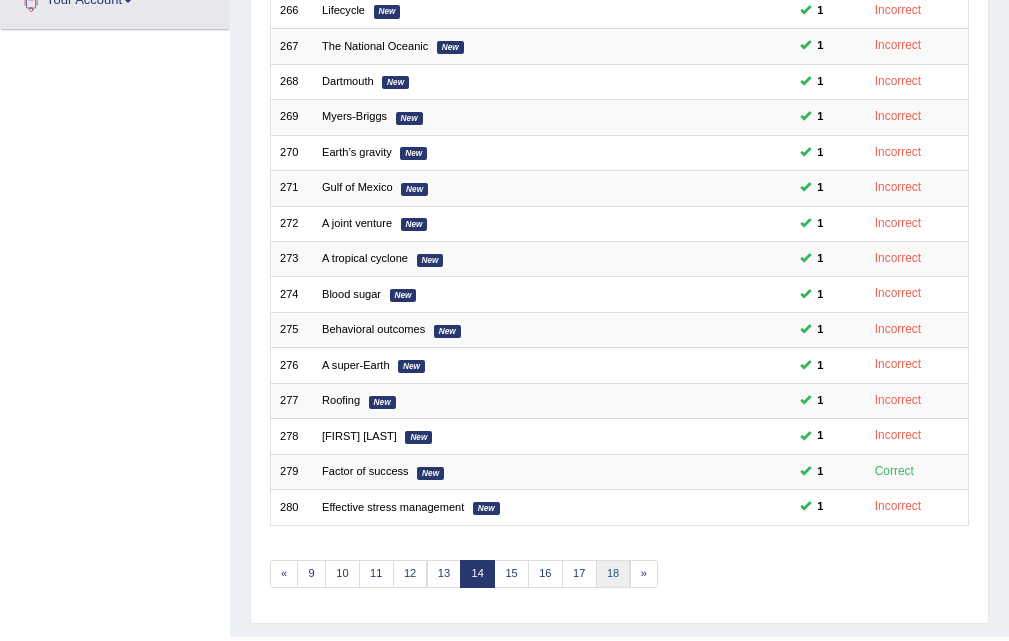 click on "18" at bounding box center [613, 574] 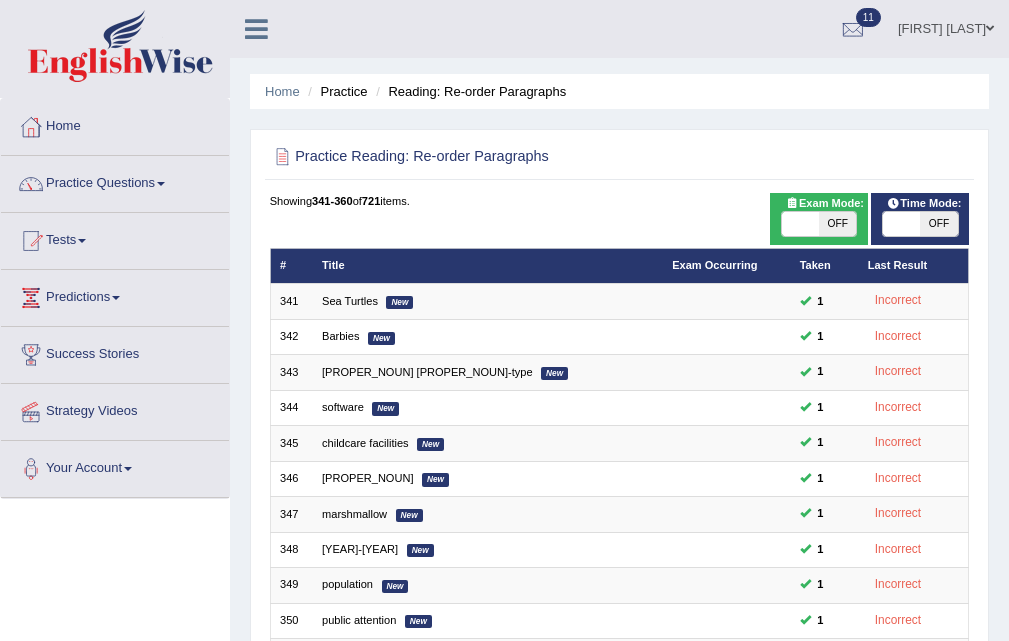 scroll, scrollTop: 511, scrollLeft: 0, axis: vertical 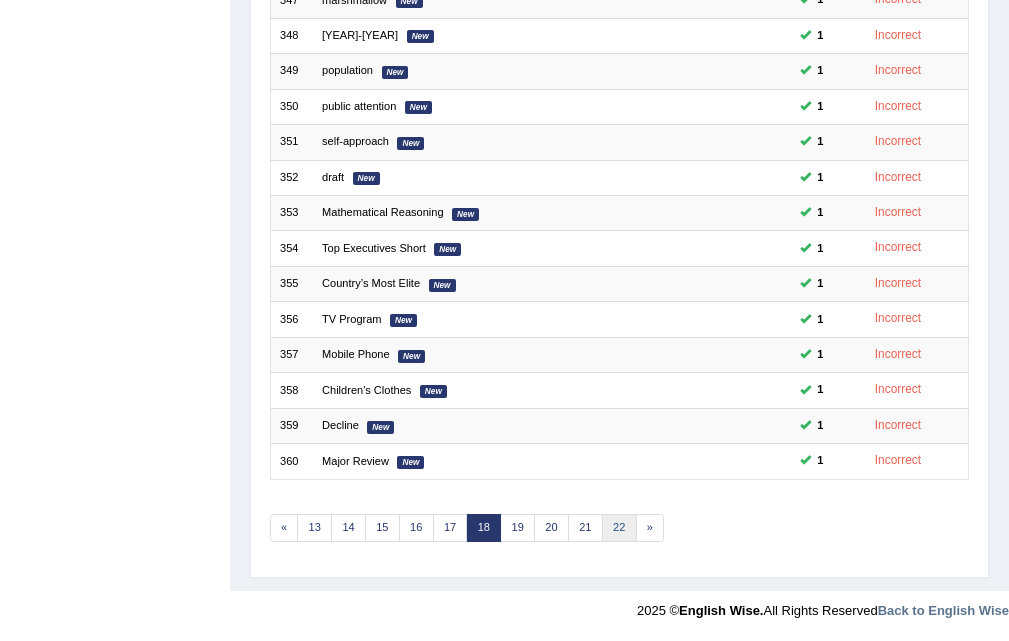 click on "22" at bounding box center (619, 528) 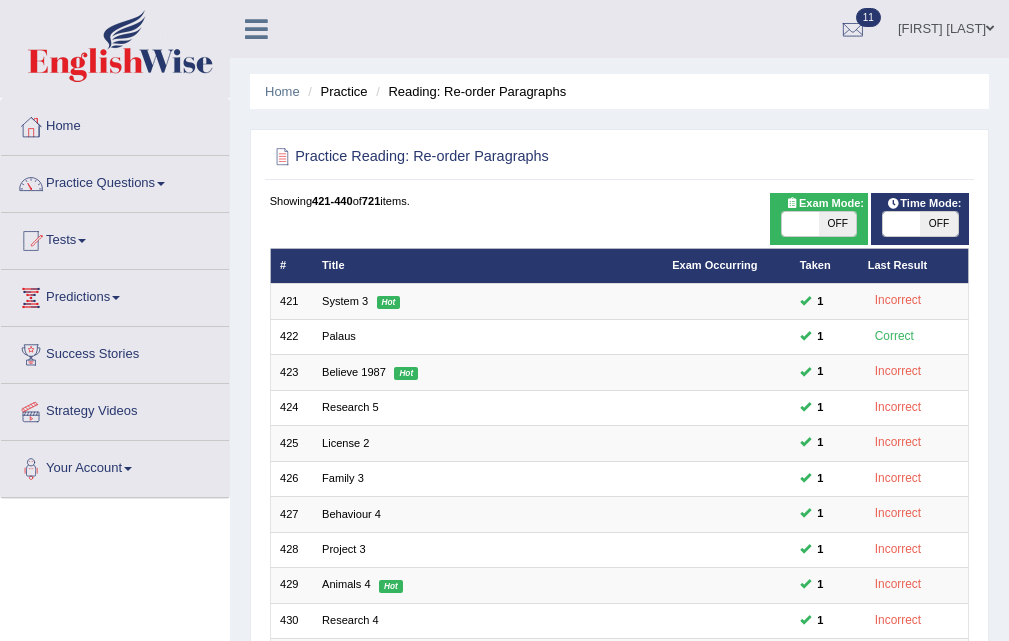 scroll, scrollTop: 507, scrollLeft: 0, axis: vertical 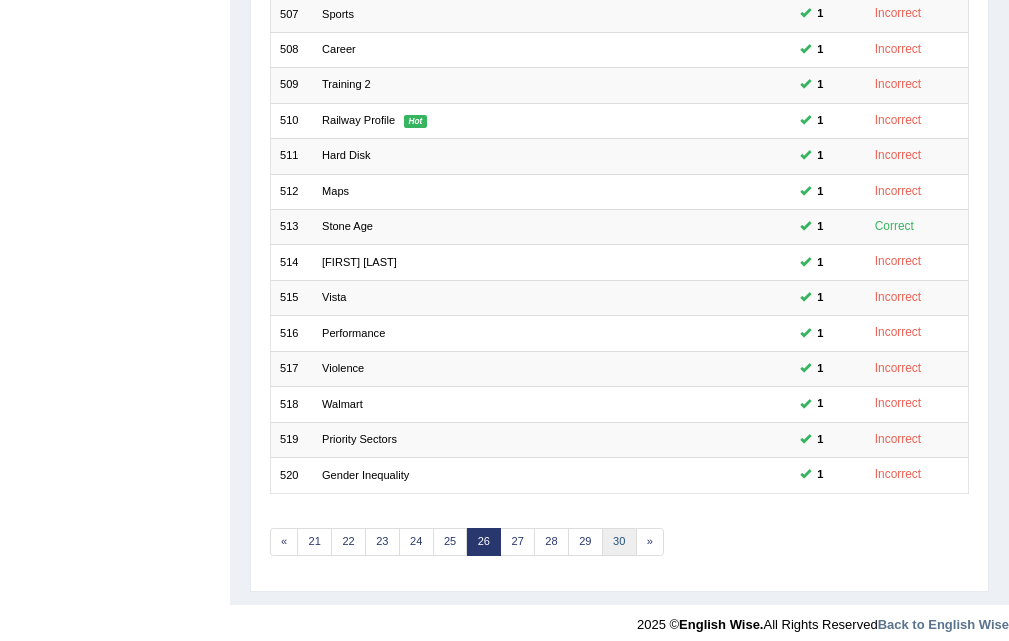 click on "30" at bounding box center (619, 542) 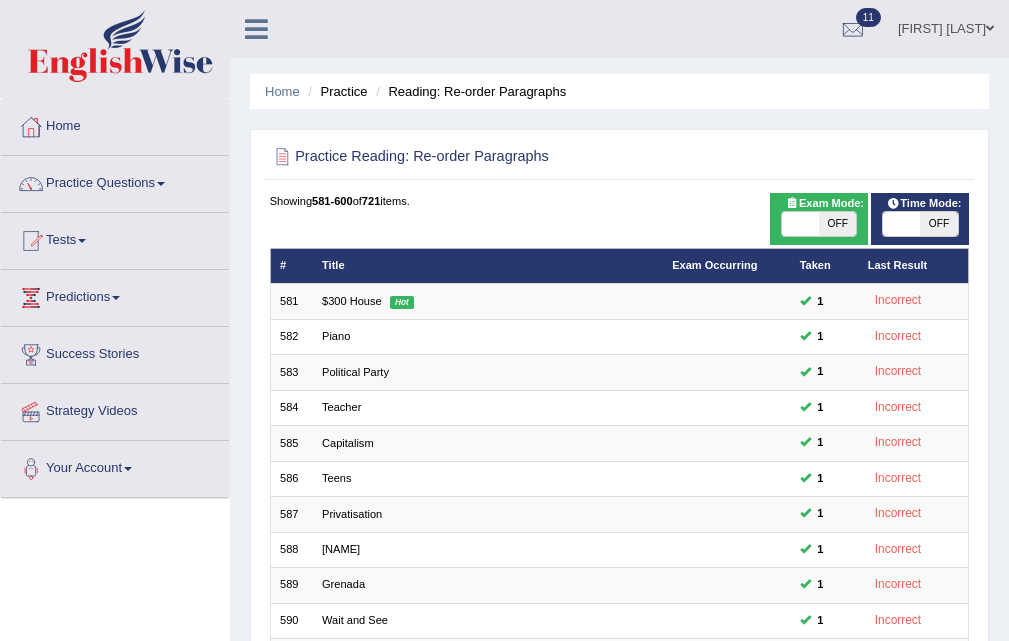 scroll, scrollTop: 514, scrollLeft: 0, axis: vertical 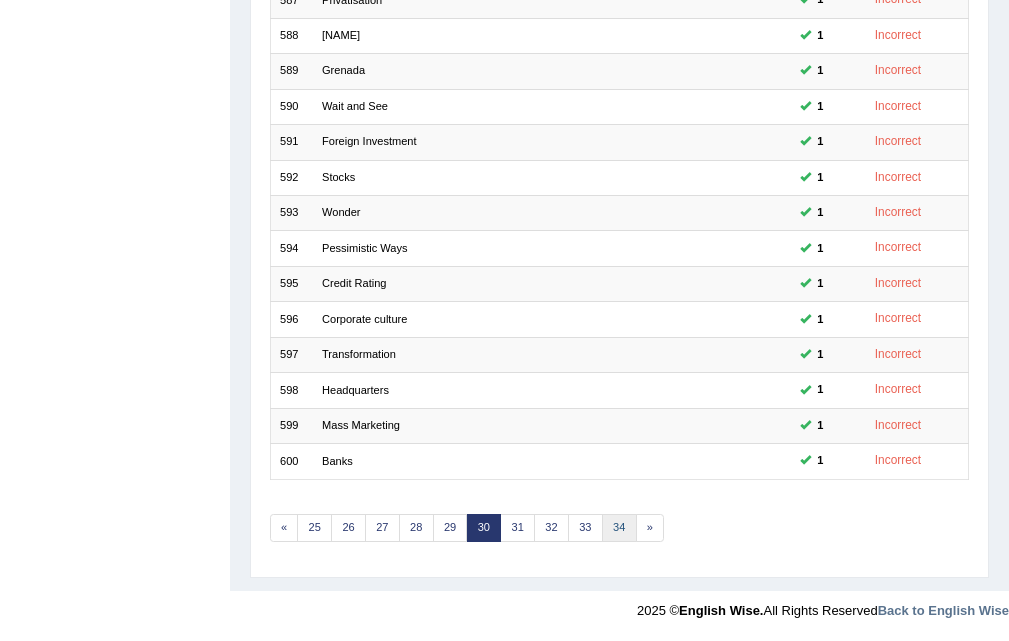 click on "34" at bounding box center (619, 528) 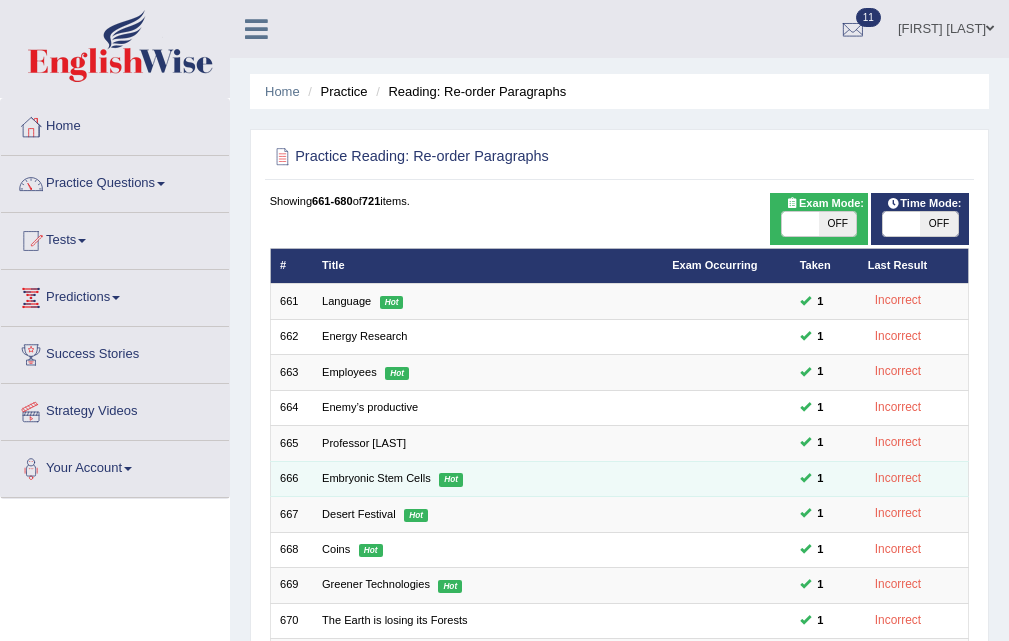 scroll, scrollTop: 274, scrollLeft: 0, axis: vertical 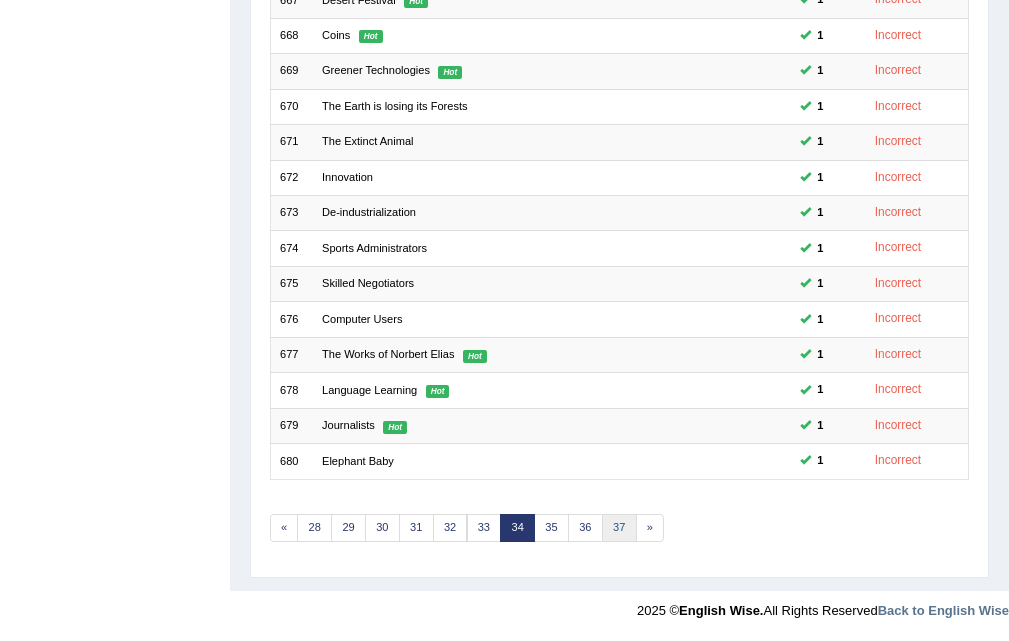 click on "37" at bounding box center (619, 528) 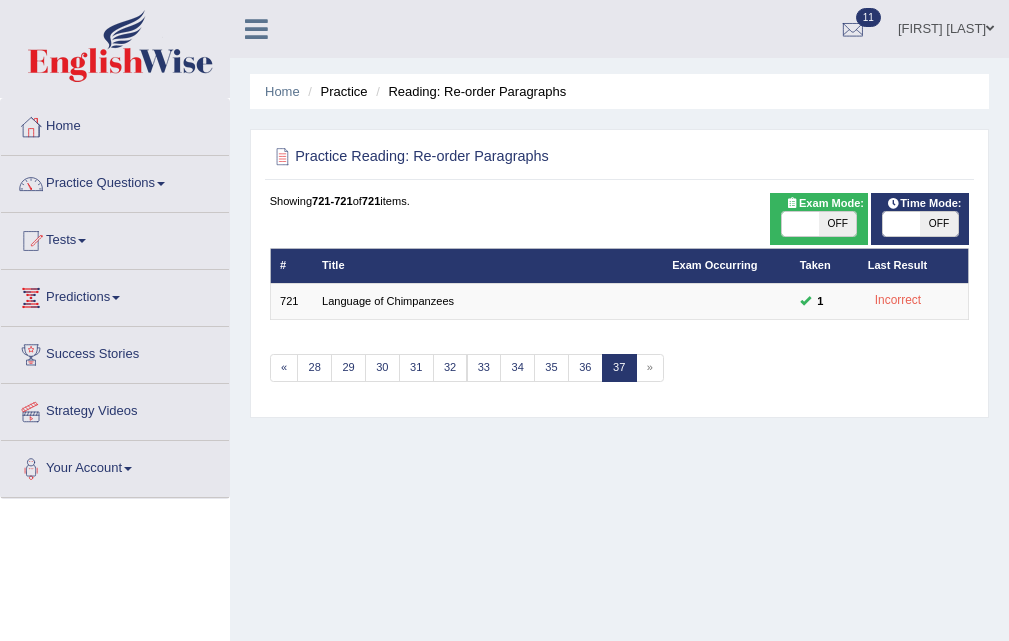 scroll, scrollTop: 0, scrollLeft: 0, axis: both 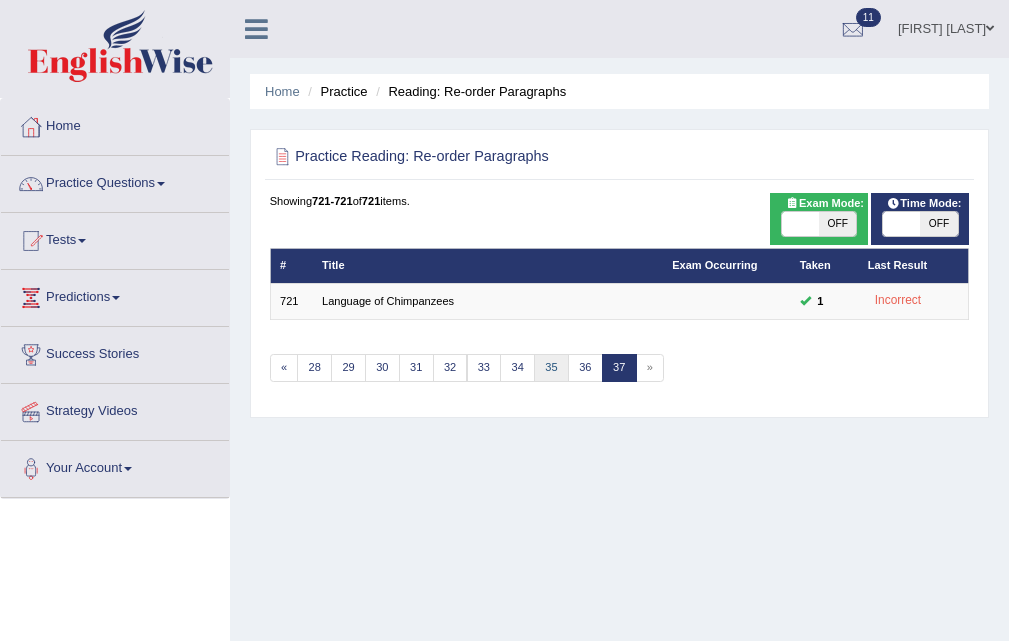 click on "35" at bounding box center [551, 368] 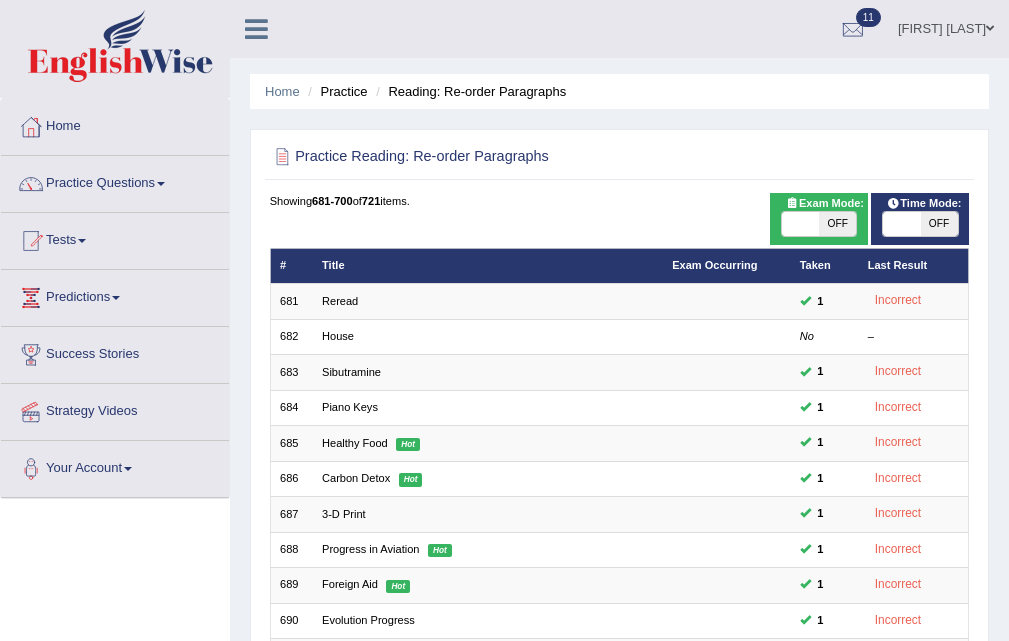 scroll, scrollTop: 400, scrollLeft: 0, axis: vertical 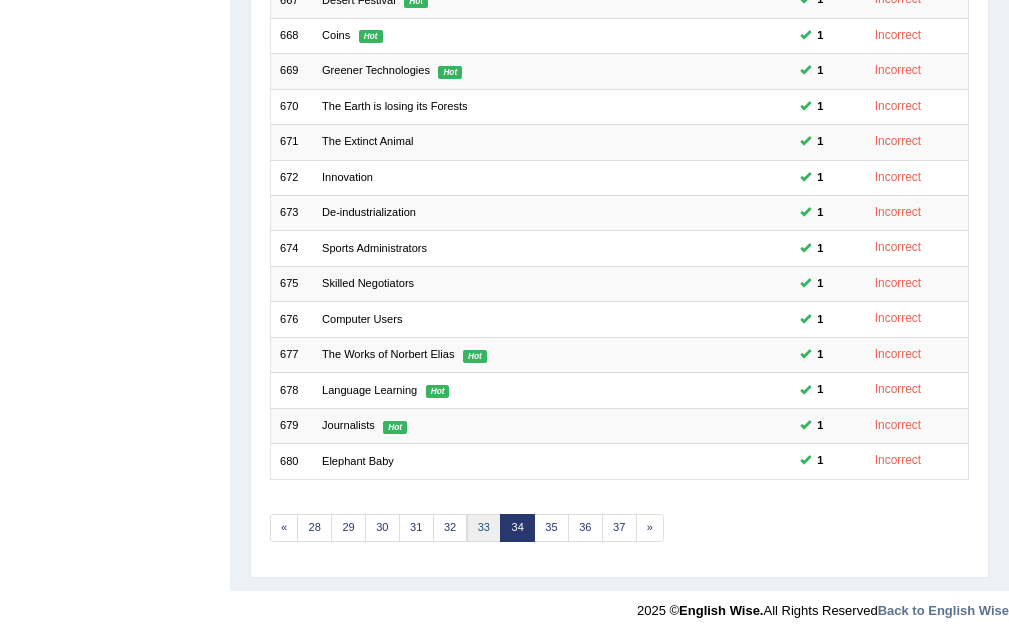 click on "33" at bounding box center (484, 528) 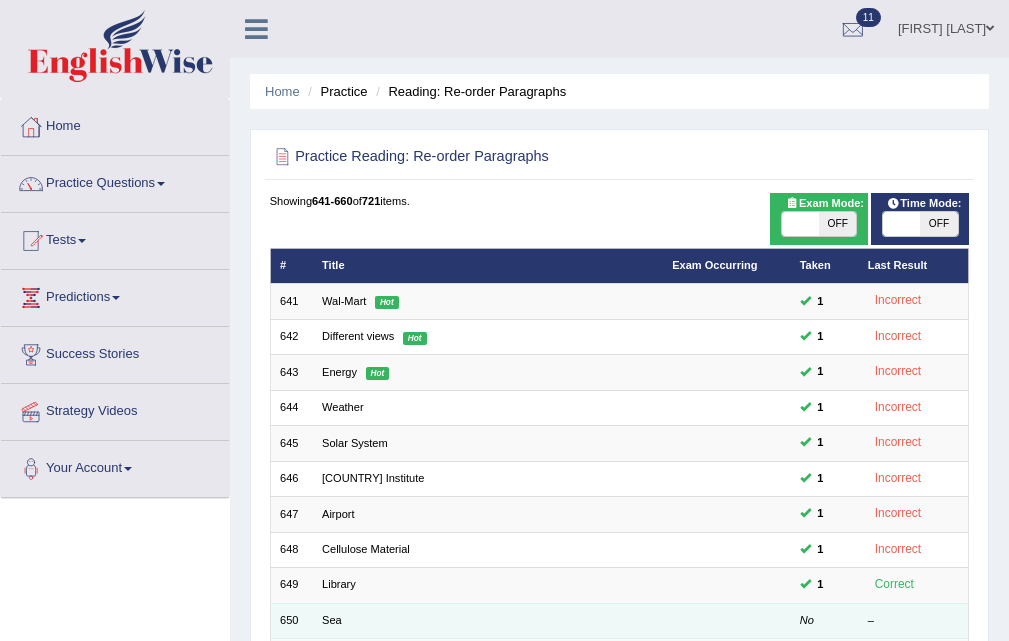 scroll, scrollTop: 514, scrollLeft: 0, axis: vertical 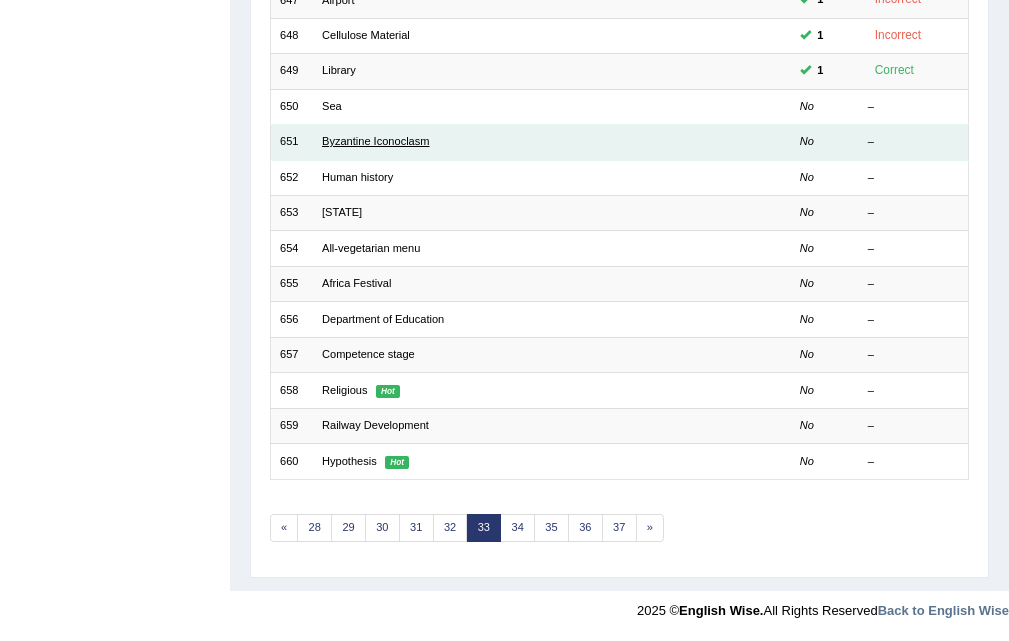 click on "Byzantine Iconoclasm" at bounding box center [375, 141] 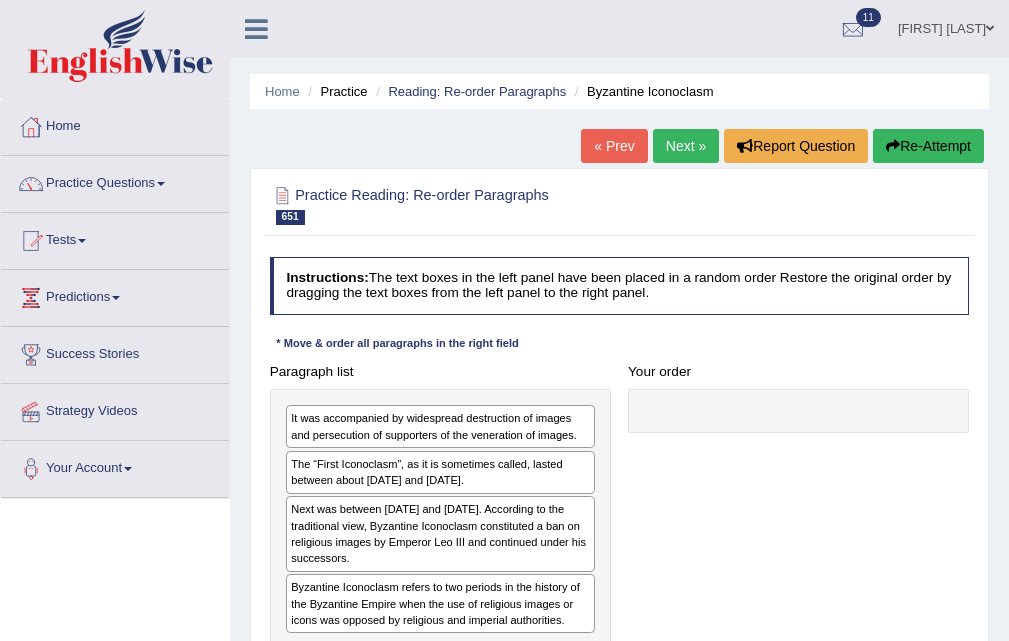 scroll, scrollTop: 0, scrollLeft: 0, axis: both 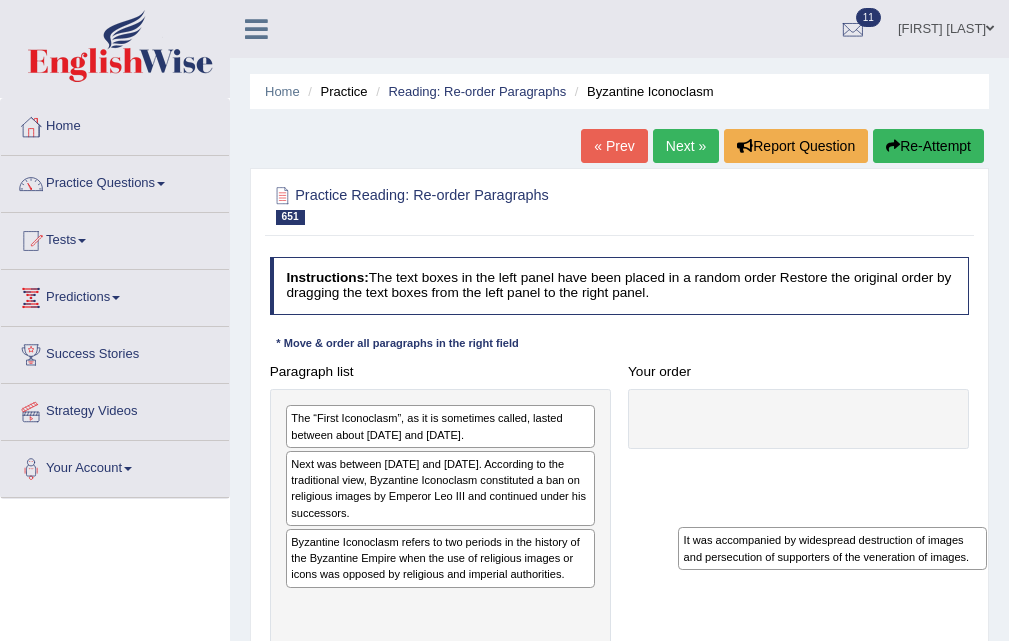 drag, startPoint x: 357, startPoint y: 437, endPoint x: 733, endPoint y: 552, distance: 393.19333 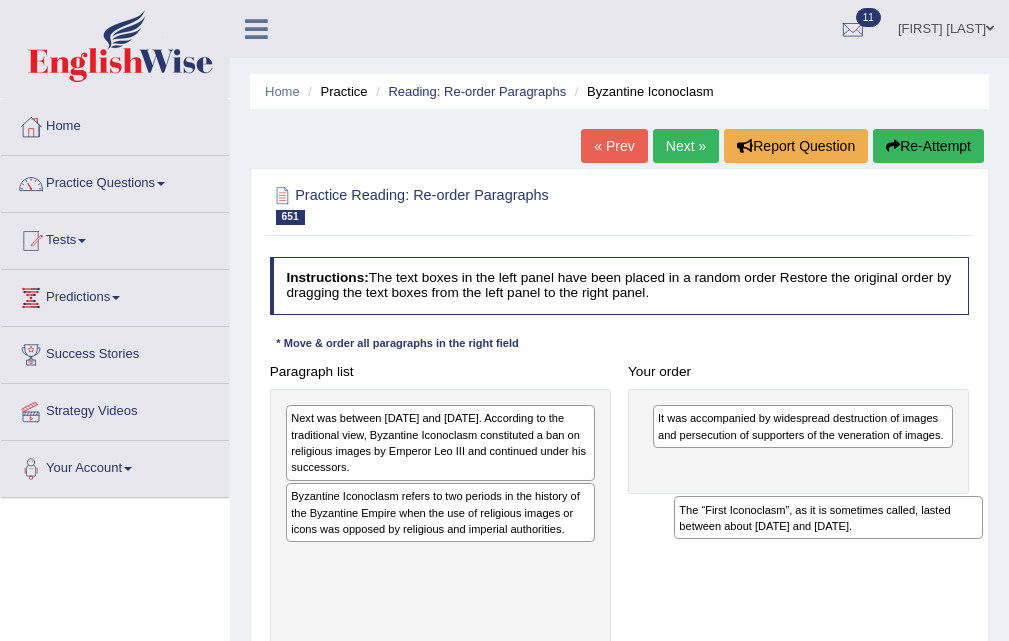 drag, startPoint x: 480, startPoint y: 430, endPoint x: 870, endPoint y: 546, distance: 406.88574 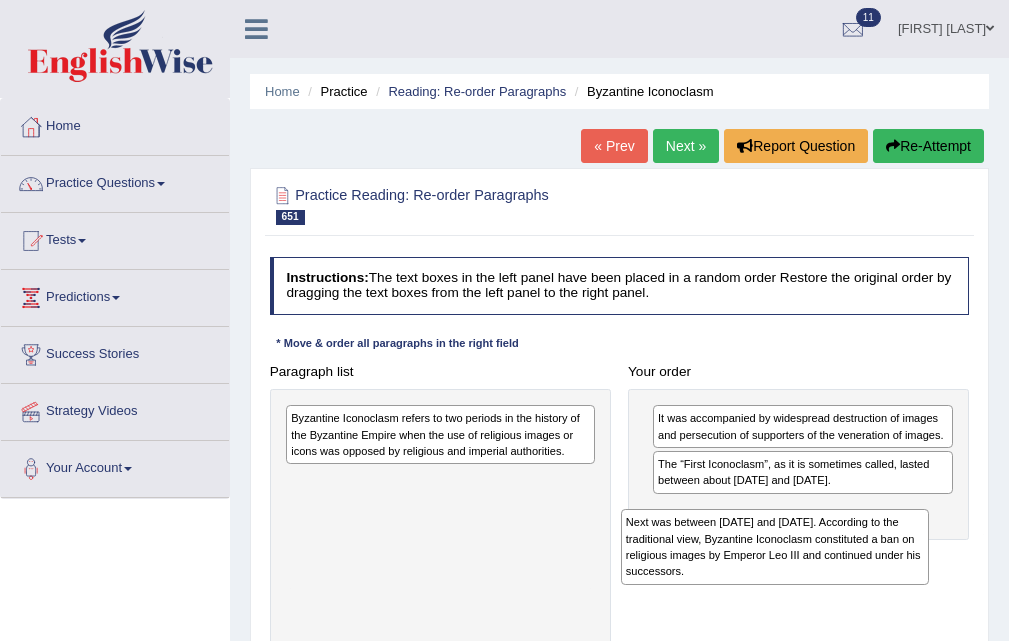 drag, startPoint x: 464, startPoint y: 427, endPoint x: 863, endPoint y: 560, distance: 420.58292 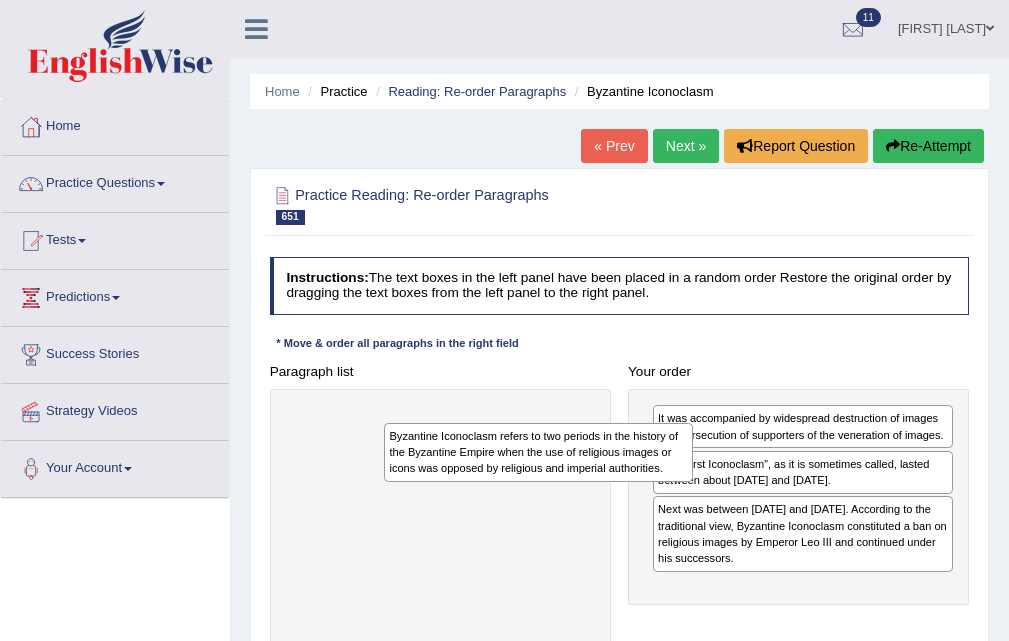 drag, startPoint x: 617, startPoint y: 463, endPoint x: 866, endPoint y: 655, distance: 314.42804 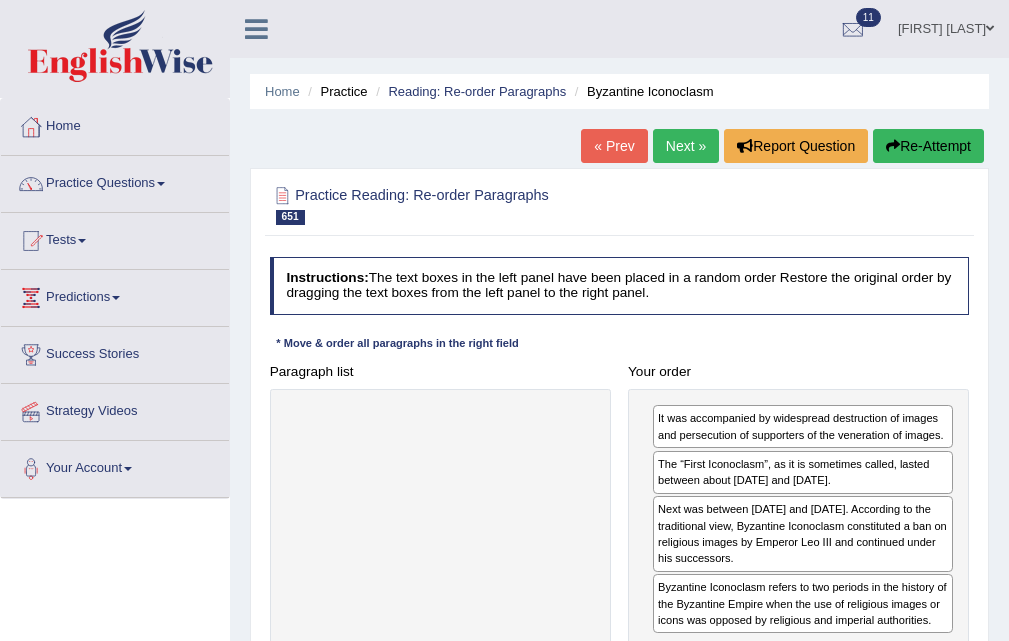 drag, startPoint x: 740, startPoint y: 635, endPoint x: 709, endPoint y: 613, distance: 38.013157 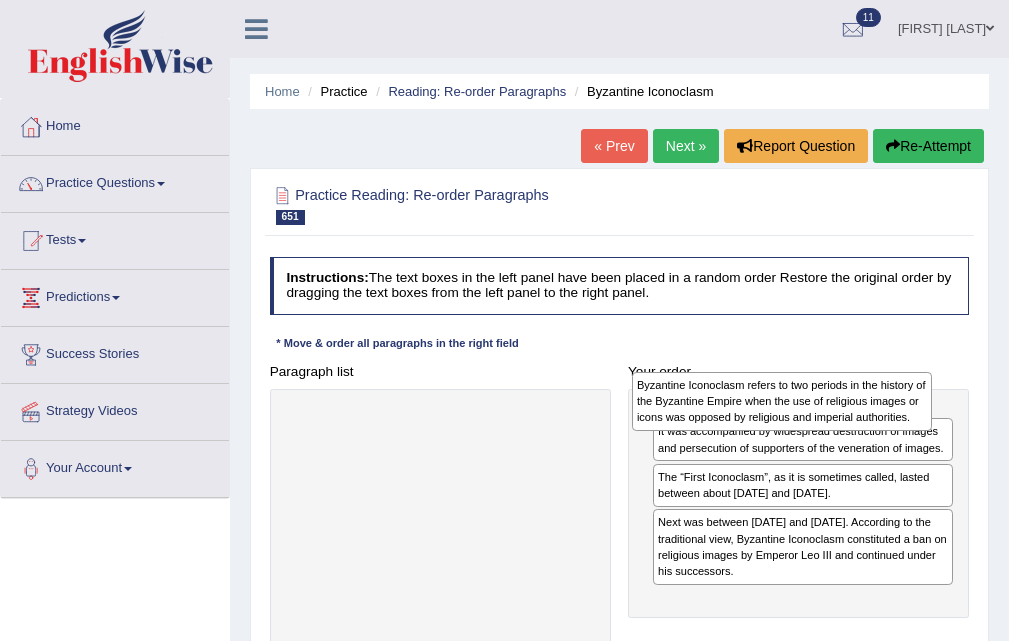 drag, startPoint x: 710, startPoint y: 603, endPoint x: 692, endPoint y: 406, distance: 197.82063 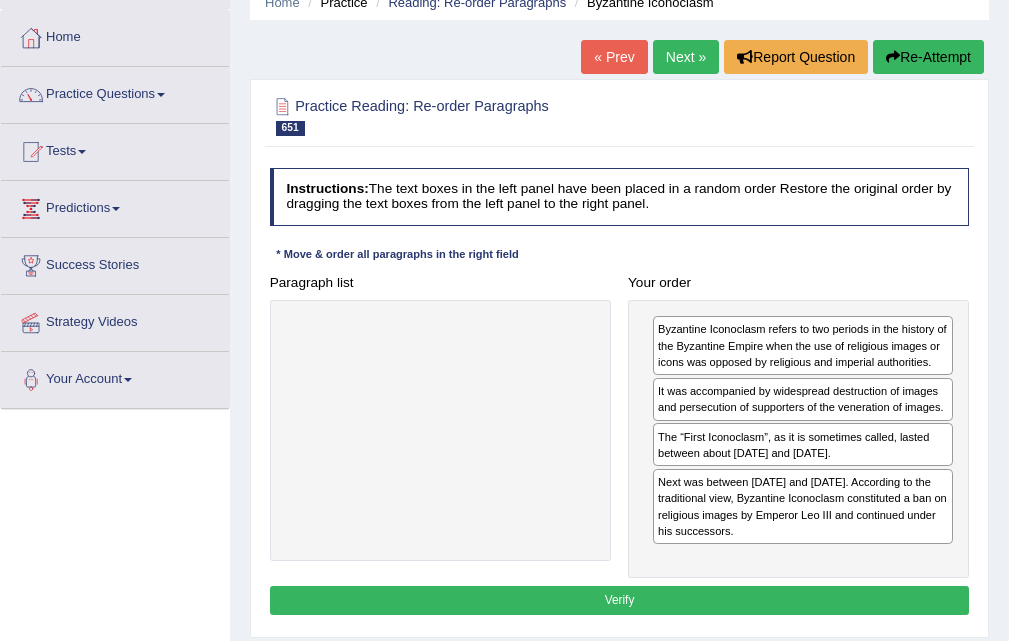 scroll, scrollTop: 300, scrollLeft: 0, axis: vertical 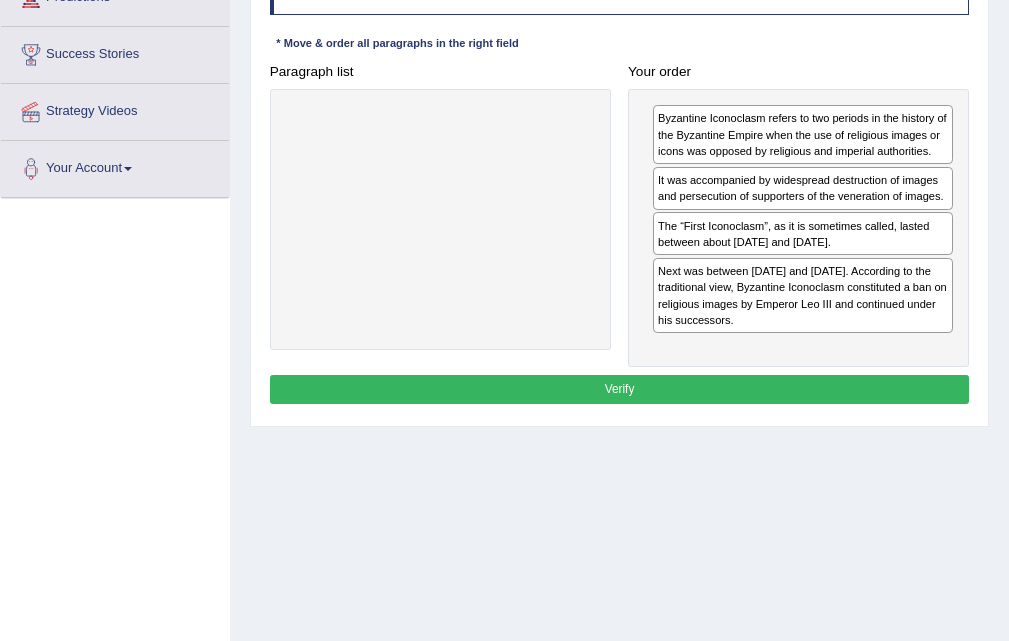click on "Verify" at bounding box center [620, 389] 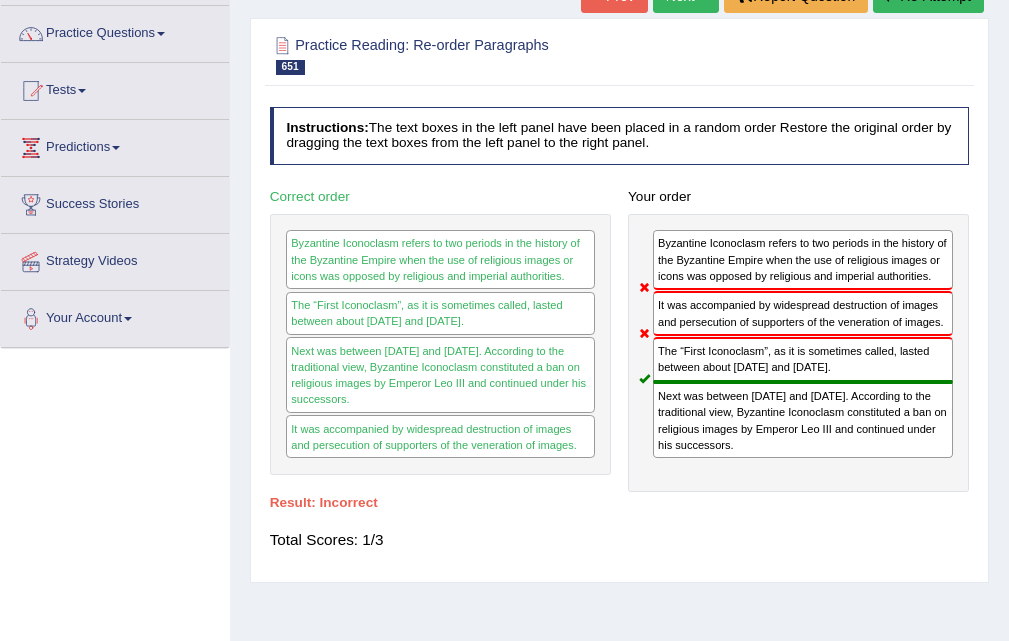 scroll, scrollTop: 0, scrollLeft: 0, axis: both 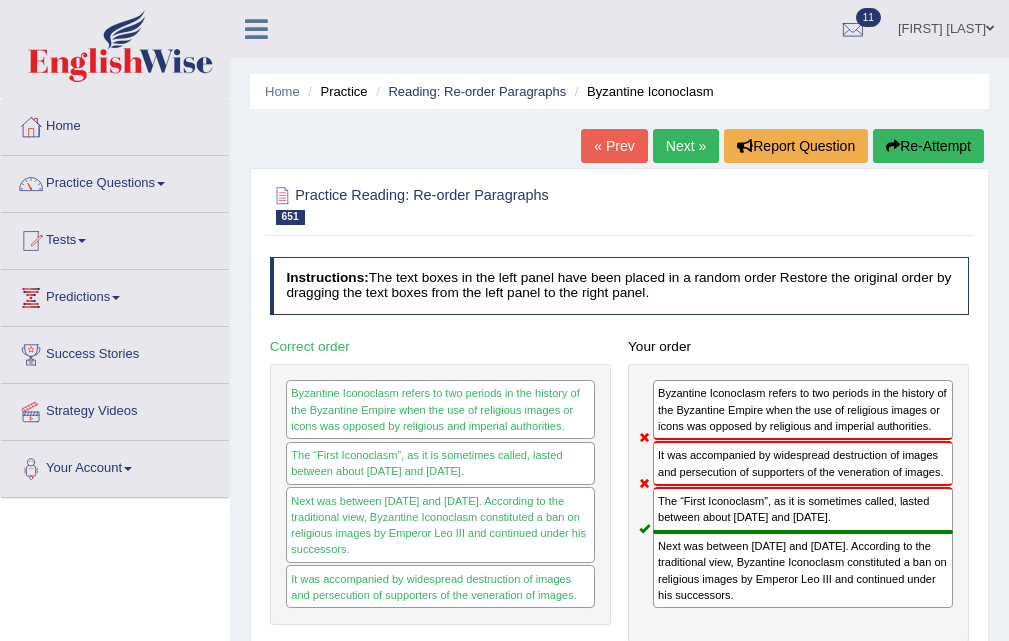 click on "Next »" at bounding box center (686, 146) 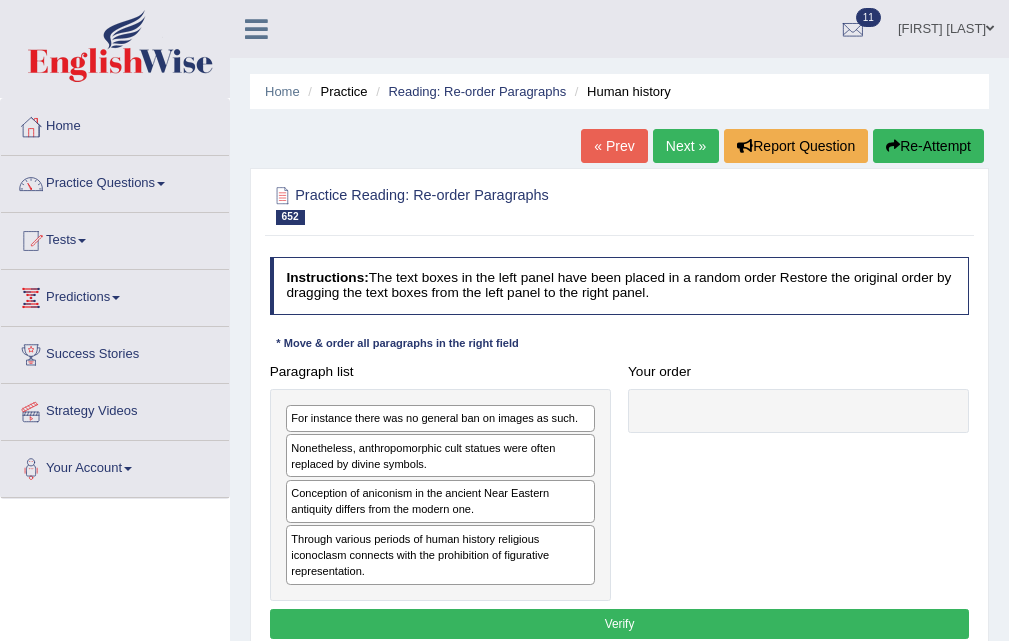 scroll, scrollTop: 100, scrollLeft: 0, axis: vertical 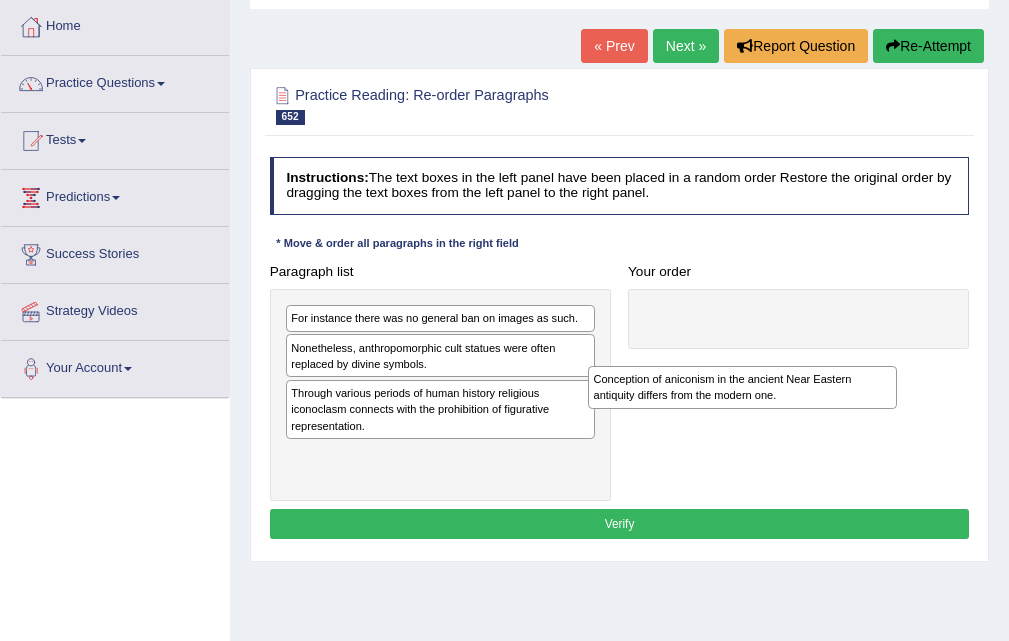 drag, startPoint x: 402, startPoint y: 418, endPoint x: 738, endPoint y: 432, distance: 336.29153 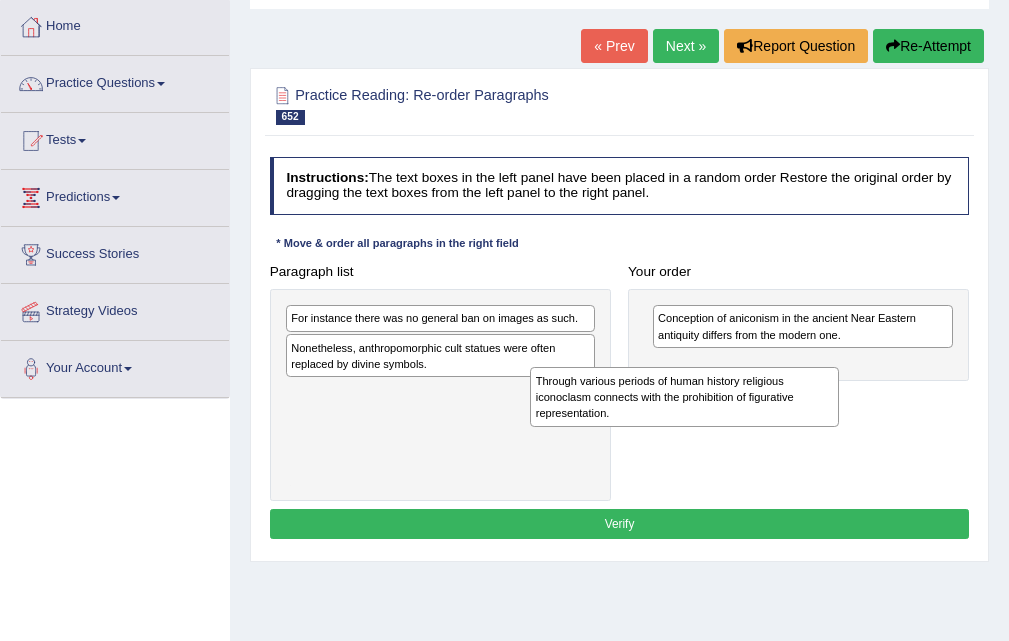 drag, startPoint x: 375, startPoint y: 424, endPoint x: 678, endPoint y: 432, distance: 303.1056 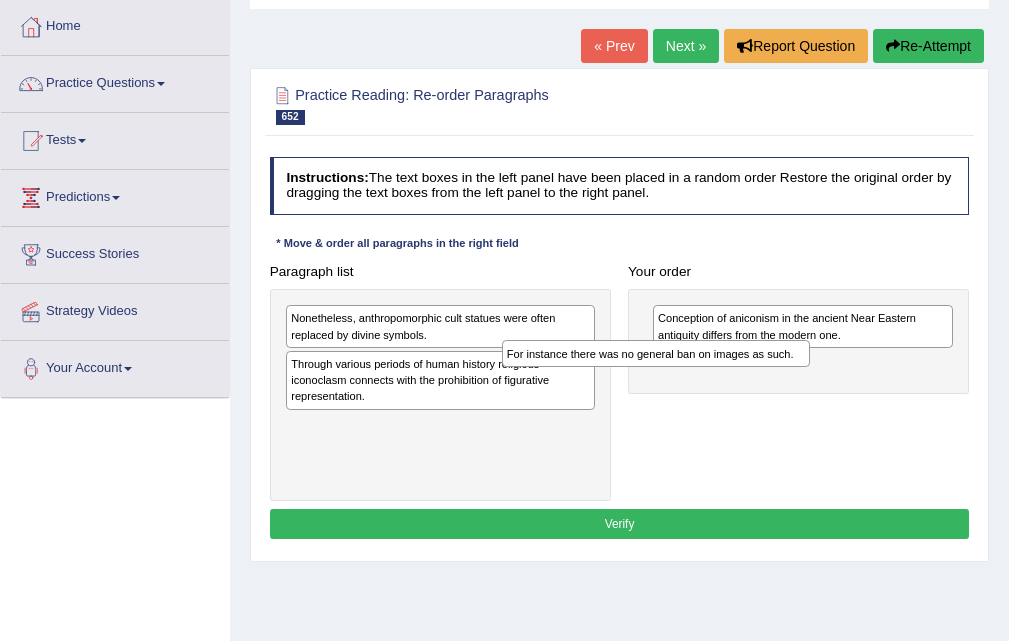 drag, startPoint x: 410, startPoint y: 316, endPoint x: 668, endPoint y: 366, distance: 262.8003 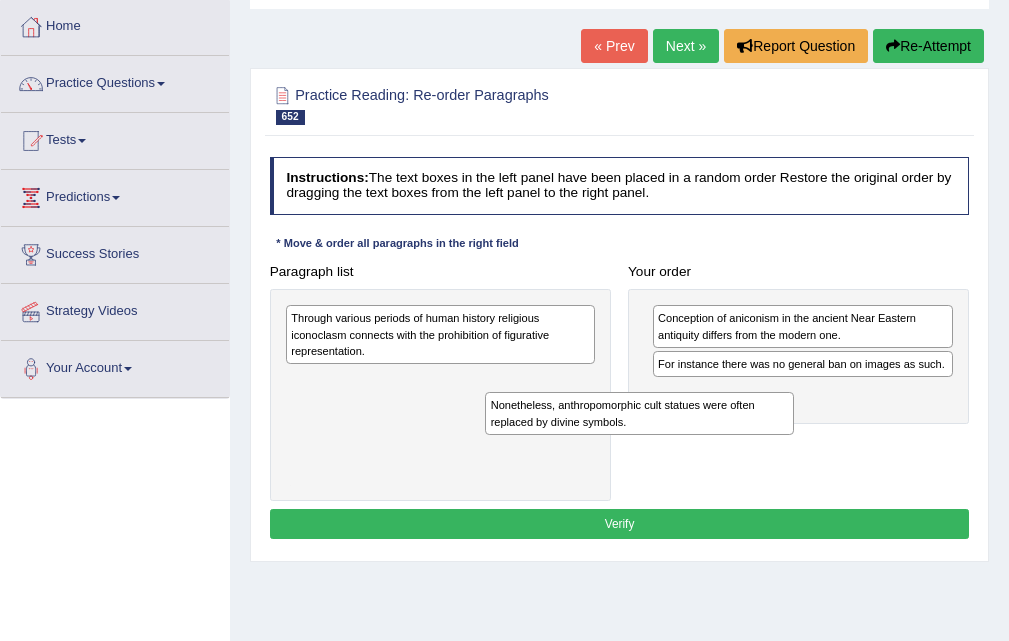 drag, startPoint x: 316, startPoint y: 328, endPoint x: 556, endPoint y: 440, distance: 264.84714 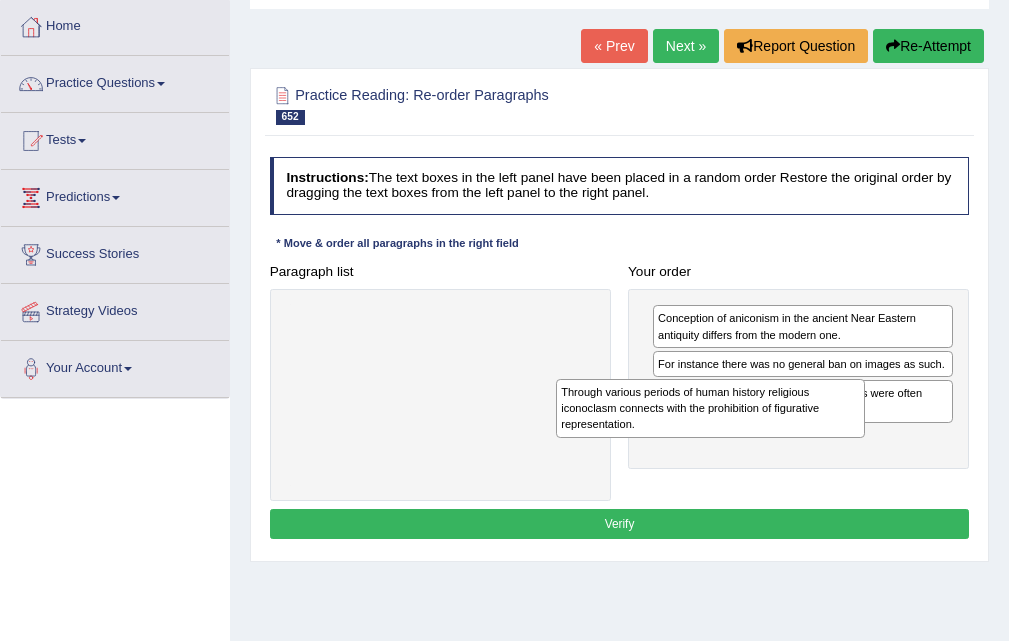 drag, startPoint x: 545, startPoint y: 372, endPoint x: 755, endPoint y: 487, distance: 239.42639 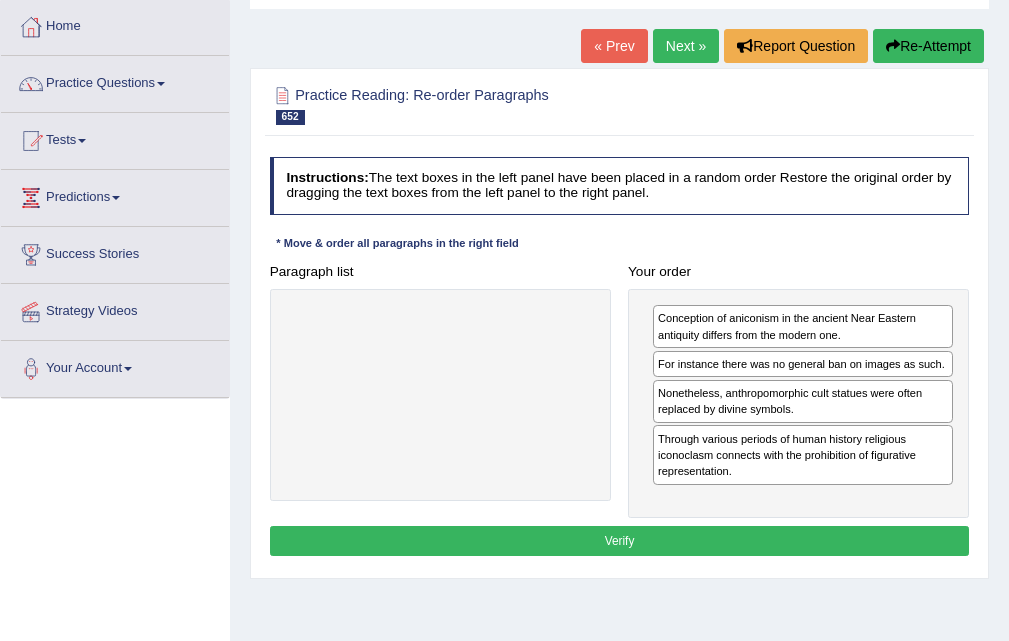 click on "Verify" at bounding box center [620, 540] 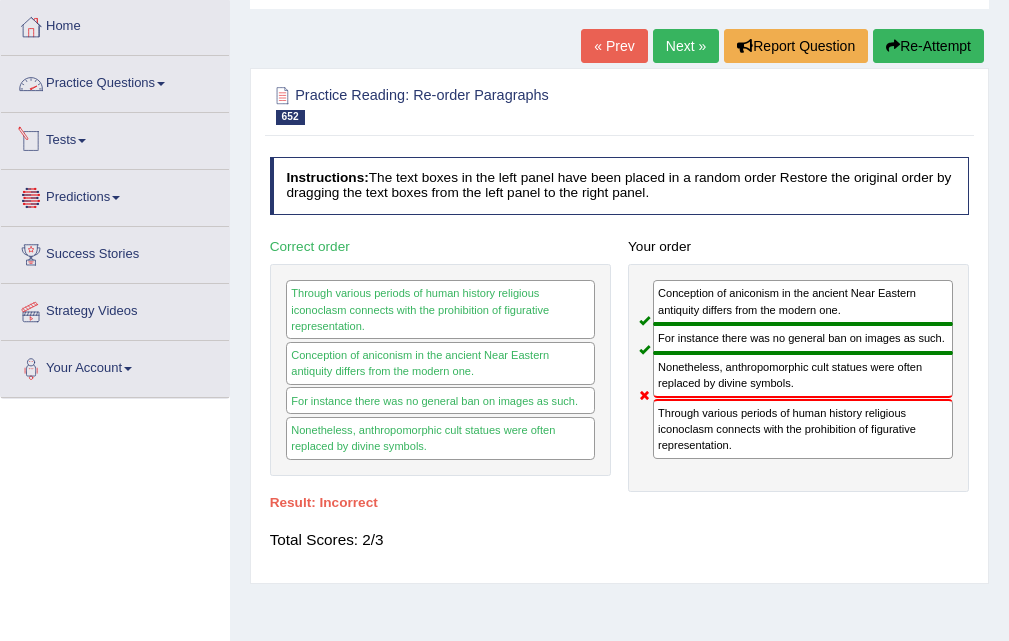 click on "Practice Questions" at bounding box center [115, 81] 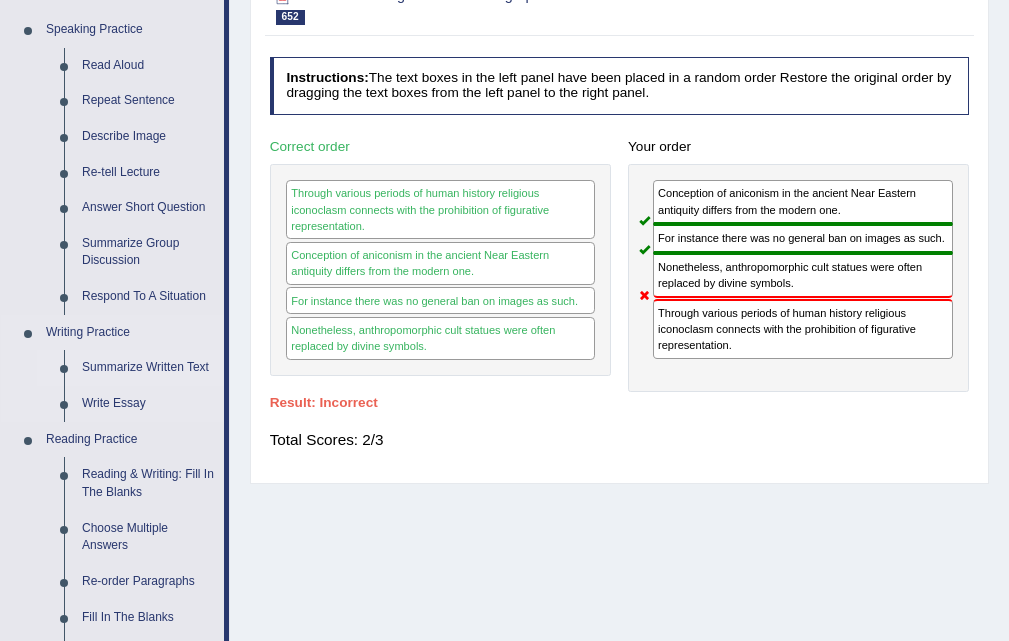 scroll, scrollTop: 300, scrollLeft: 0, axis: vertical 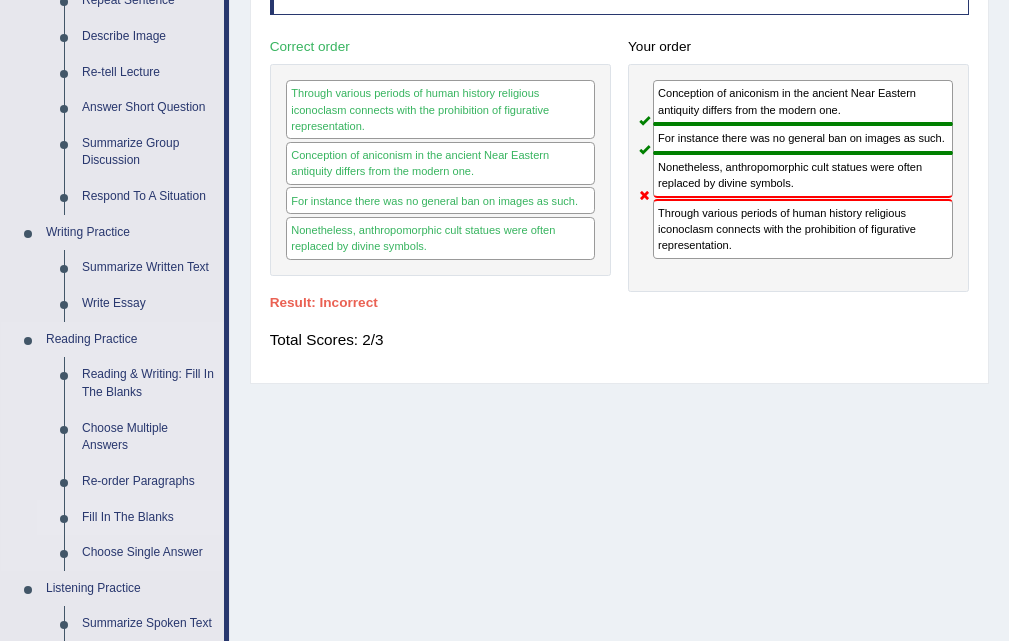 click on "Fill In The Blanks" at bounding box center (148, 518) 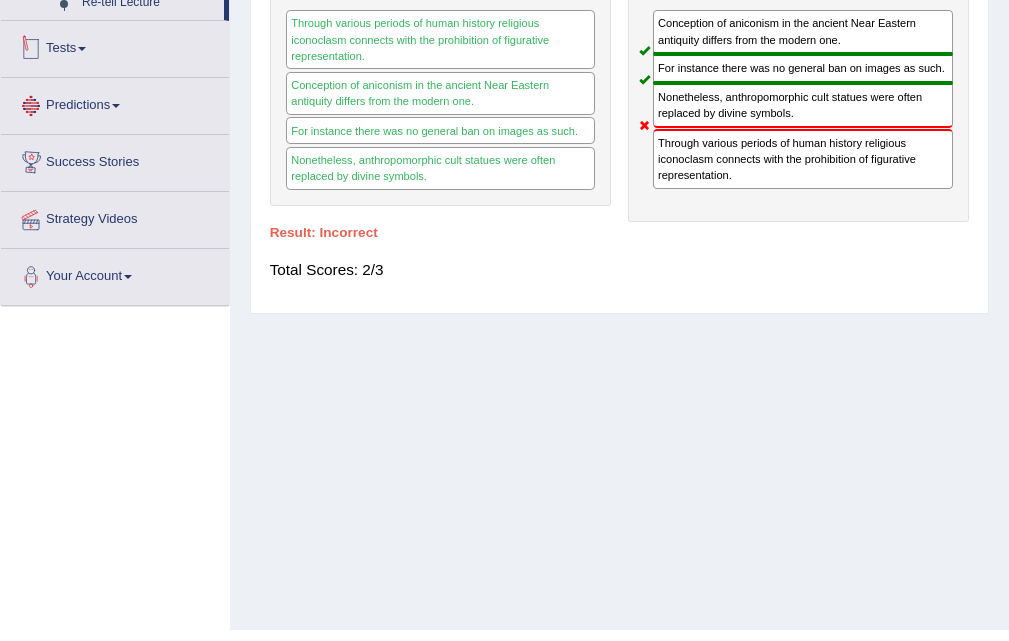 scroll, scrollTop: 409, scrollLeft: 0, axis: vertical 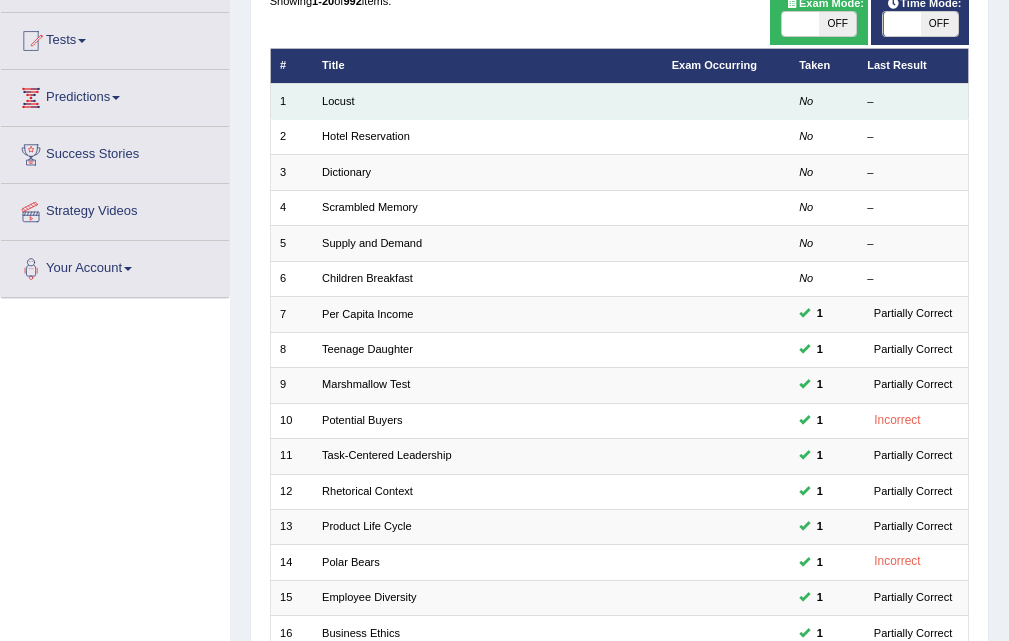 click on "Locust" at bounding box center (488, 101) 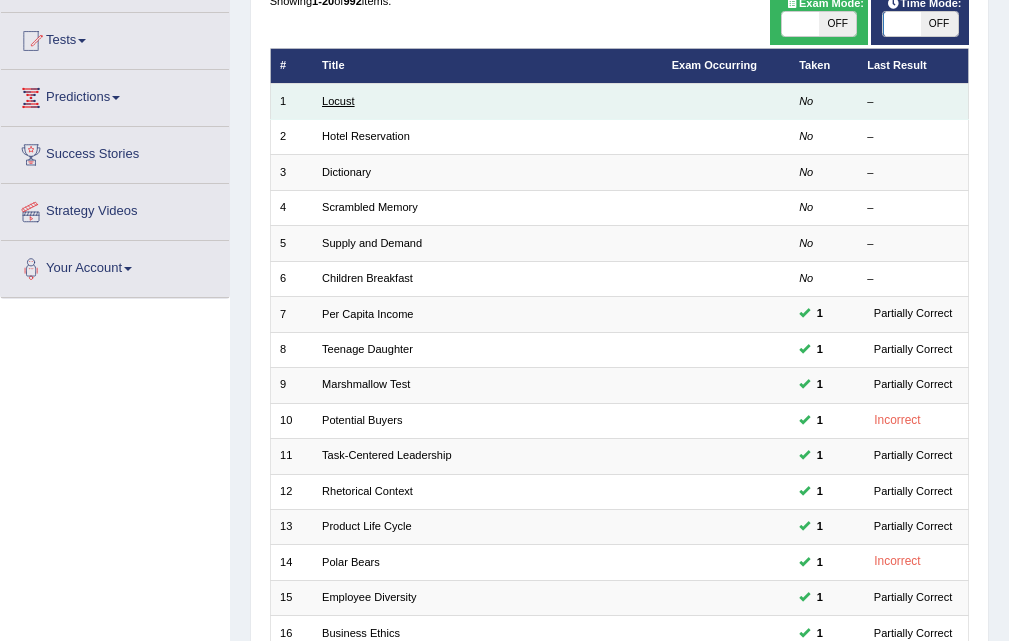 click on "Locust" at bounding box center [338, 101] 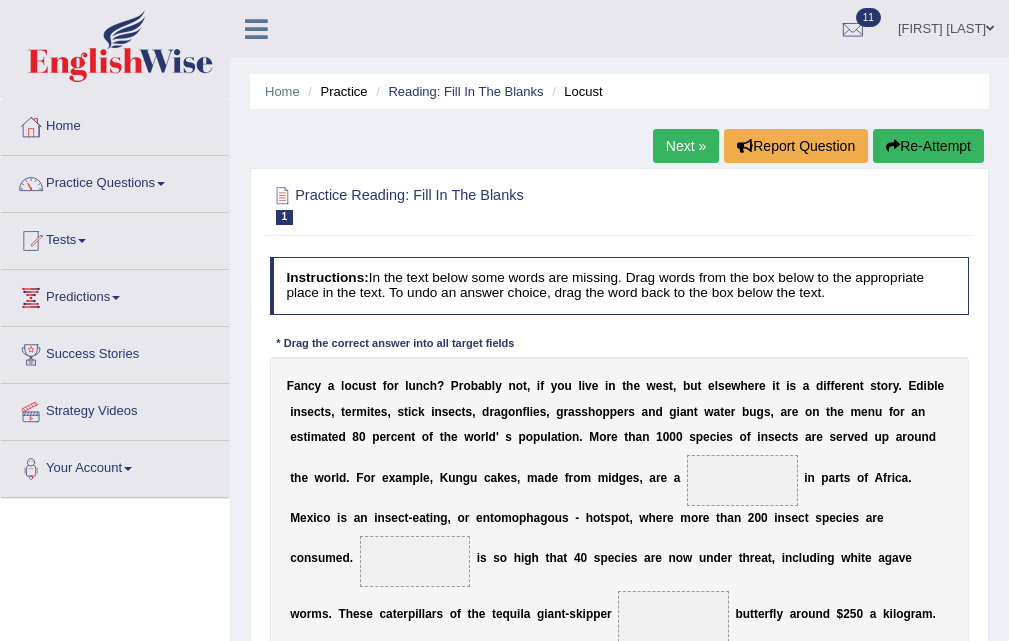 scroll, scrollTop: 300, scrollLeft: 0, axis: vertical 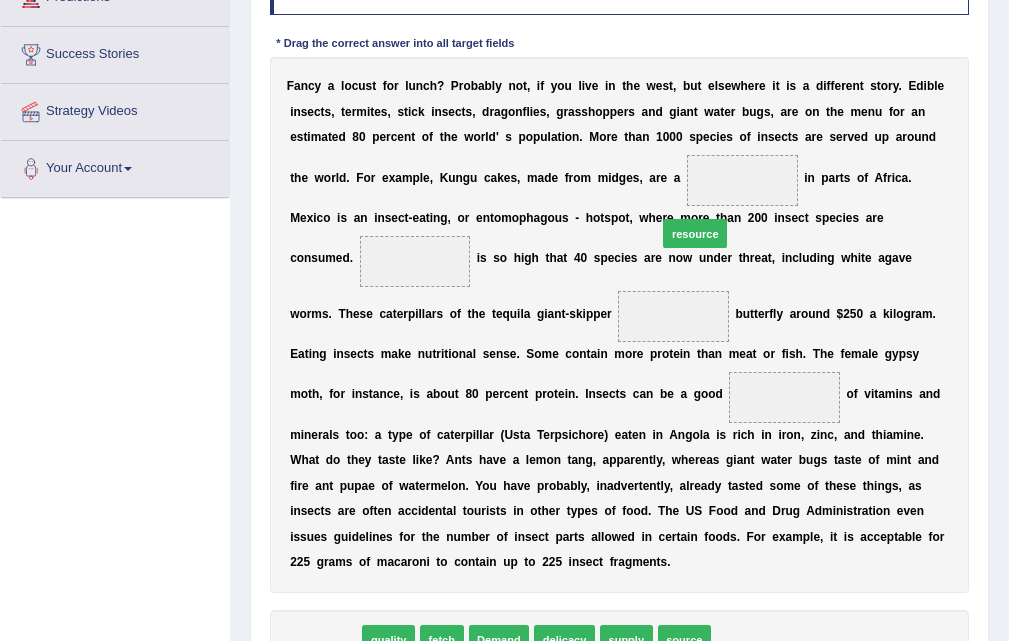 drag, startPoint x: 337, startPoint y: 634, endPoint x: 775, endPoint y: 155, distance: 649.0647 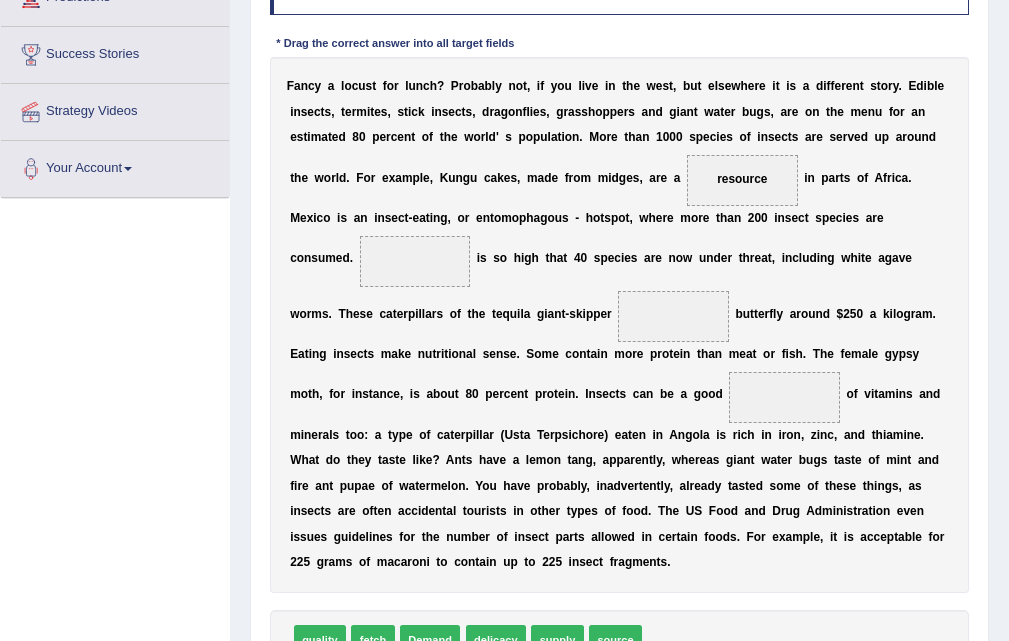 click on "quality fetch Demand delicacy supply source" at bounding box center (620, 639) 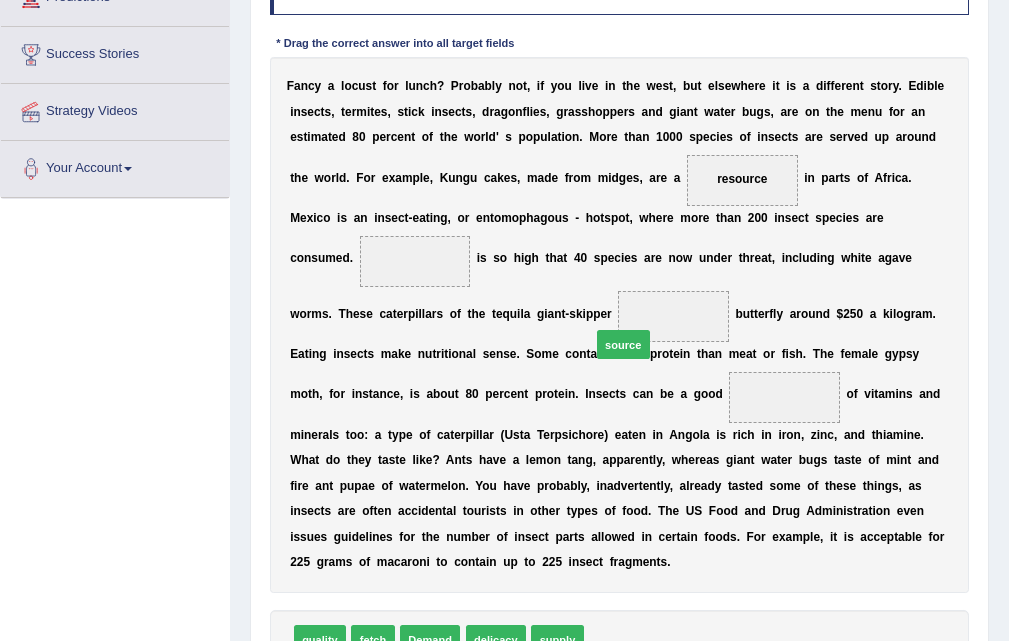 drag, startPoint x: 593, startPoint y: 630, endPoint x: 602, endPoint y: 284, distance: 346.11703 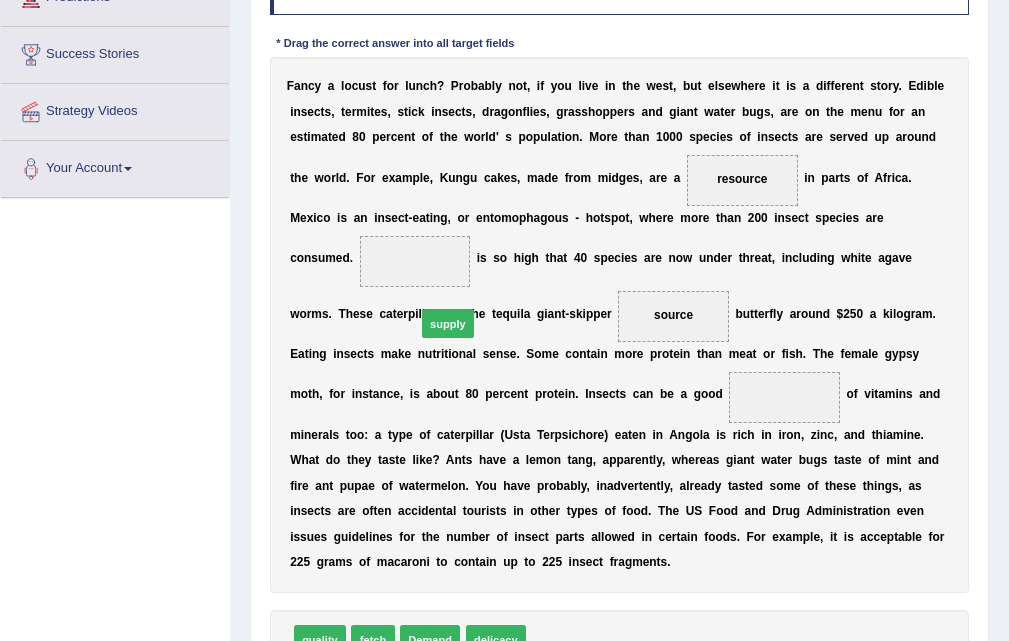 drag, startPoint x: 552, startPoint y: 633, endPoint x: 418, endPoint y: 253, distance: 402.93423 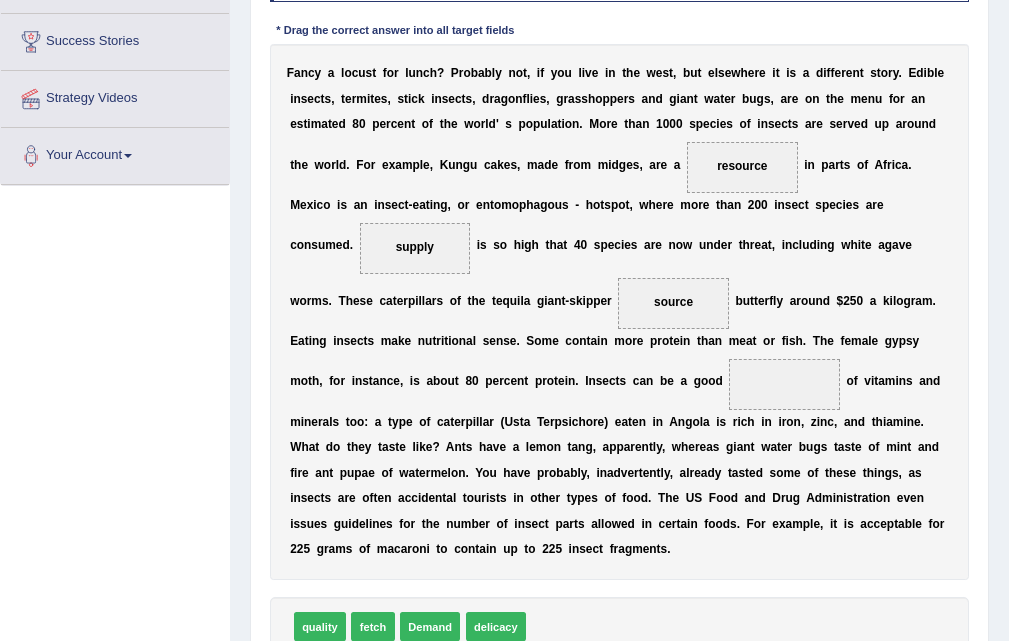 scroll, scrollTop: 400, scrollLeft: 0, axis: vertical 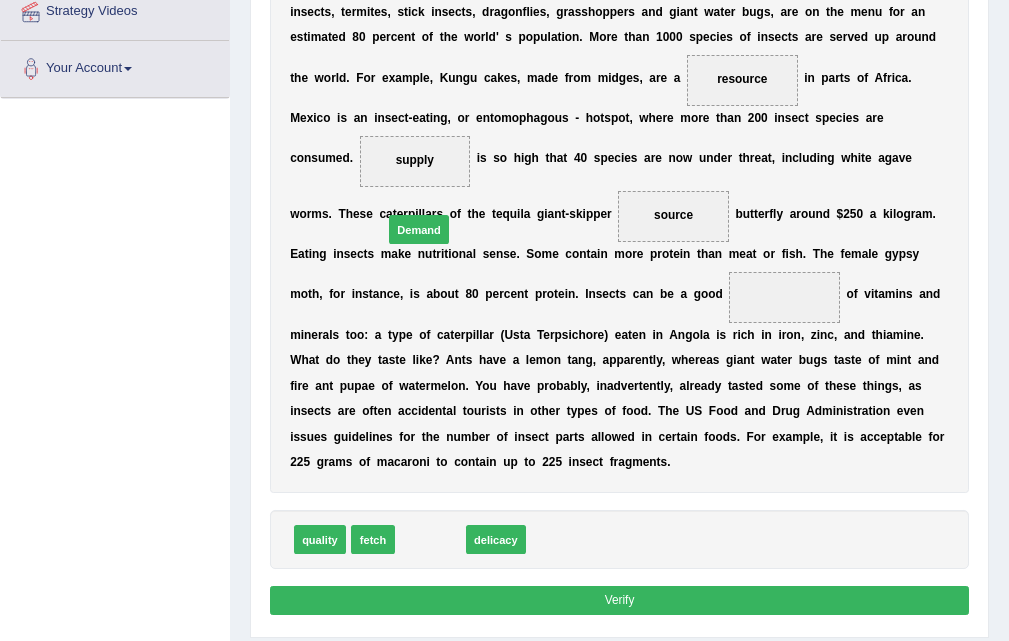 drag, startPoint x: 442, startPoint y: 539, endPoint x: 427, endPoint y: 158, distance: 381.29517 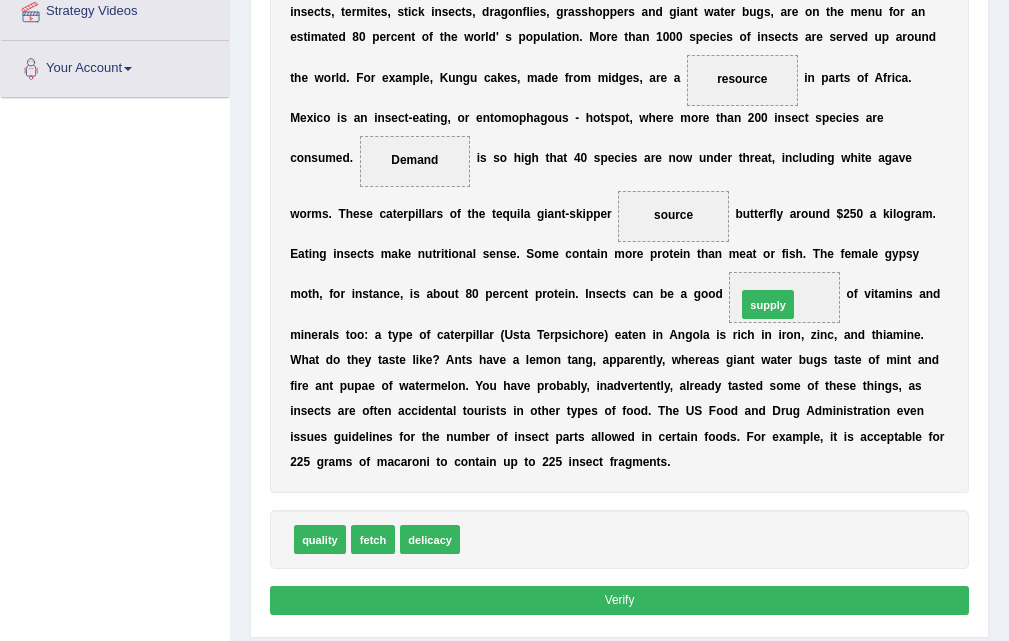 drag, startPoint x: 496, startPoint y: 541, endPoint x: 827, endPoint y: 271, distance: 427.15454 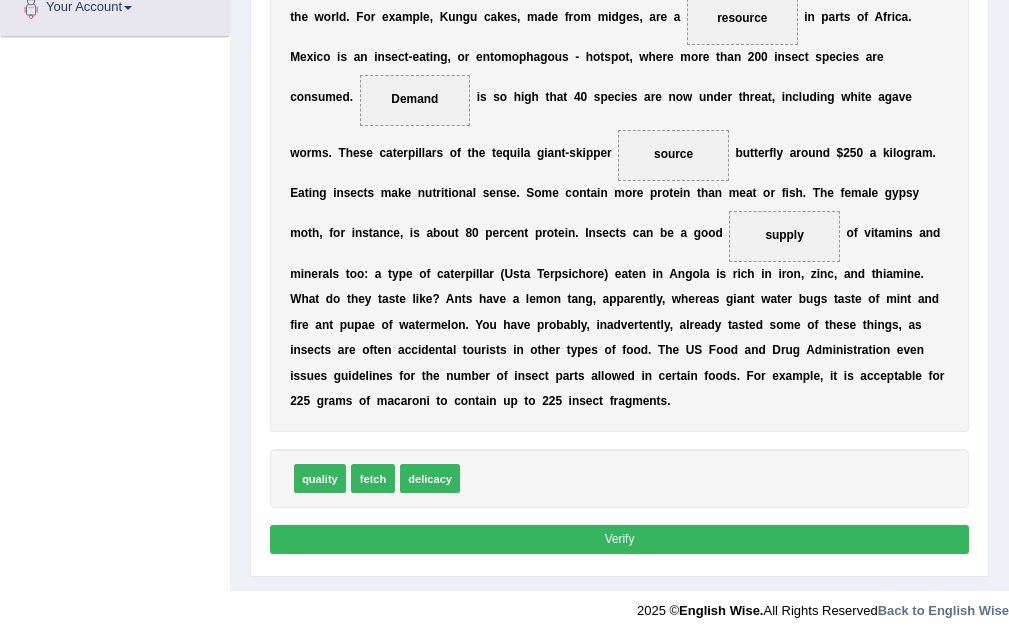 click on "Verify" at bounding box center [620, 539] 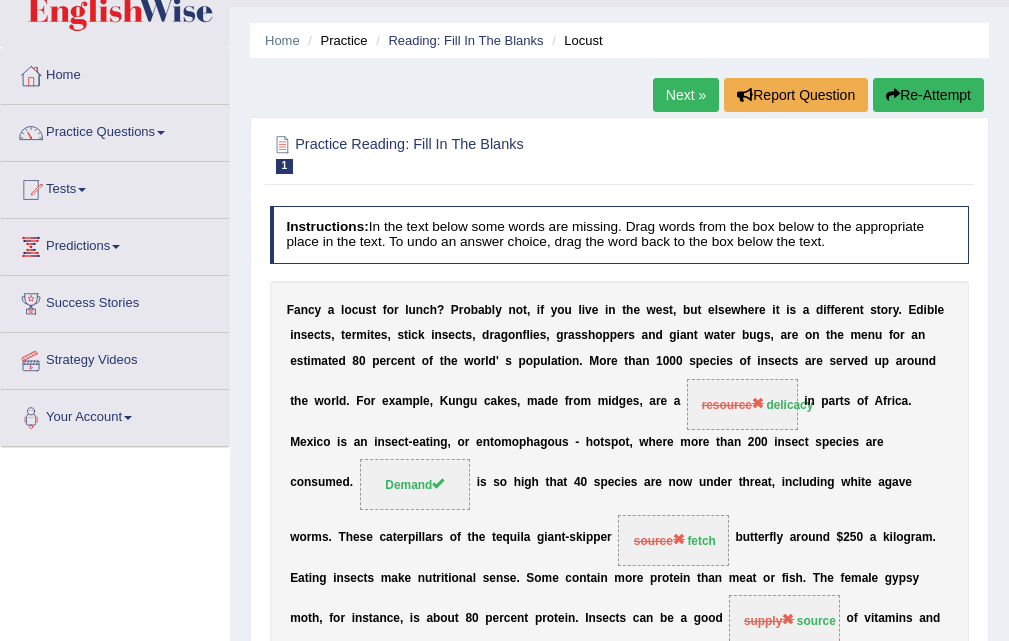 scroll, scrollTop: 9, scrollLeft: 0, axis: vertical 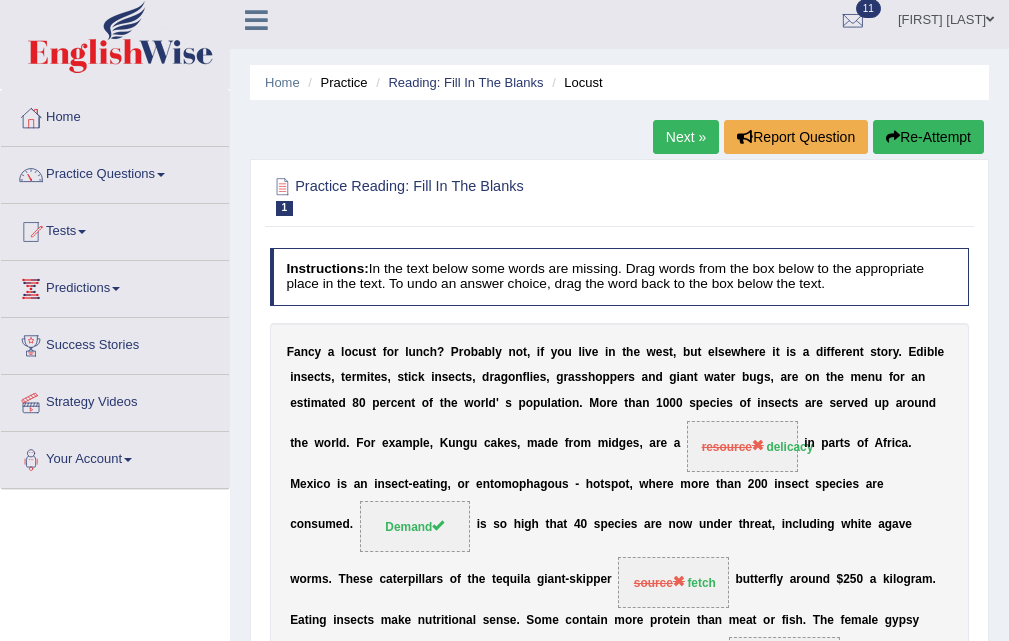 click on "Next »" at bounding box center (686, 137) 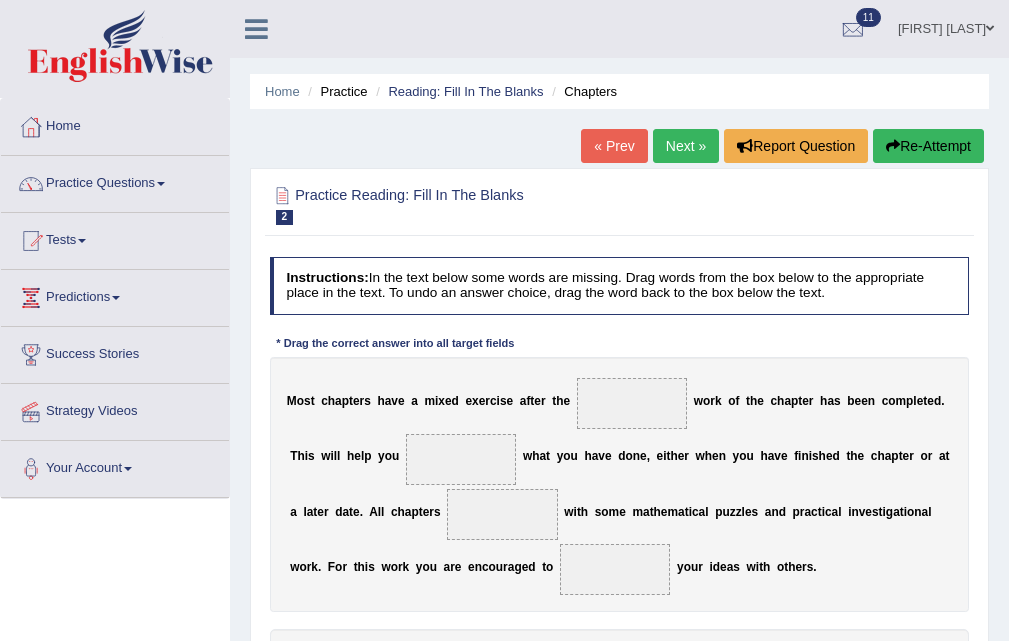 scroll, scrollTop: 100, scrollLeft: 0, axis: vertical 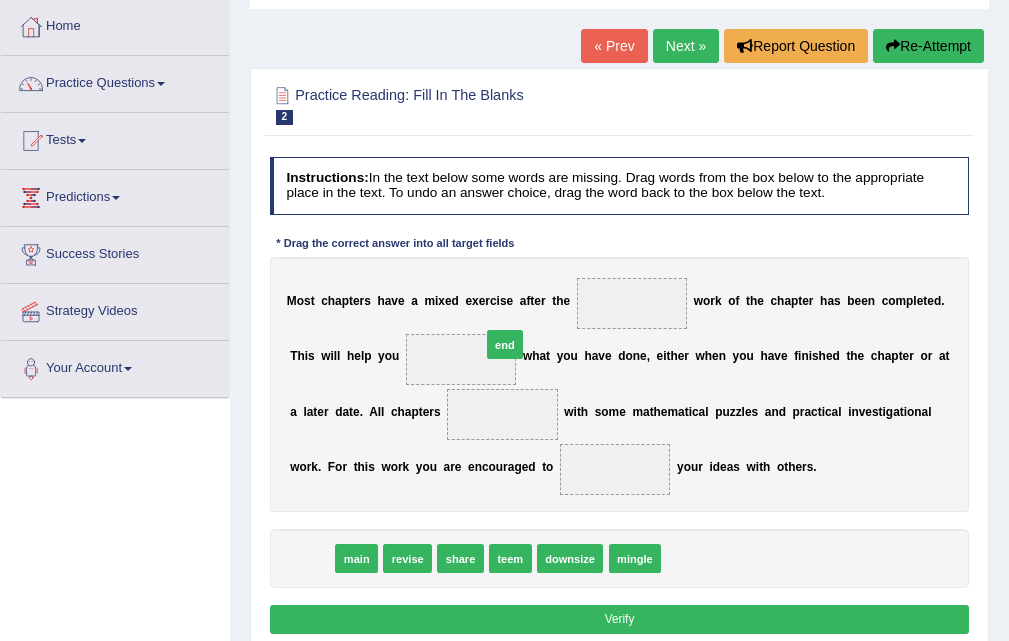 drag, startPoint x: 313, startPoint y: 549, endPoint x: 492, endPoint y: 308, distance: 300.20328 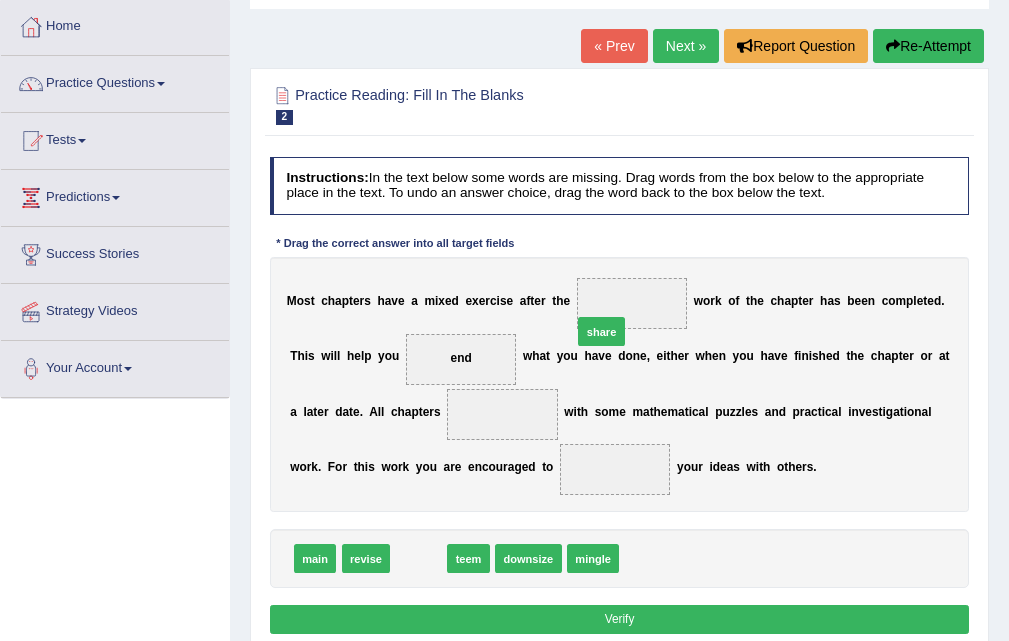 drag, startPoint x: 428, startPoint y: 554, endPoint x: 643, endPoint y: 287, distance: 342.80316 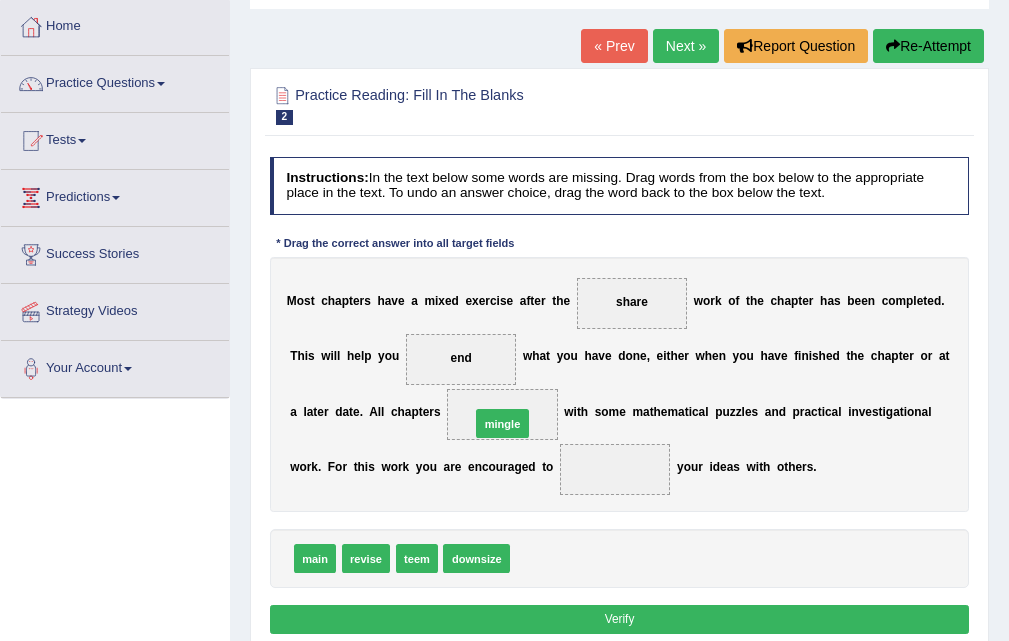 drag, startPoint x: 539, startPoint y: 561, endPoint x: 493, endPoint y: 402, distance: 165.52039 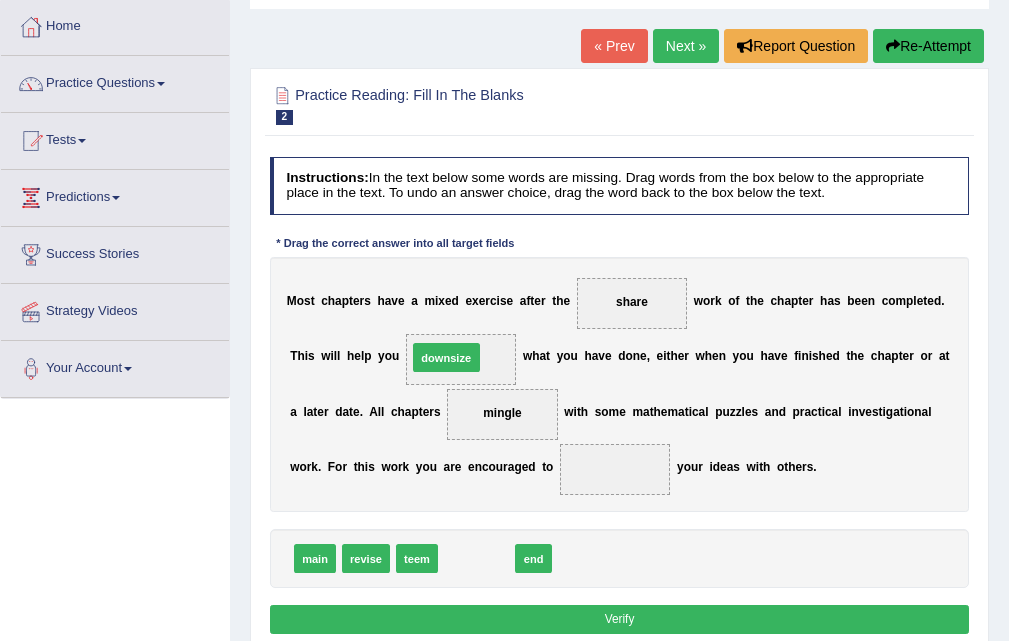 drag, startPoint x: 484, startPoint y: 550, endPoint x: 449, endPoint y: 330, distance: 222.7667 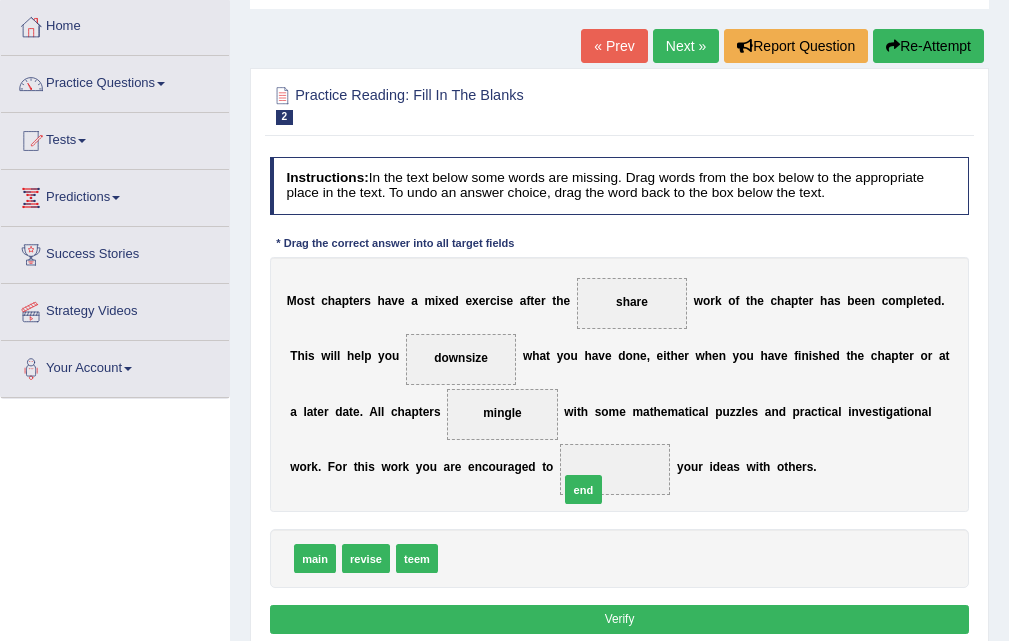 drag, startPoint x: 465, startPoint y: 555, endPoint x: 612, endPoint y: 472, distance: 168.8135 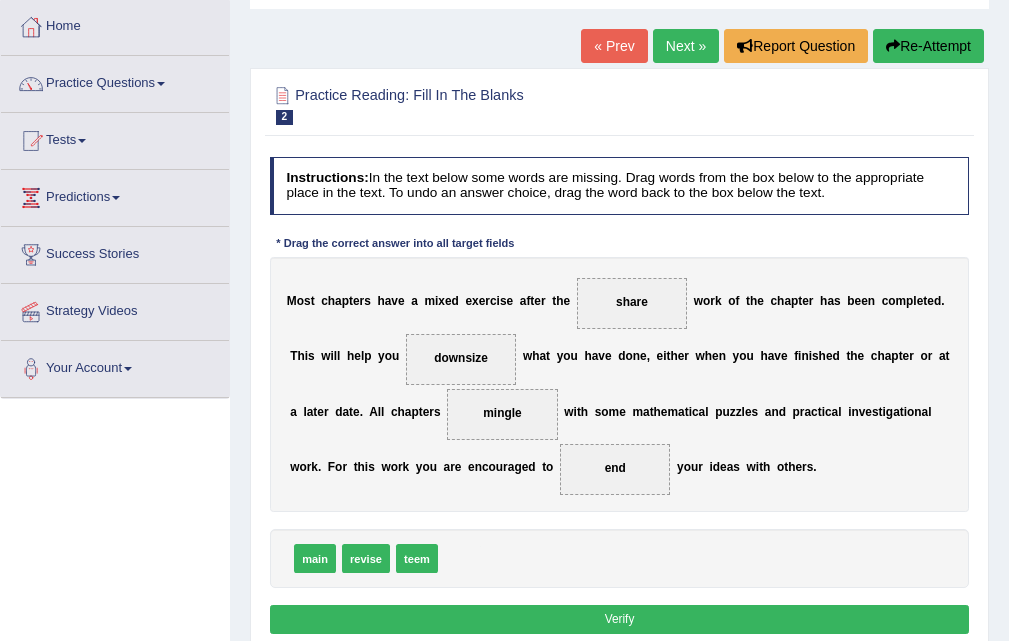 click on "Verify" at bounding box center (620, 619) 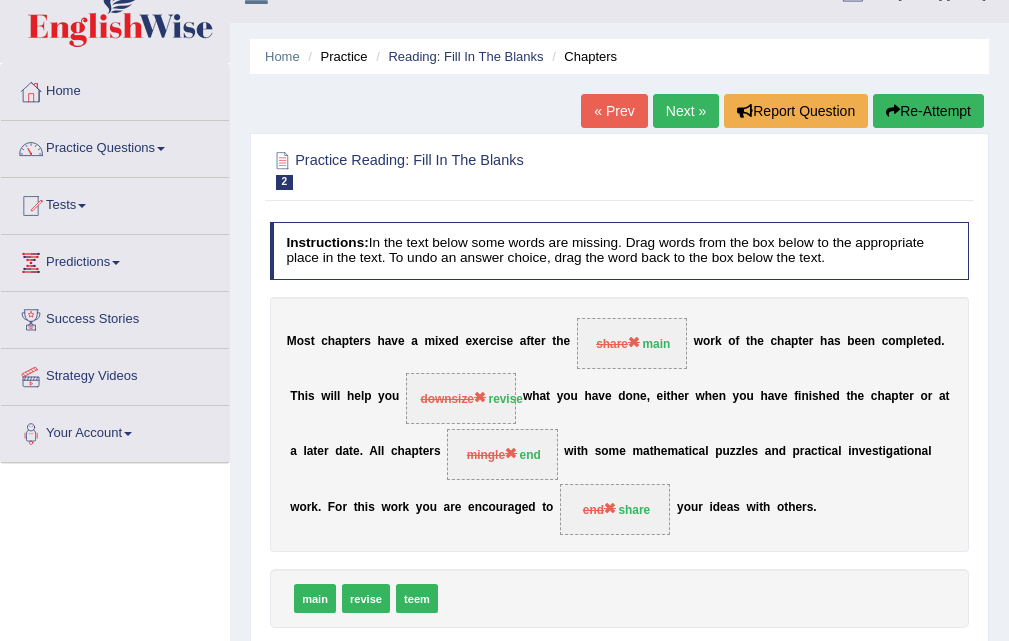 scroll, scrollTop: 0, scrollLeft: 0, axis: both 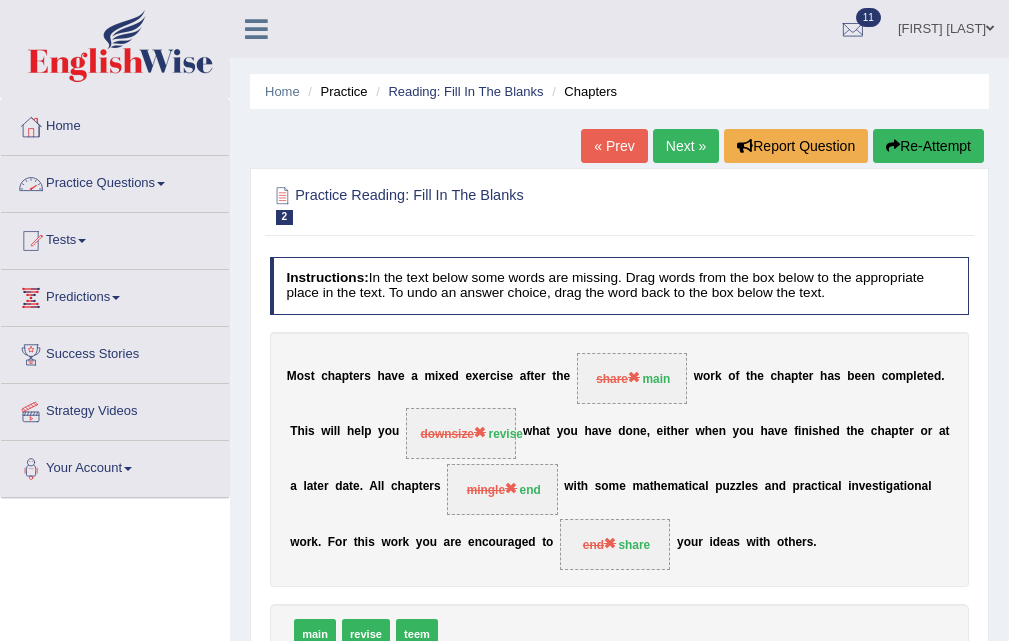 click on "Practice Questions" at bounding box center [115, 181] 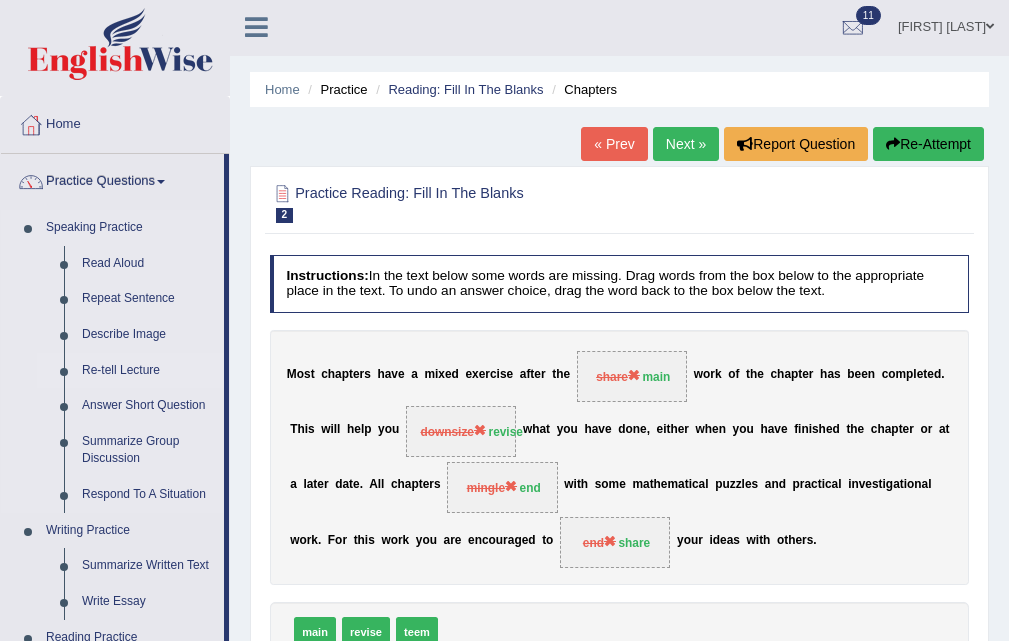 scroll, scrollTop: 0, scrollLeft: 0, axis: both 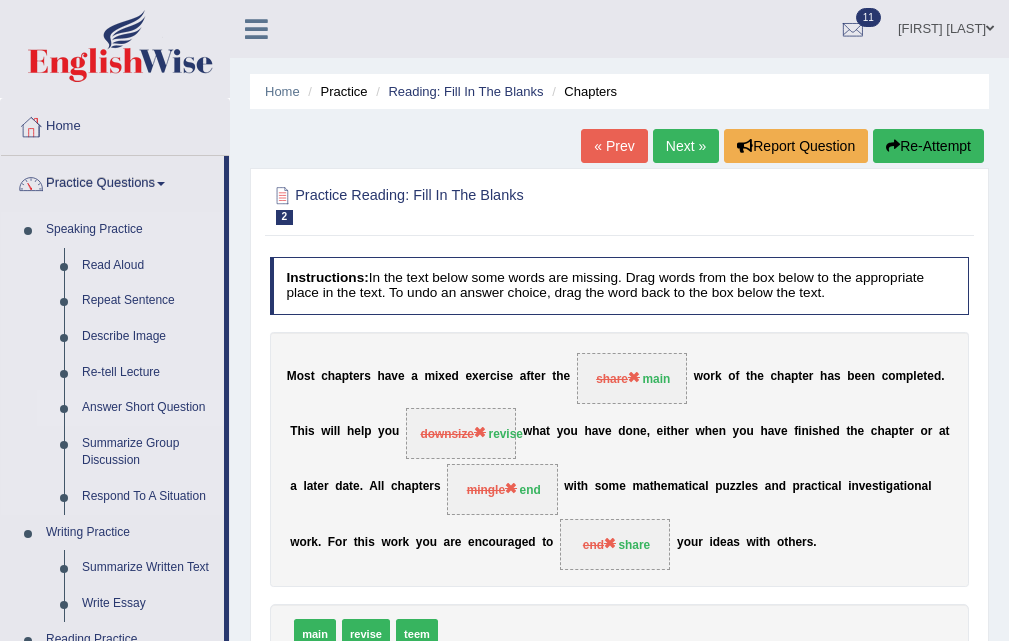click on "Answer Short Question" at bounding box center (148, 408) 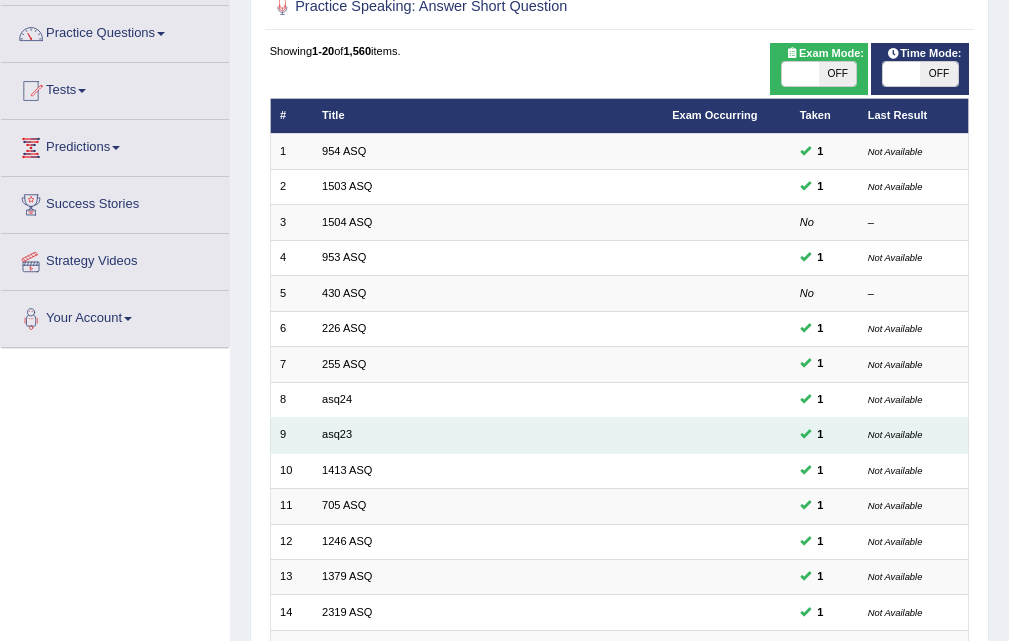 scroll, scrollTop: 0, scrollLeft: 0, axis: both 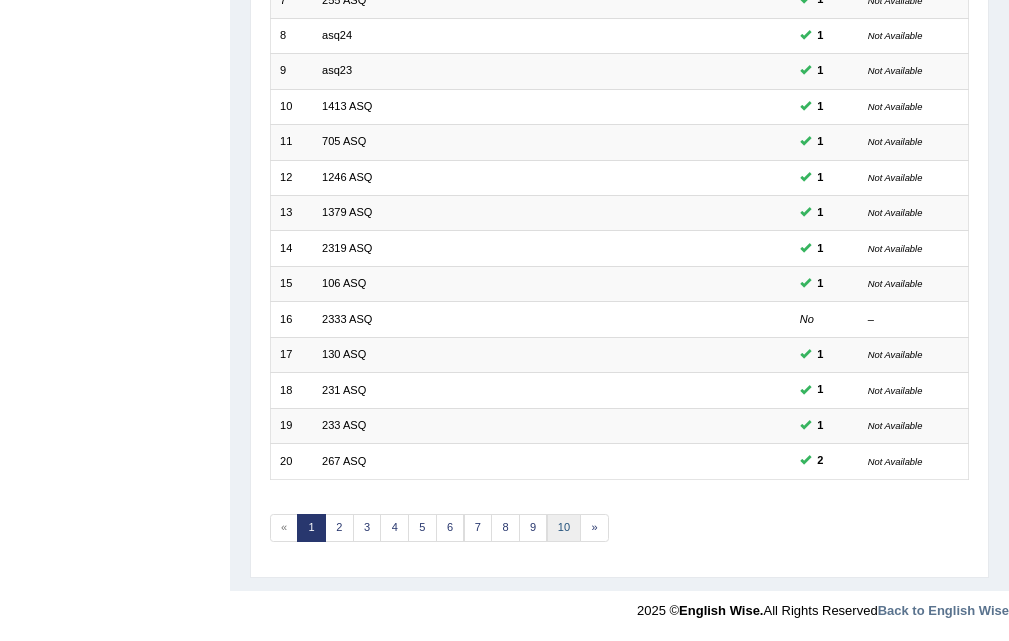 click on "10" at bounding box center (564, 528) 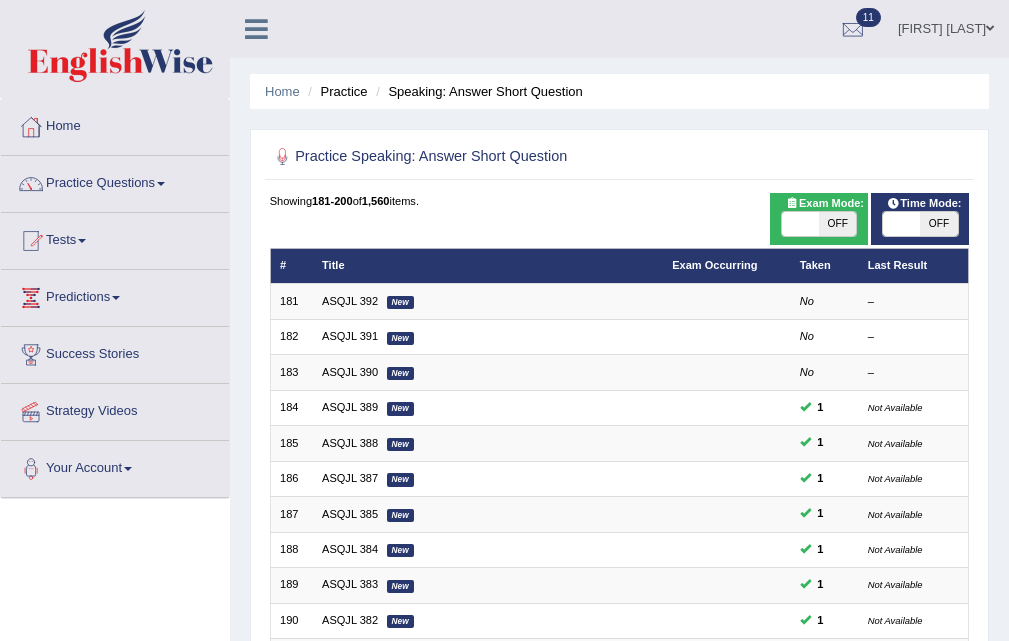scroll, scrollTop: 514, scrollLeft: 0, axis: vertical 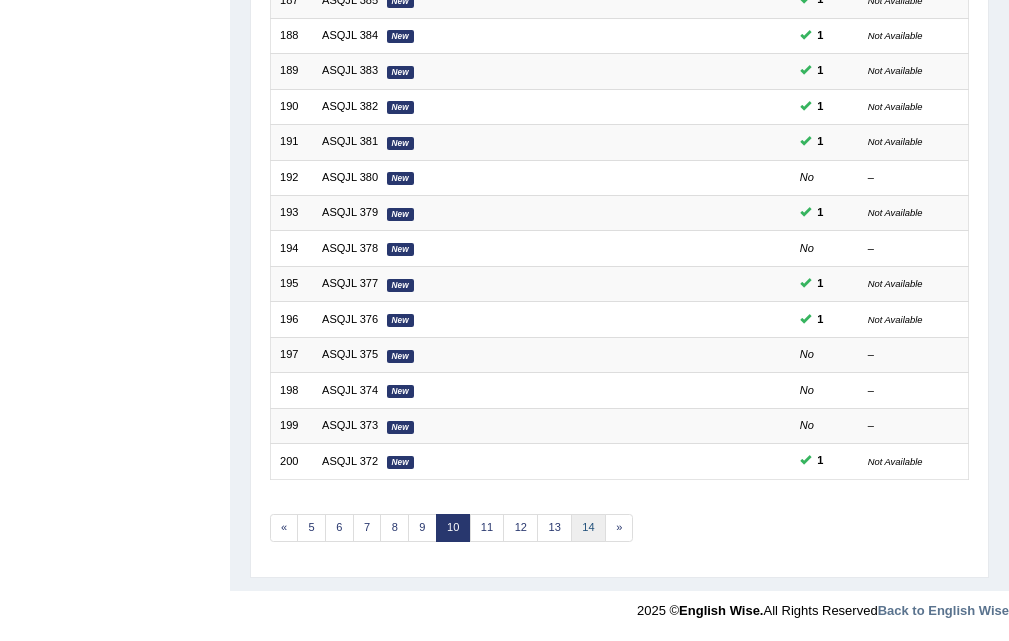 click on "14" at bounding box center [588, 528] 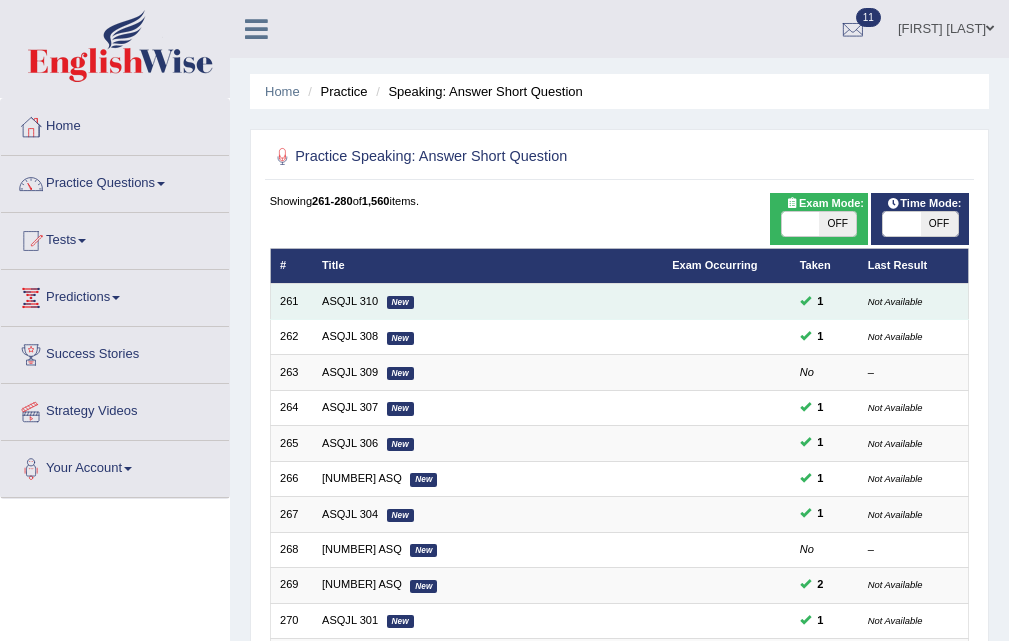 scroll, scrollTop: 0, scrollLeft: 0, axis: both 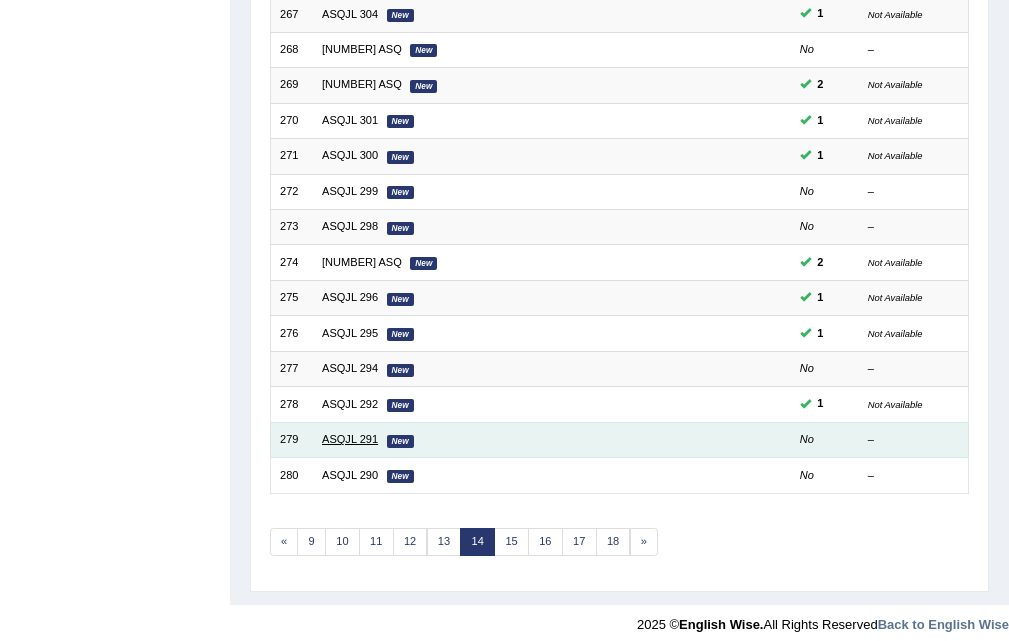 click on "ASQJL 291" at bounding box center [350, 439] 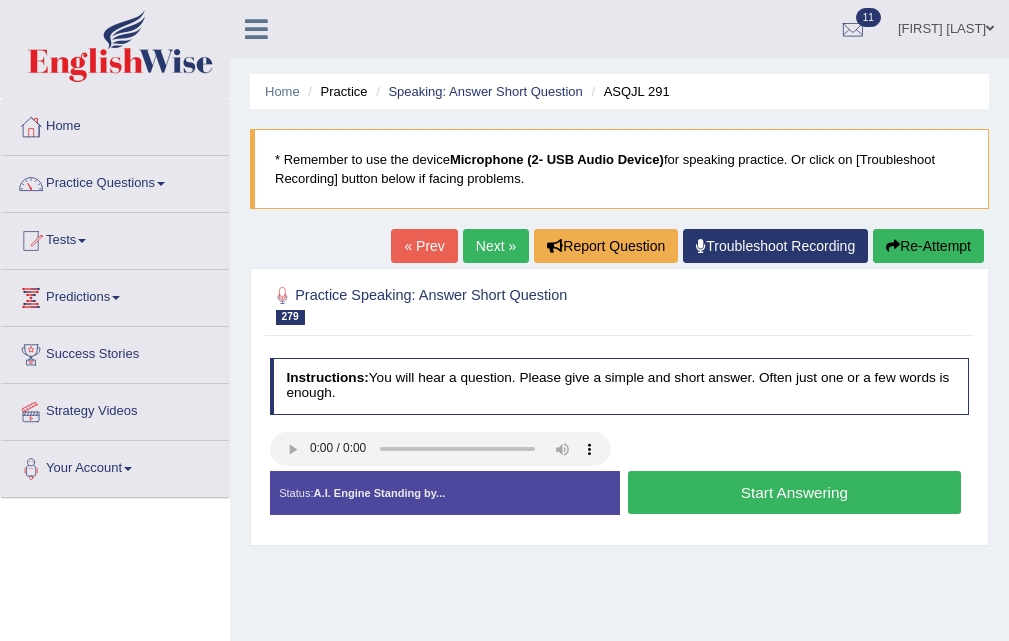 scroll, scrollTop: 200, scrollLeft: 0, axis: vertical 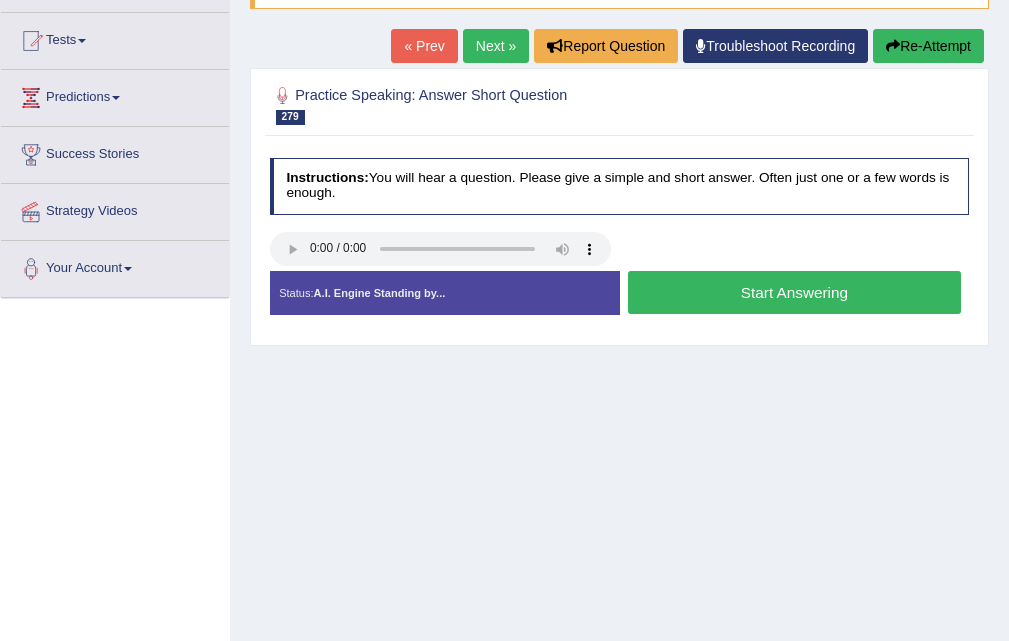 click on "Start Answering" at bounding box center [794, 292] 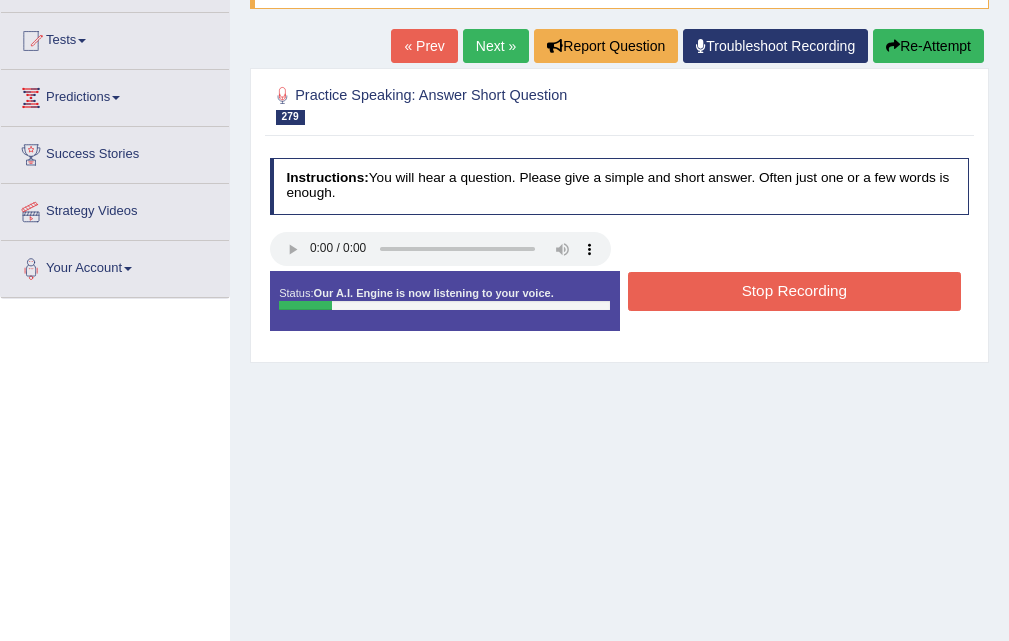 click on "Stop Recording" at bounding box center (794, 291) 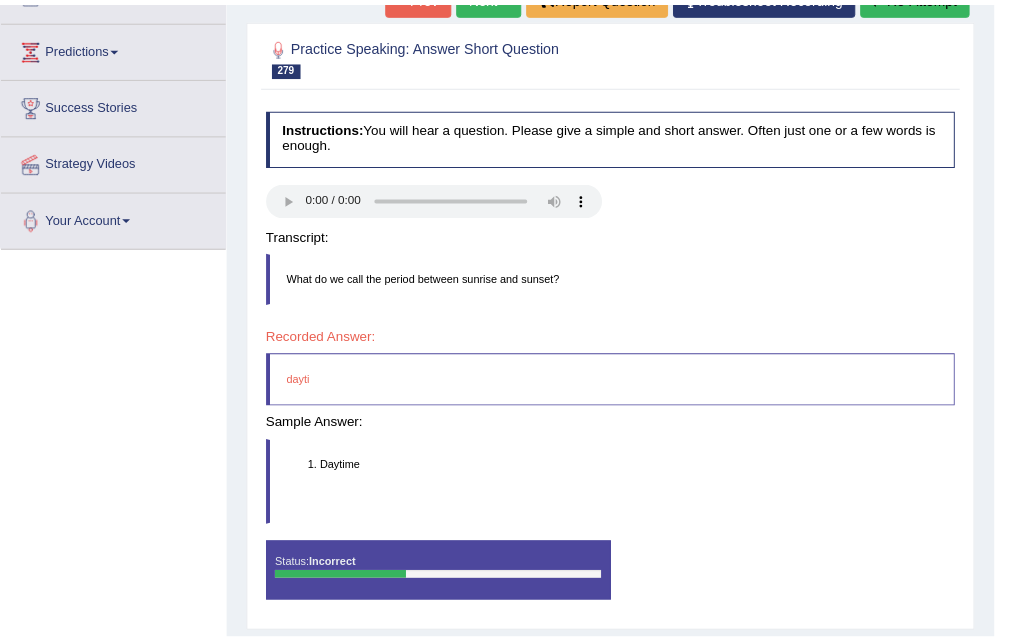 scroll, scrollTop: 300, scrollLeft: 0, axis: vertical 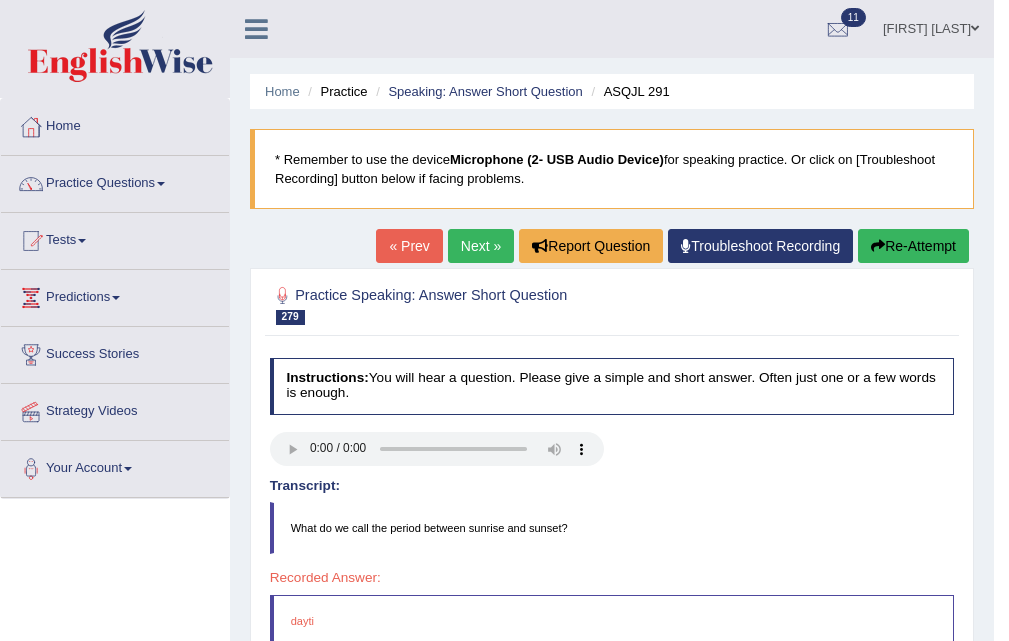 click on "Next »" at bounding box center [481, 246] 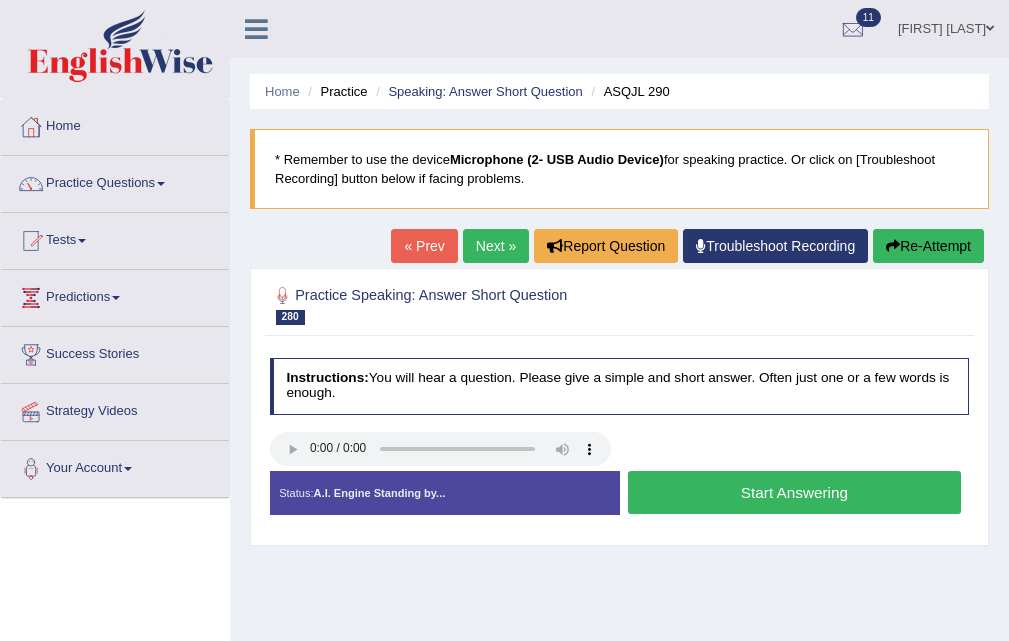 scroll, scrollTop: 100, scrollLeft: 0, axis: vertical 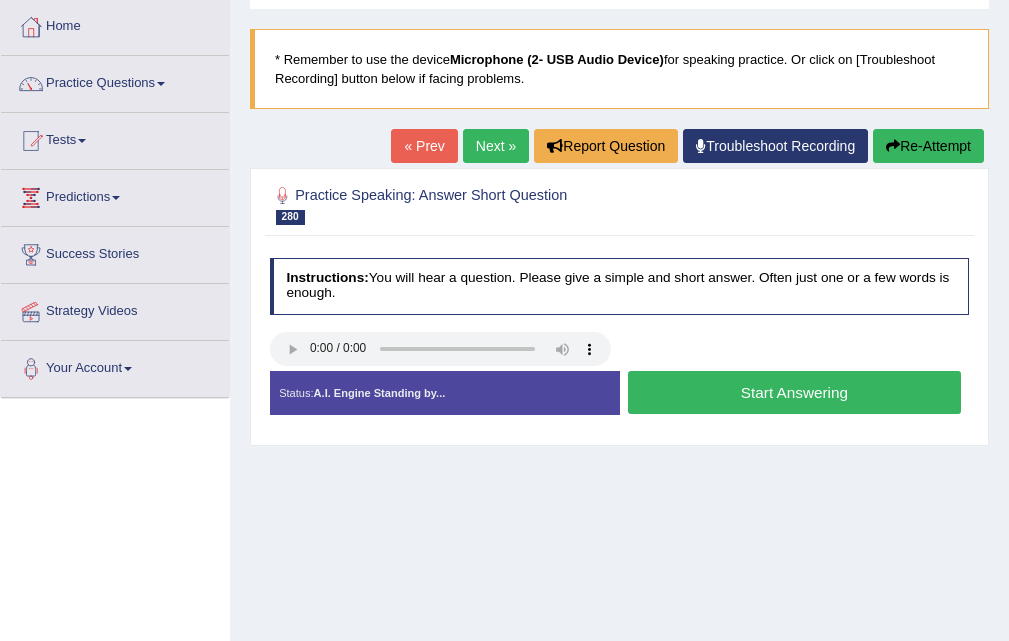 click on "Start Answering" at bounding box center [794, 392] 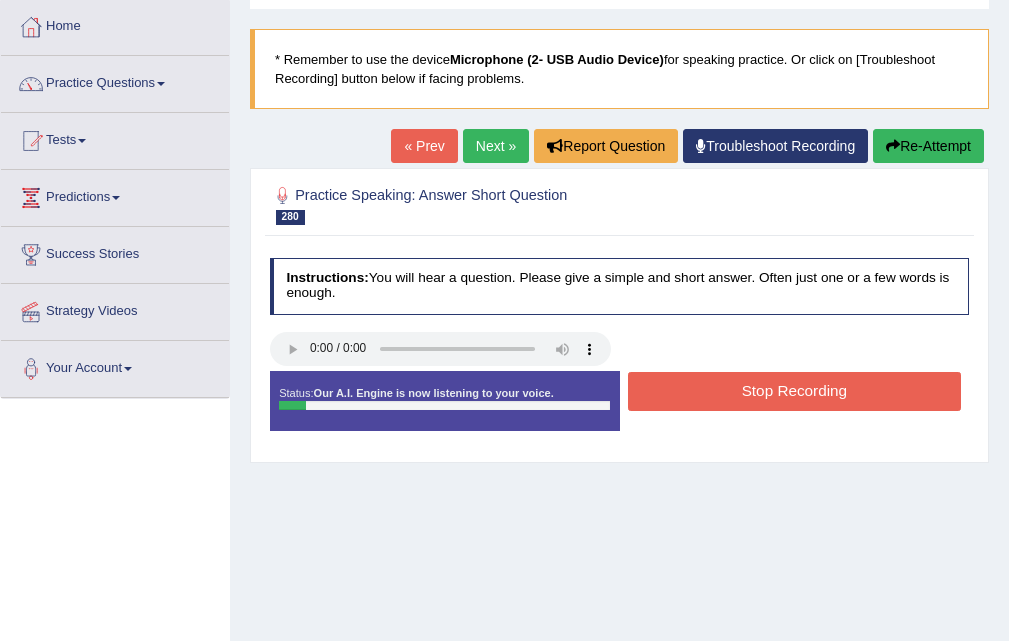 click on "Stop Recording" at bounding box center [794, 391] 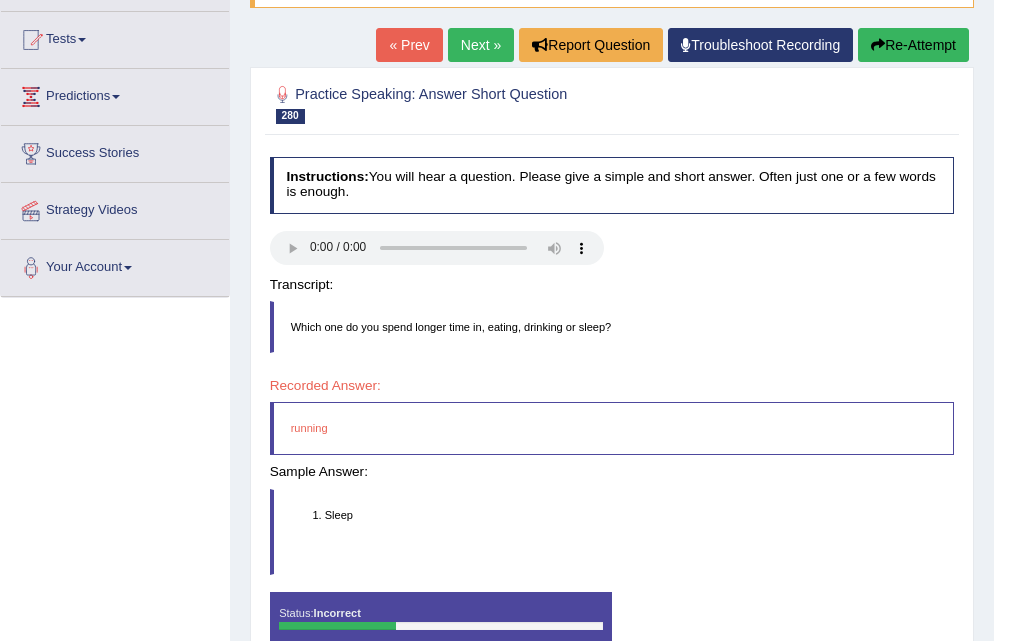 scroll, scrollTop: 109, scrollLeft: 0, axis: vertical 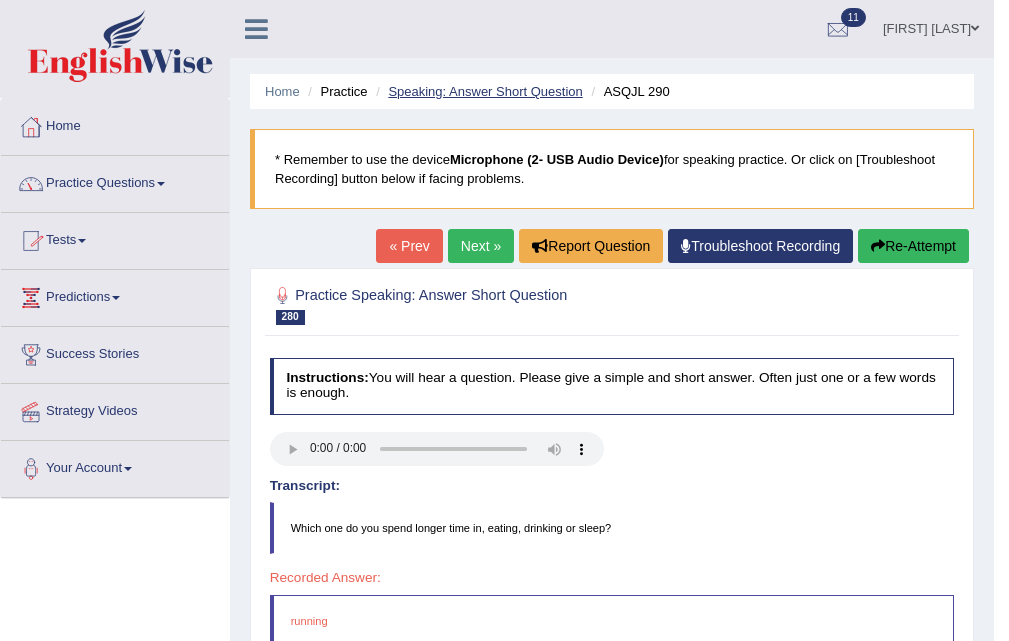click on "Speaking: Answer Short Question" at bounding box center [485, 91] 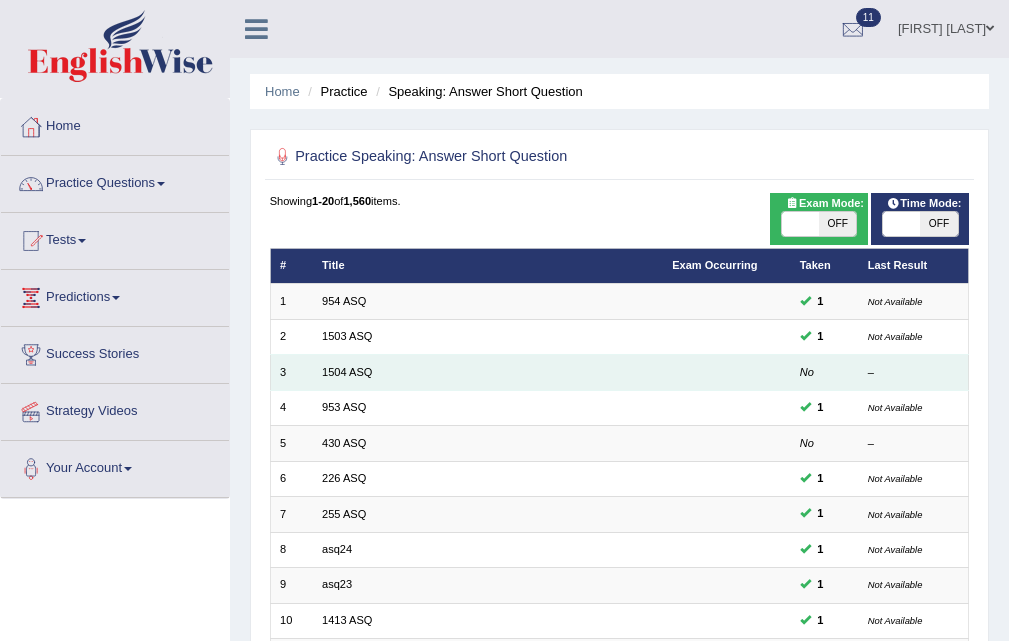 scroll, scrollTop: 0, scrollLeft: 0, axis: both 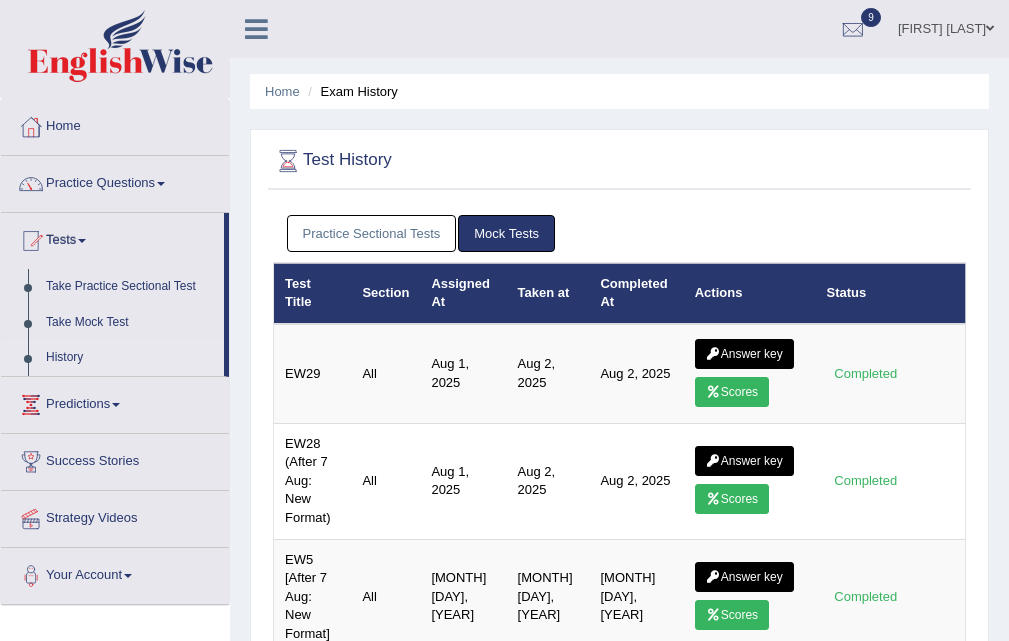 click on "Practice Sectional Tests" at bounding box center (372, 233) 